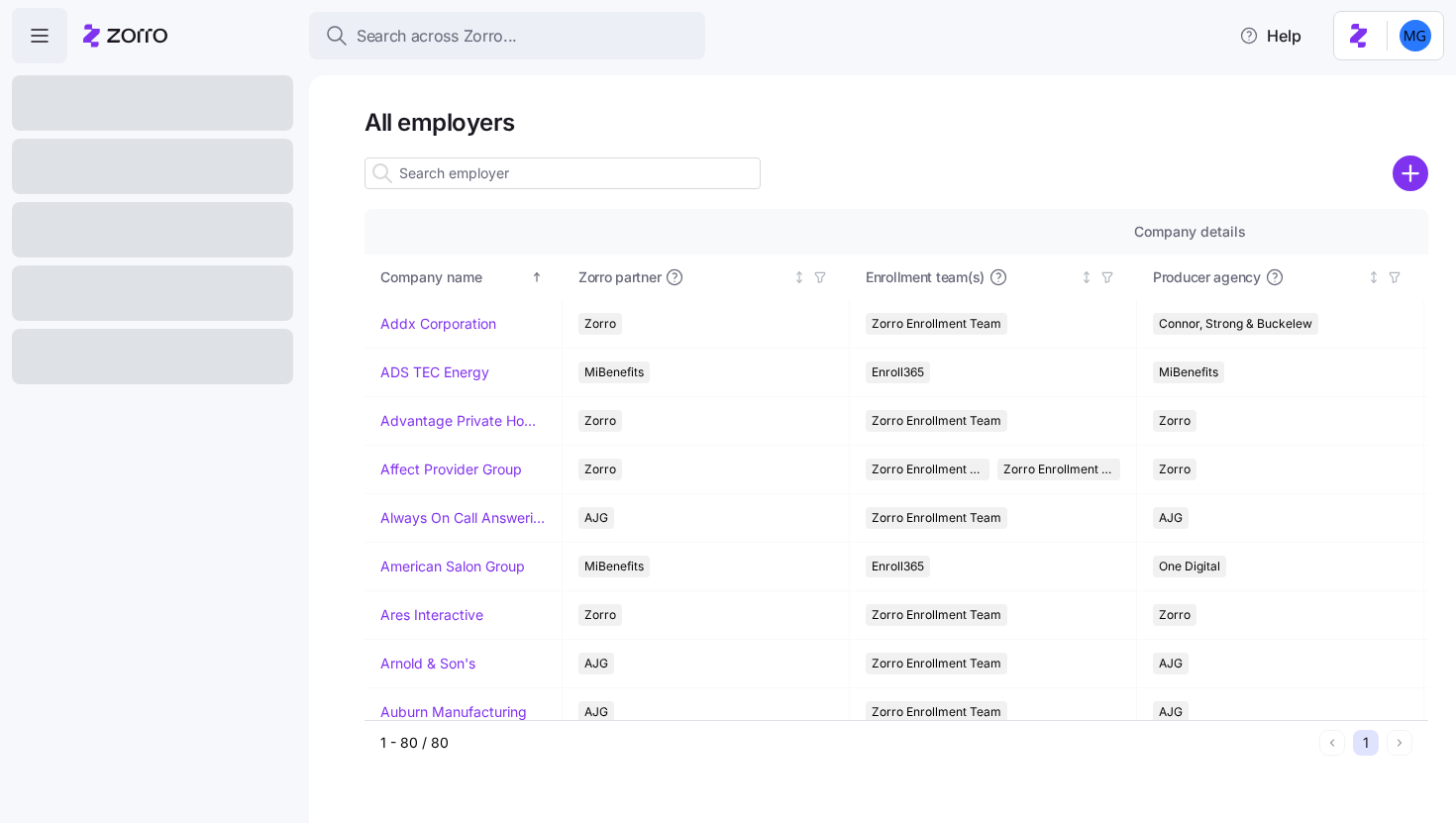 scroll, scrollTop: 0, scrollLeft: 0, axis: both 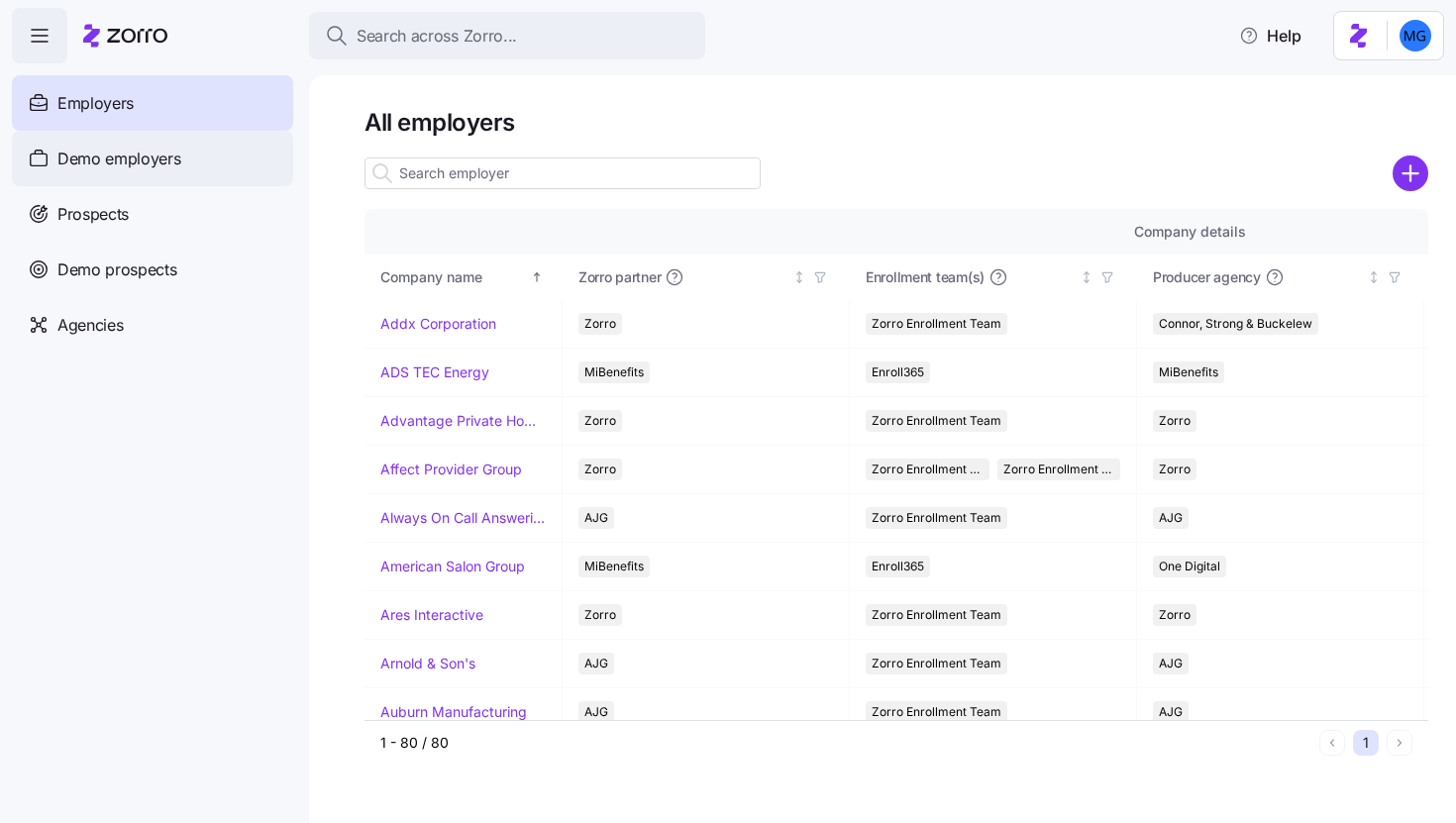 click on "Demo employers" at bounding box center (153, 158) 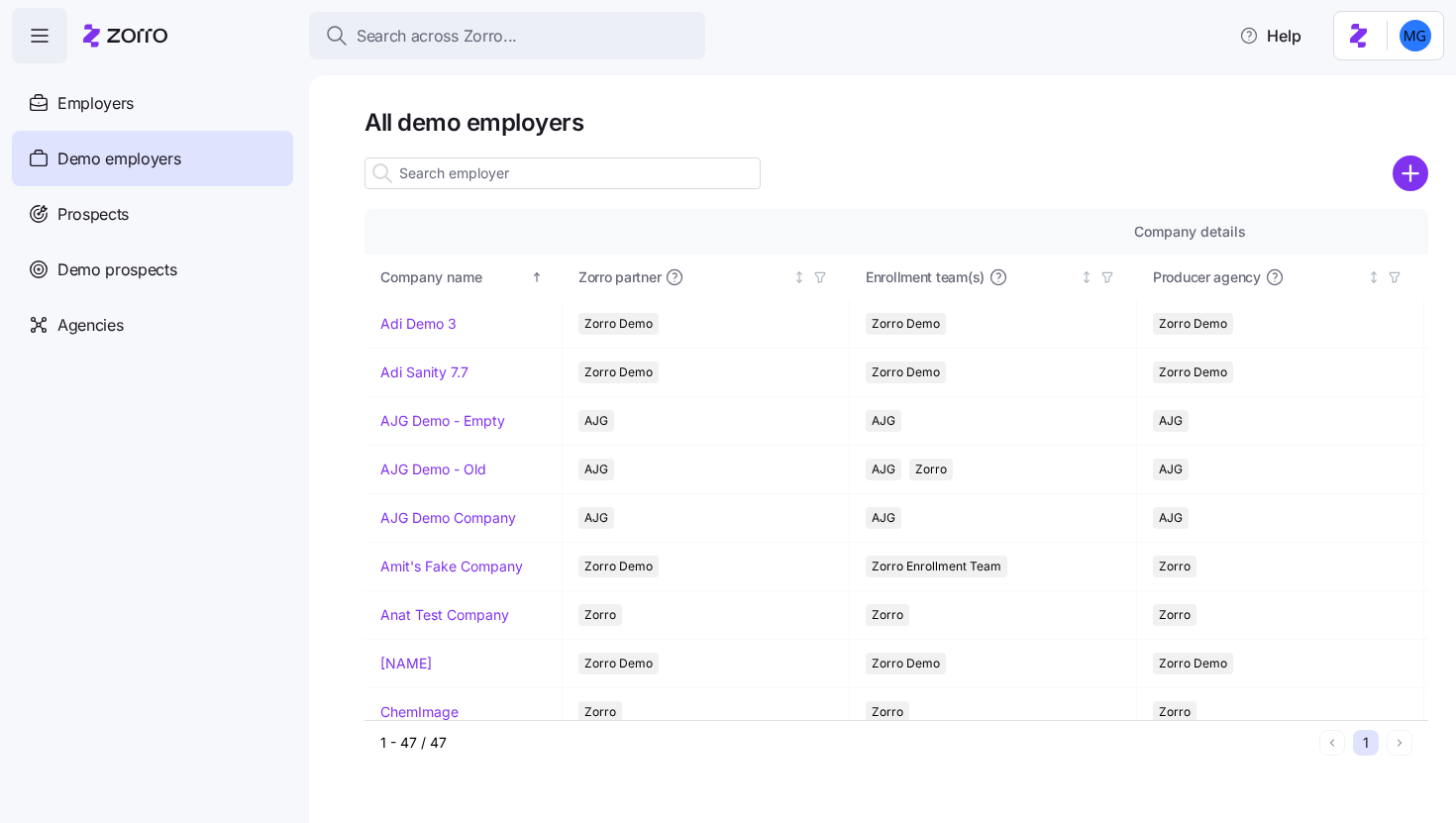 click at bounding box center (563, 173) 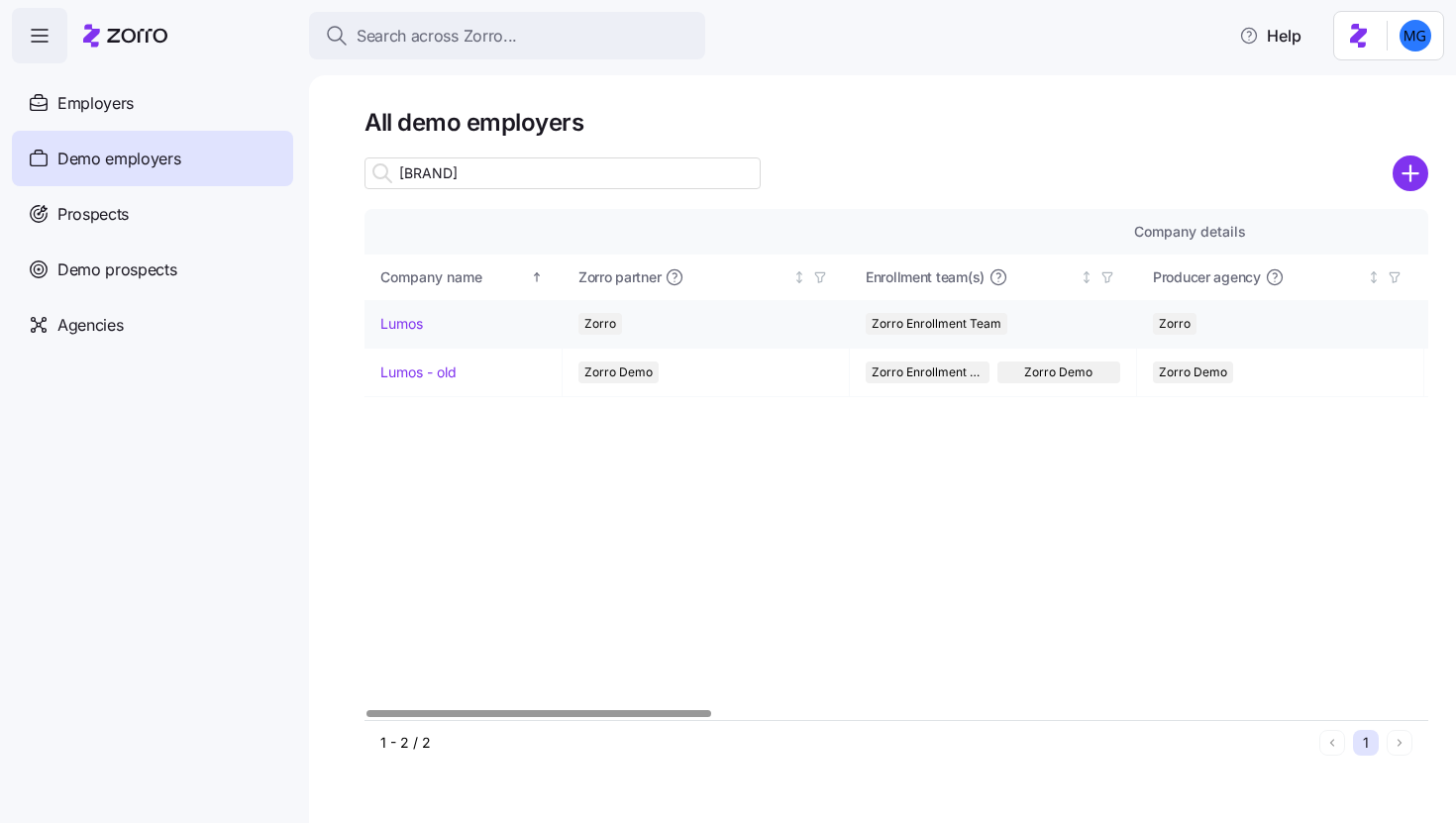 type on "[BRAND]" 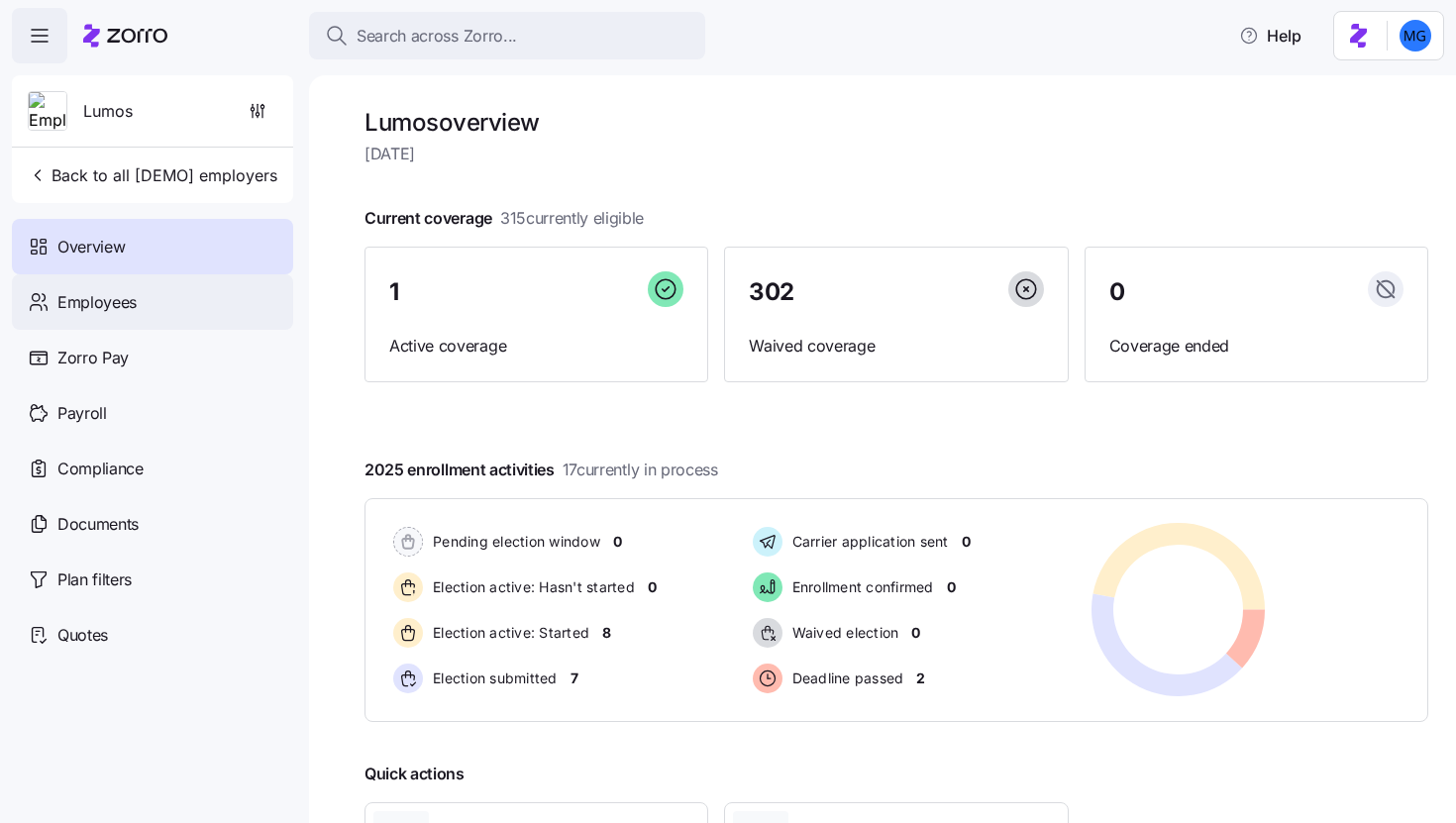 click on "Employees" at bounding box center (153, 302) 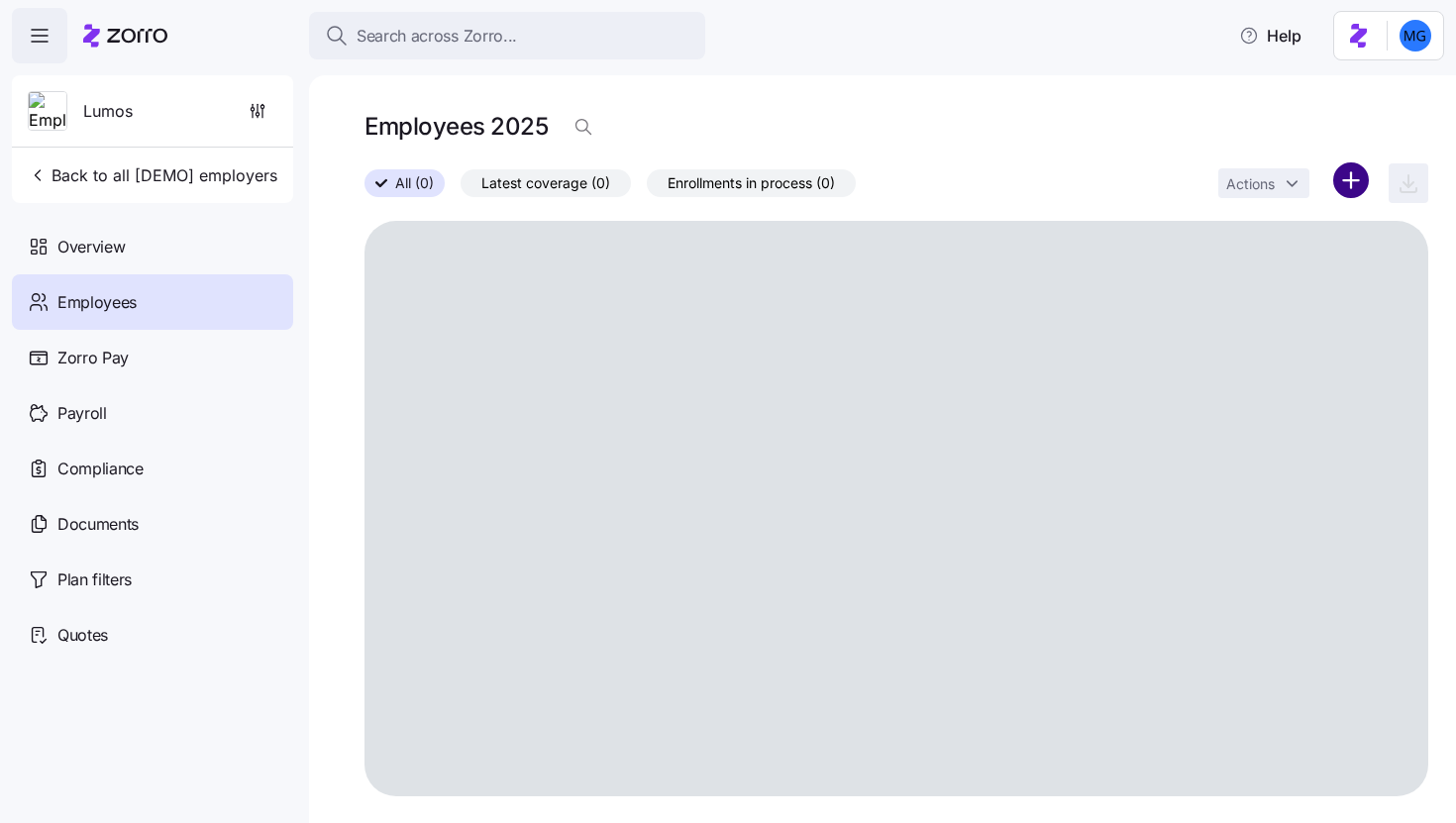 click on "Search across Zorro... Help Lumos Back to all demo employers Overview Employees Zorro Pay Payroll Compliance Documents Plan filters Quotes Employees 2025 All (0) Latest coverage (0) Enrollments in process (0) Actions Lumos | Employees" at bounding box center [728, 405] 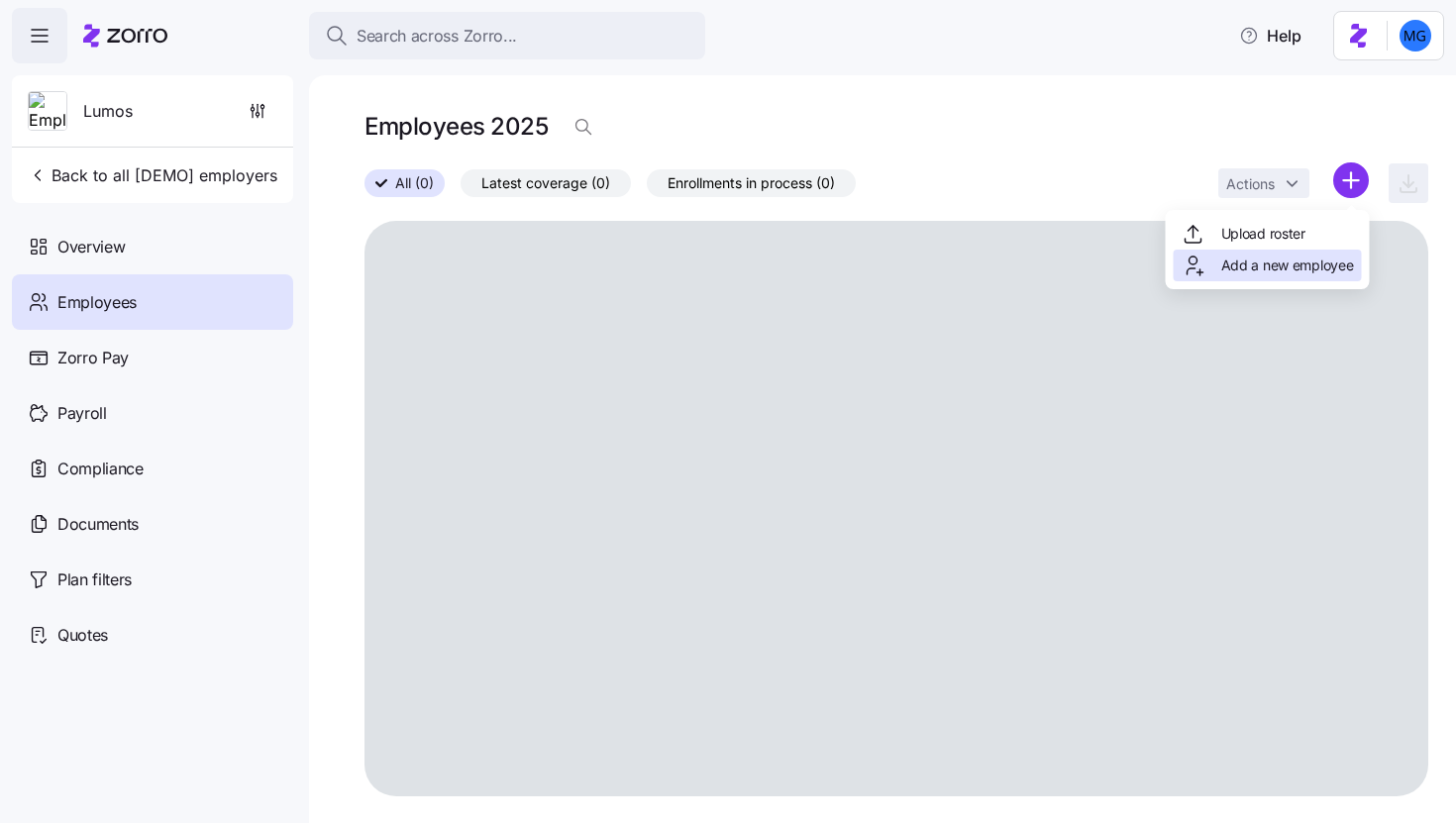 click on "Add a new employee" at bounding box center [1288, 265] 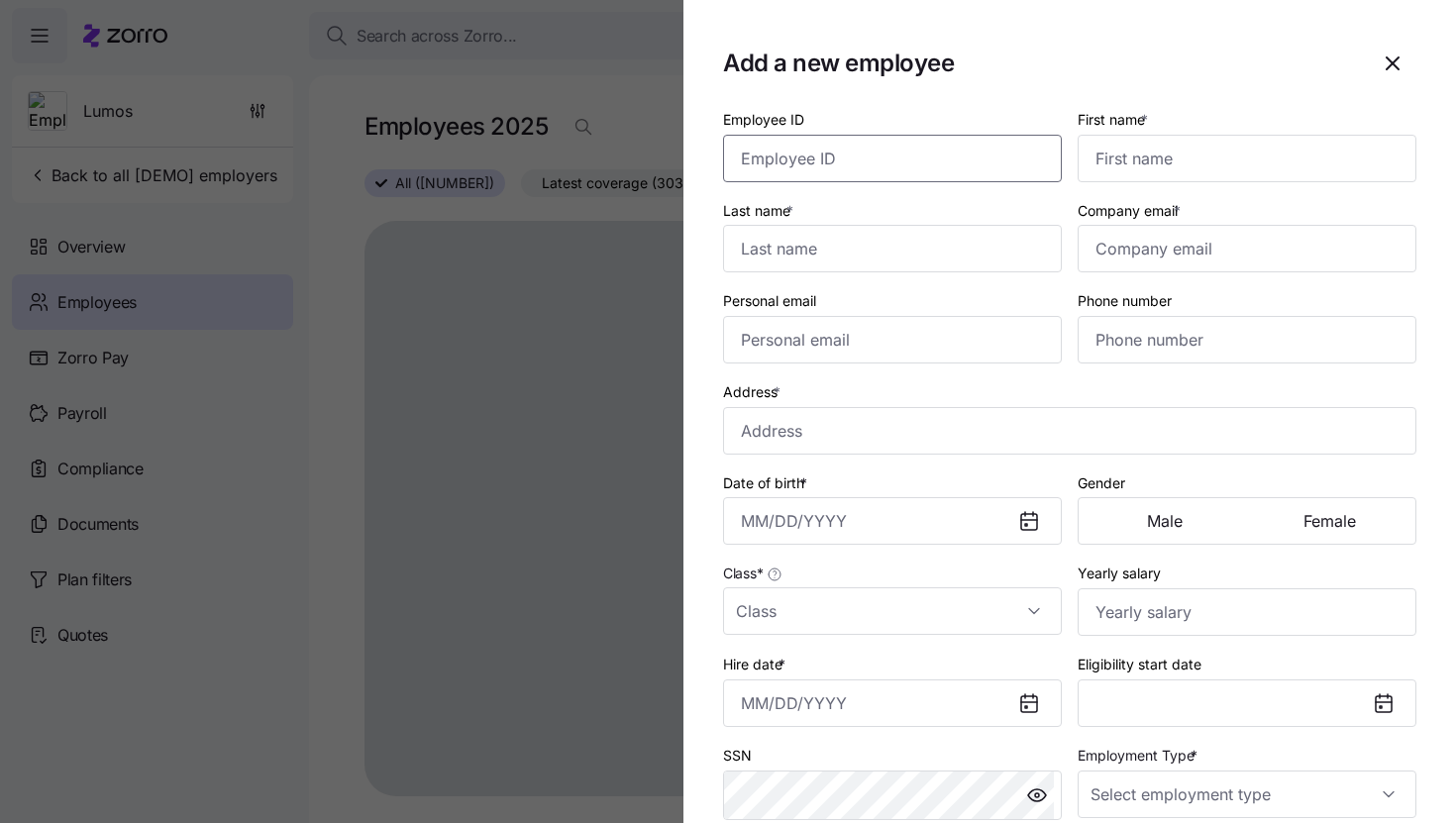 click on "Employee ID" at bounding box center [892, 158] 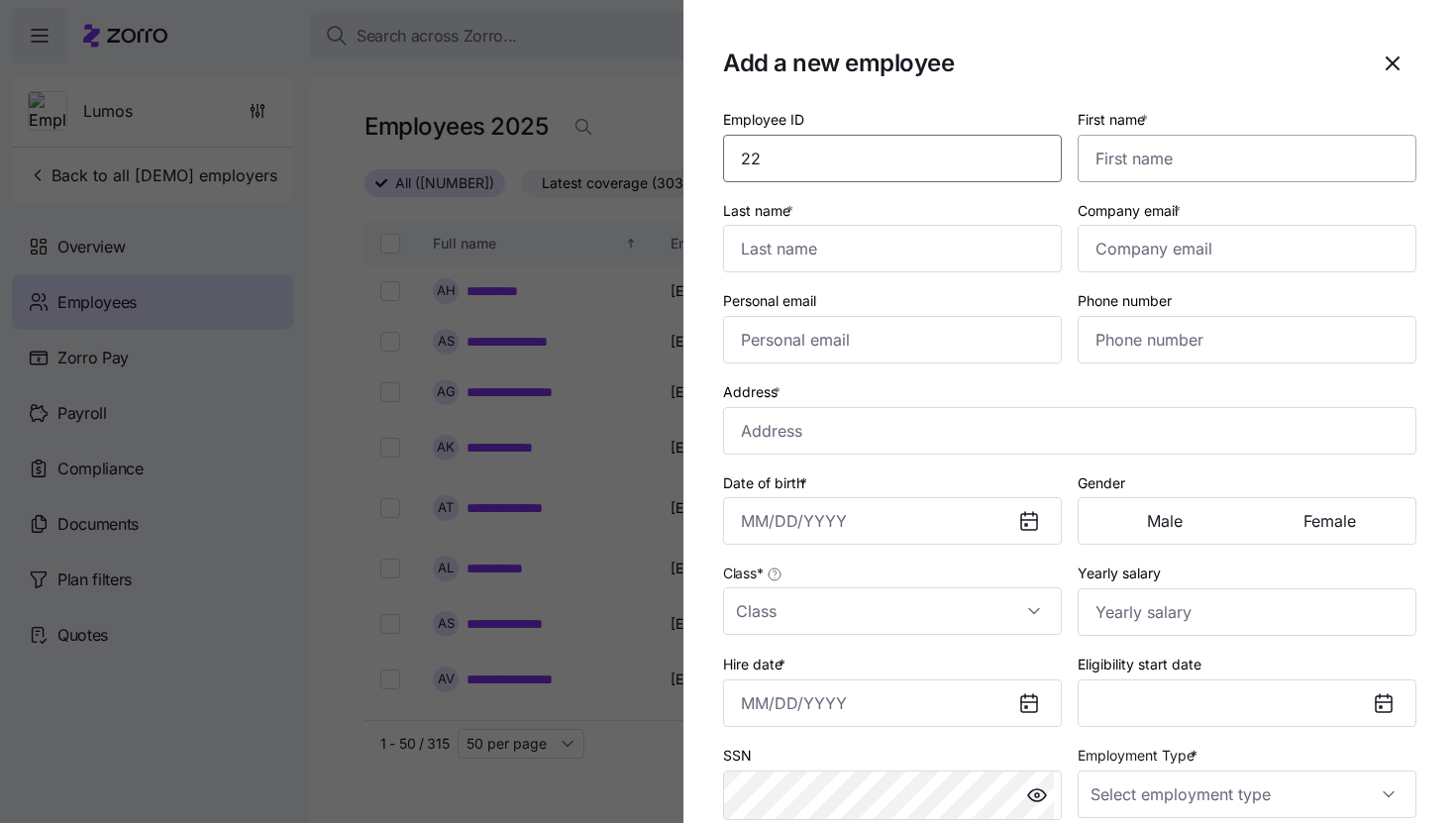 type on "22" 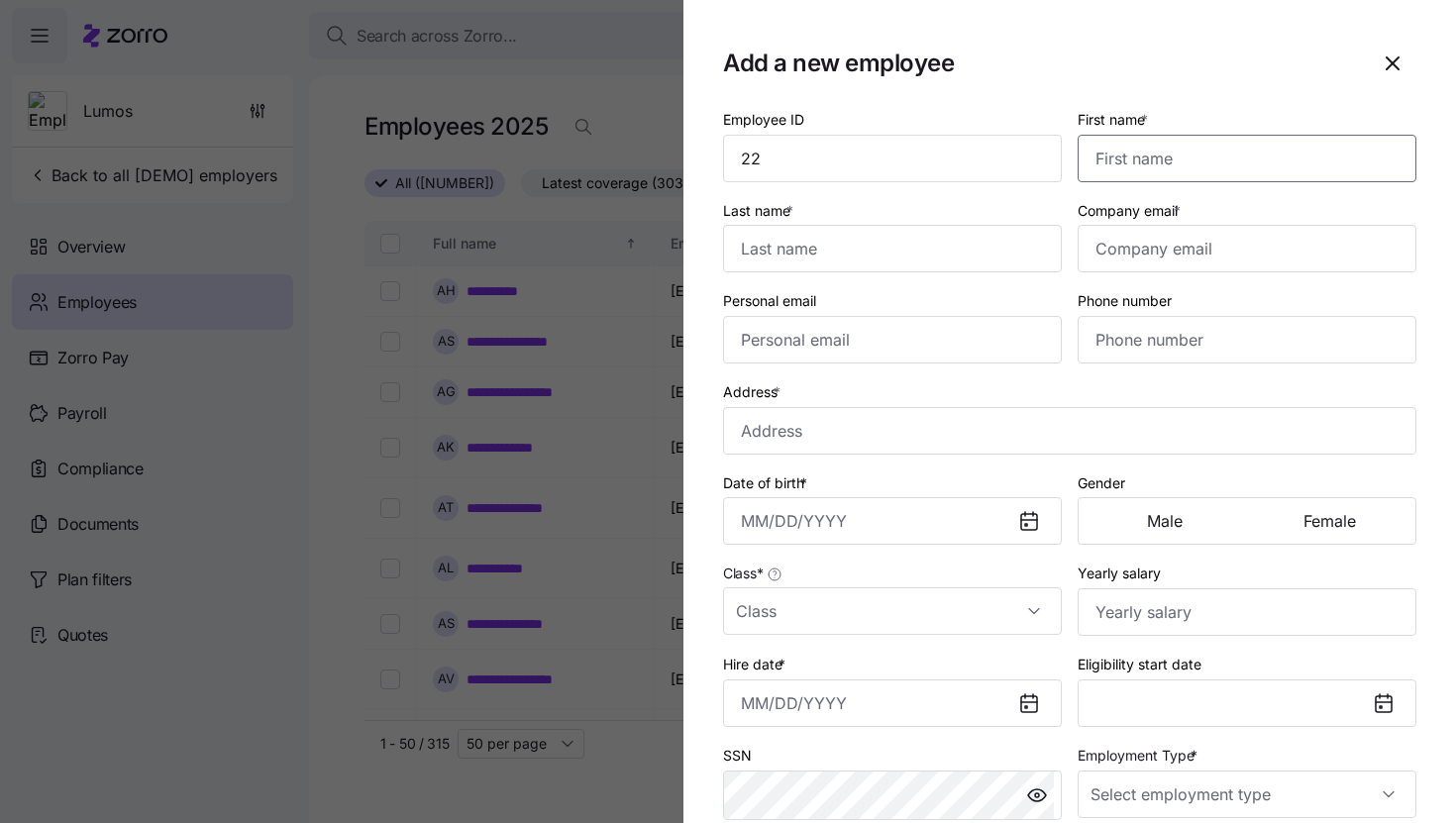 click on "First name  *" at bounding box center [1247, 158] 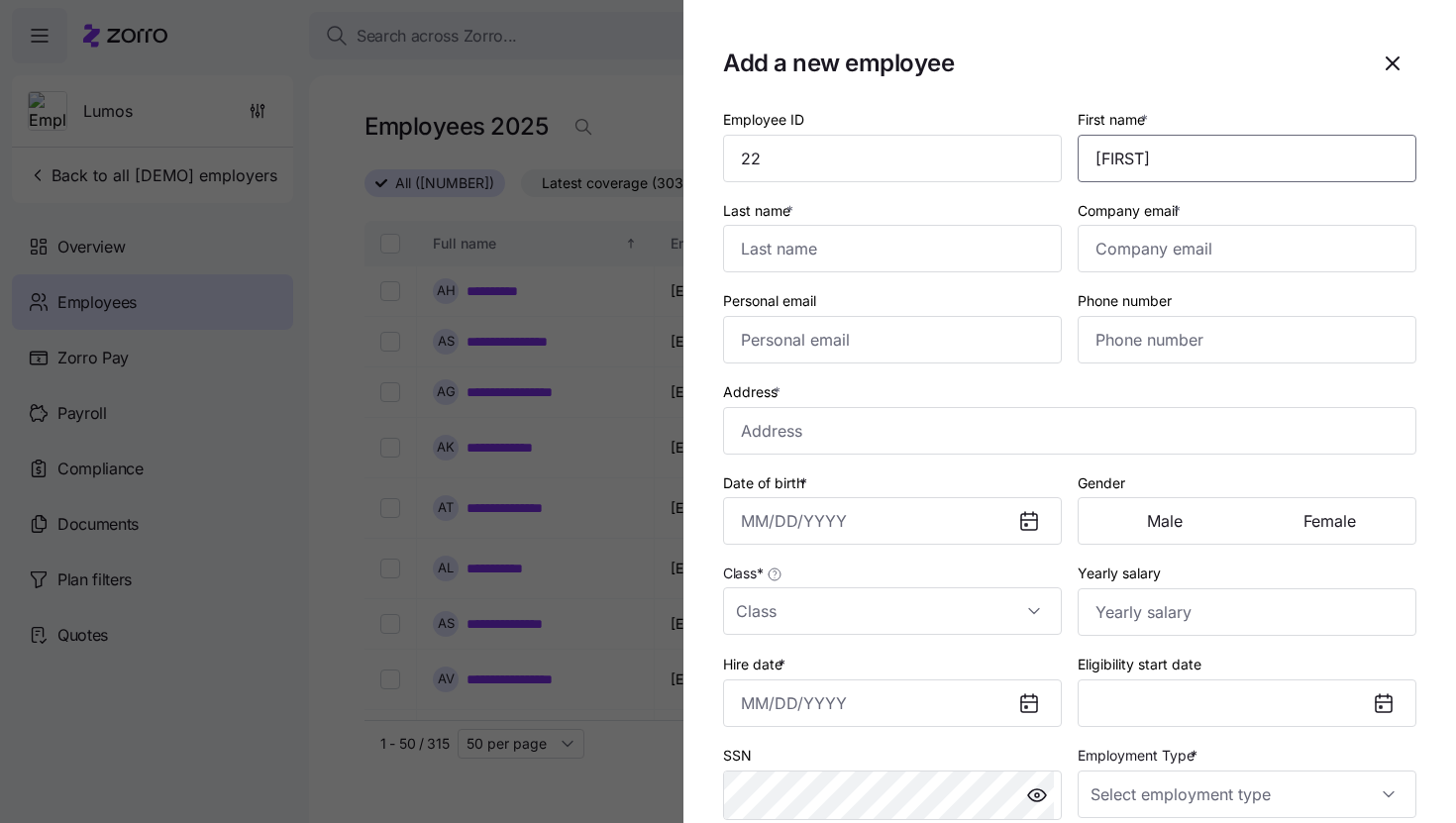 type on "[FIRST]" 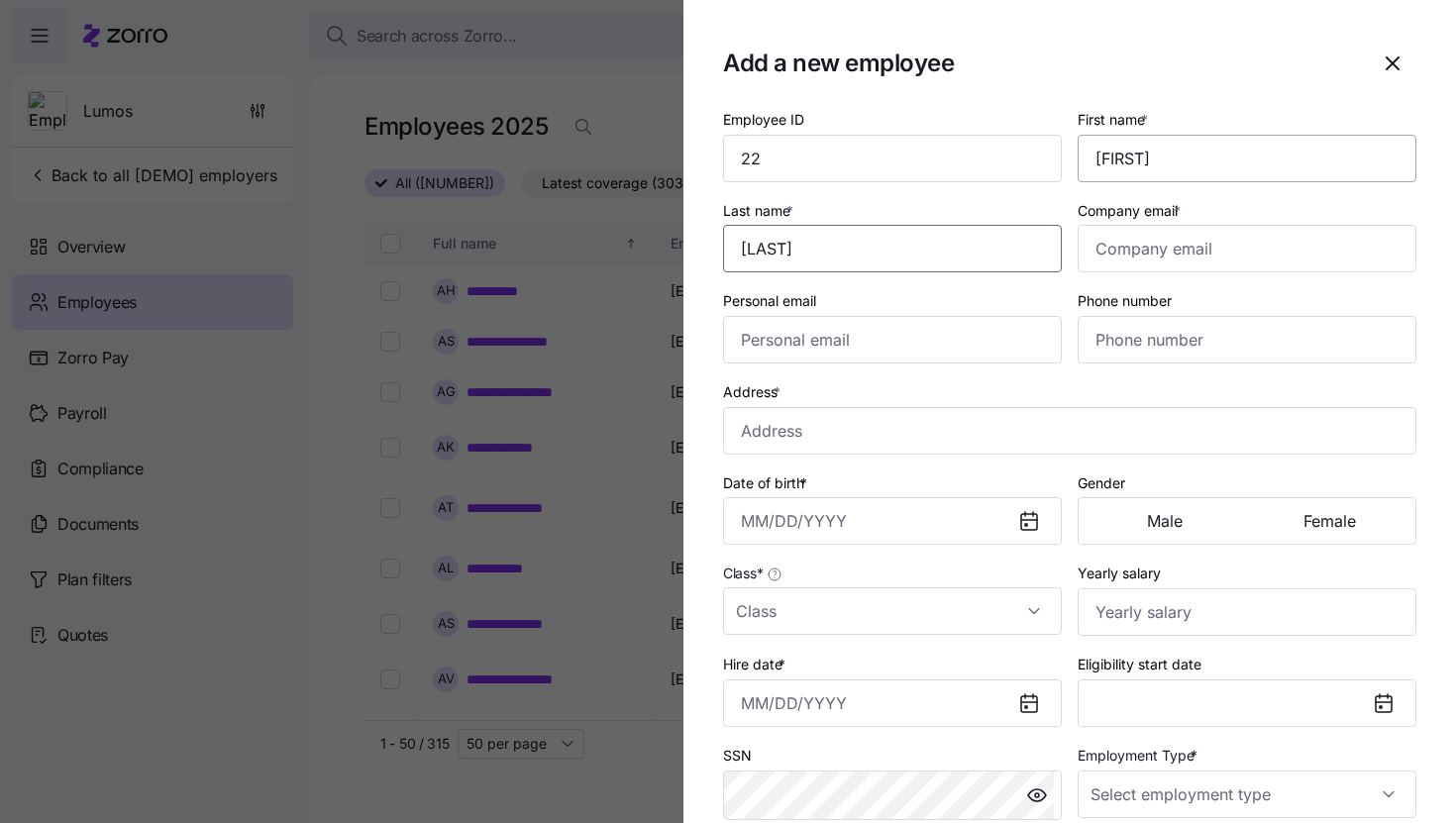 type on "[LAST]" 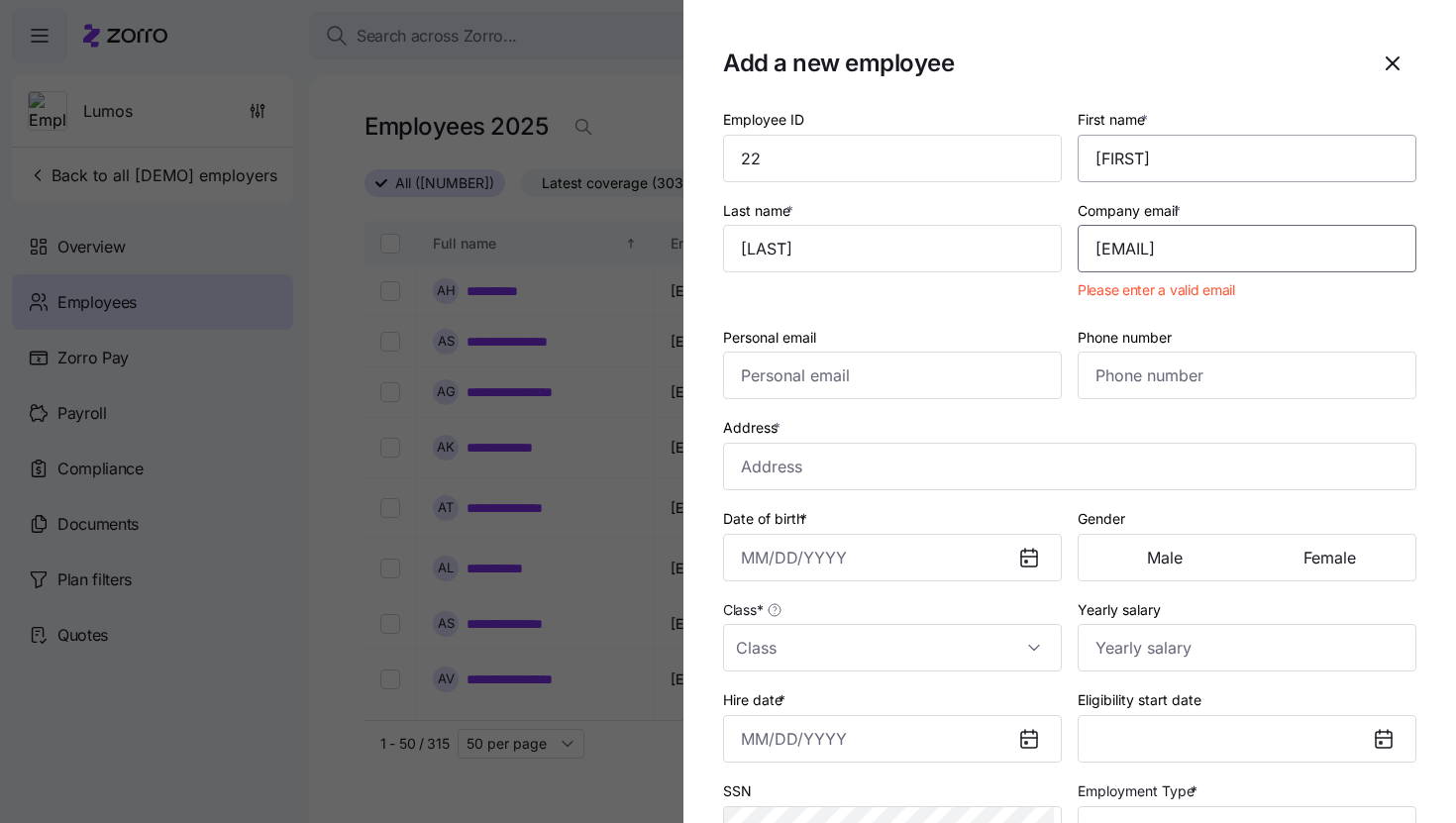type on "[EMAIL]" 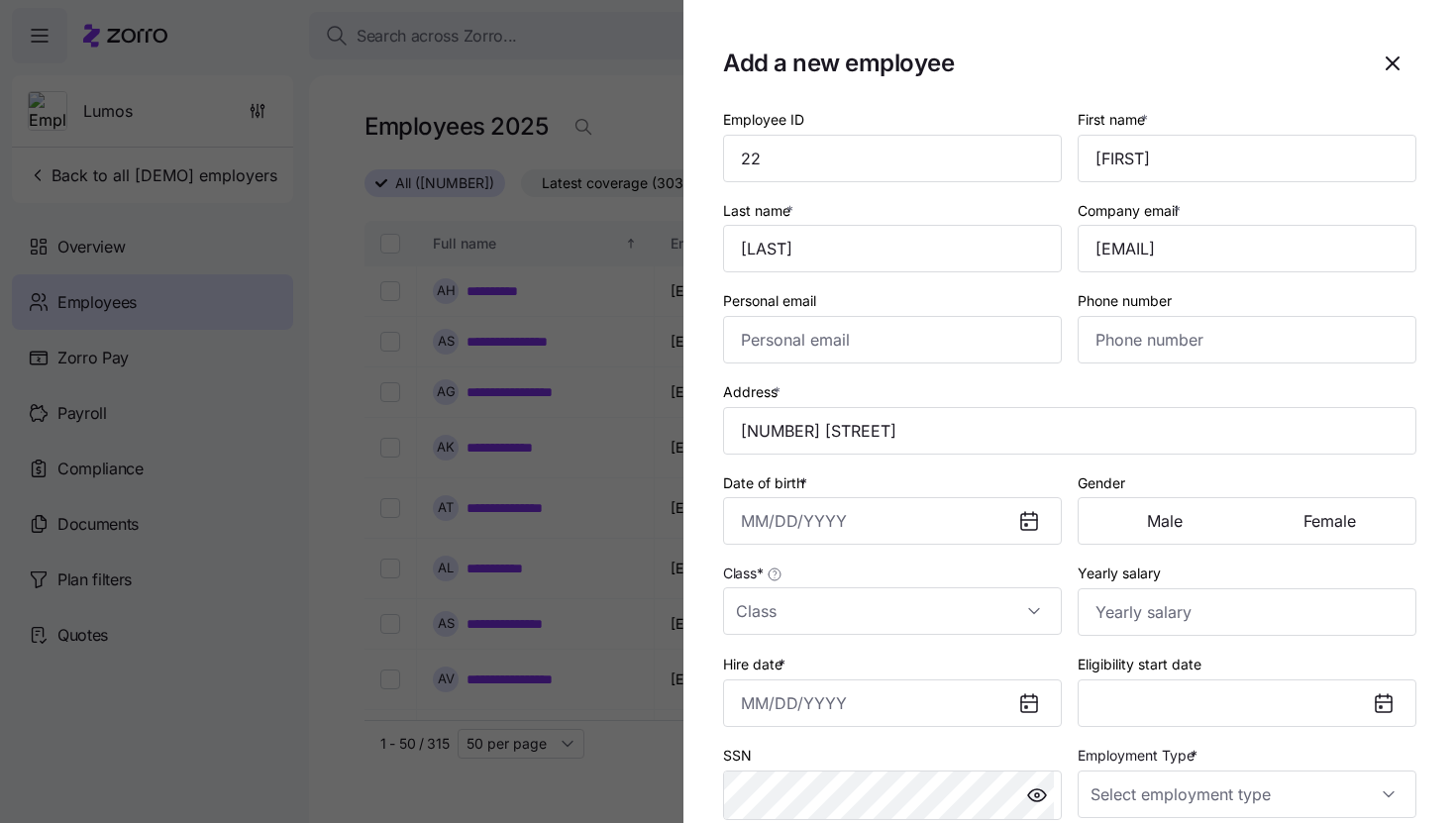 type on "[NUMBER] [STREET], [CITY], [STATE] [POSTAL_CODE], USA" 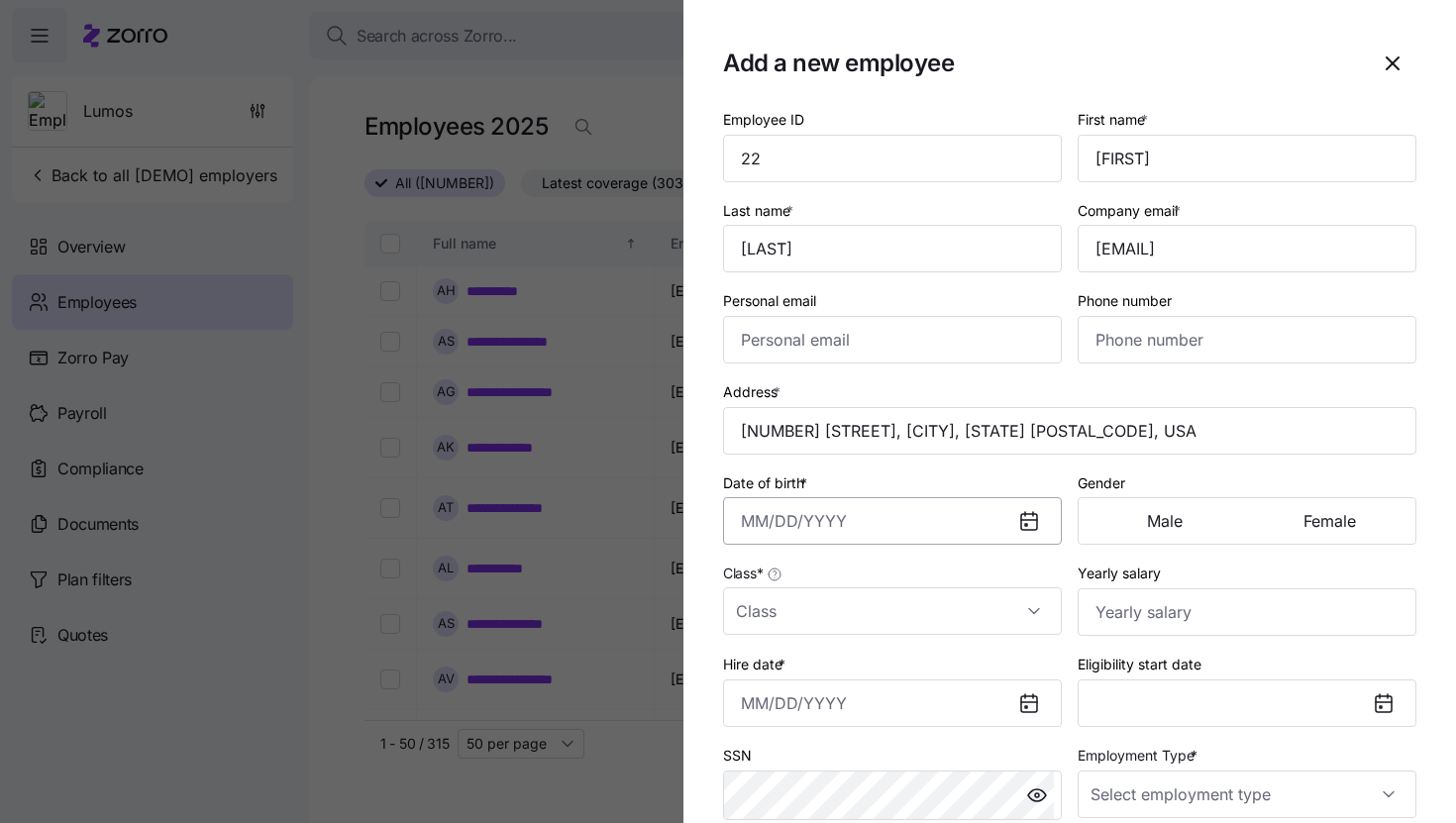 click on "Date of birth  *" at bounding box center [892, 521] 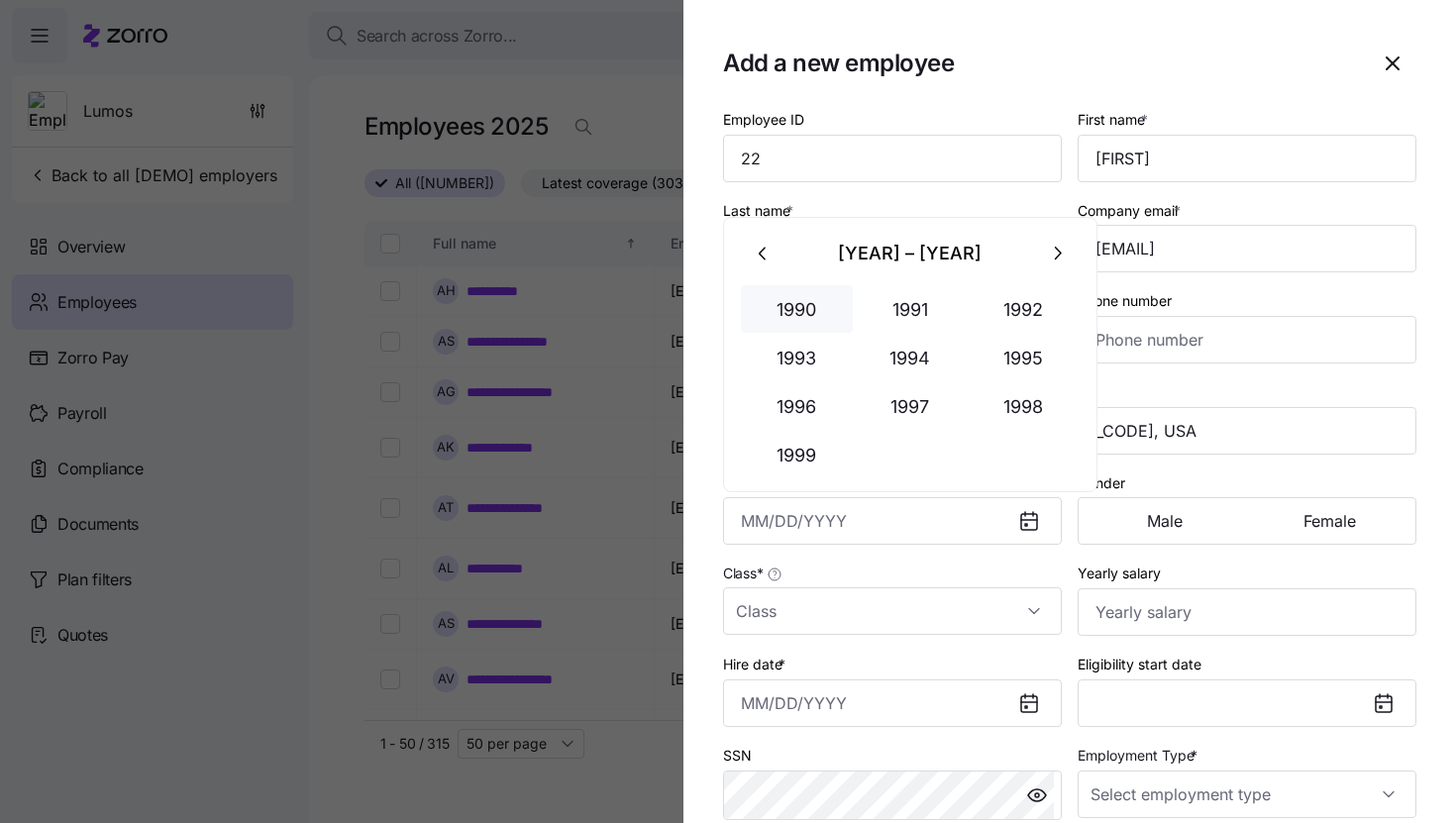 click on "1990" at bounding box center [797, 309] 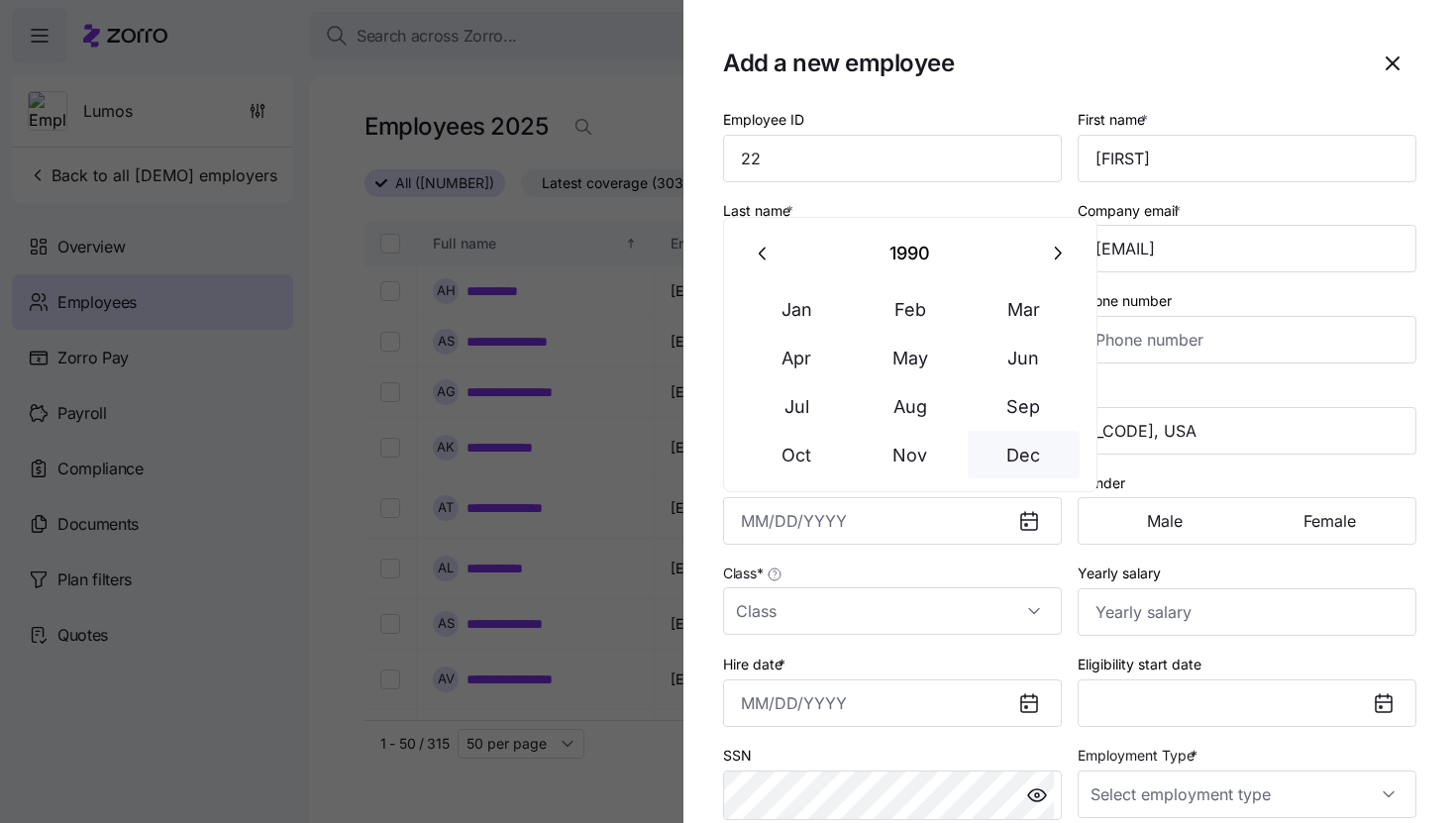 click on "Dec" at bounding box center (1024, 455) 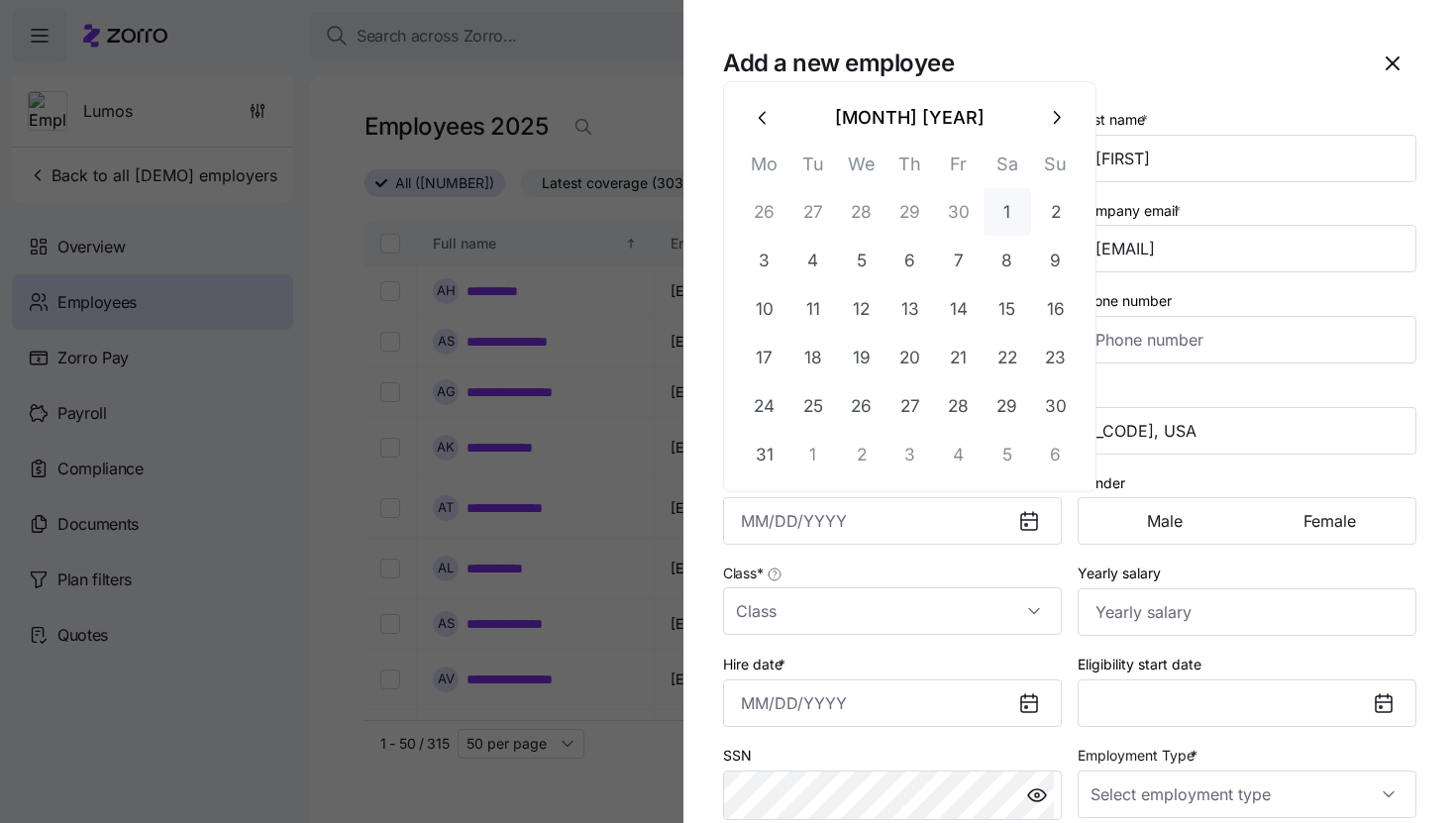 click on "1" at bounding box center (1007, 212) 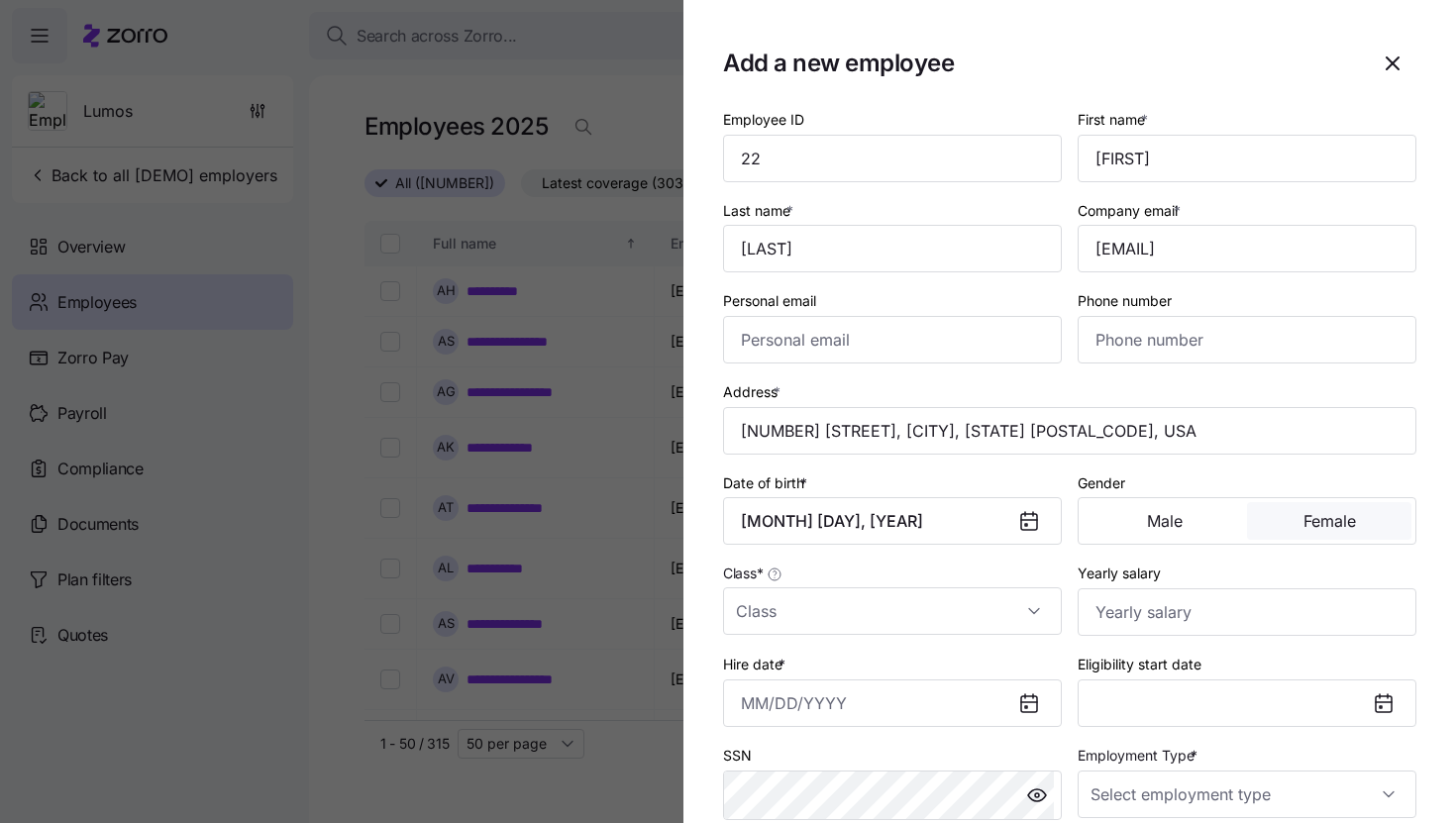 click on "Female" at bounding box center (1329, 521) 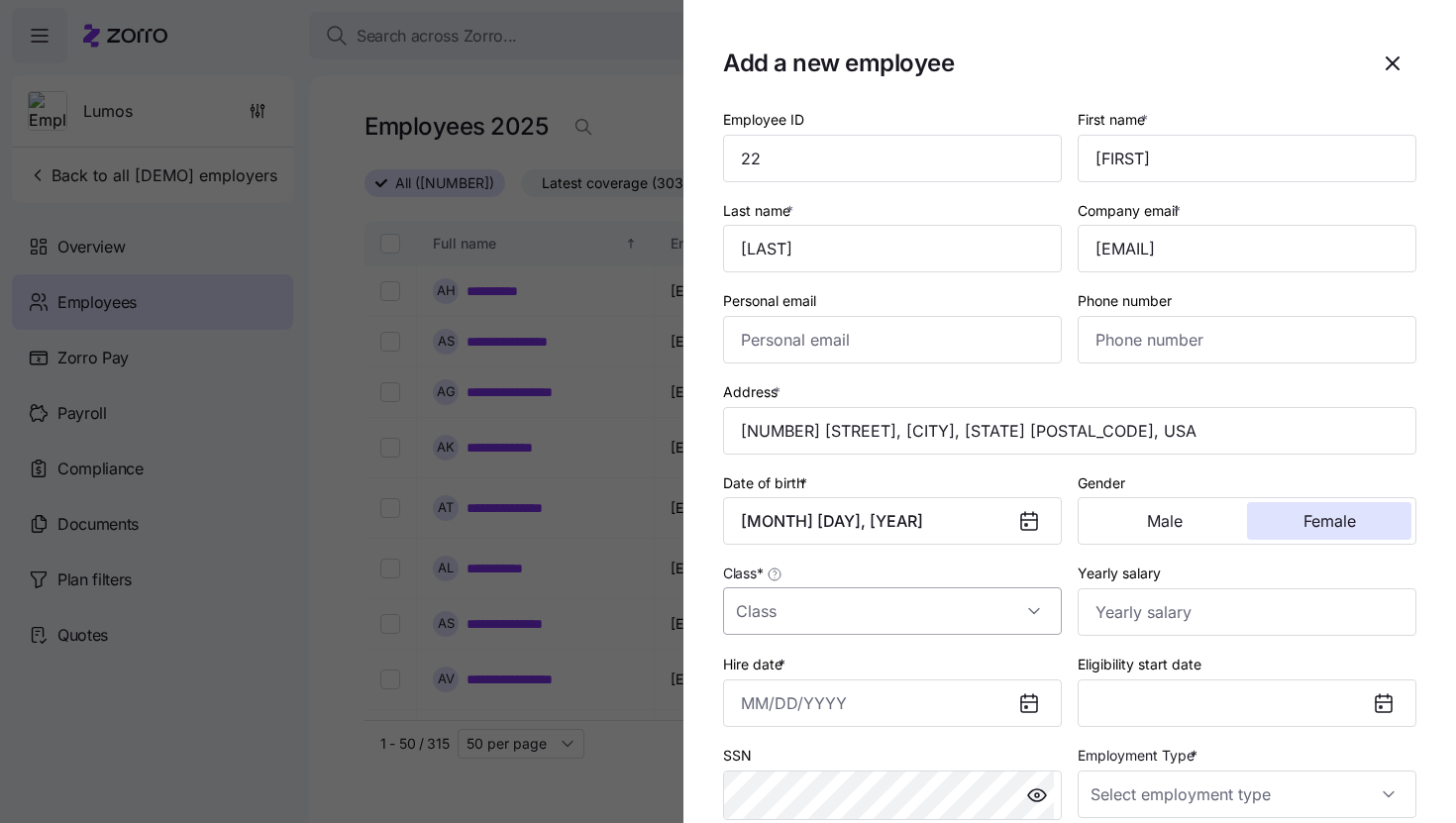 click on "Class  *" at bounding box center (892, 611) 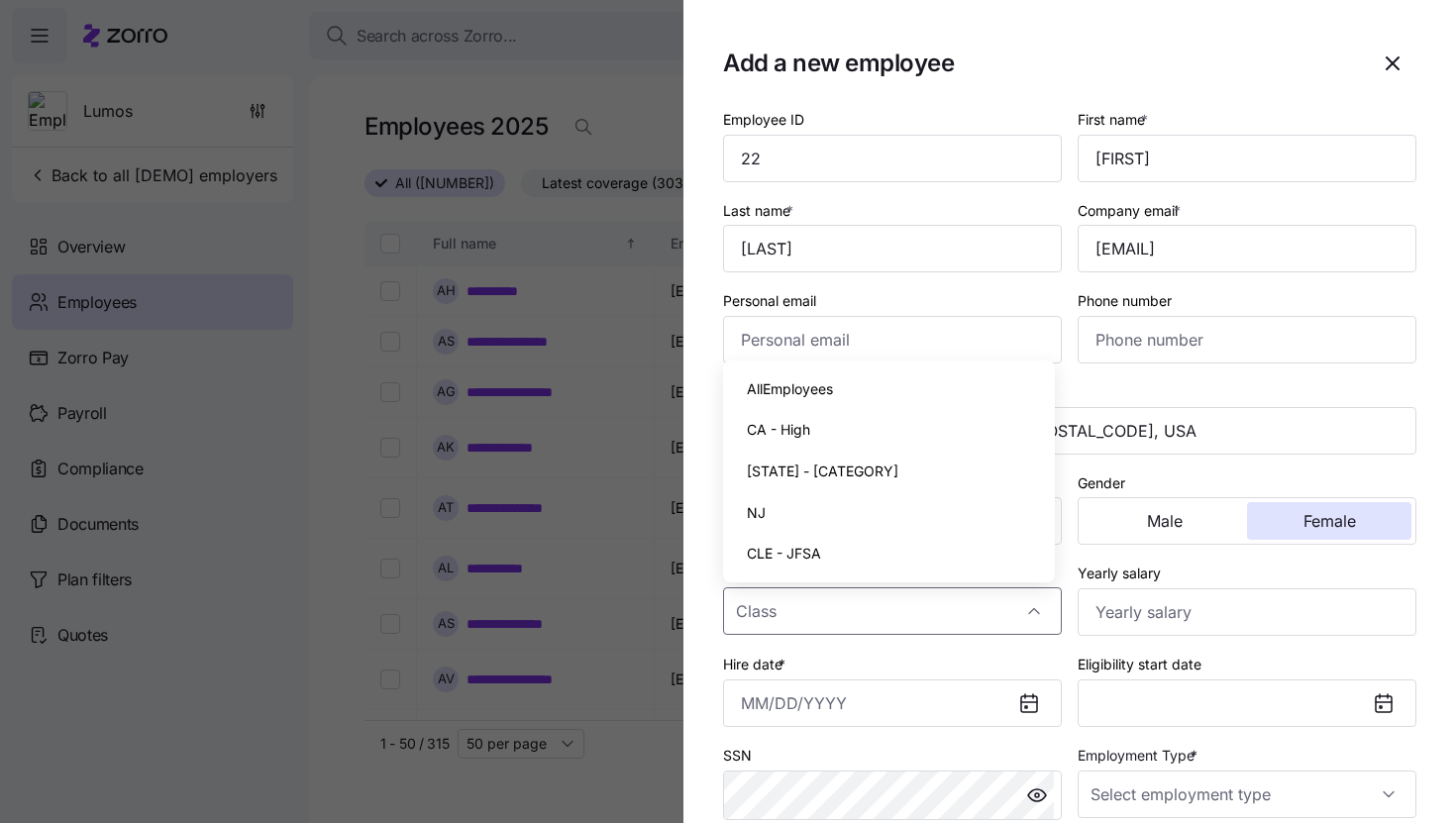 click on "CA - High" at bounding box center (888, 430) 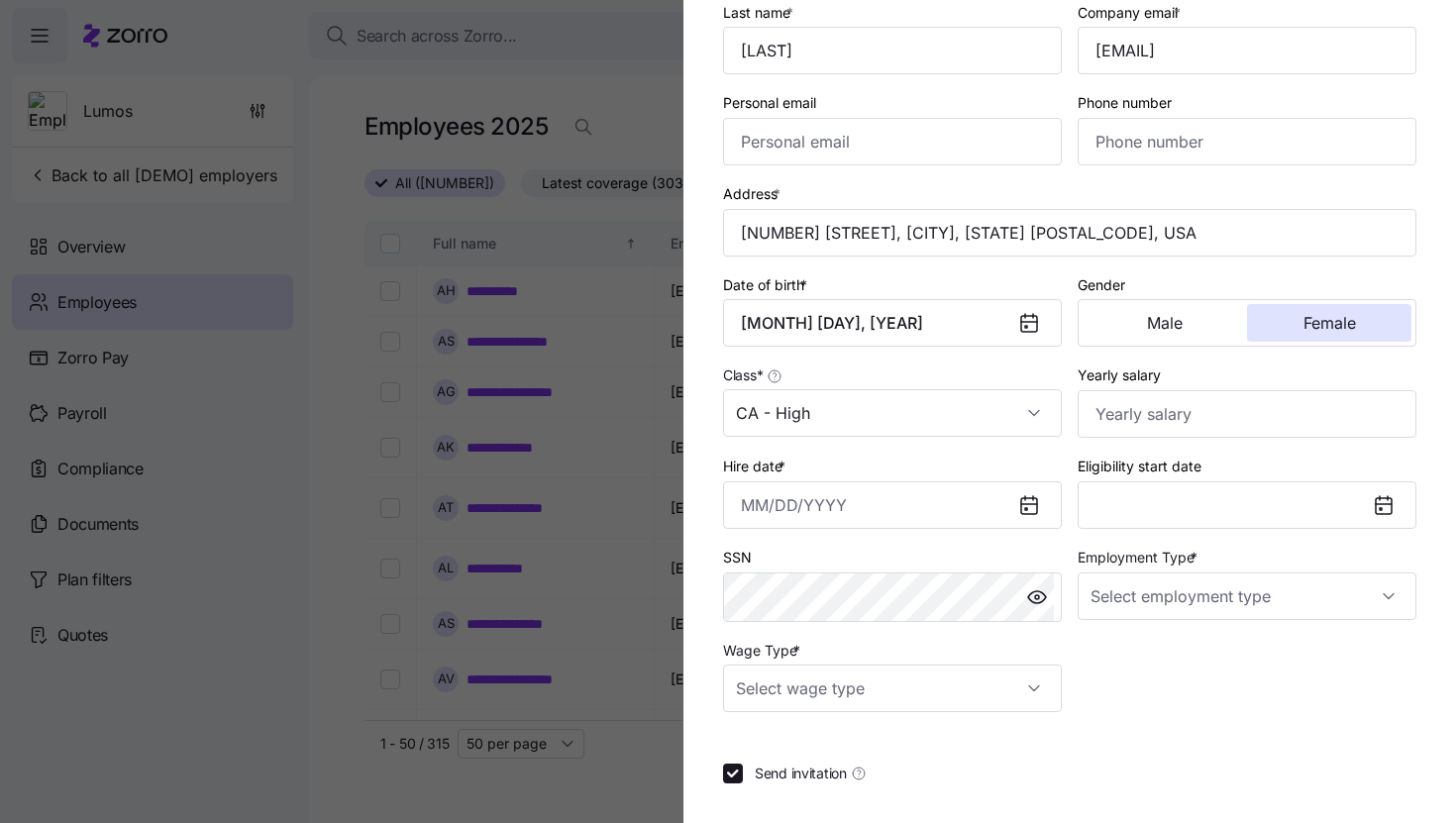 scroll, scrollTop: 215, scrollLeft: 0, axis: vertical 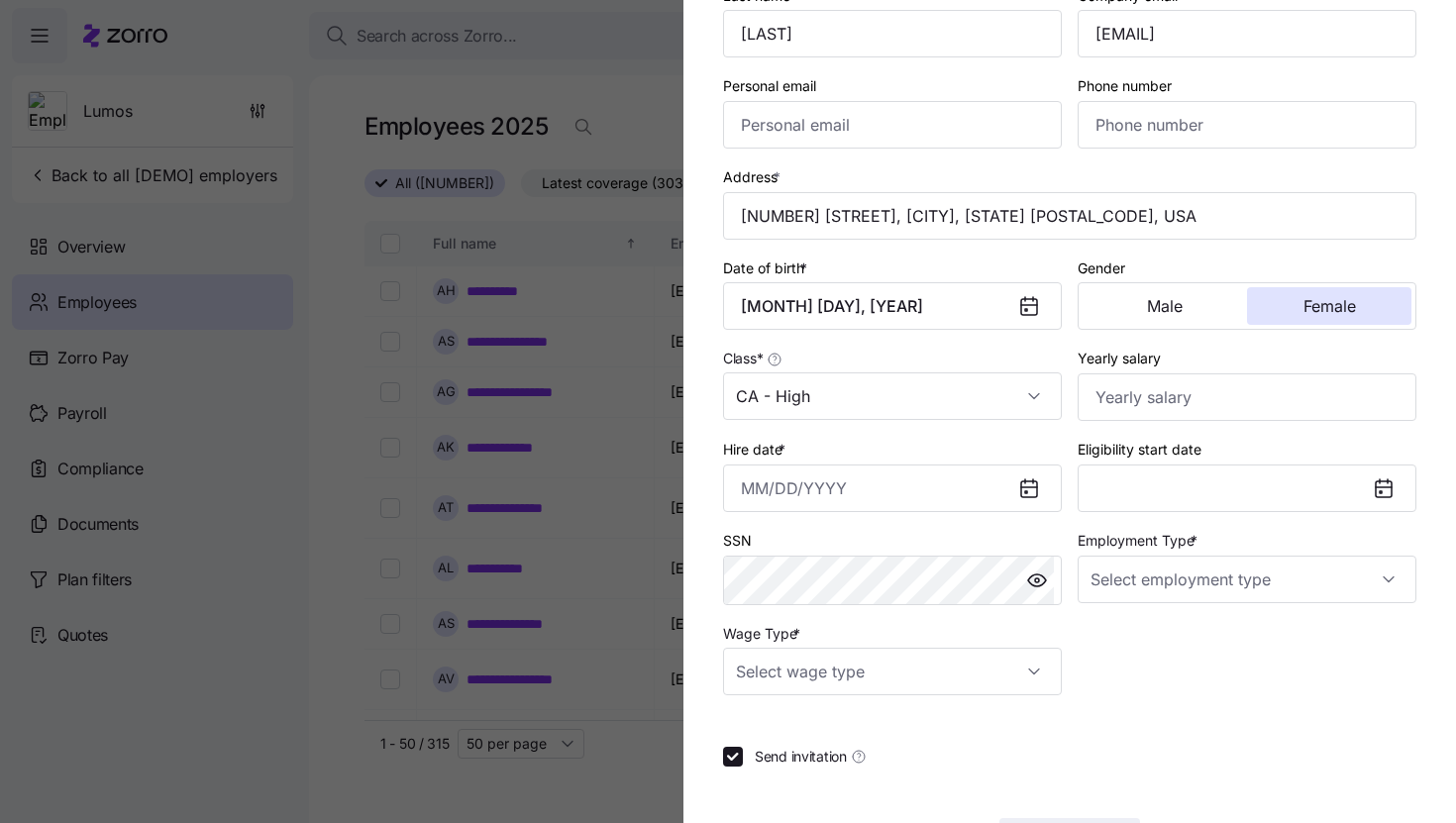 click 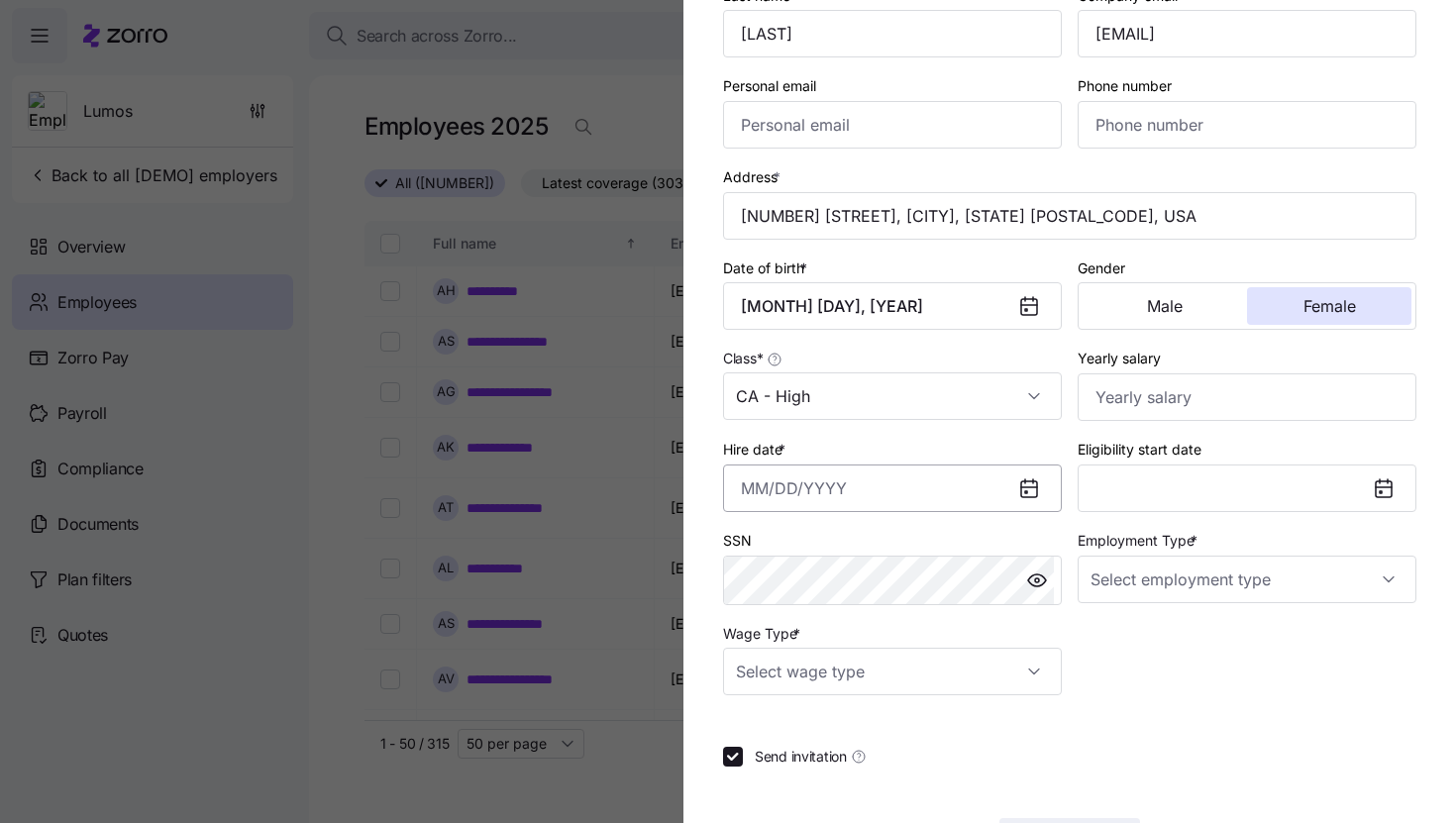 click on "Hire date  *" at bounding box center (892, 488) 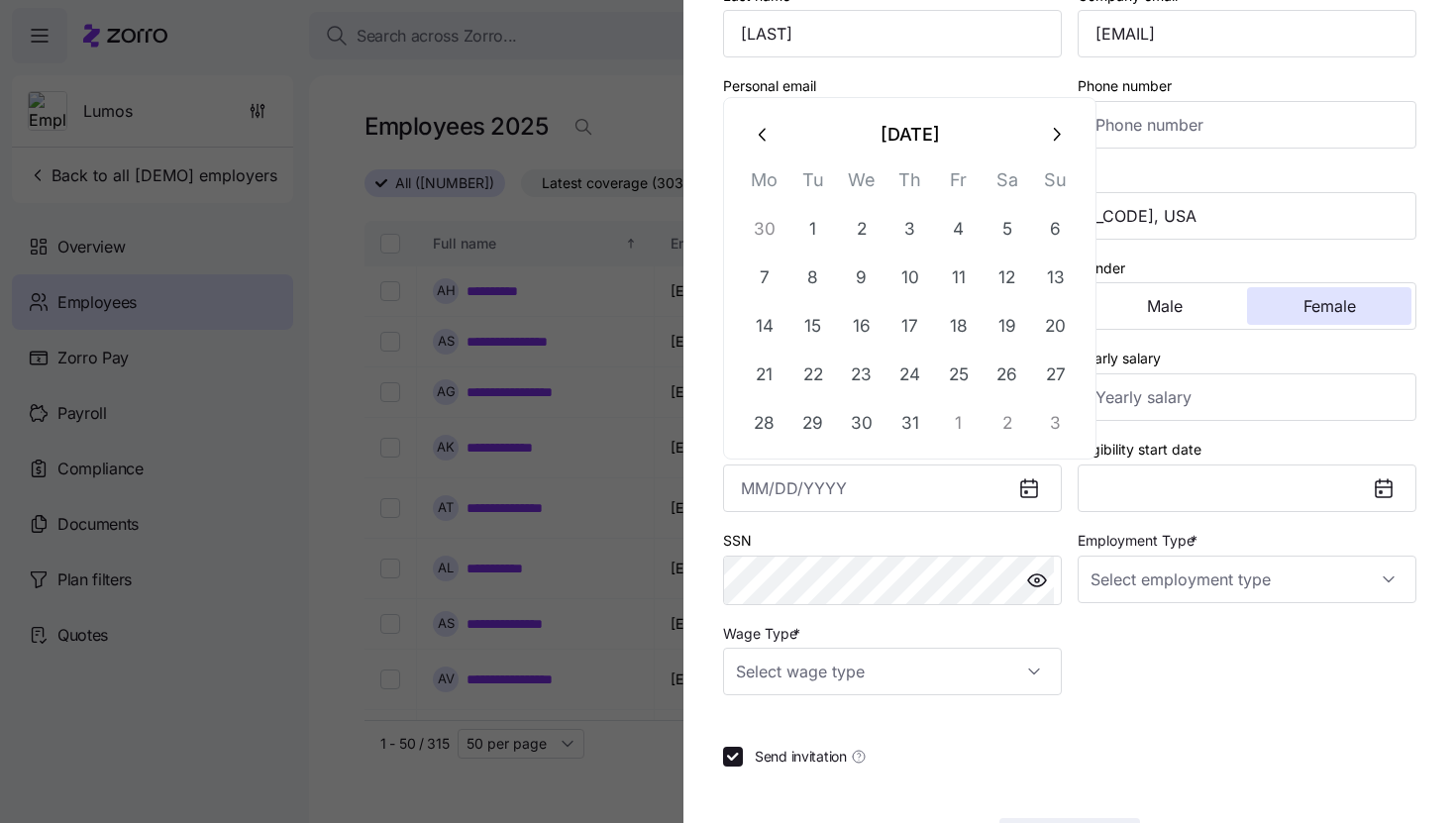 click at bounding box center [764, 134] 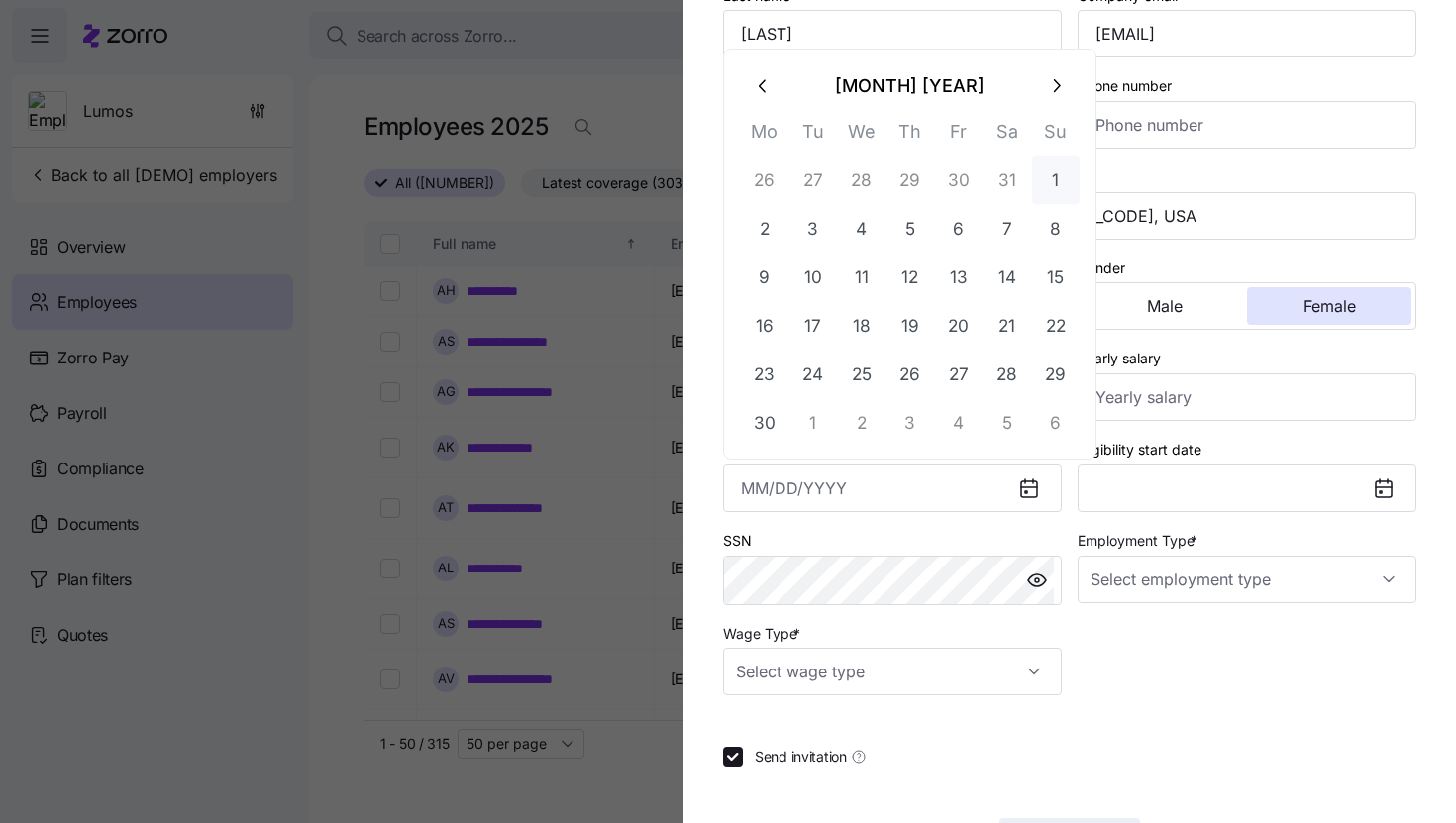 click on "1" at bounding box center (1056, 180) 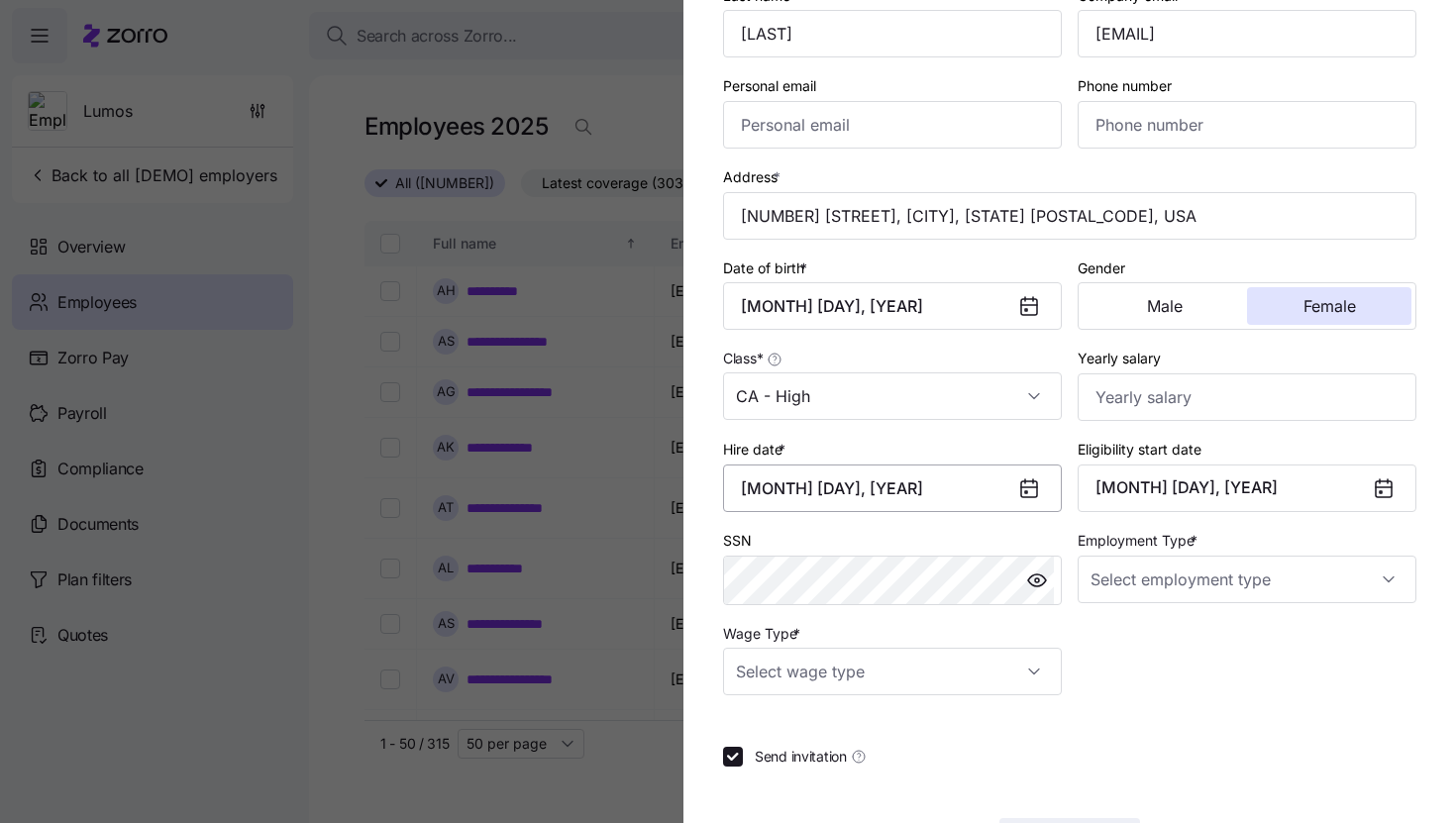 click on "[MONTH] [DAY], [YEAR]" at bounding box center (892, 488) 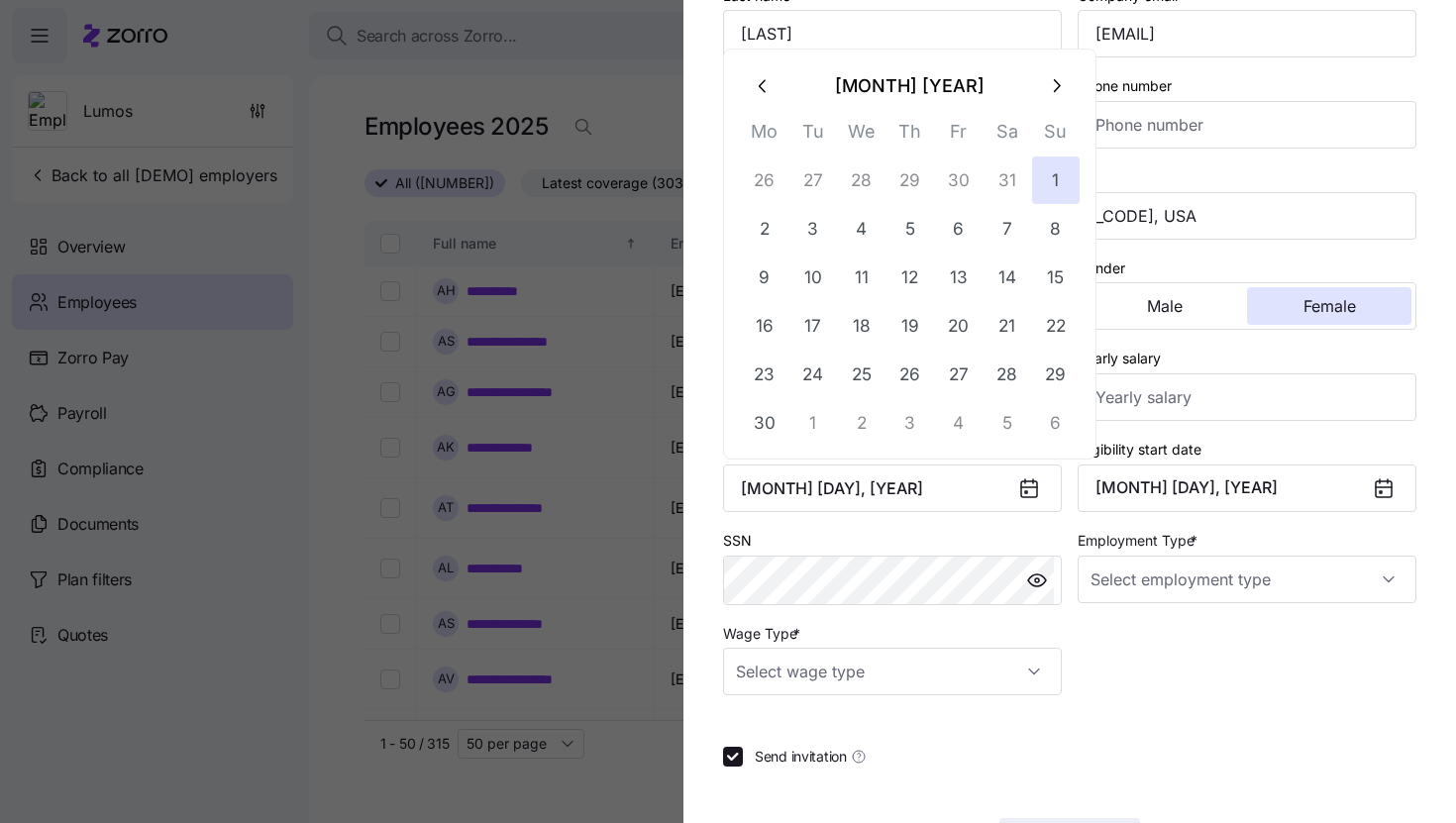 click 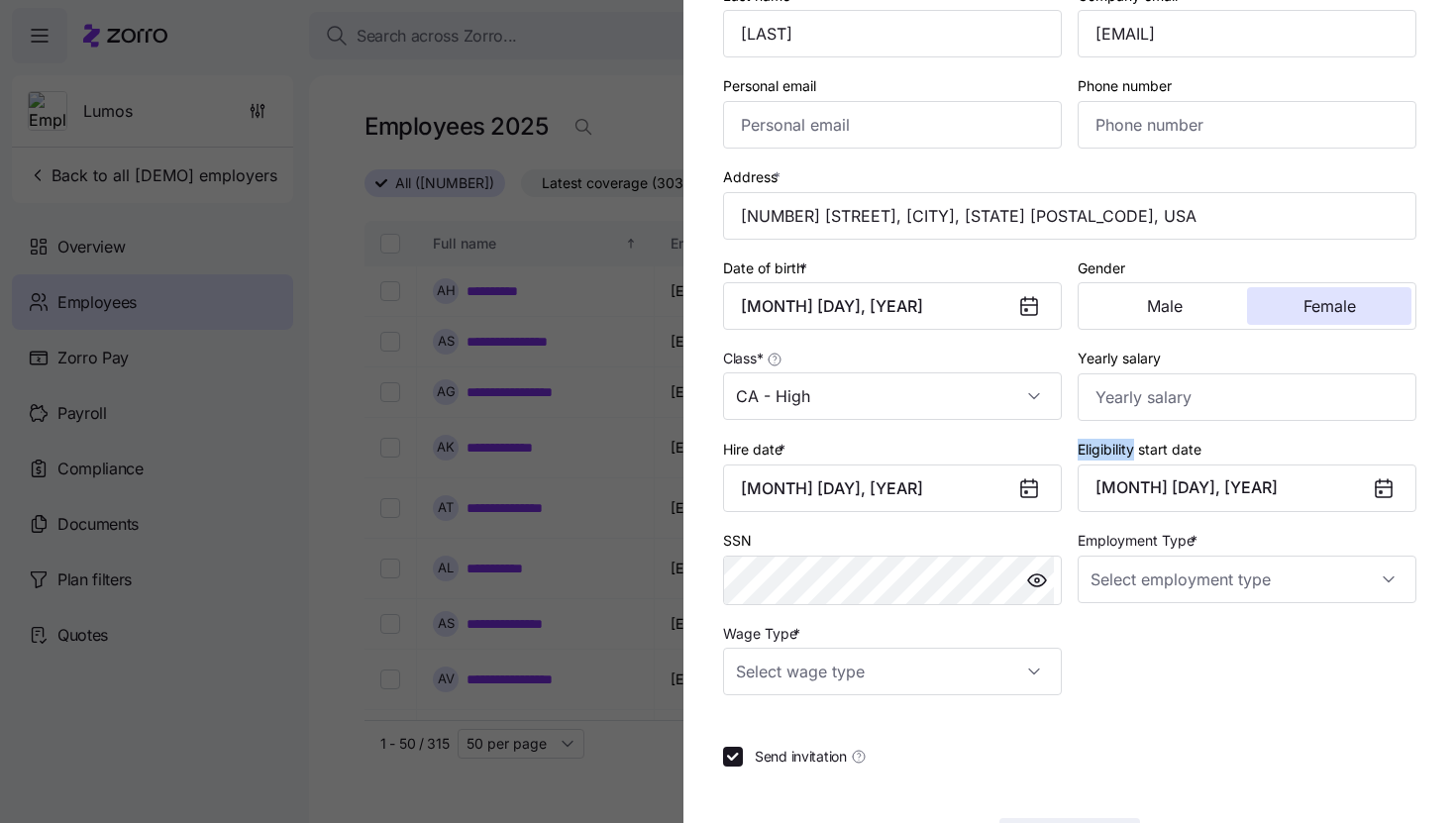 click 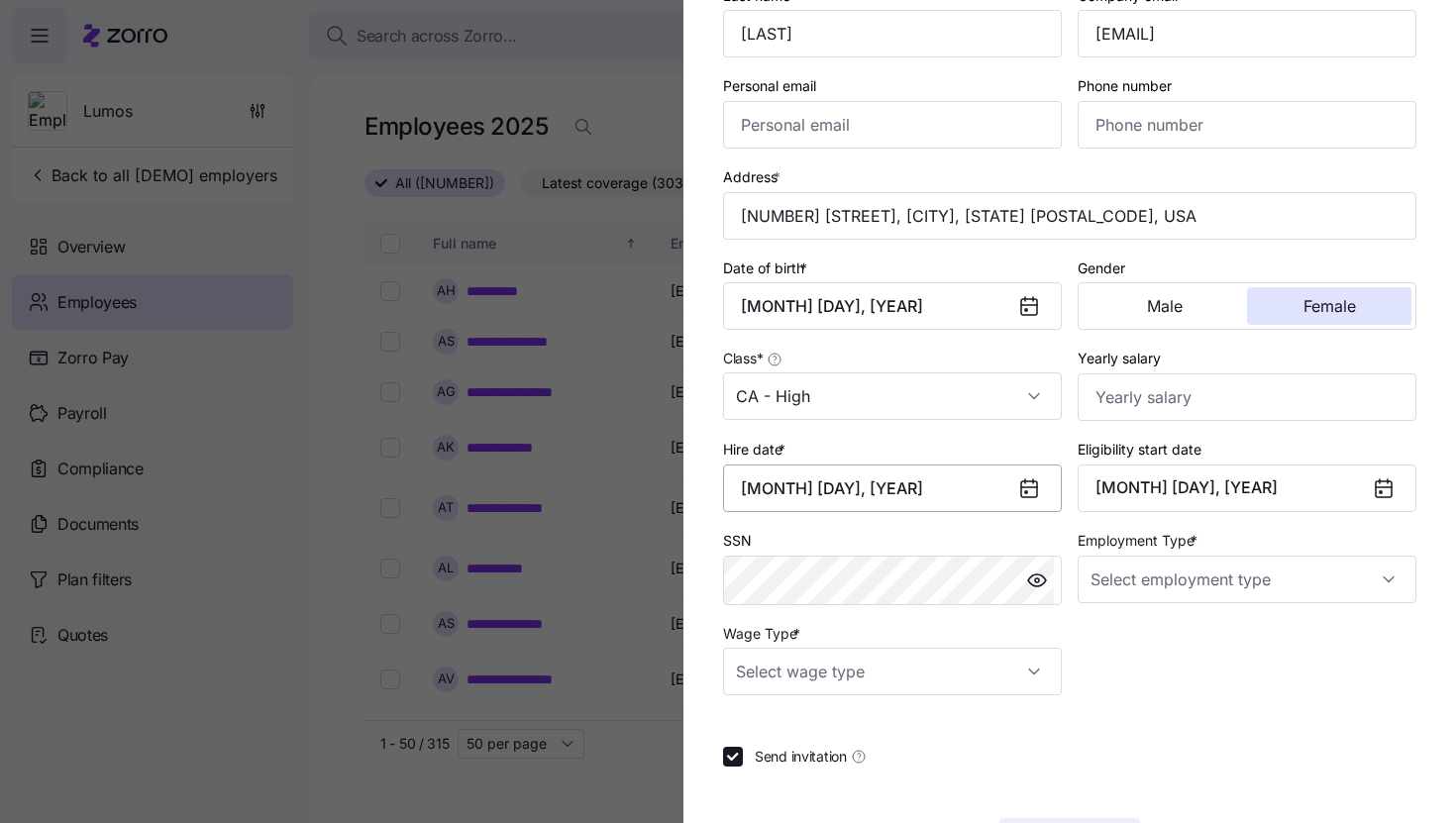 click on "[MONTH] [DAY], [YEAR]" at bounding box center (892, 488) 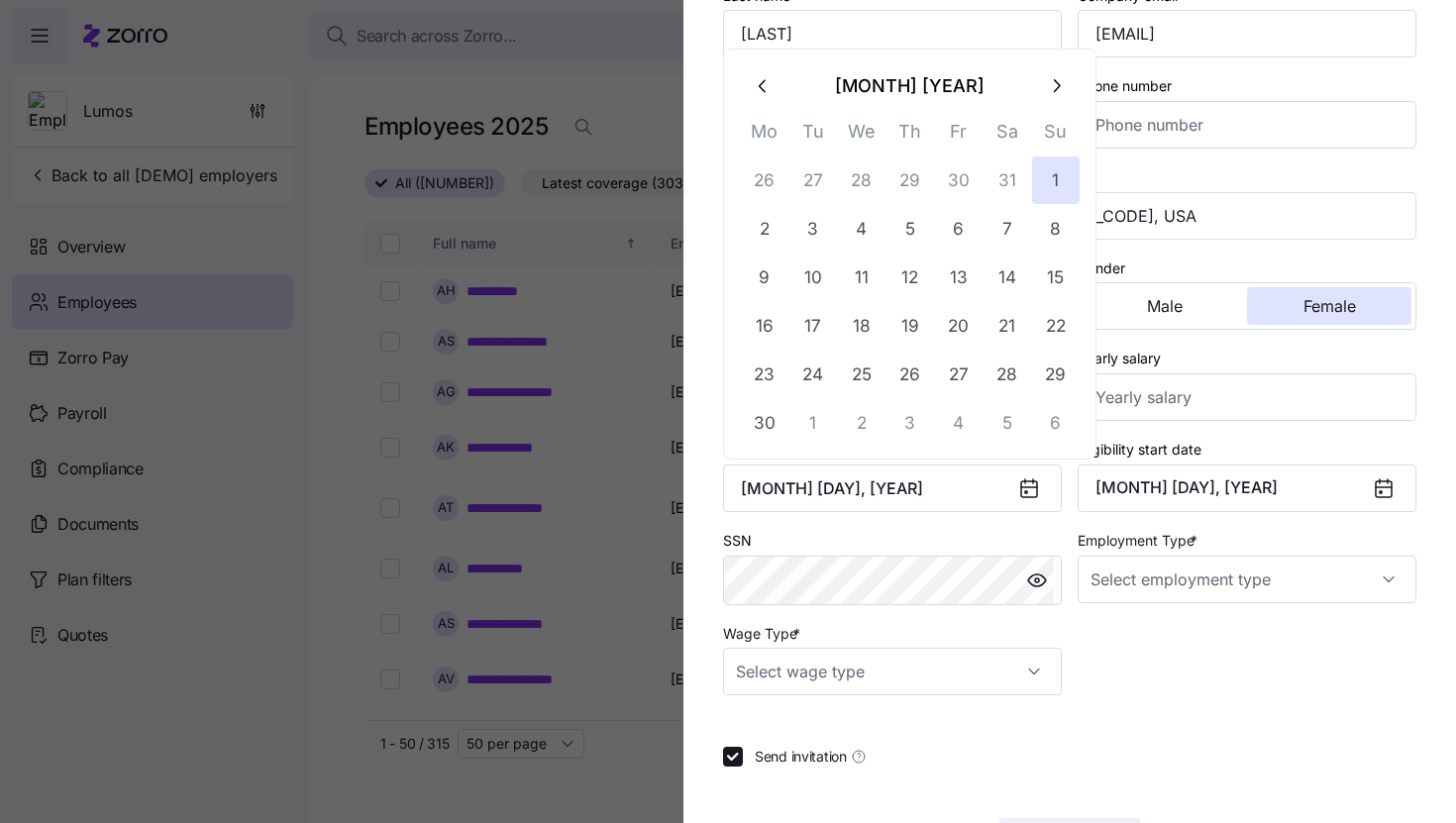 click 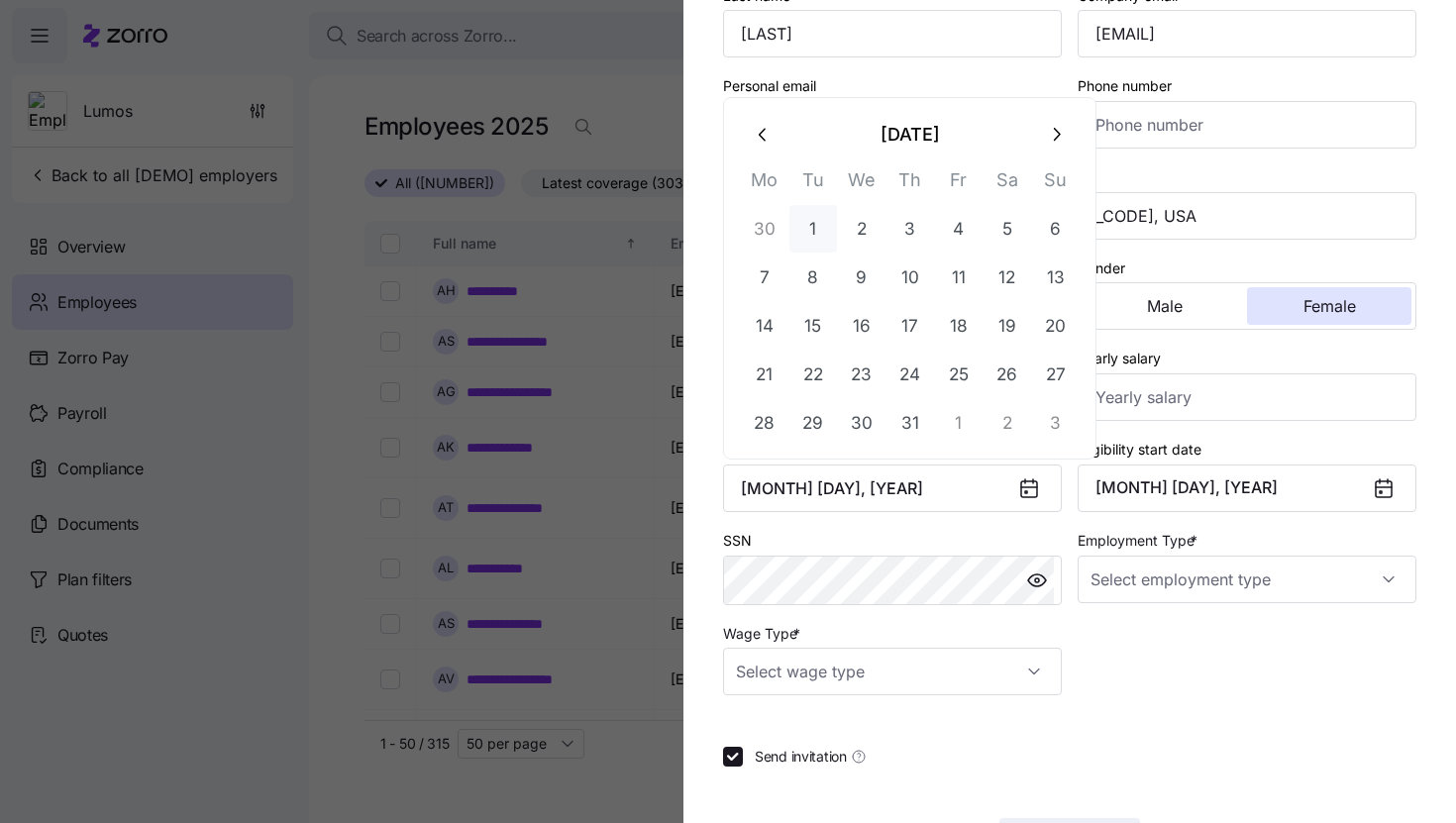 type on "[DATE]" 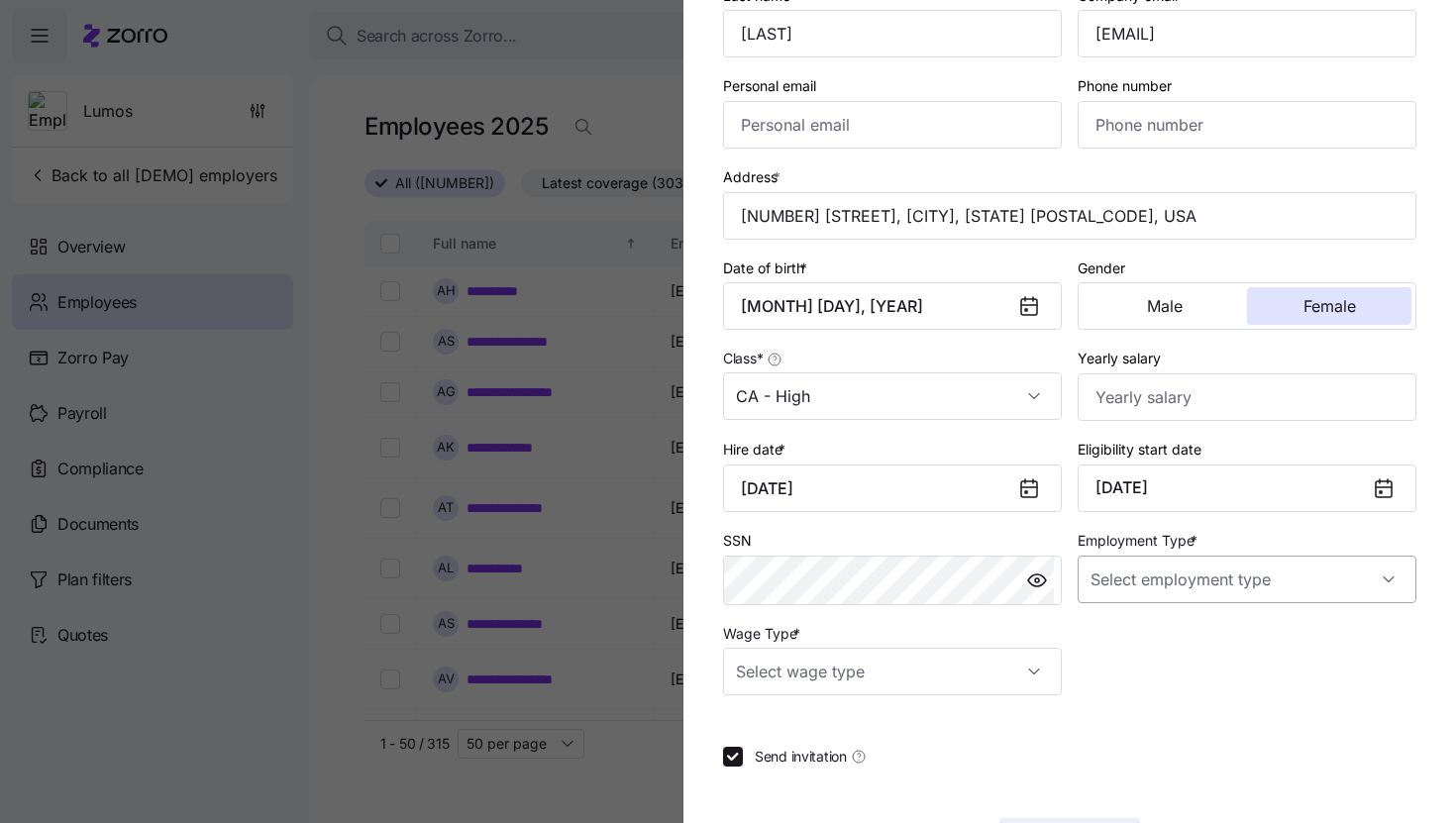 click on "Employment Type  *" at bounding box center [1247, 579] 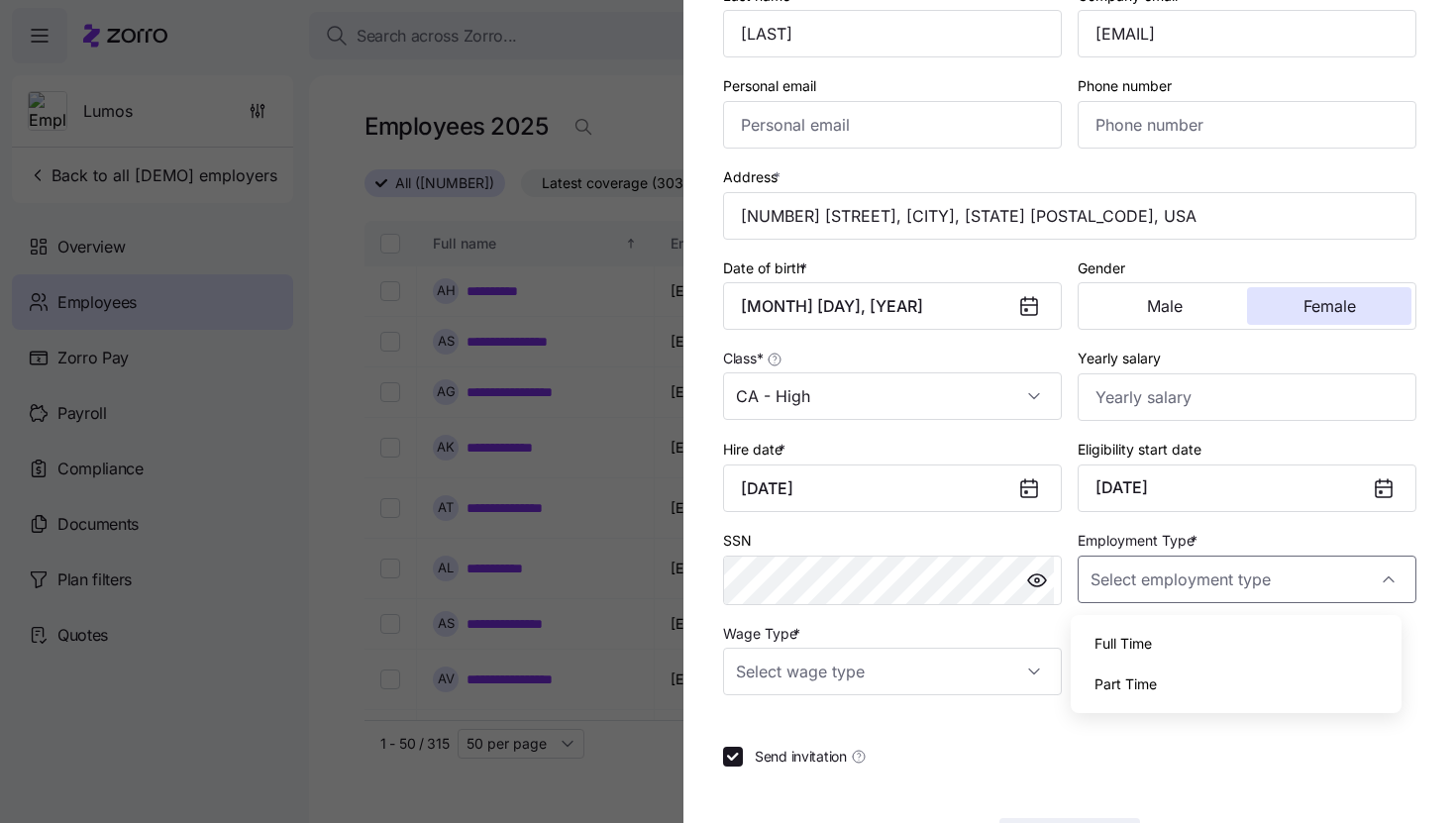 click on "Full Time" at bounding box center [1236, 644] 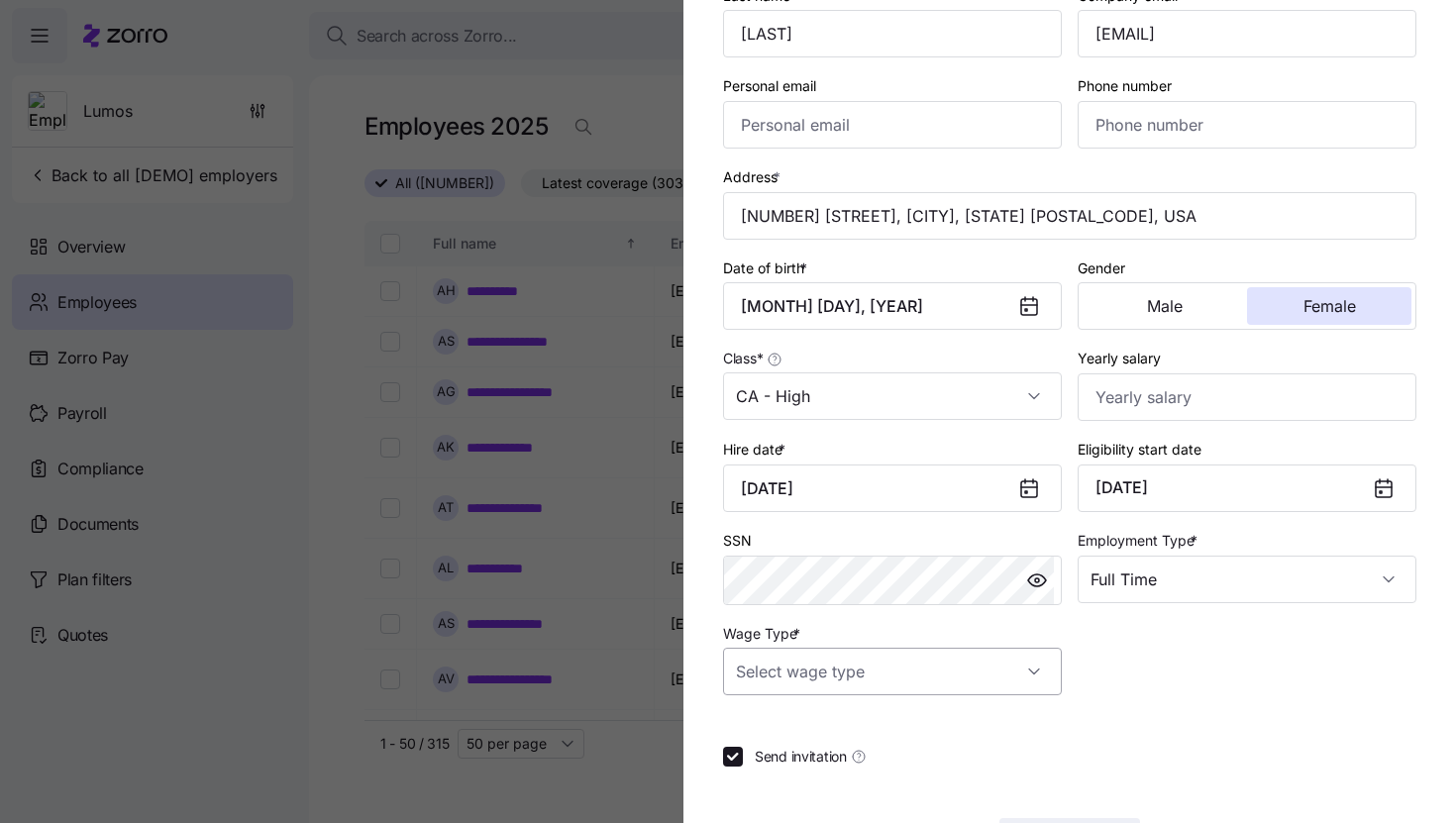 click on "Wage Type  *" at bounding box center [892, 671] 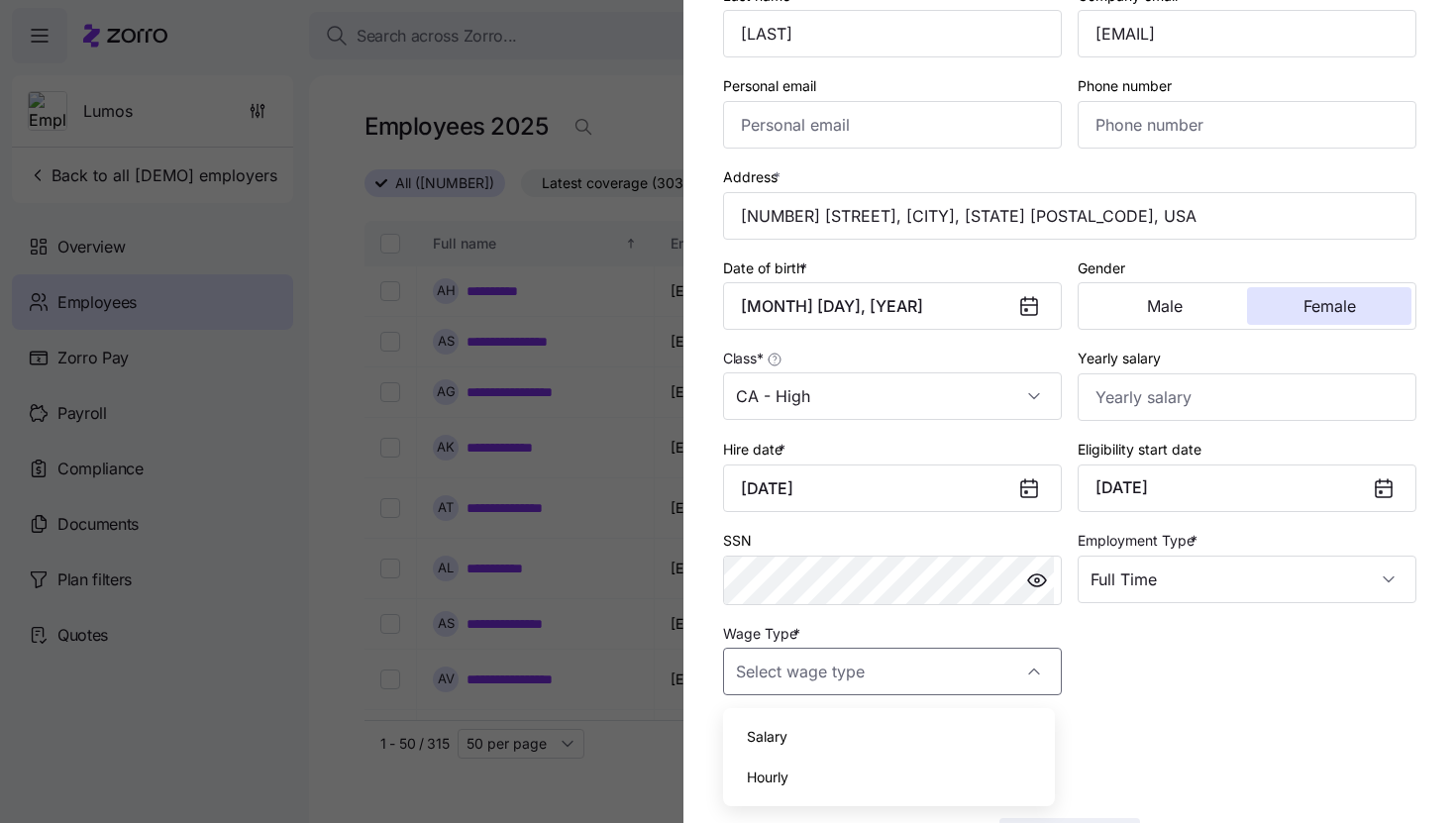click on "Salary" at bounding box center [888, 737] 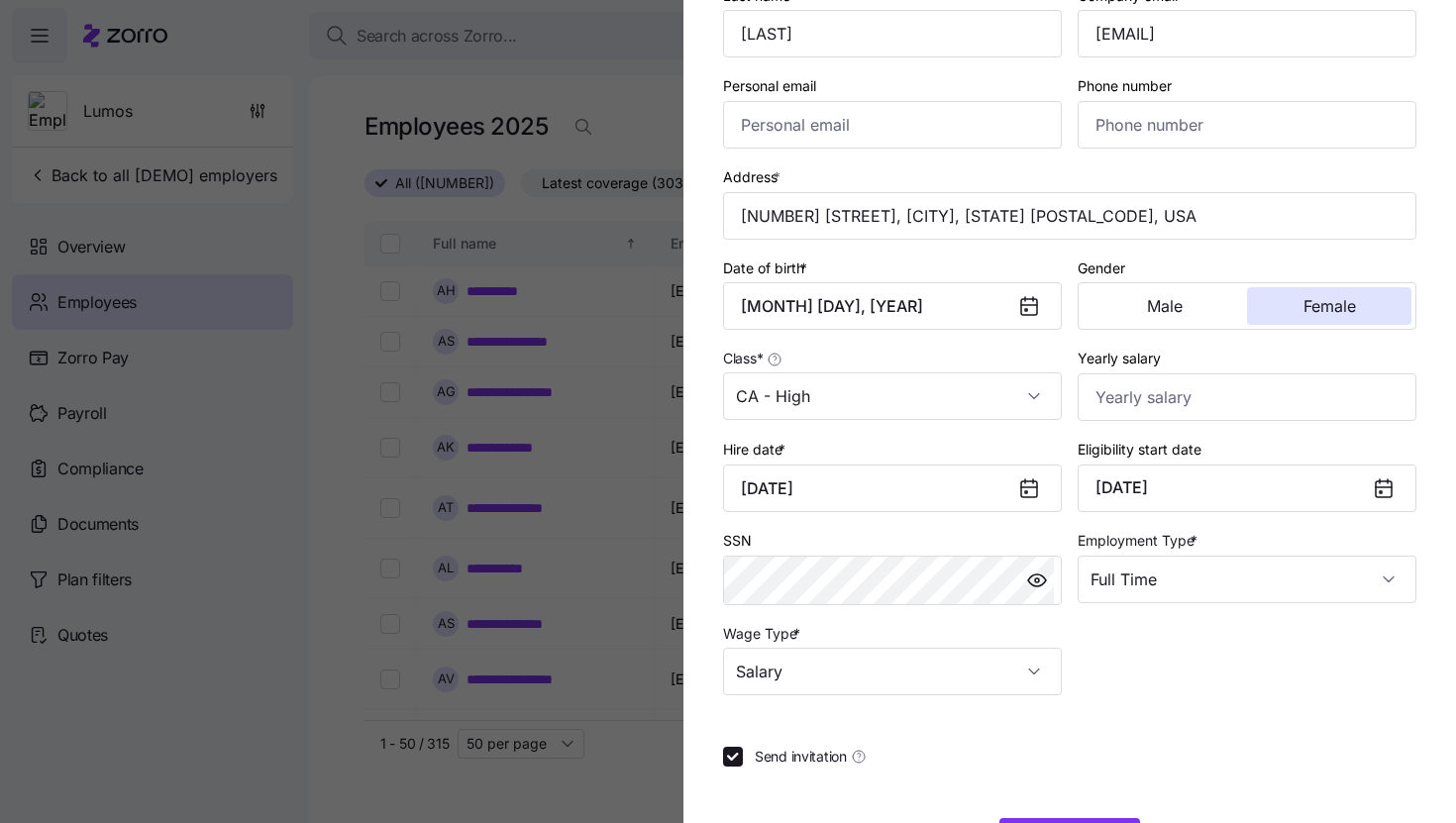 scroll, scrollTop: 294, scrollLeft: 0, axis: vertical 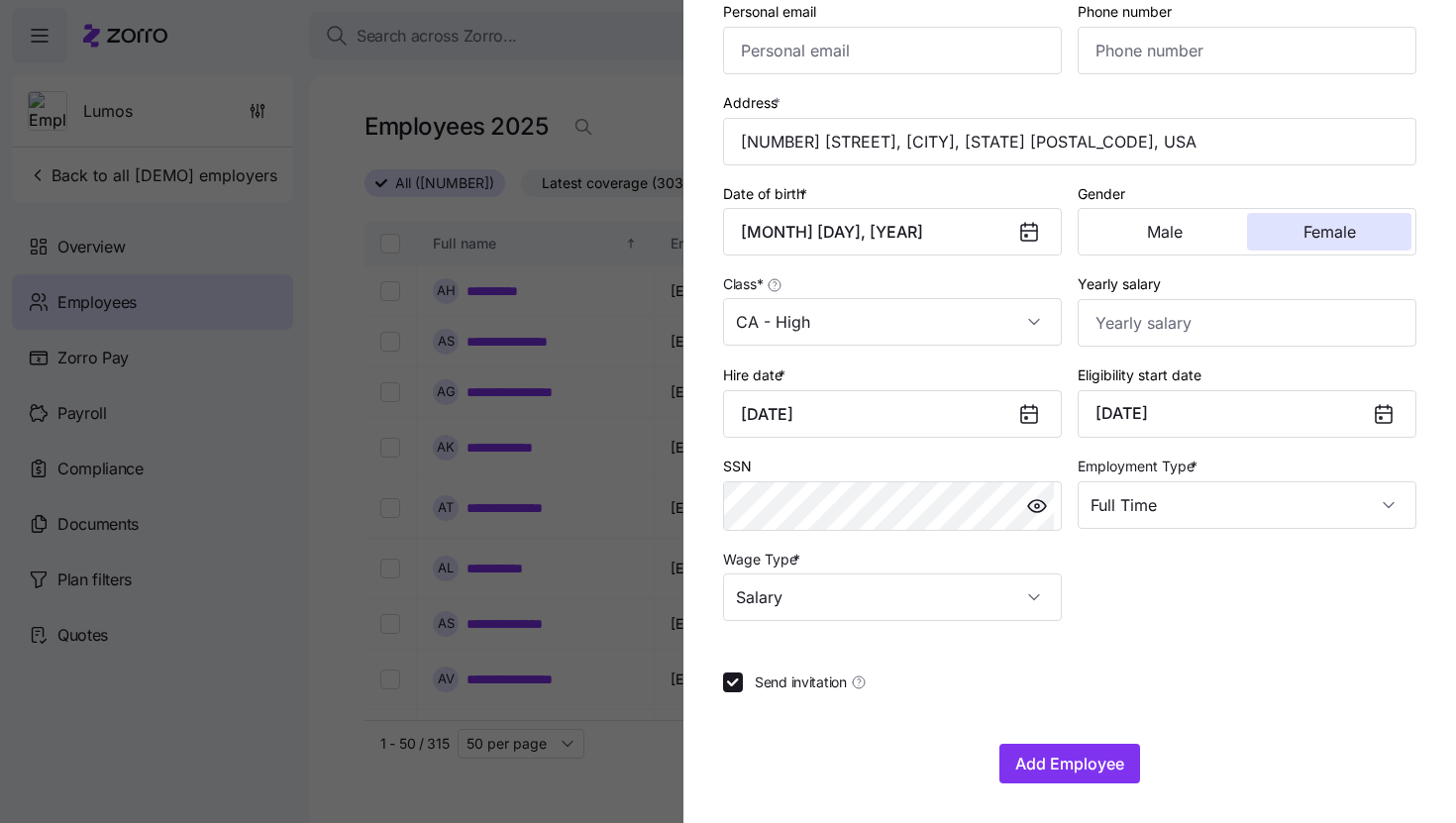 click on "Send invitation" at bounding box center [800, 682] 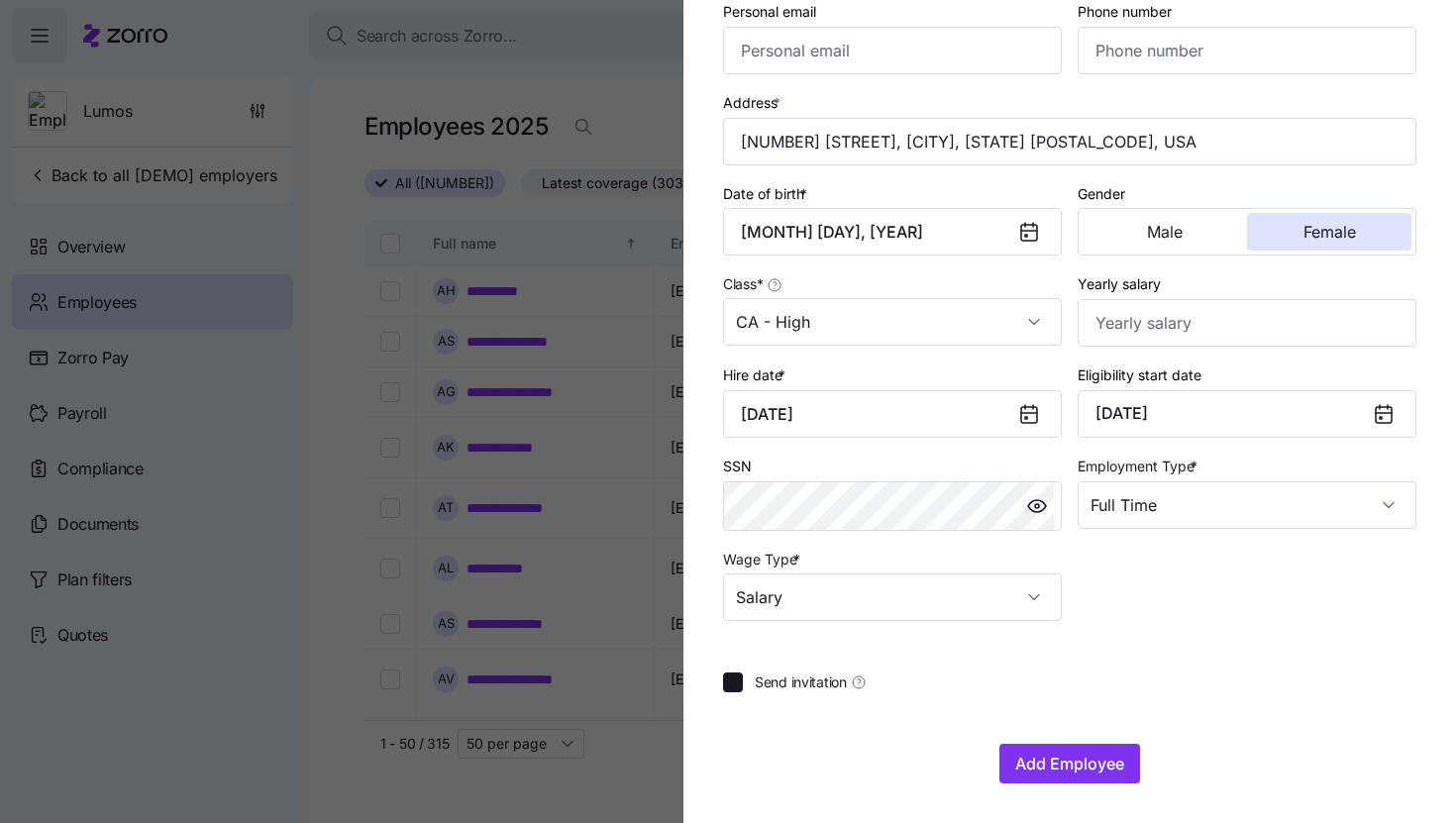 checkbox on "false" 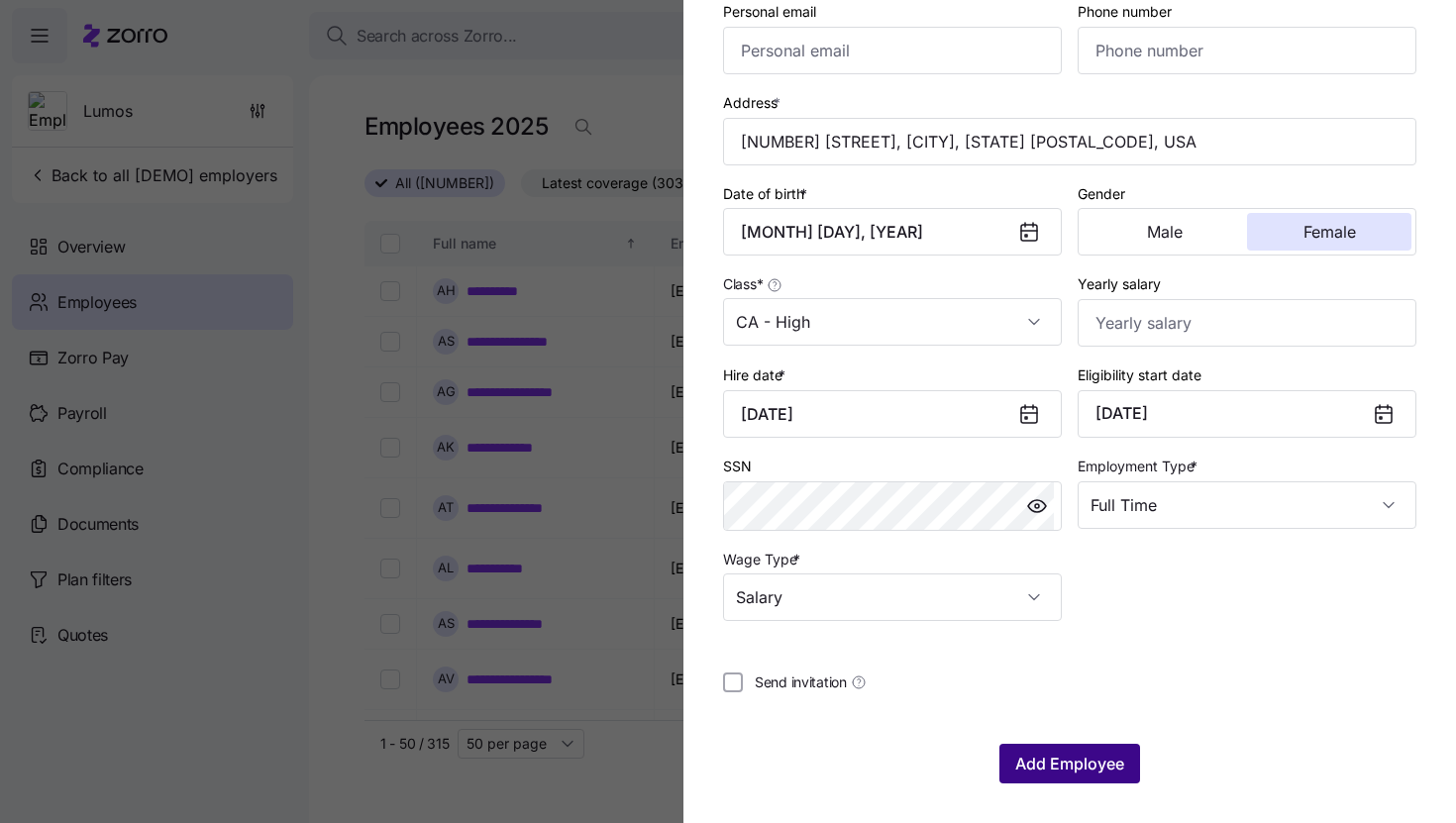 click on "Add Employee" at bounding box center [1070, 764] 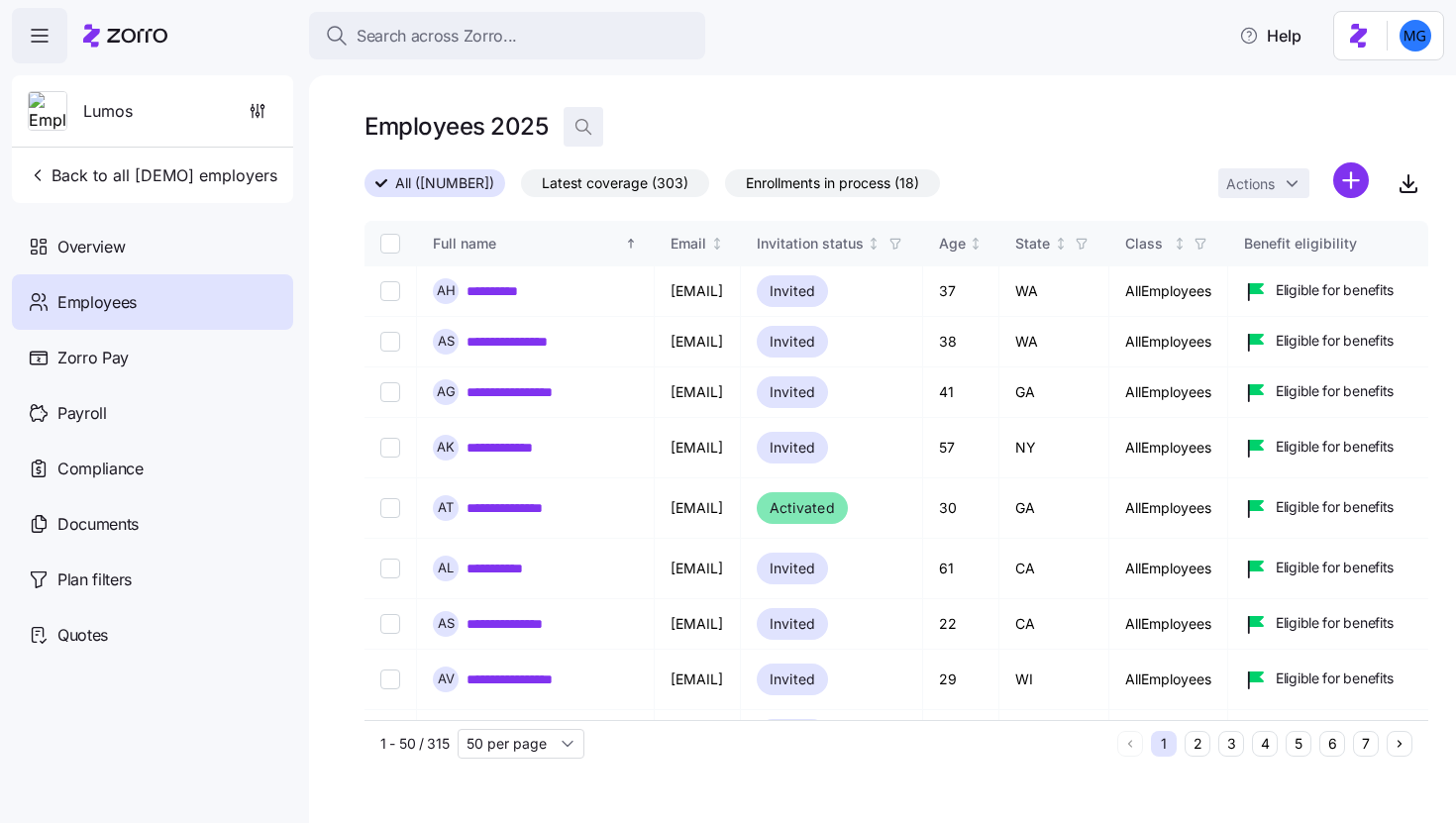 click 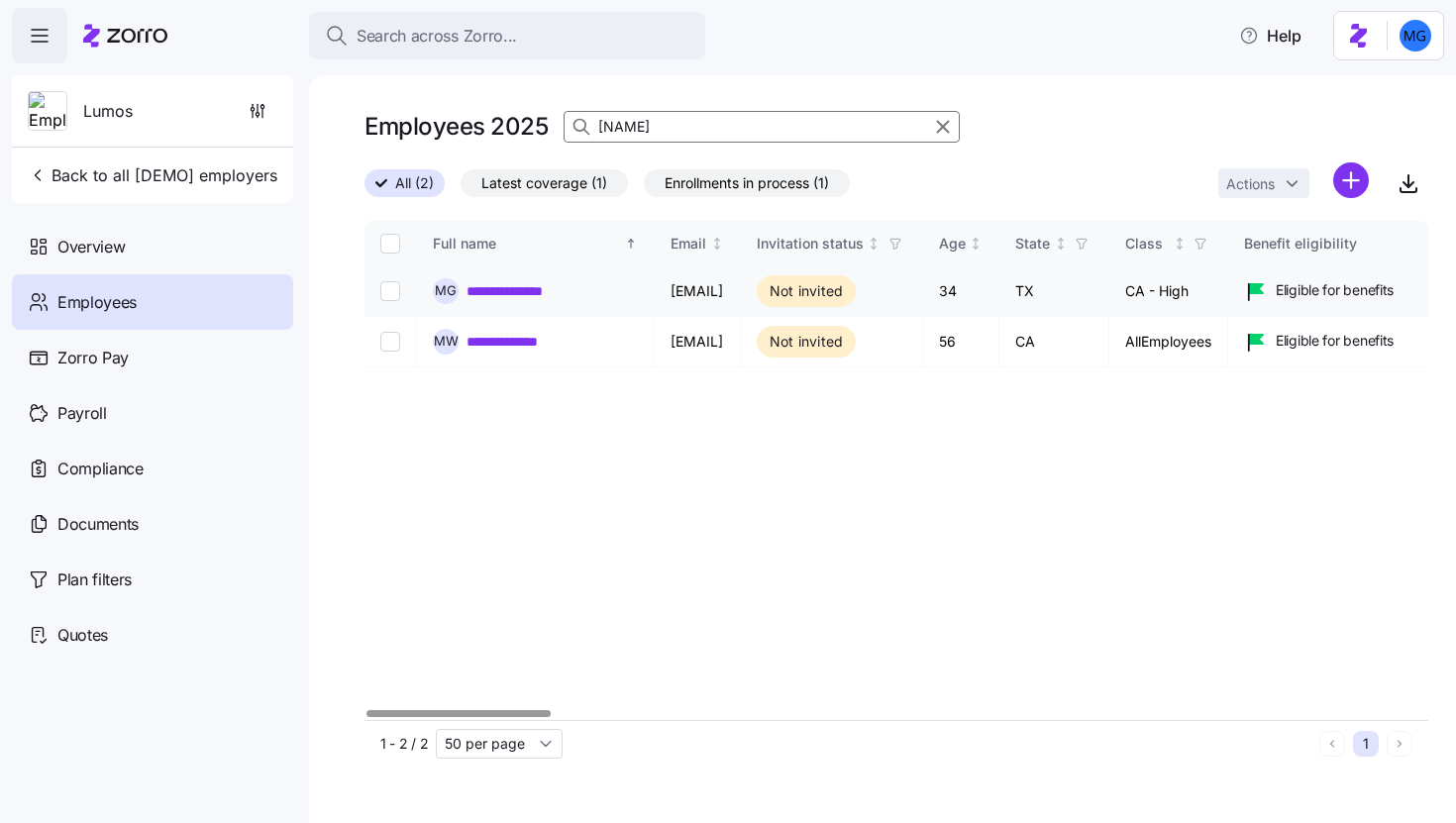 type on "[NAME]" 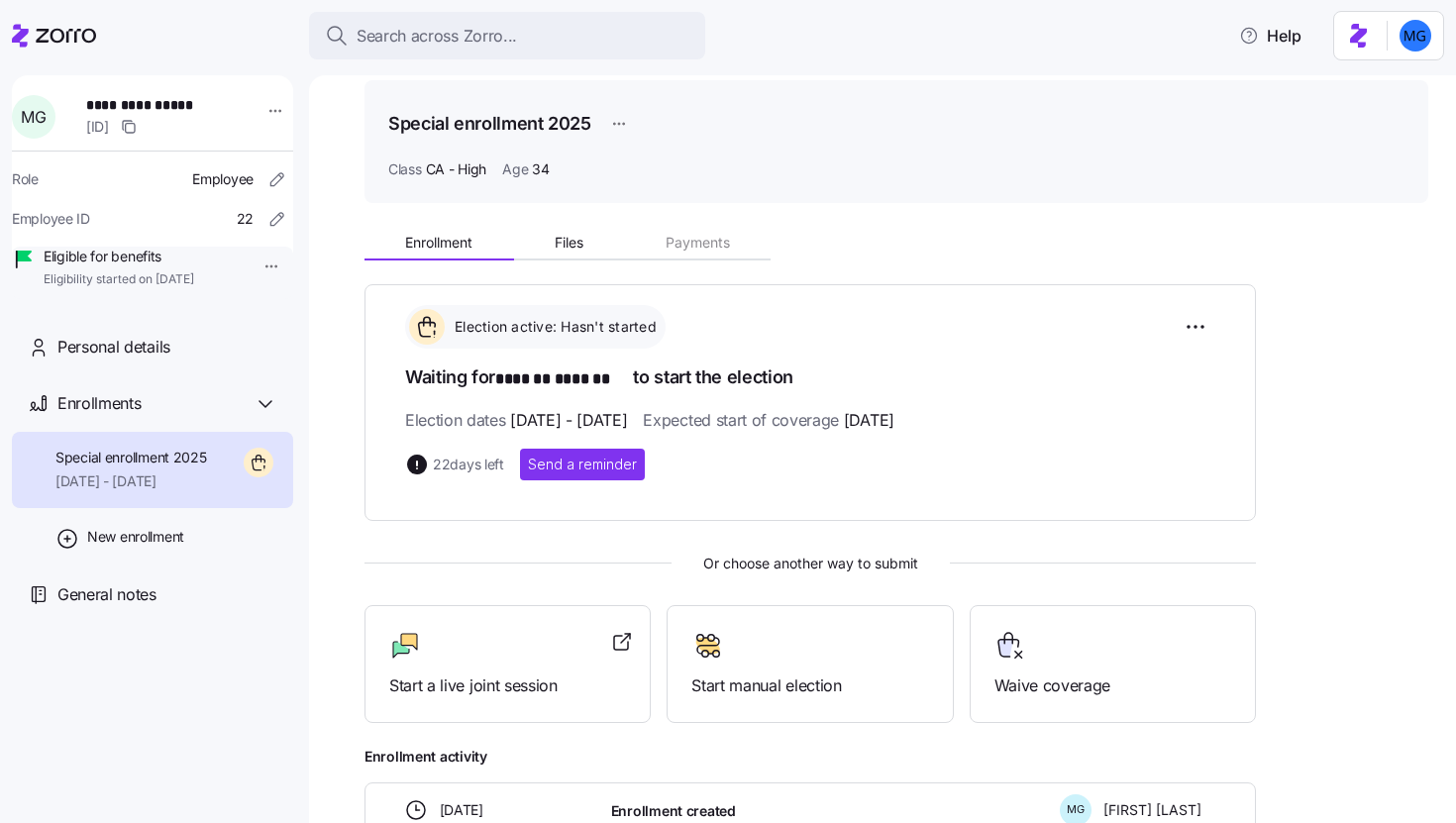 scroll, scrollTop: 0, scrollLeft: 0, axis: both 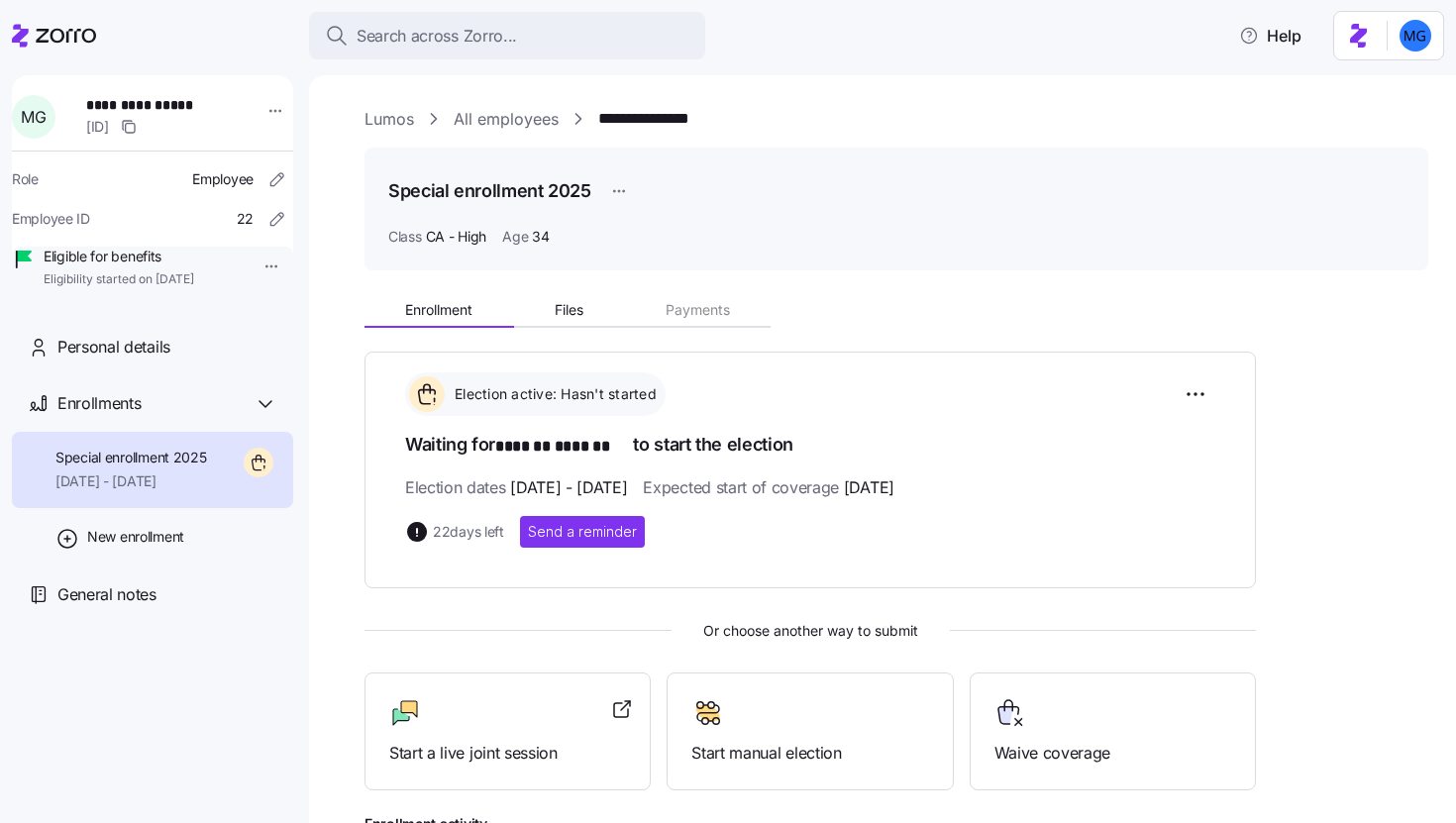 click on "Lumos" at bounding box center (389, 119) 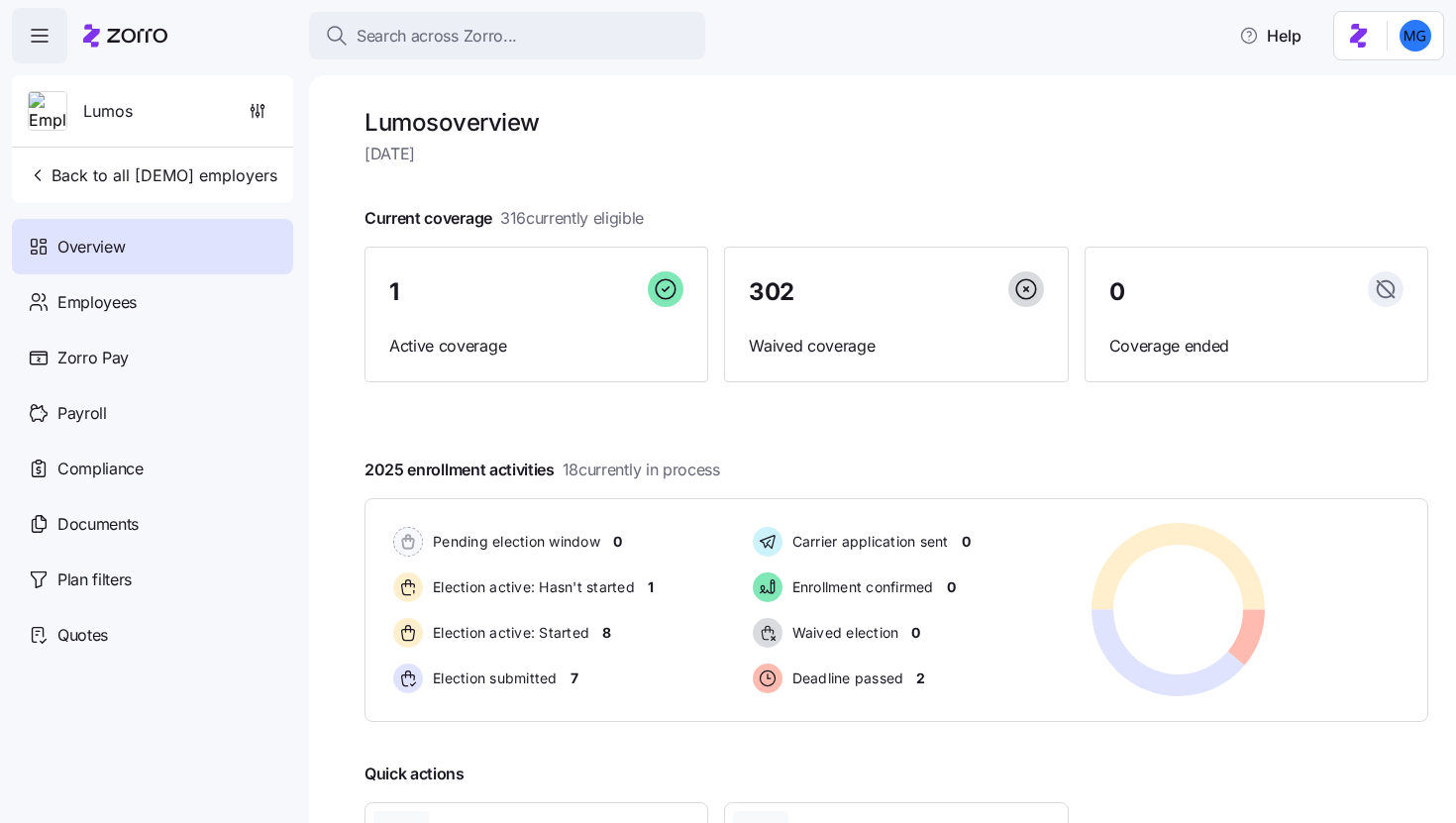click on "[DATE]" at bounding box center (896, 154) 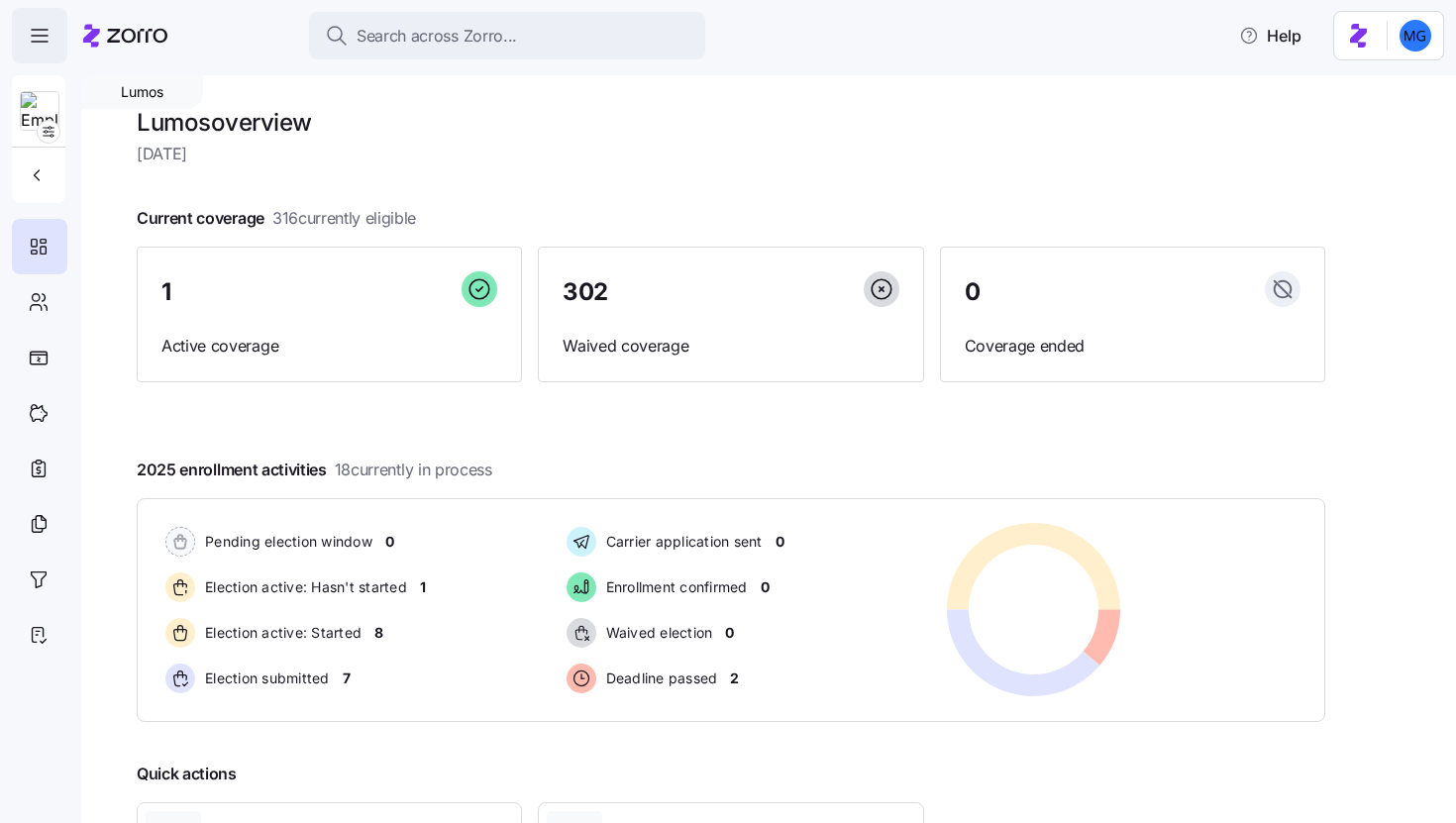 click at bounding box center (40, 36) 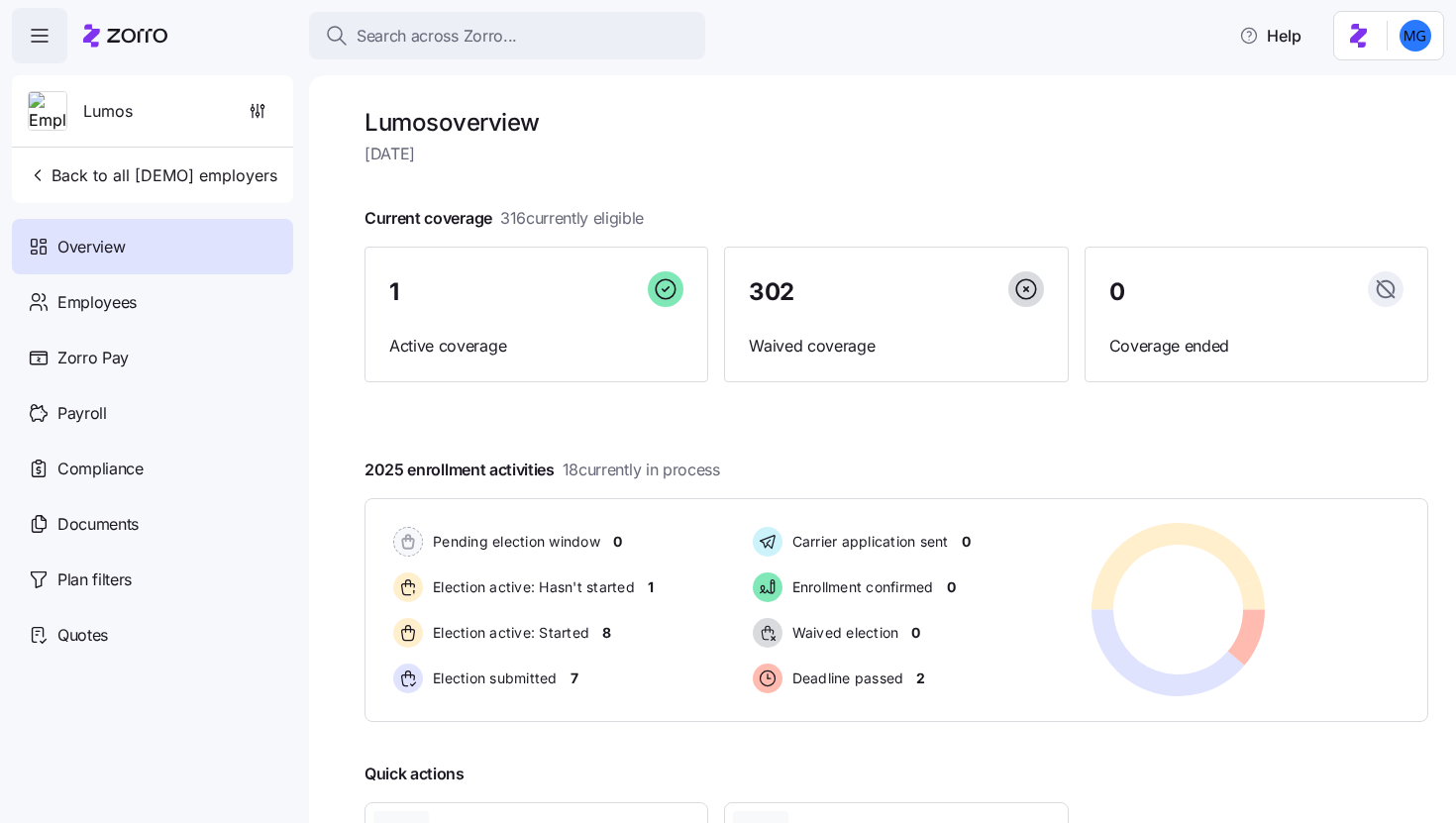 click 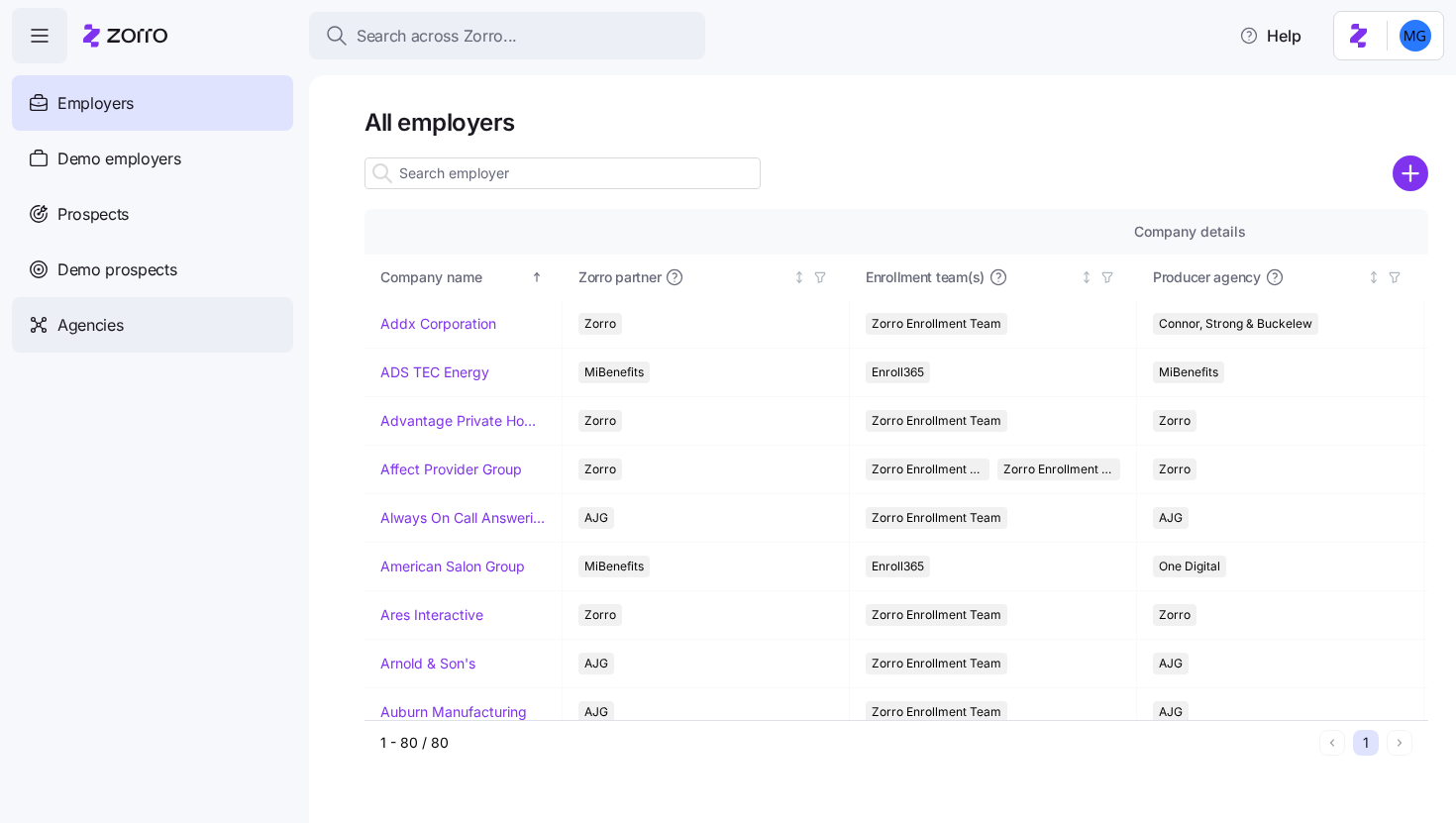 click on "Agencies" at bounding box center (90, 325) 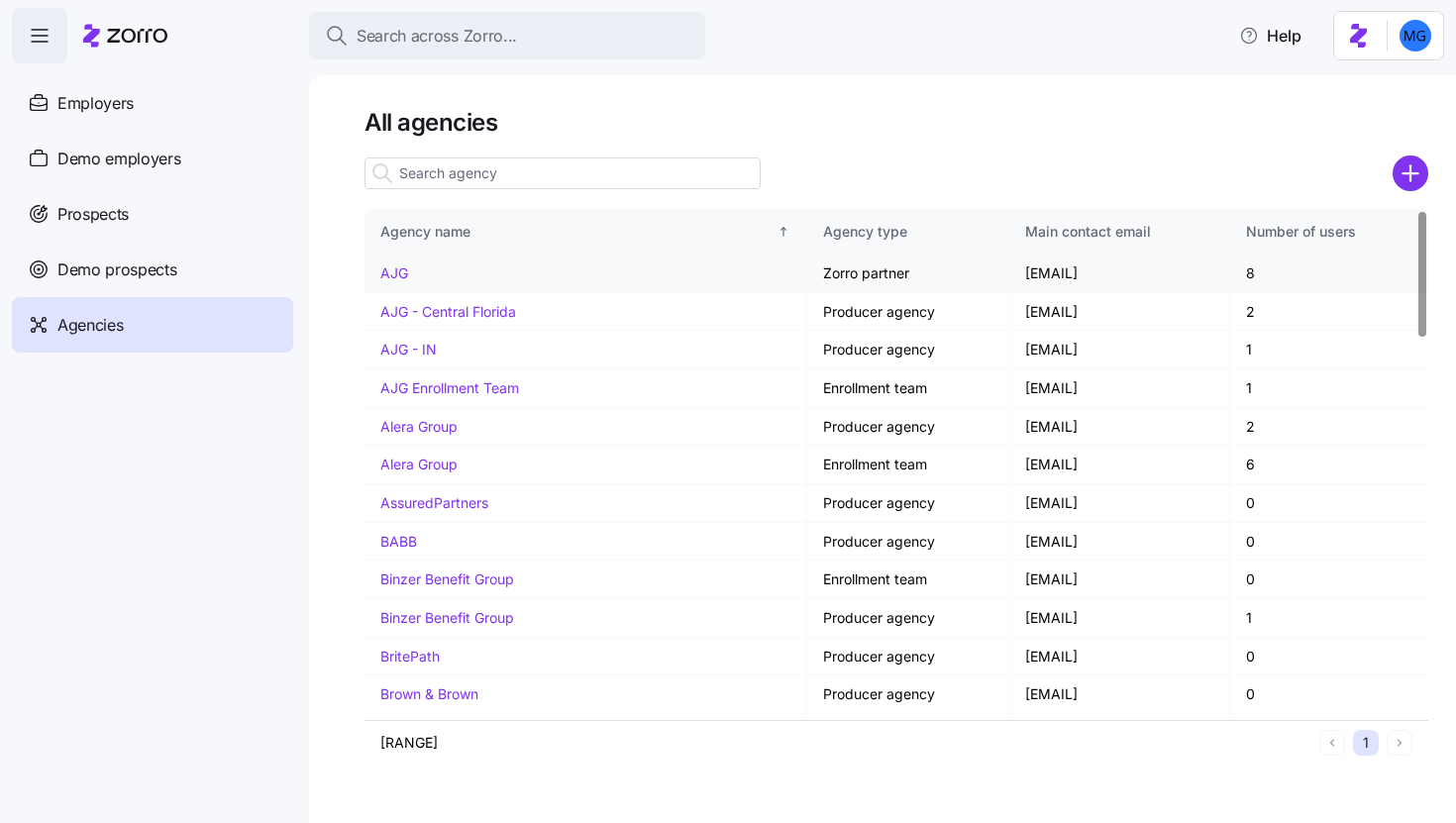 click on "AJG" at bounding box center (394, 272) 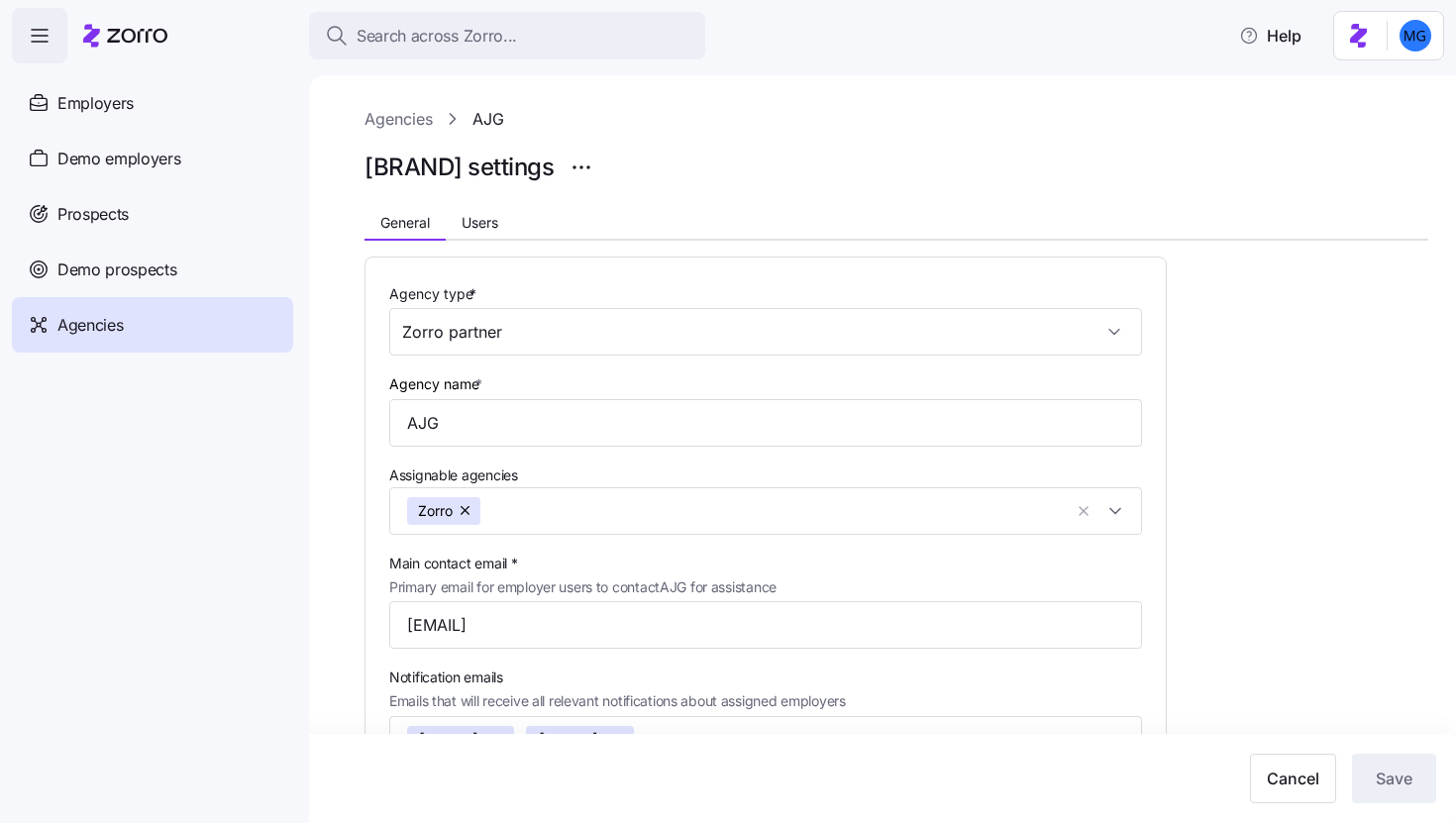 click on "Agencies" at bounding box center (153, 325) 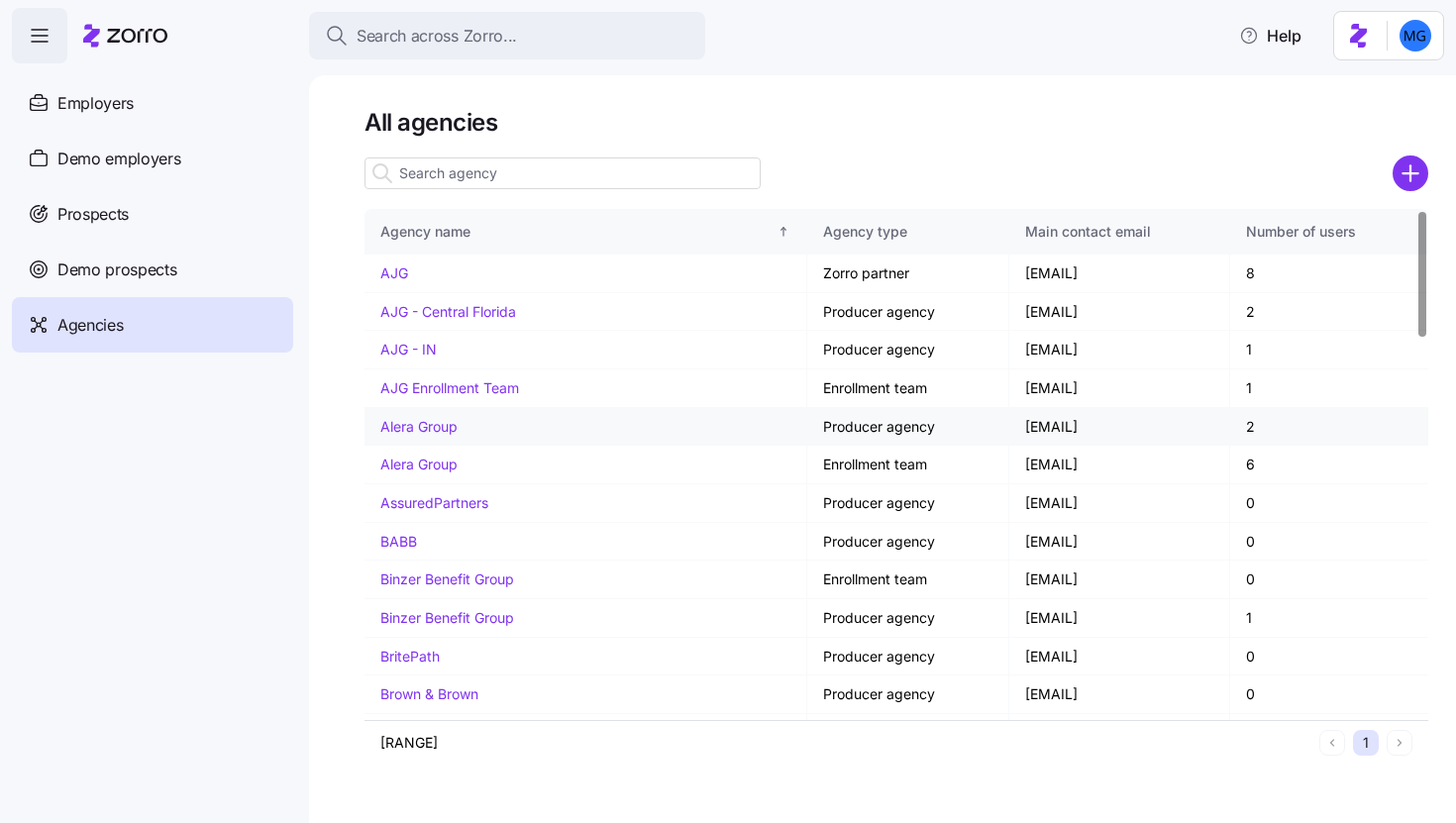 click on "Alera Group" at bounding box center (585, 427) 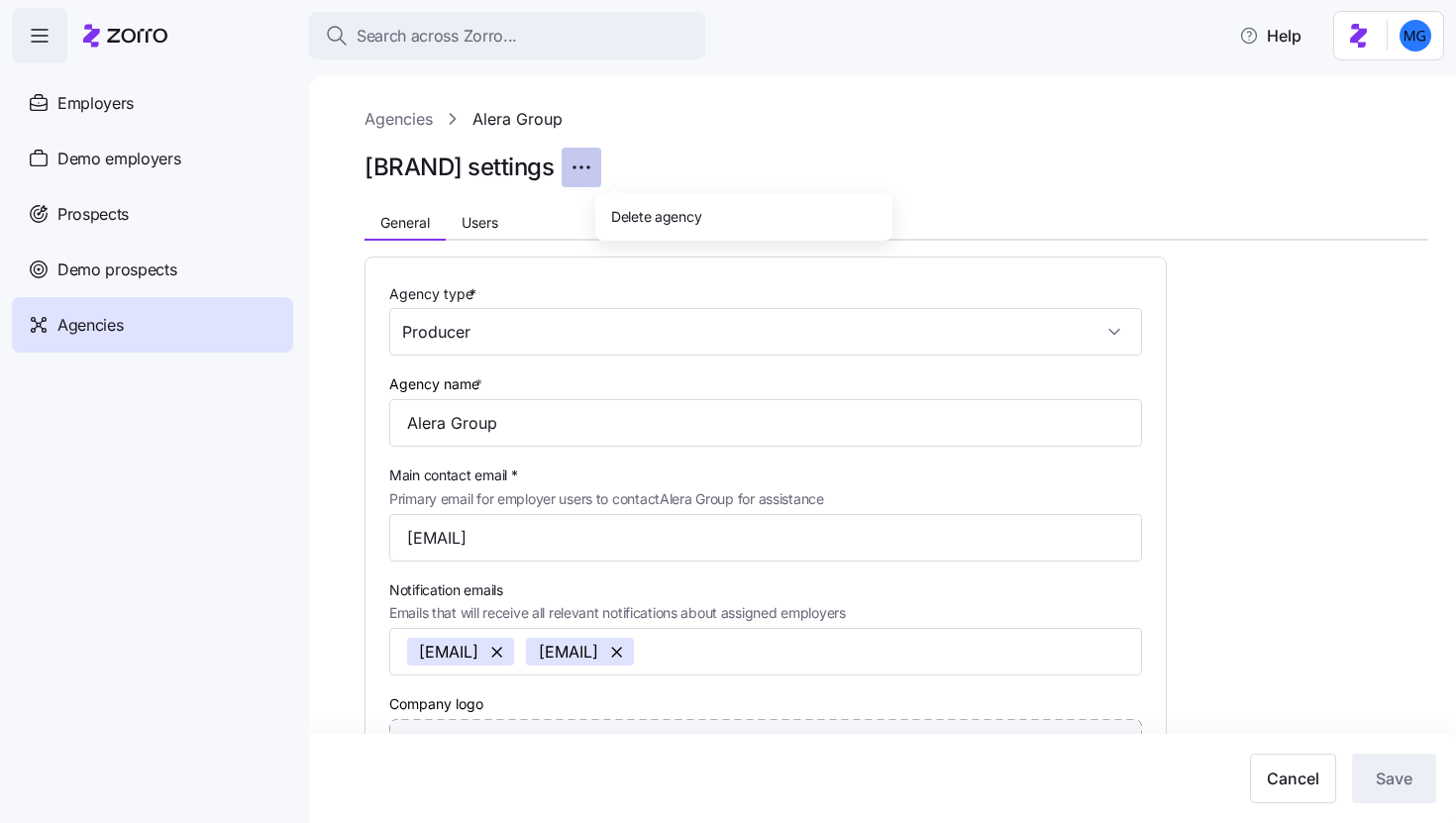click on "Search across Zorro... Help Employers Demo employers Prospects Demo prospects Agencies Agencies Alera Group Alera Group settings General Users Agency type  * Producer Agency name  * Alera Group Main contact email *   Primary email for employer users to contact  Alera Group   for assistance [EMAIL] Notification emails Emails that will receive all relevant notifications about assigned employers [EMAIL] [EMAIL] Company logo Upload company logo Or drag it here Cancel Save Zorro Ops Enrollment team Producer Zorro partner Delete agency" at bounding box center (728, 405) 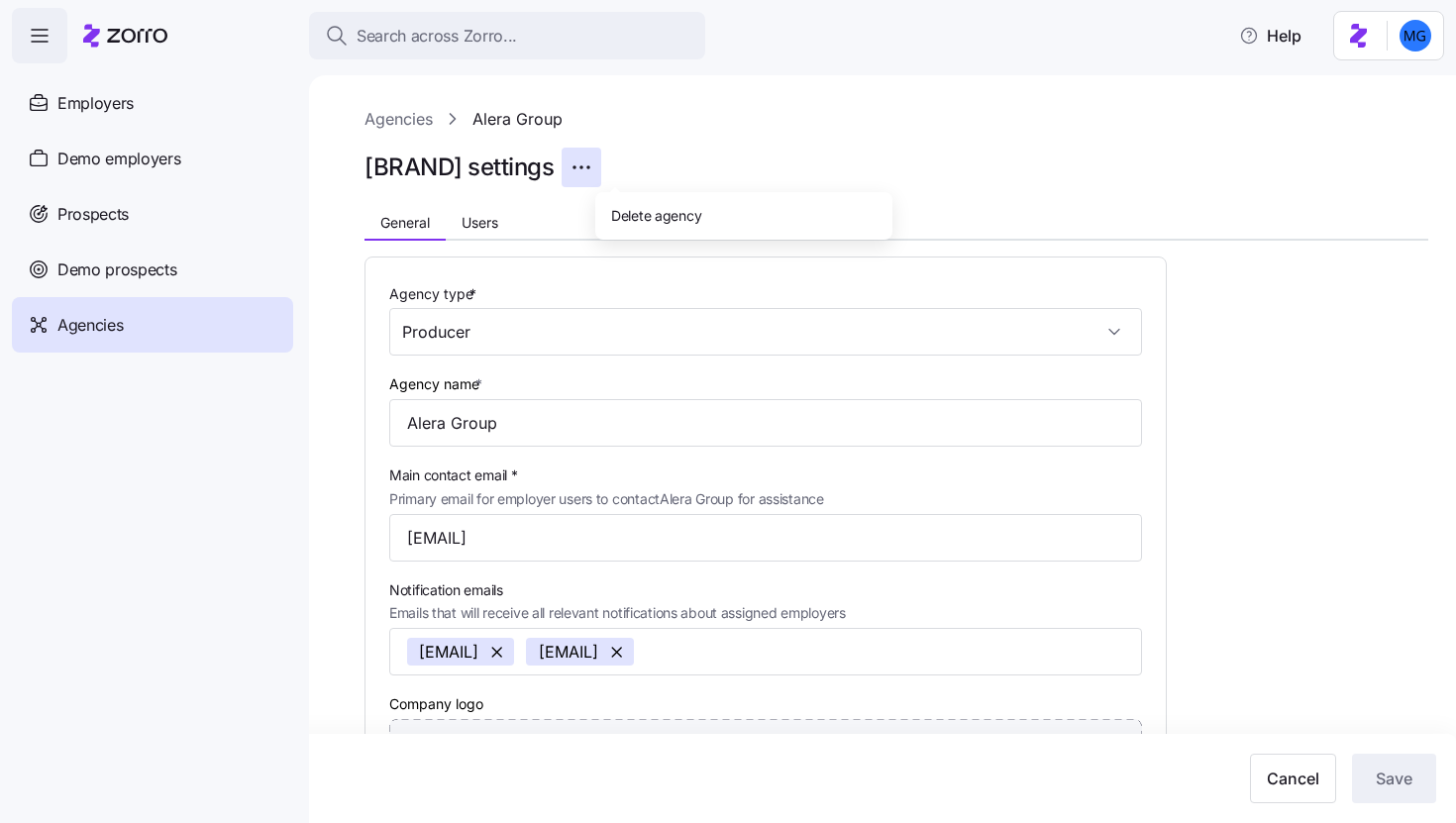 click on "Search across Zorro... Help Employers Demo employers Prospects Demo prospects Agencies Agencies Alera Group Alera Group settings General Users Agency type  * Producer Agency name  * Alera Group Main contact email *   Primary email for employer users to contact  Alera Group   for assistance [EMAIL] Notification emails Emails that will receive all relevant notifications about assigned employers [EMAIL] [EMAIL] Company logo Upload company logo Or drag it here Cancel Save Zorro Ops Enrollment team Producer Zorro partner Delete agency" at bounding box center (728, 405) 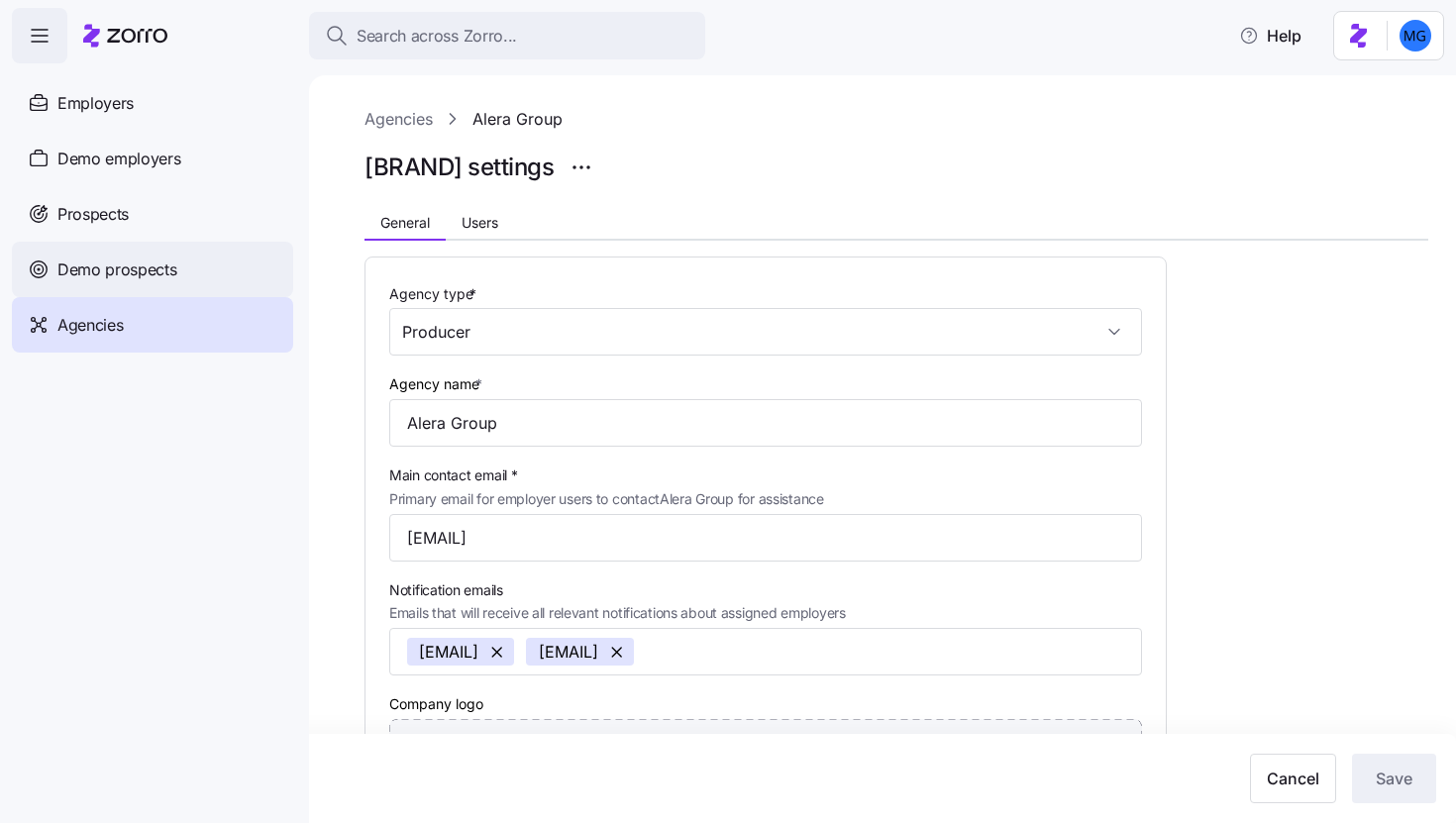 click on "Demo prospects" at bounding box center (117, 269) 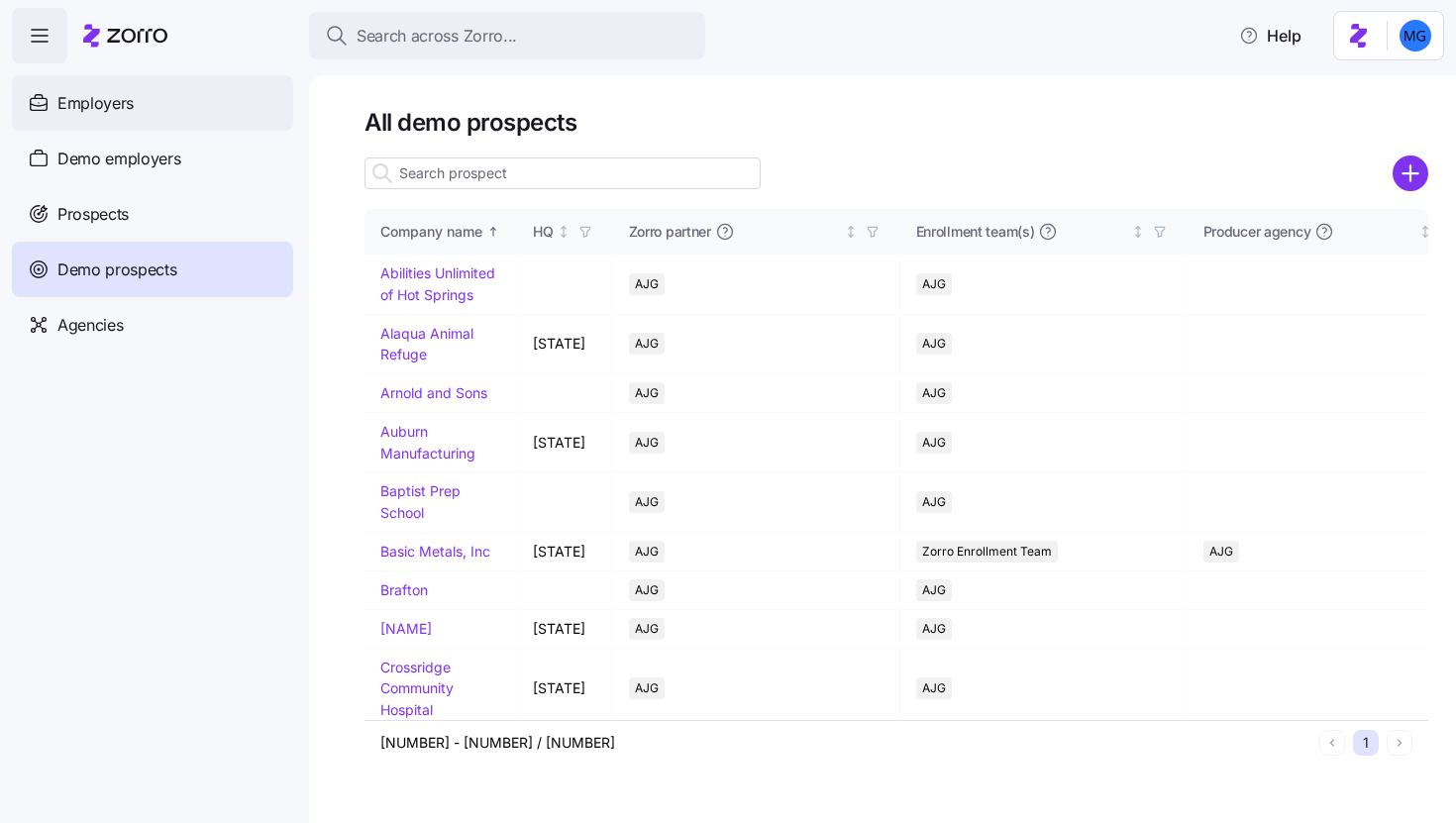click on "Employers" at bounding box center [153, 103] 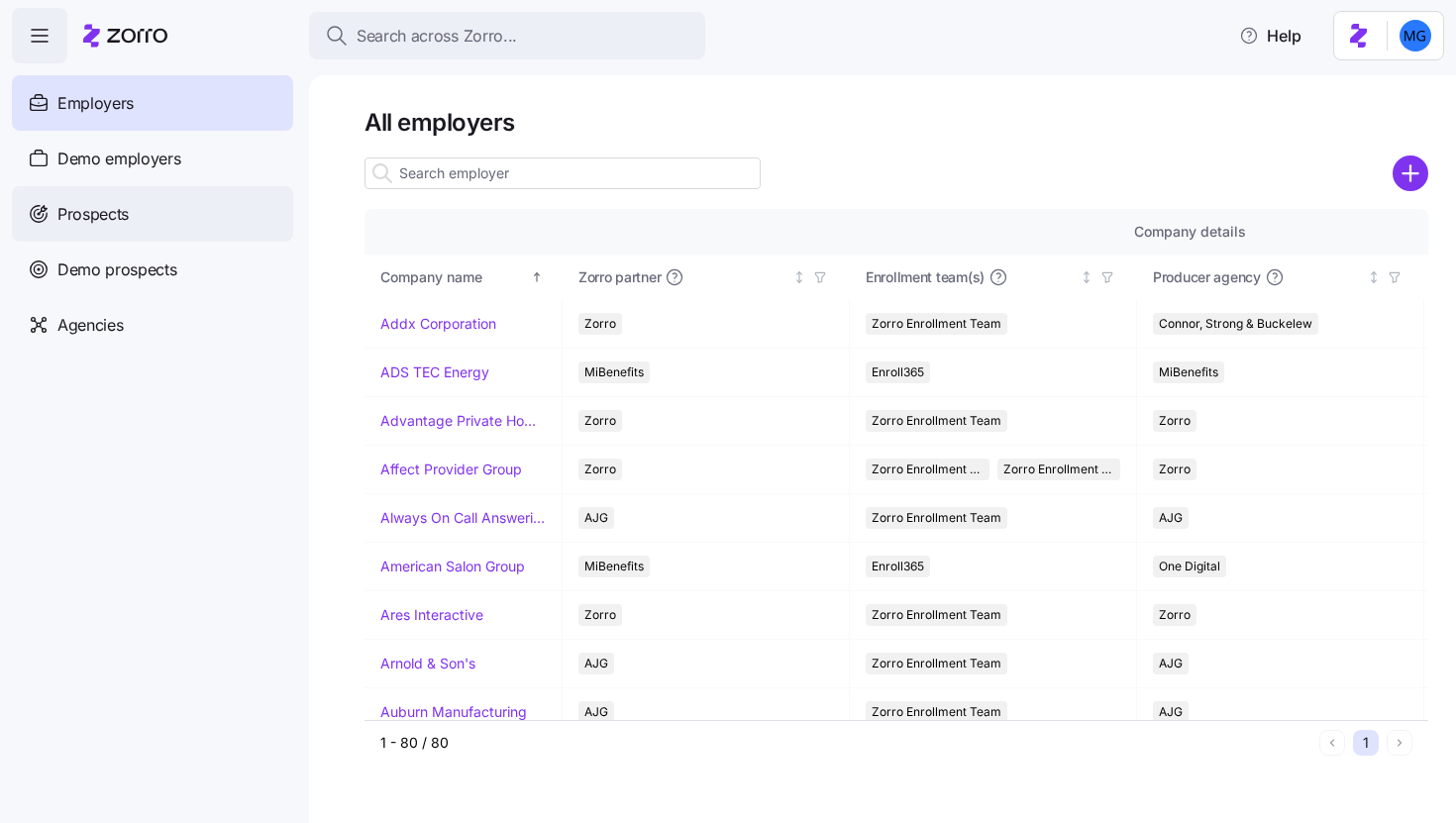 click on "Prospects" at bounding box center (153, 214) 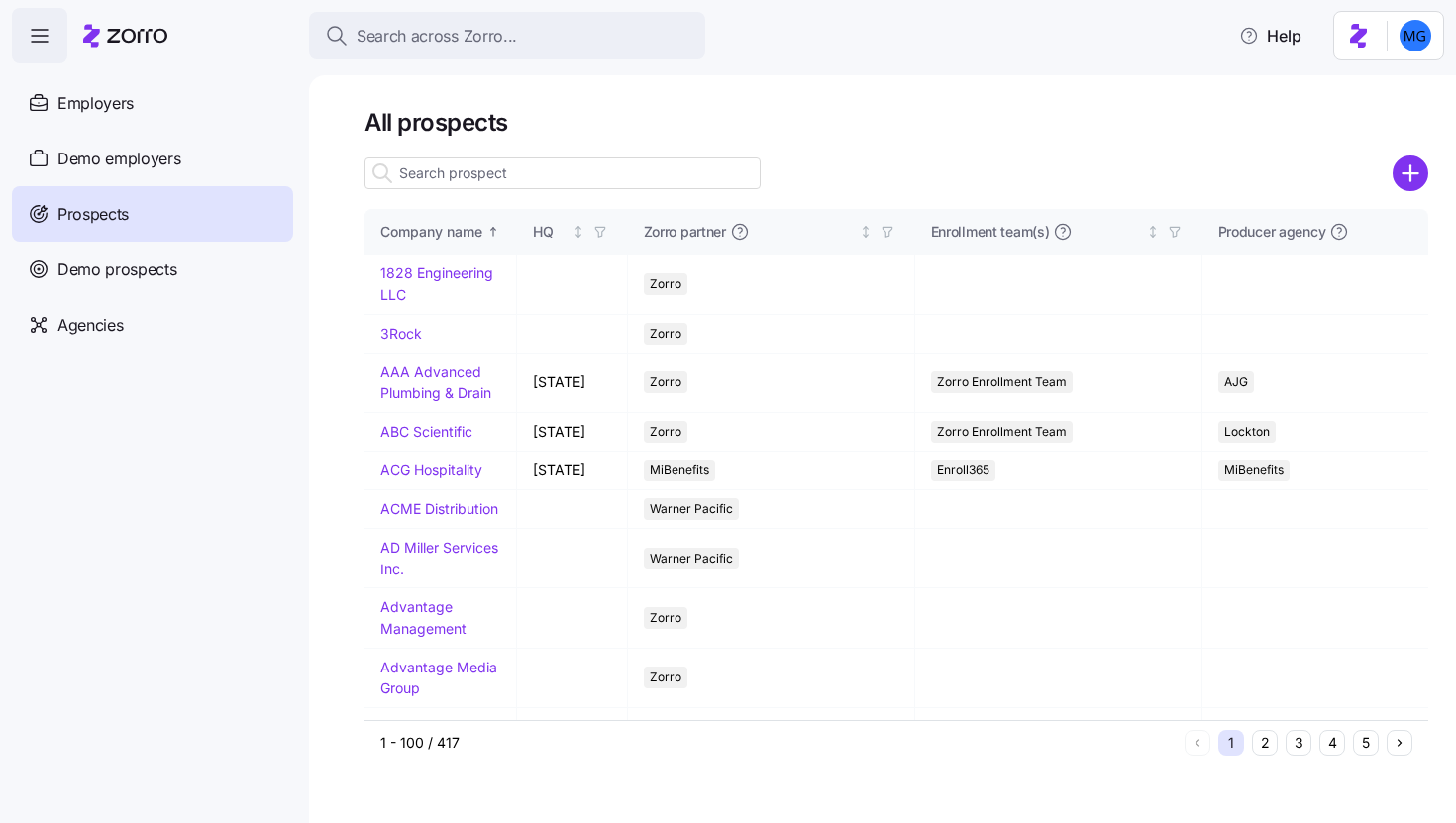 click at bounding box center [563, 173] 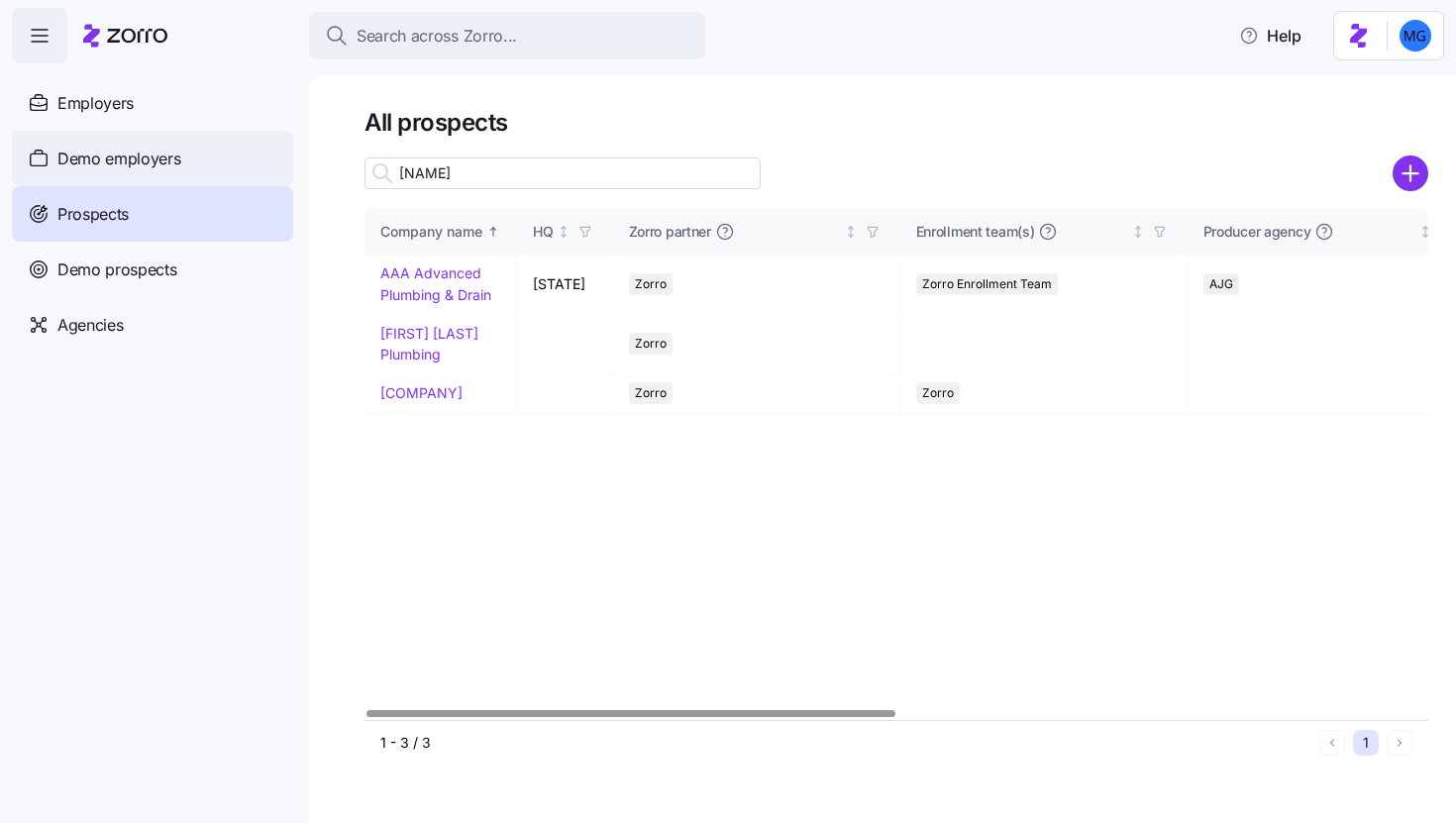 type on "[NAME]" 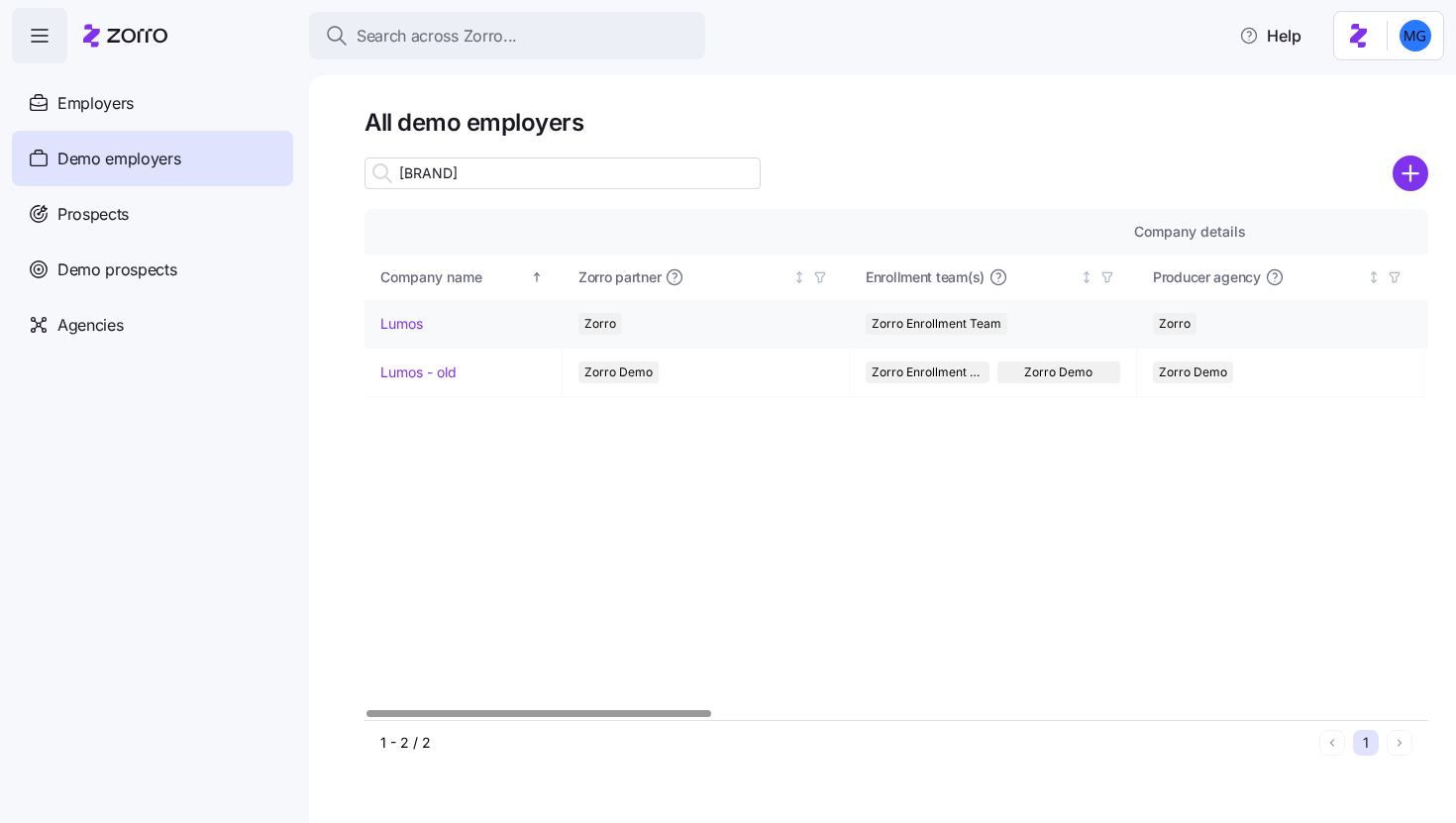 type on "[BRAND]" 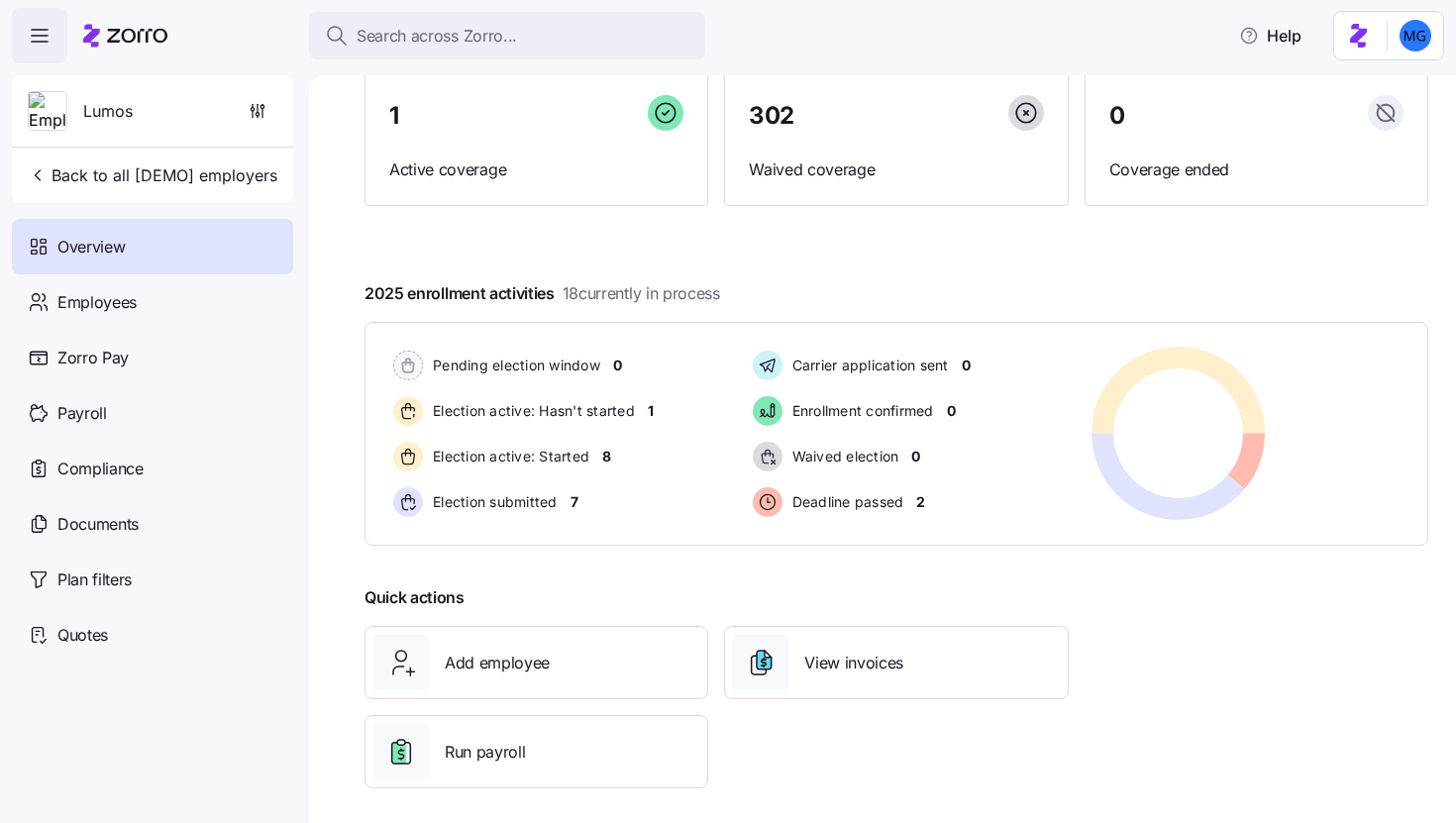 scroll, scrollTop: 183, scrollLeft: 0, axis: vertical 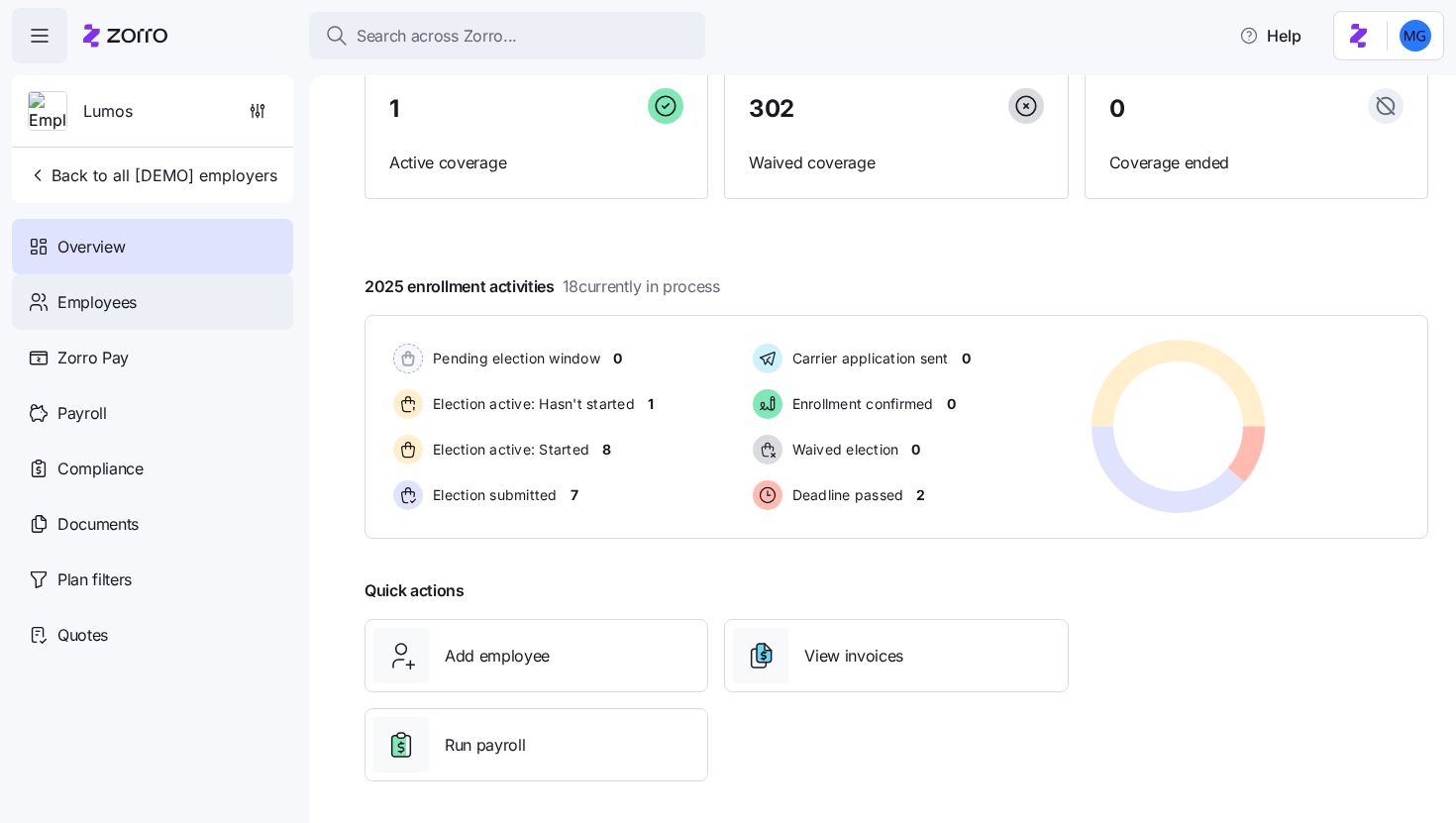 click on "Employees" at bounding box center (97, 302) 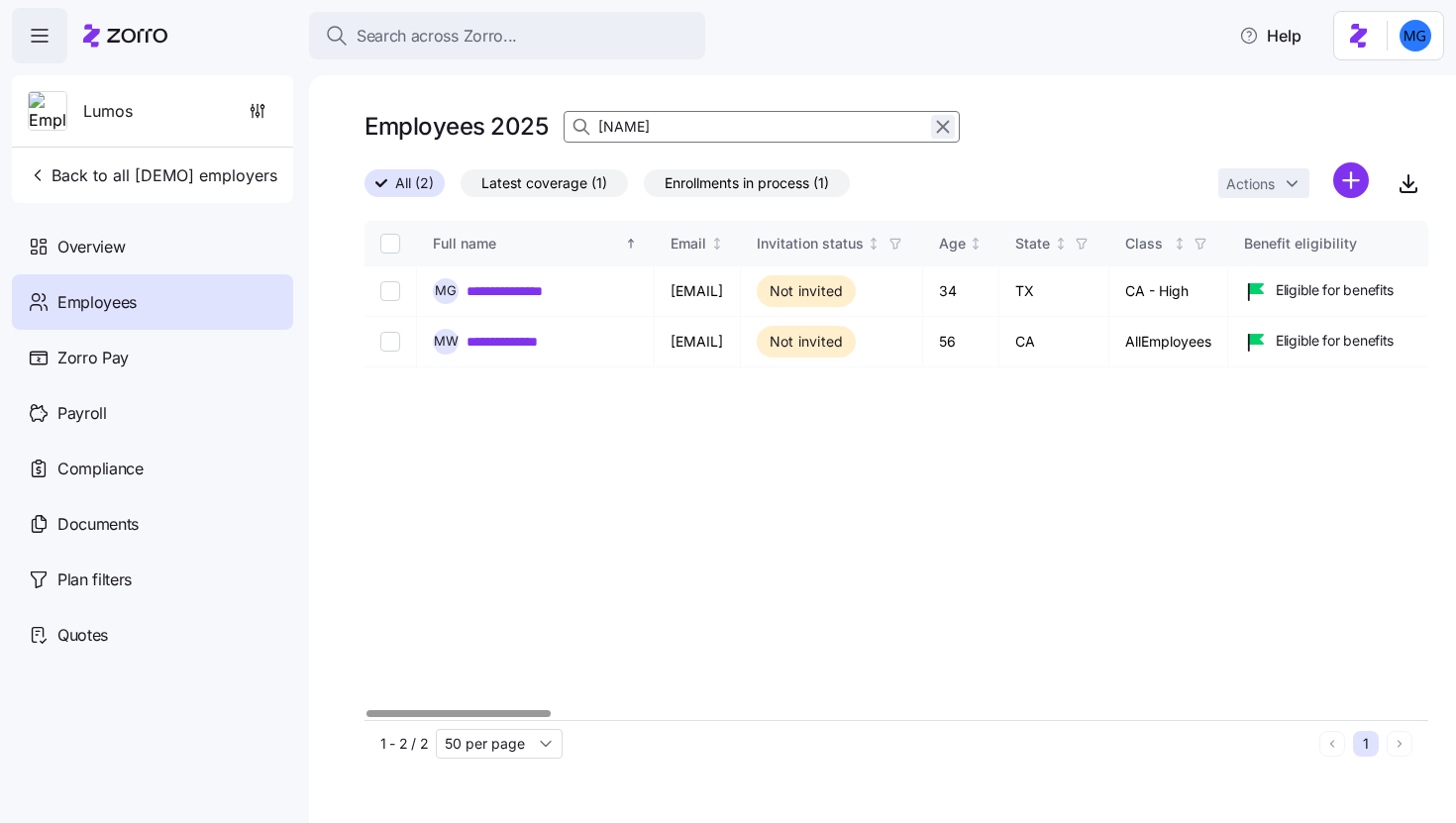 click 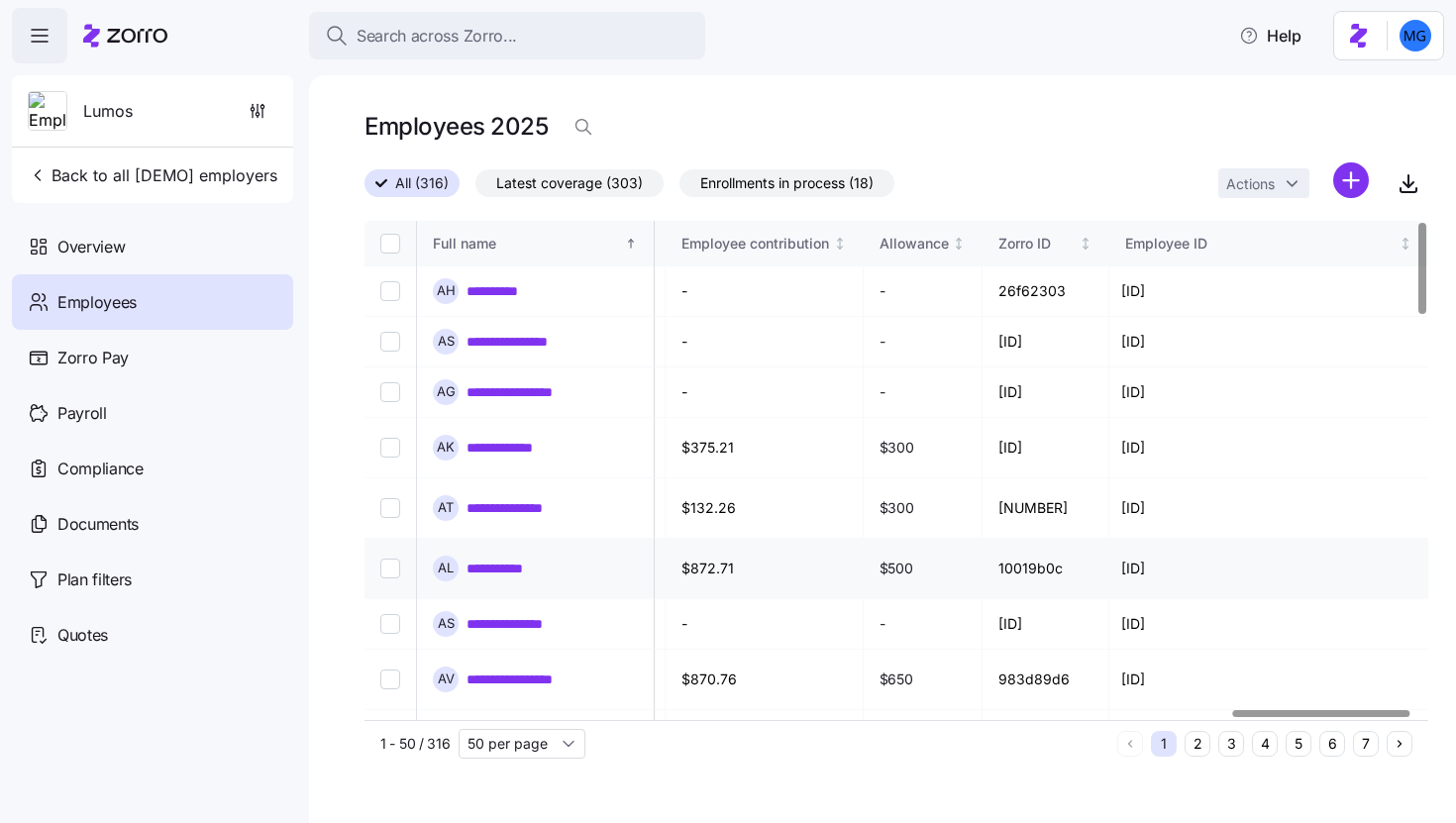 scroll, scrollTop: 0, scrollLeft: 5241, axis: horizontal 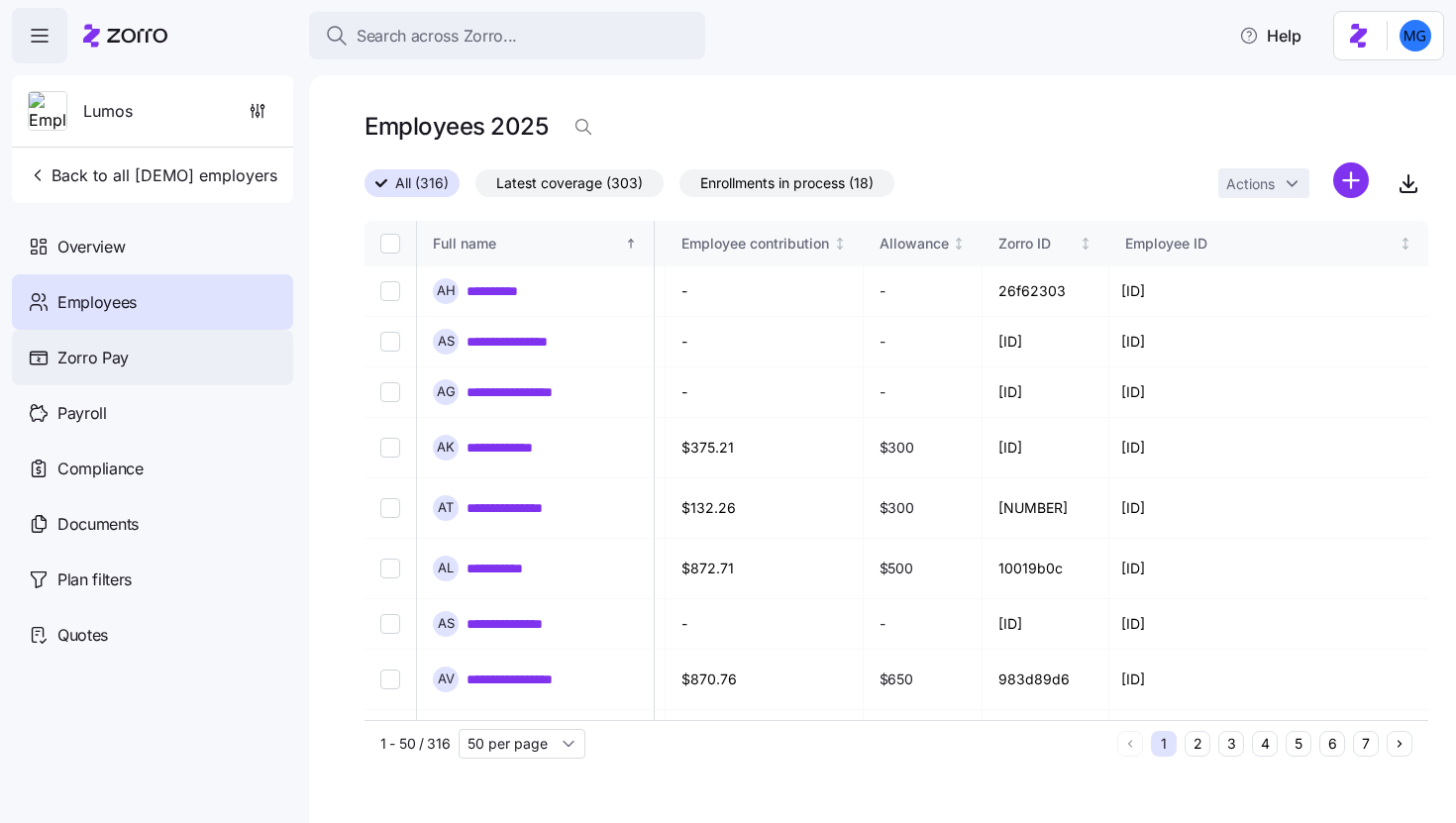 click on "Zorro Pay" at bounding box center [93, 358] 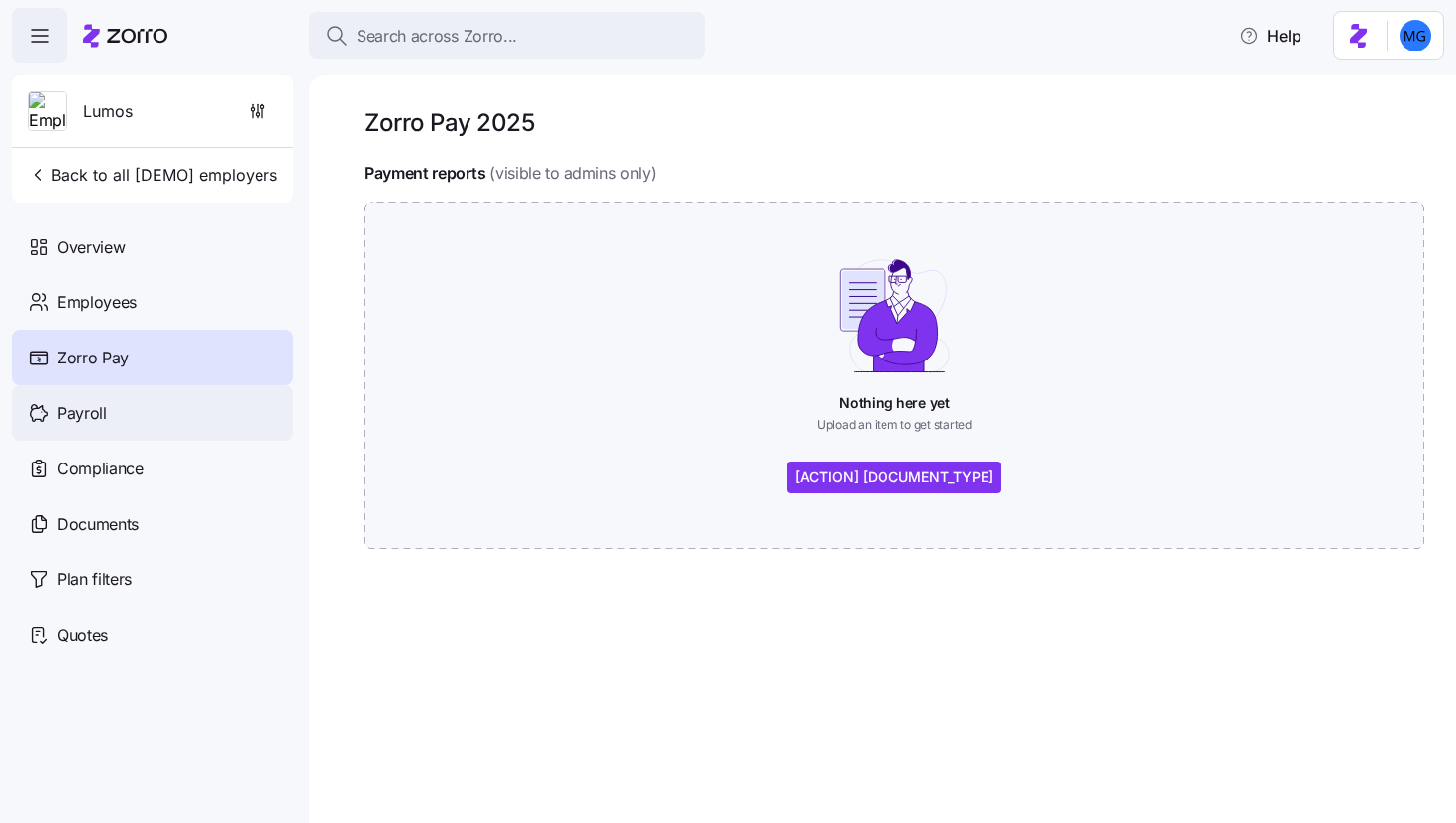 click on "Payroll" at bounding box center (153, 413) 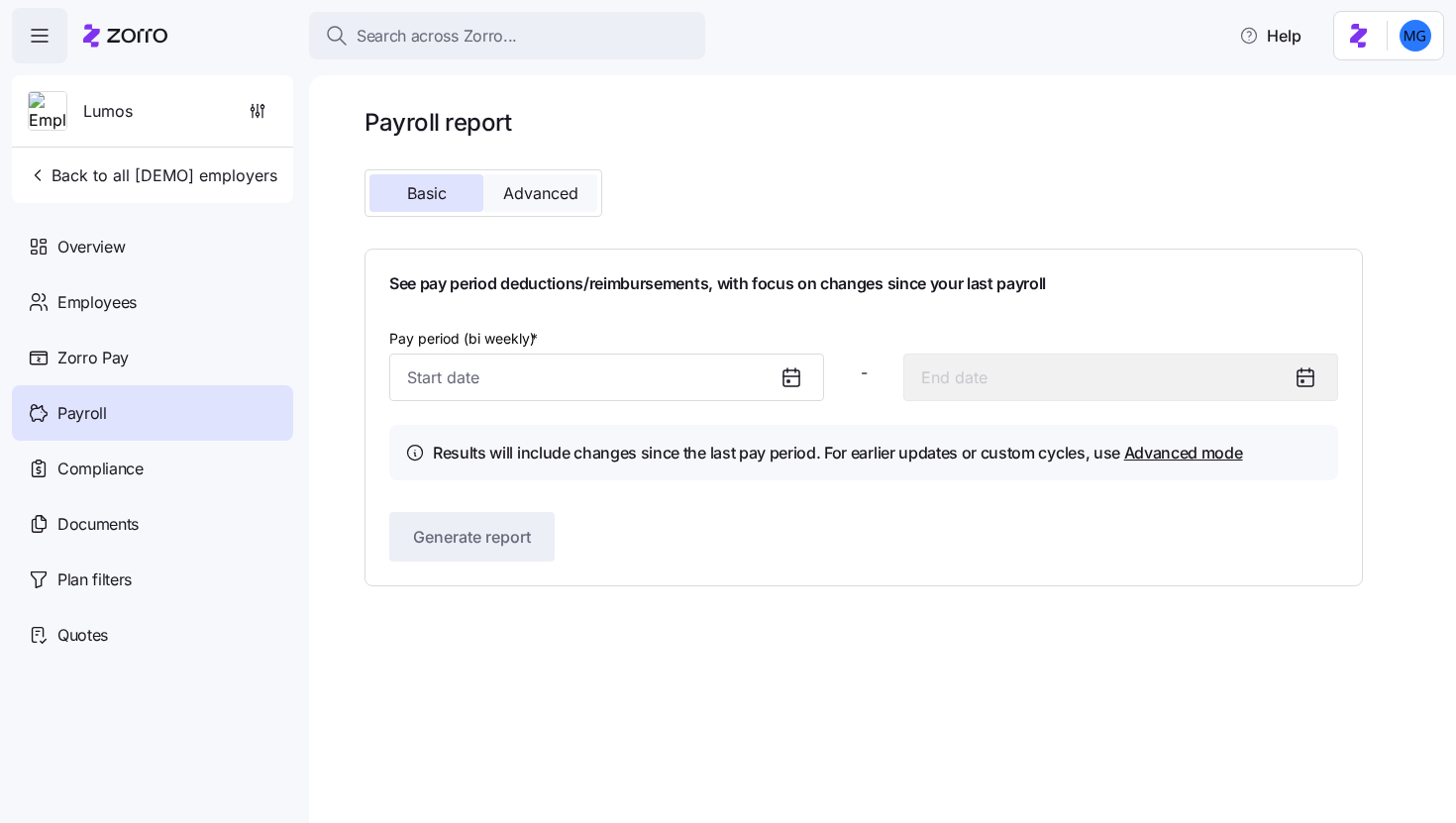 click on "Advanced" at bounding box center (541, 193) 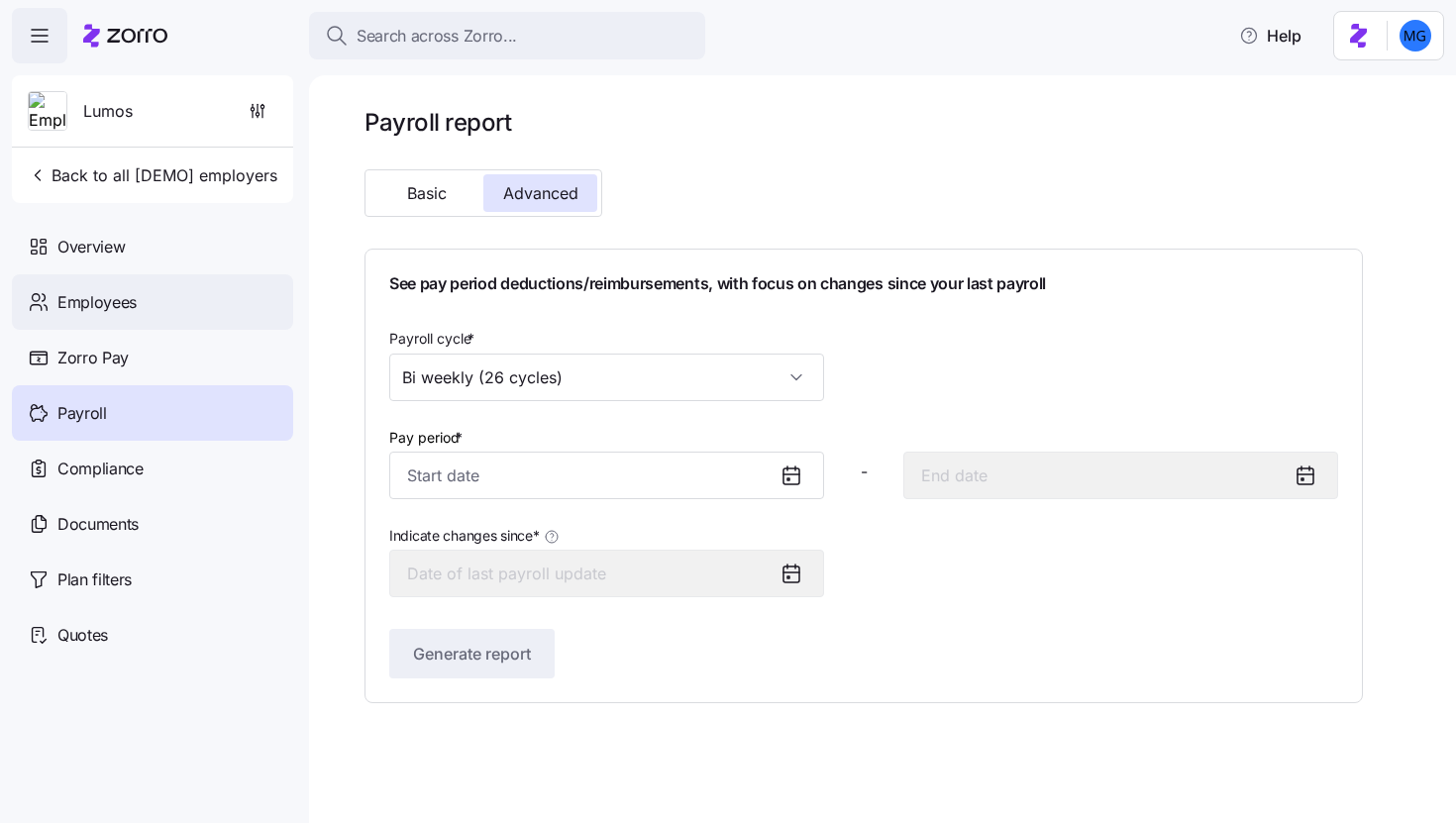click on "Employees" at bounding box center (153, 302) 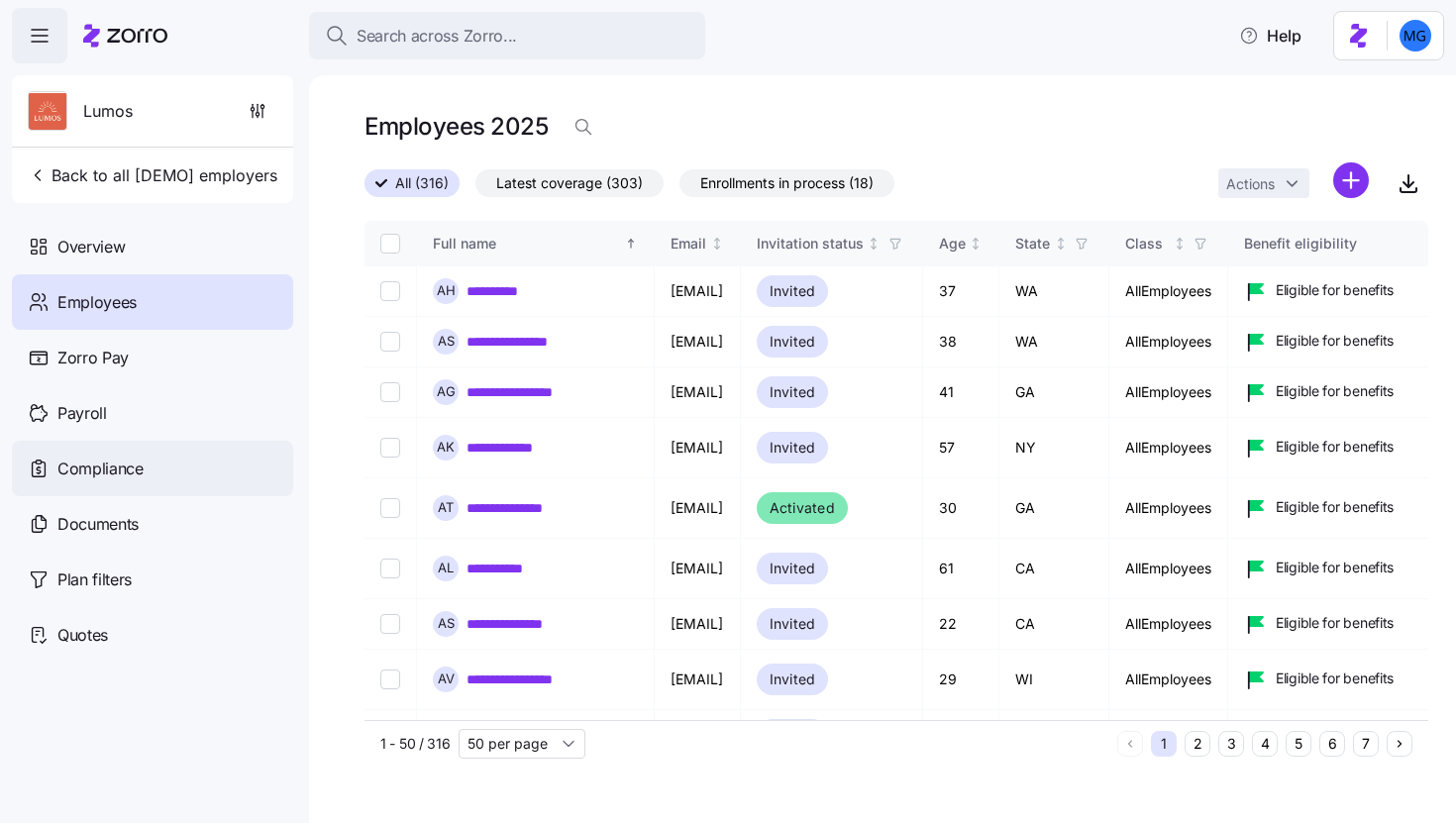 click on "Compliance" at bounding box center [100, 468] 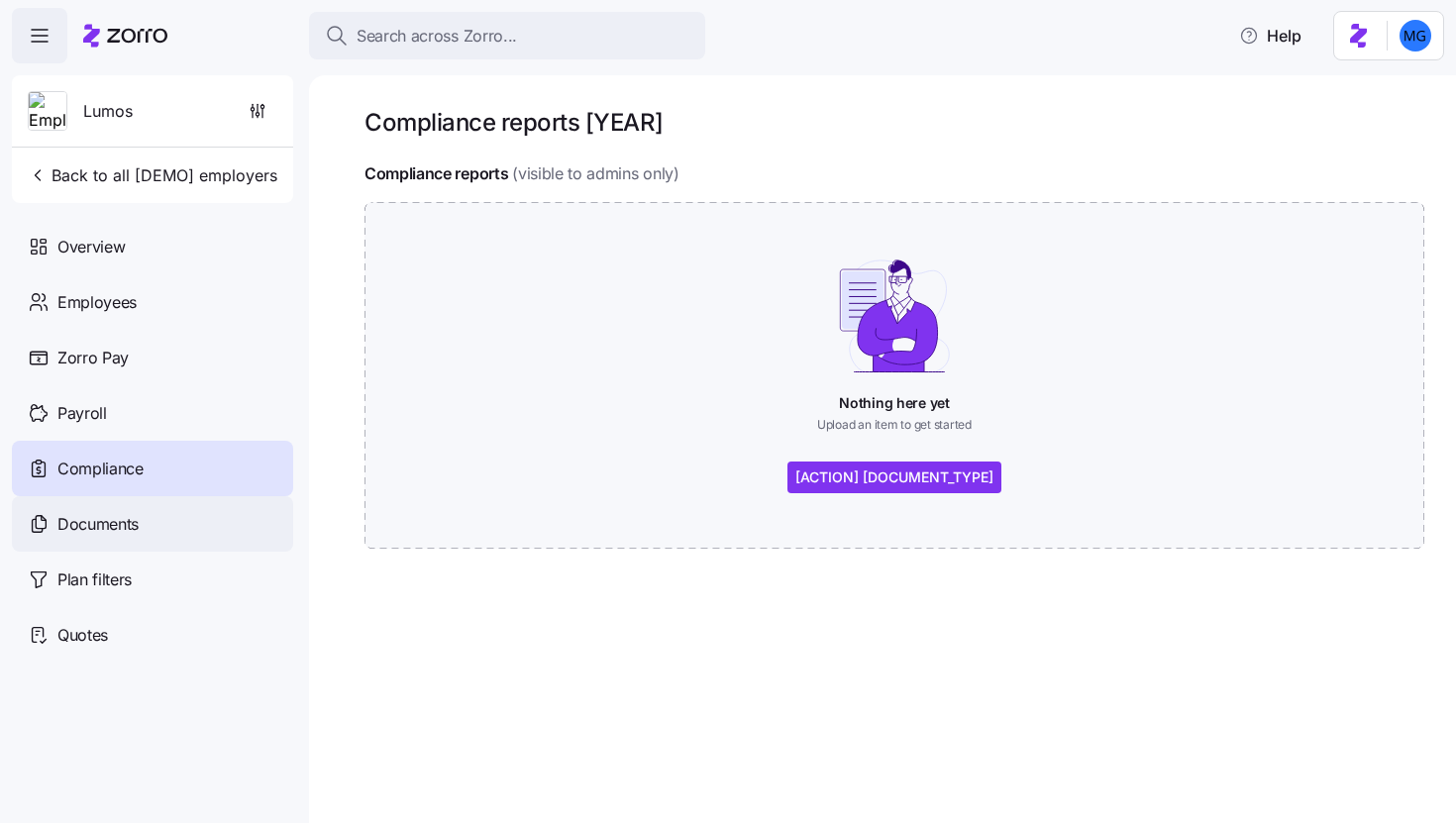 click on "Documents" at bounding box center [98, 524] 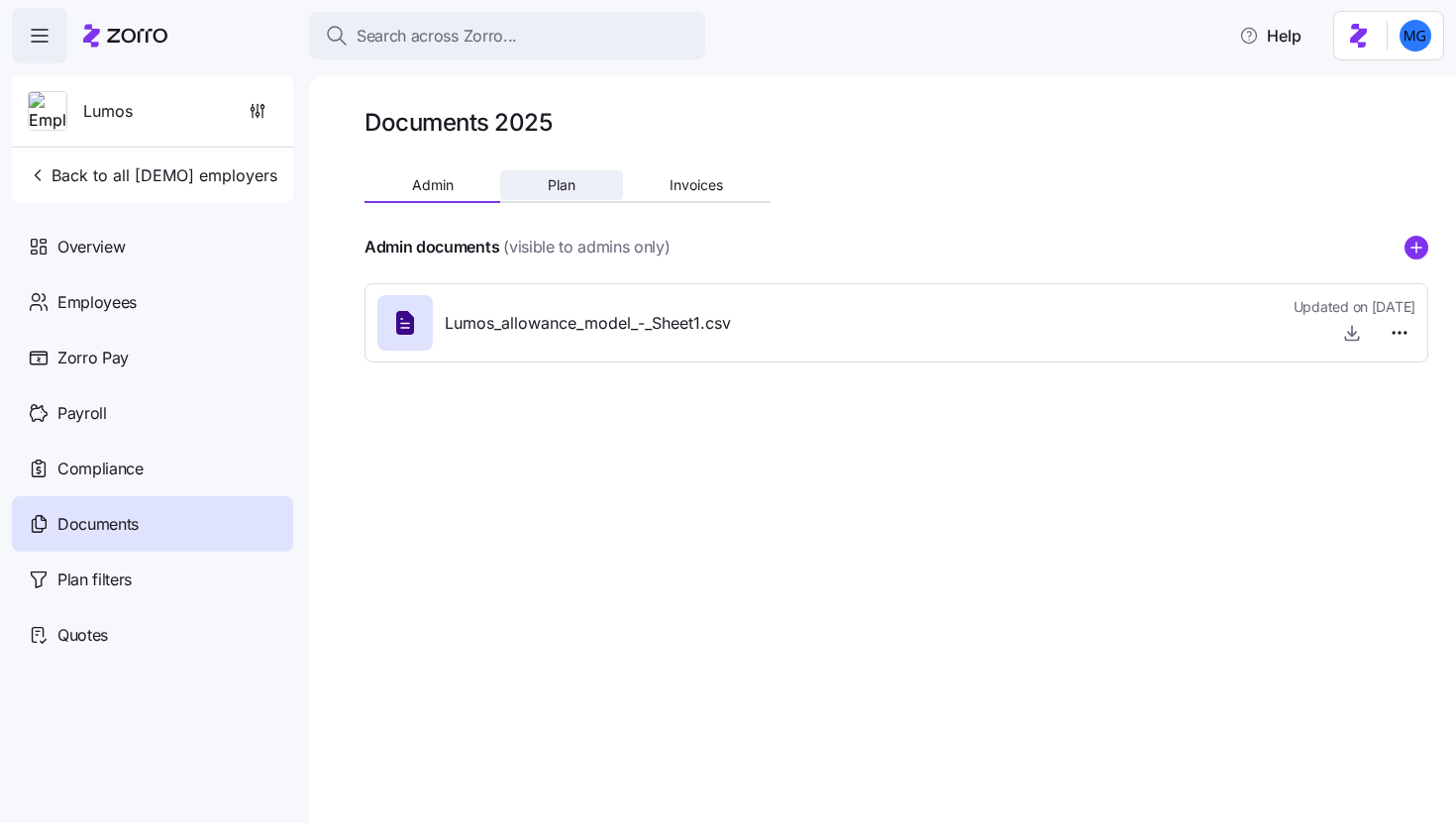click on "Plan" at bounding box center [561, 185] 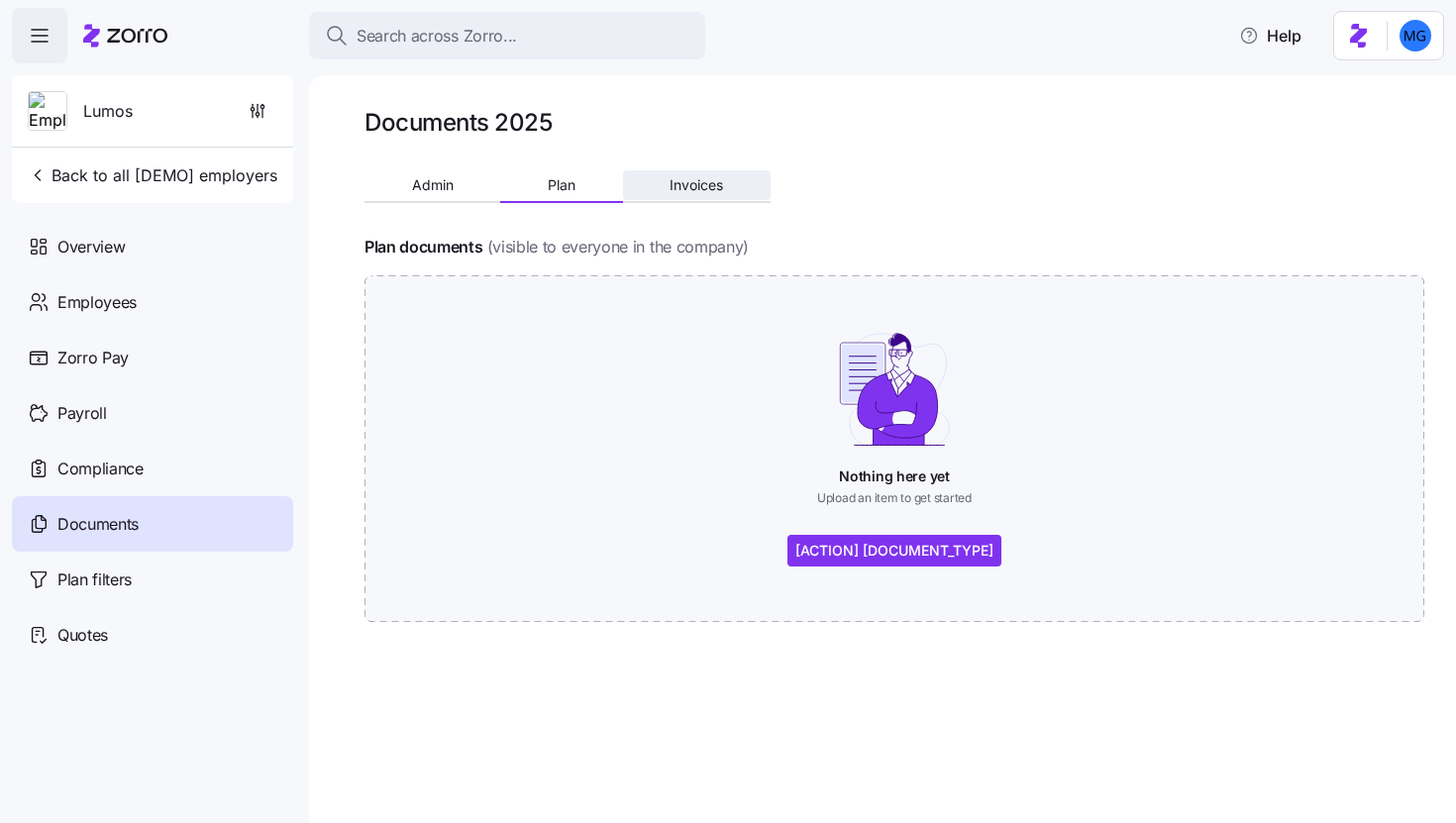 click on "Invoices" at bounding box center [696, 185] 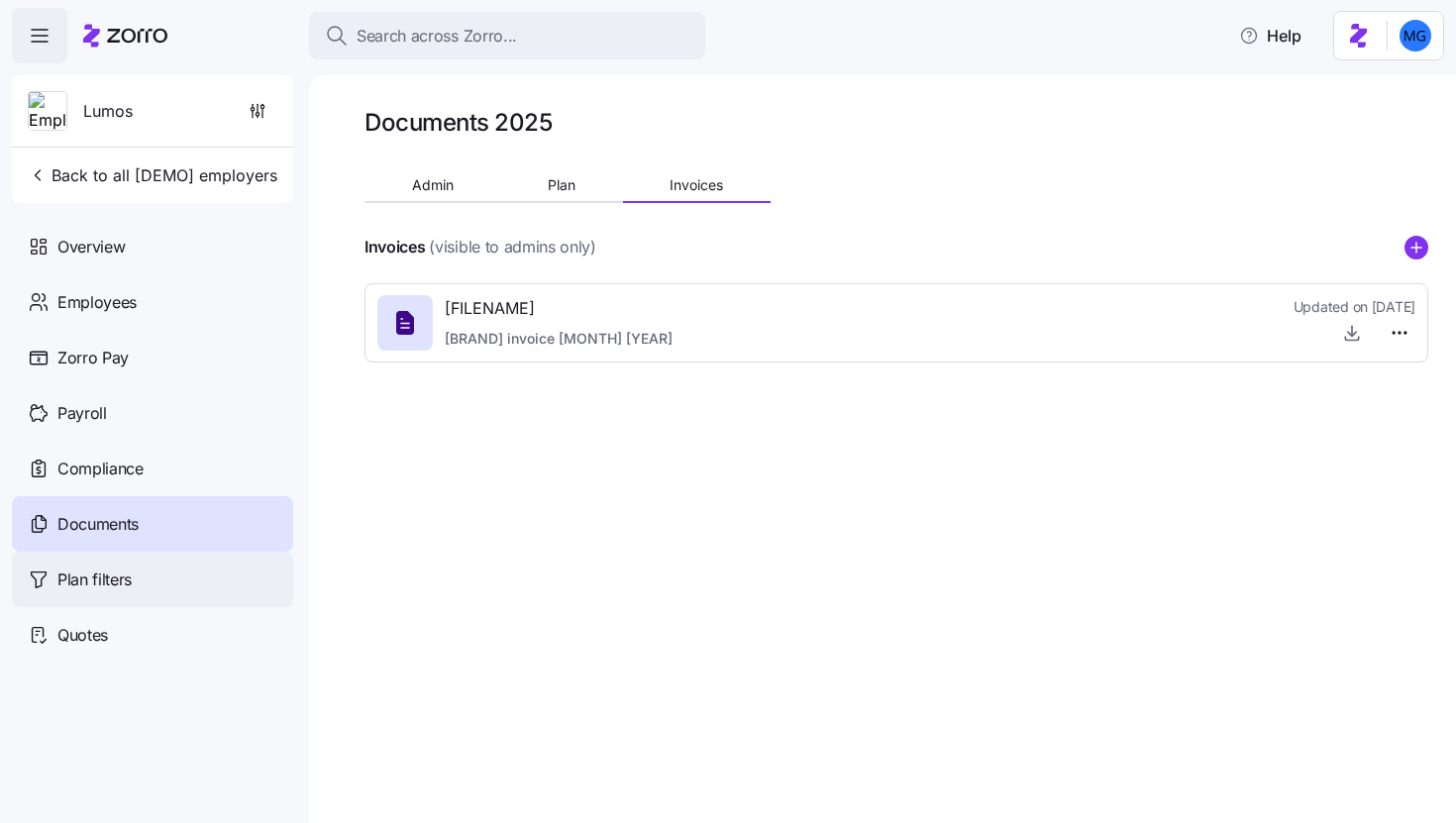 click on "Plan filters" at bounding box center (153, 579) 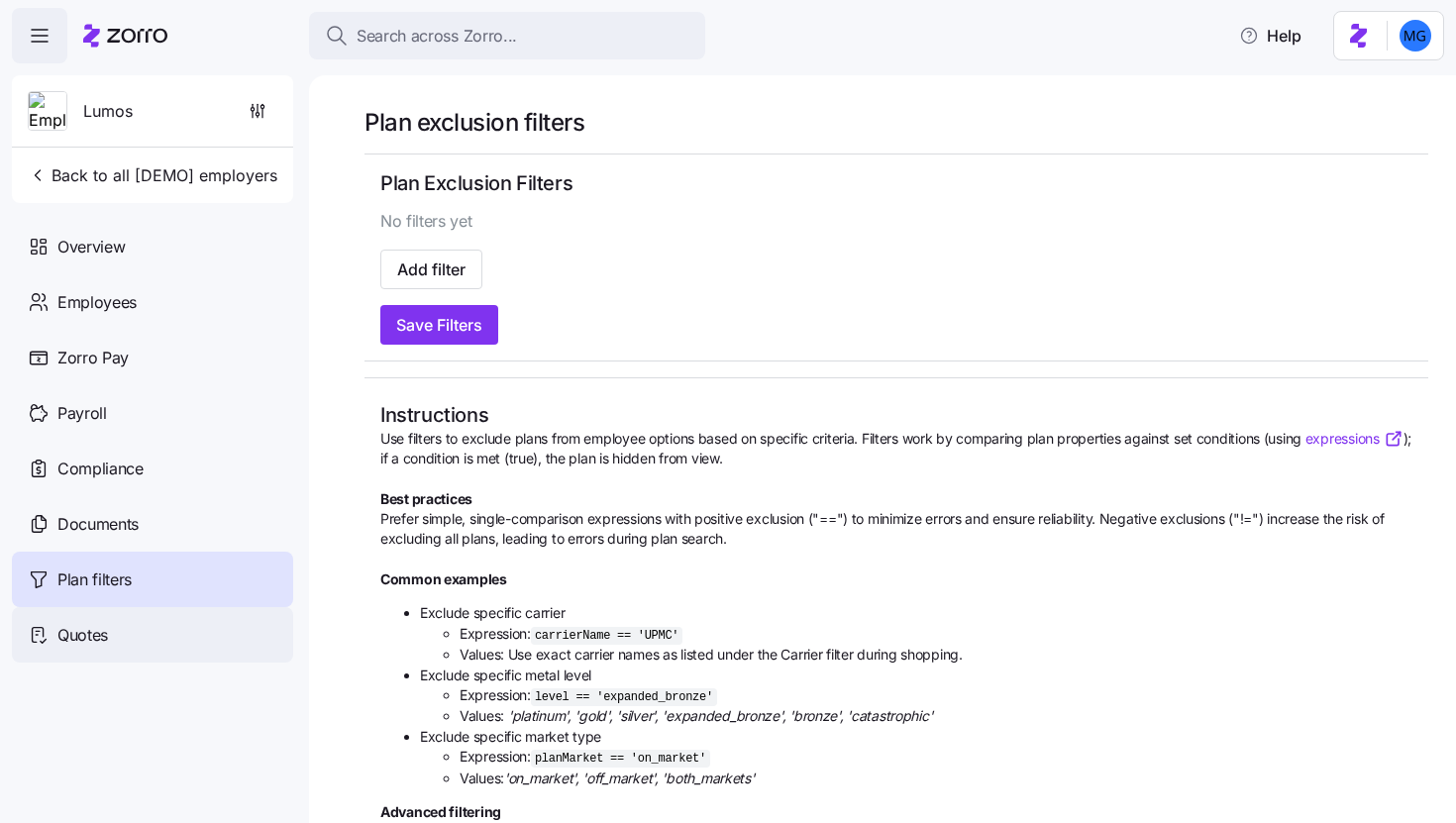 click on "Quotes" at bounding box center (153, 635) 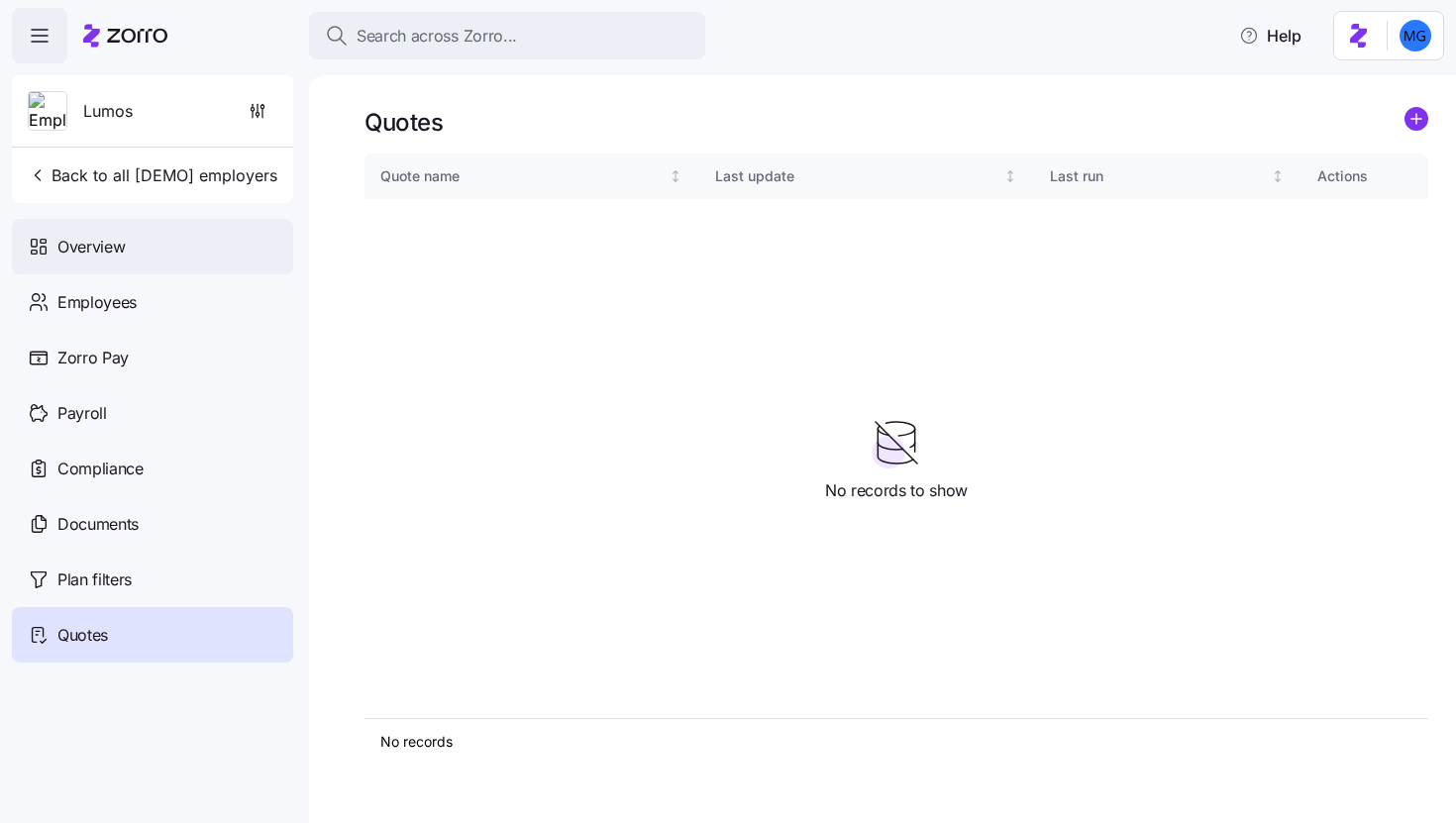 click on "Overview" at bounding box center [153, 247] 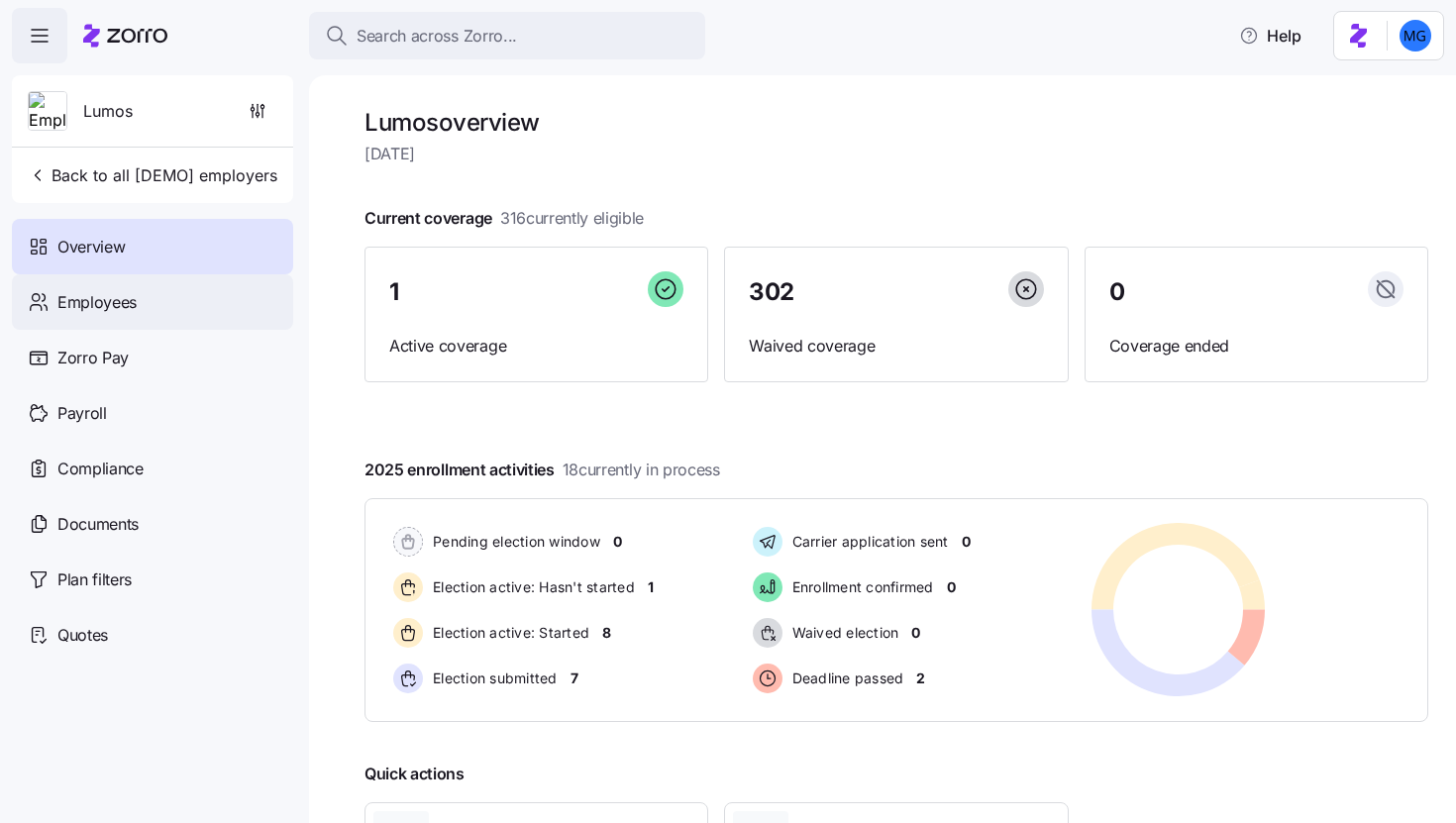 click on "Employees" at bounding box center [153, 302] 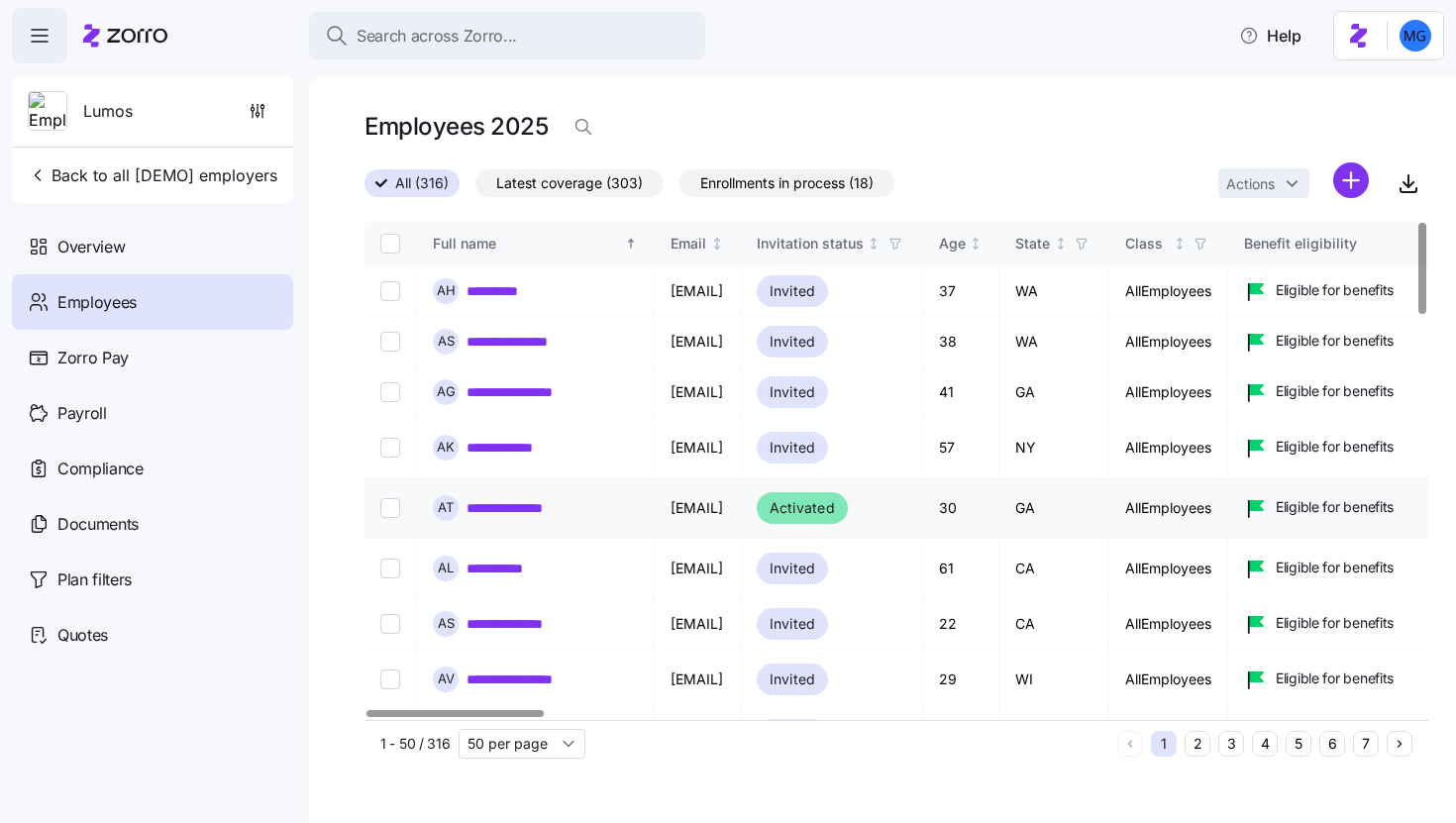 click on "**********" at bounding box center (536, 508) 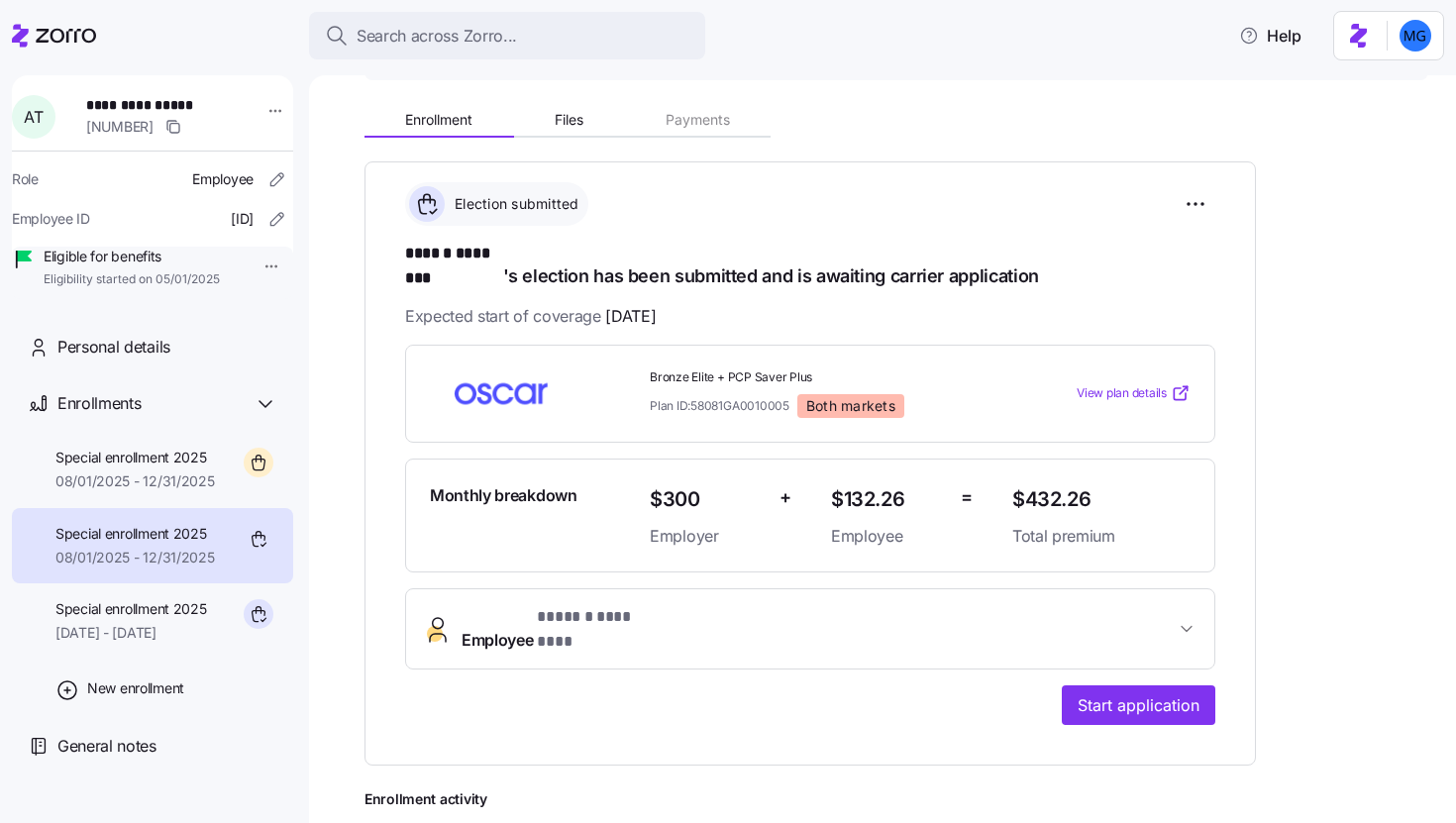 scroll, scrollTop: 0, scrollLeft: 0, axis: both 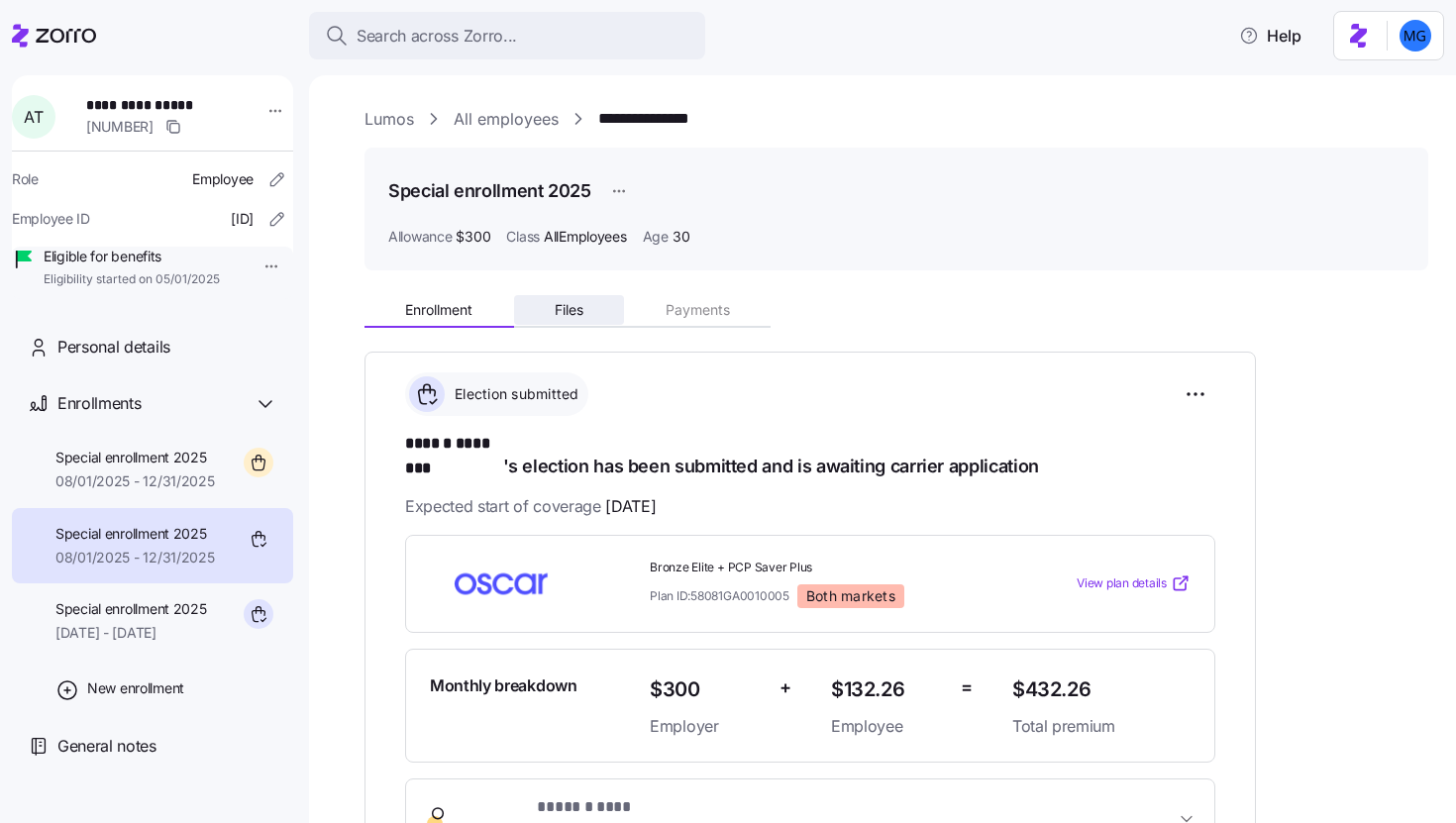 click on "Files" at bounding box center (570, 310) 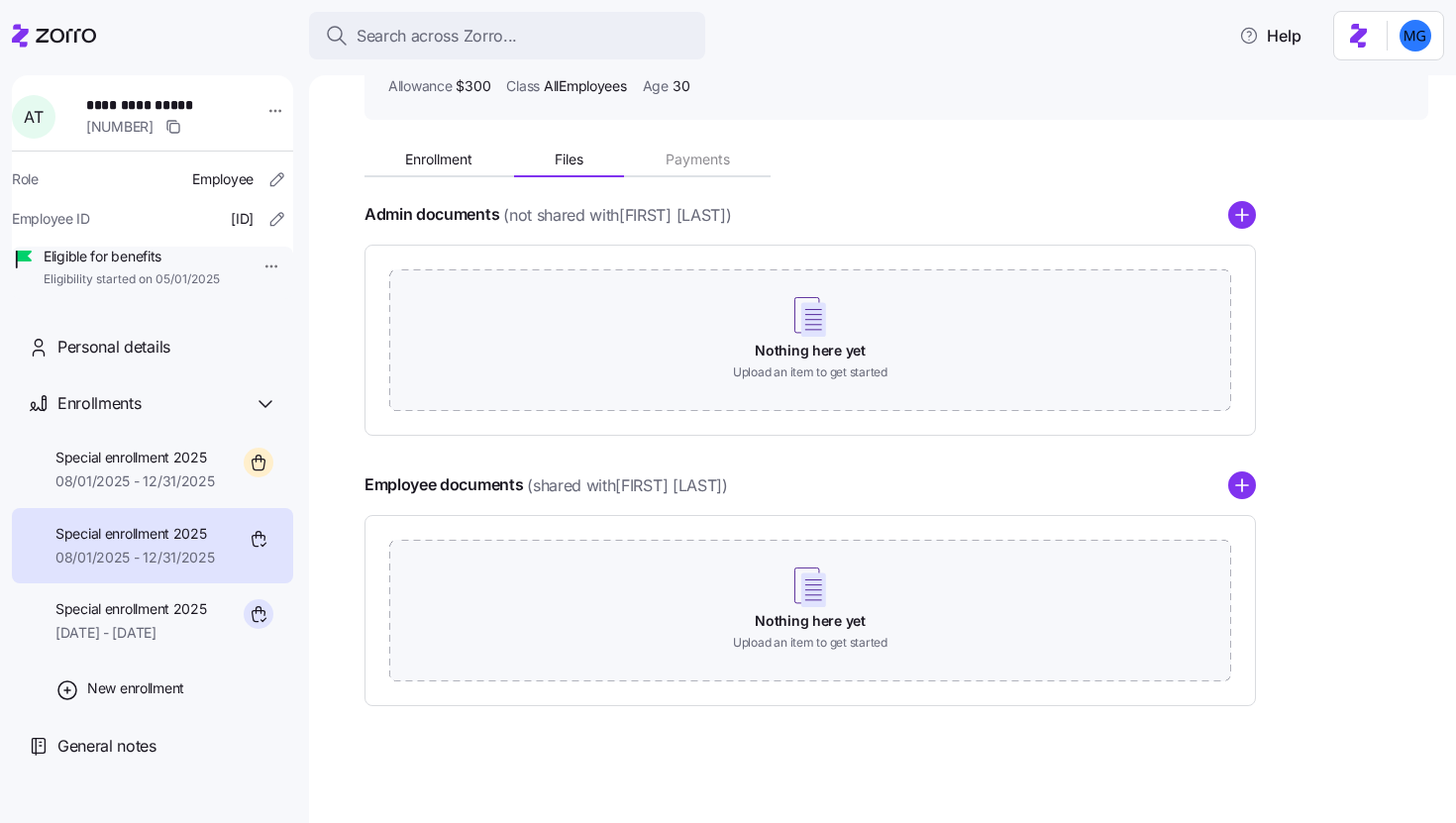 scroll, scrollTop: 0, scrollLeft: 0, axis: both 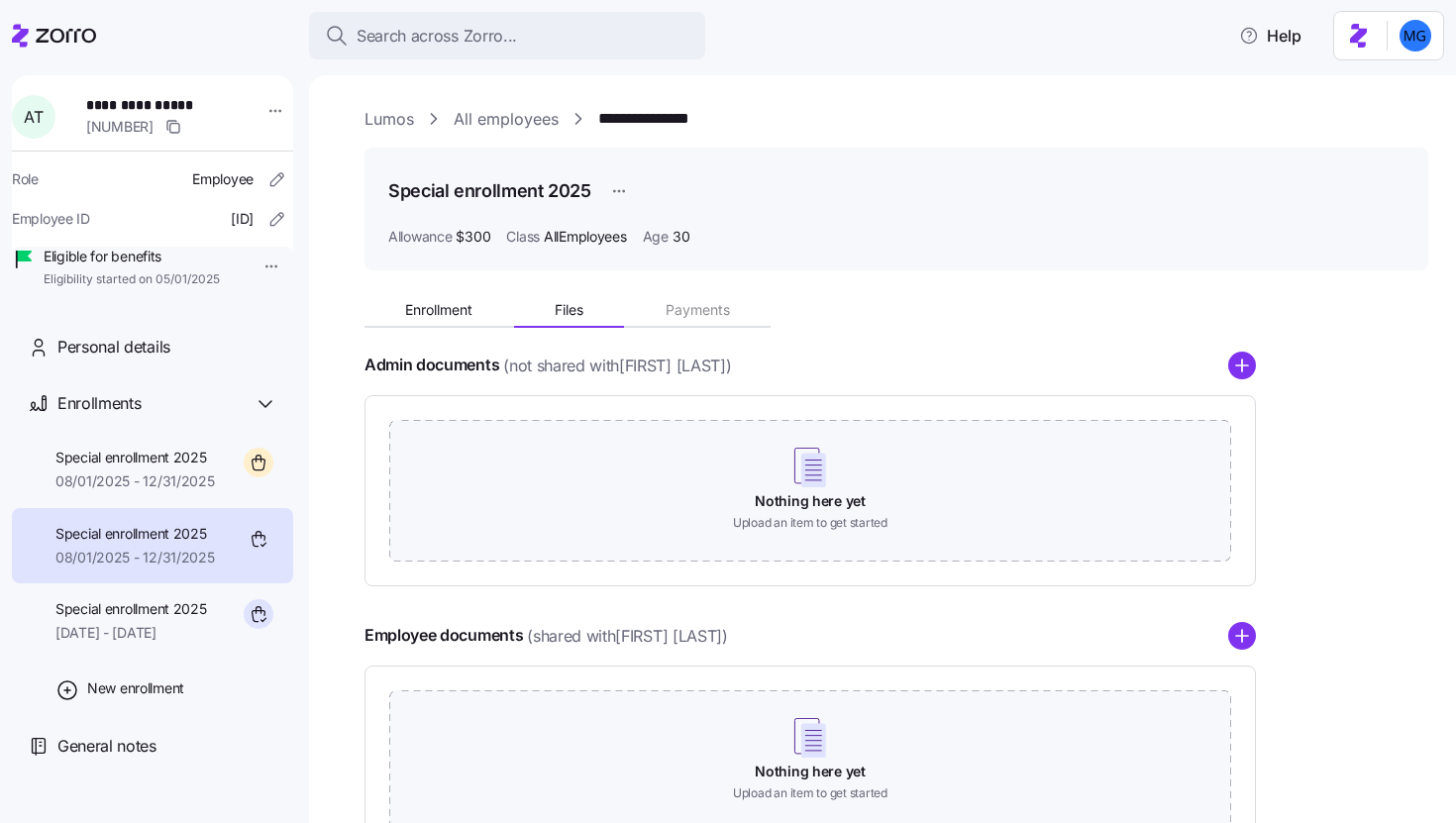 click on "All employees" at bounding box center [506, 119] 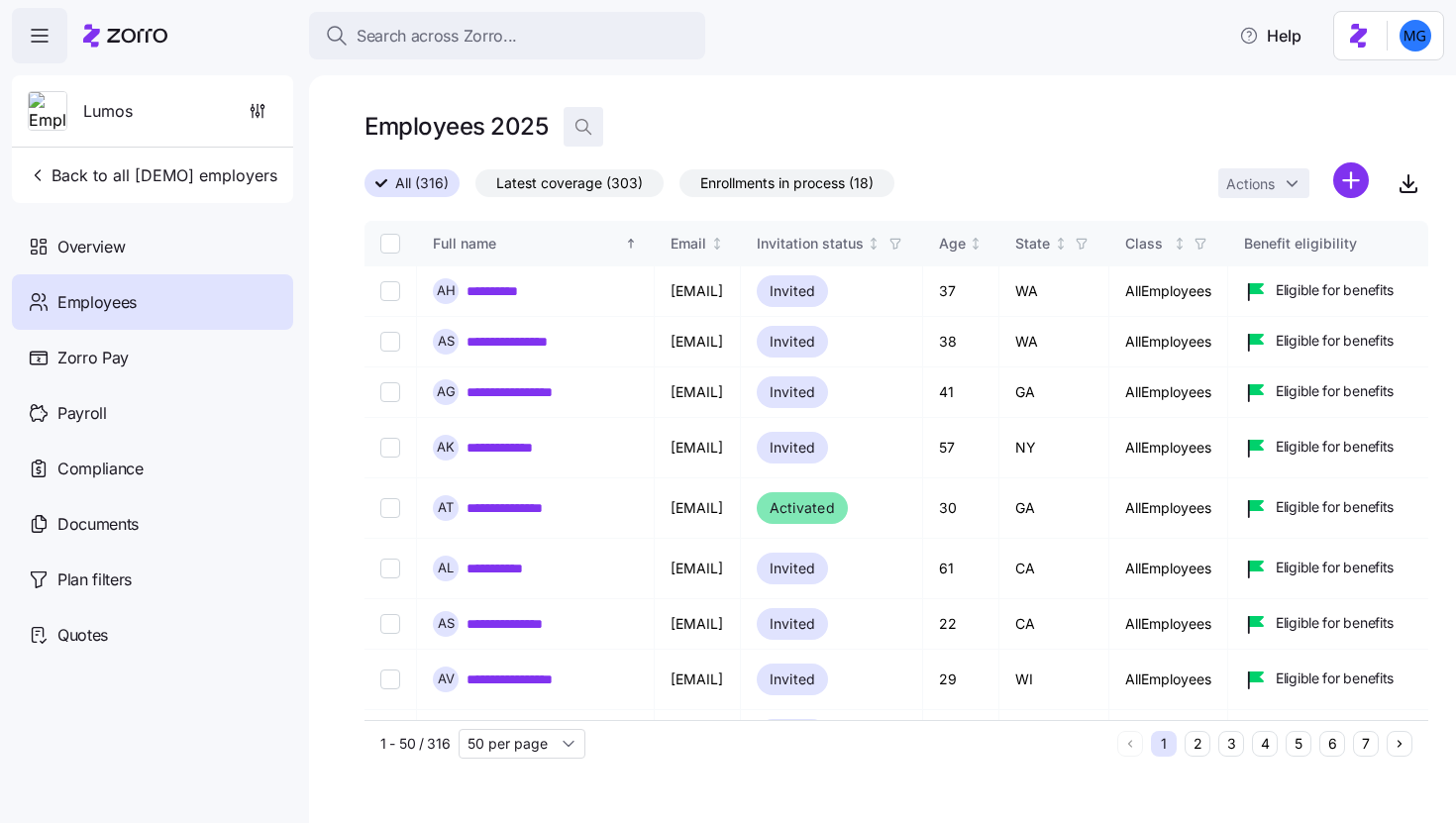click at bounding box center [583, 127] 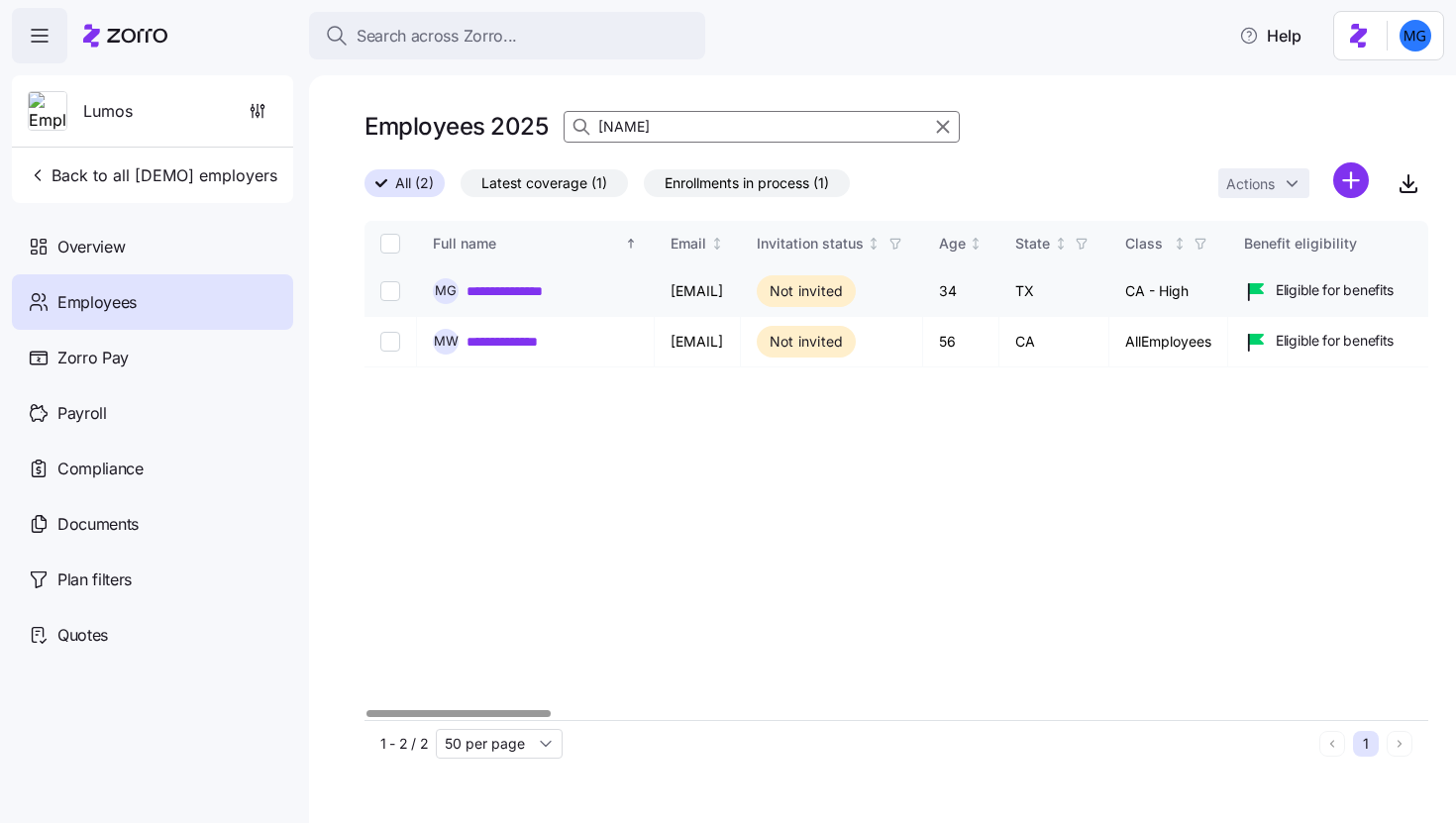 type on "[NAME]" 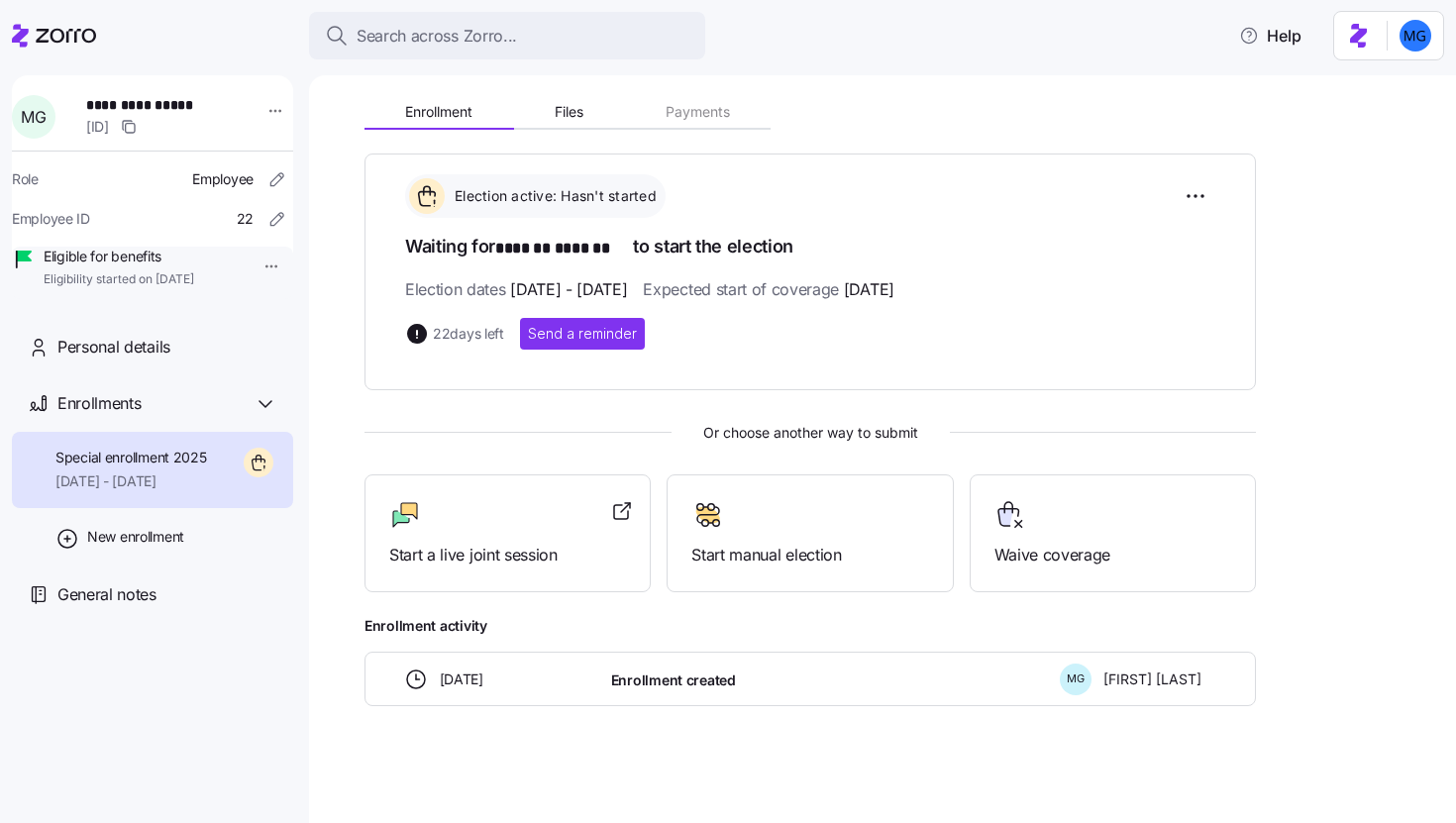 scroll, scrollTop: 0, scrollLeft: 0, axis: both 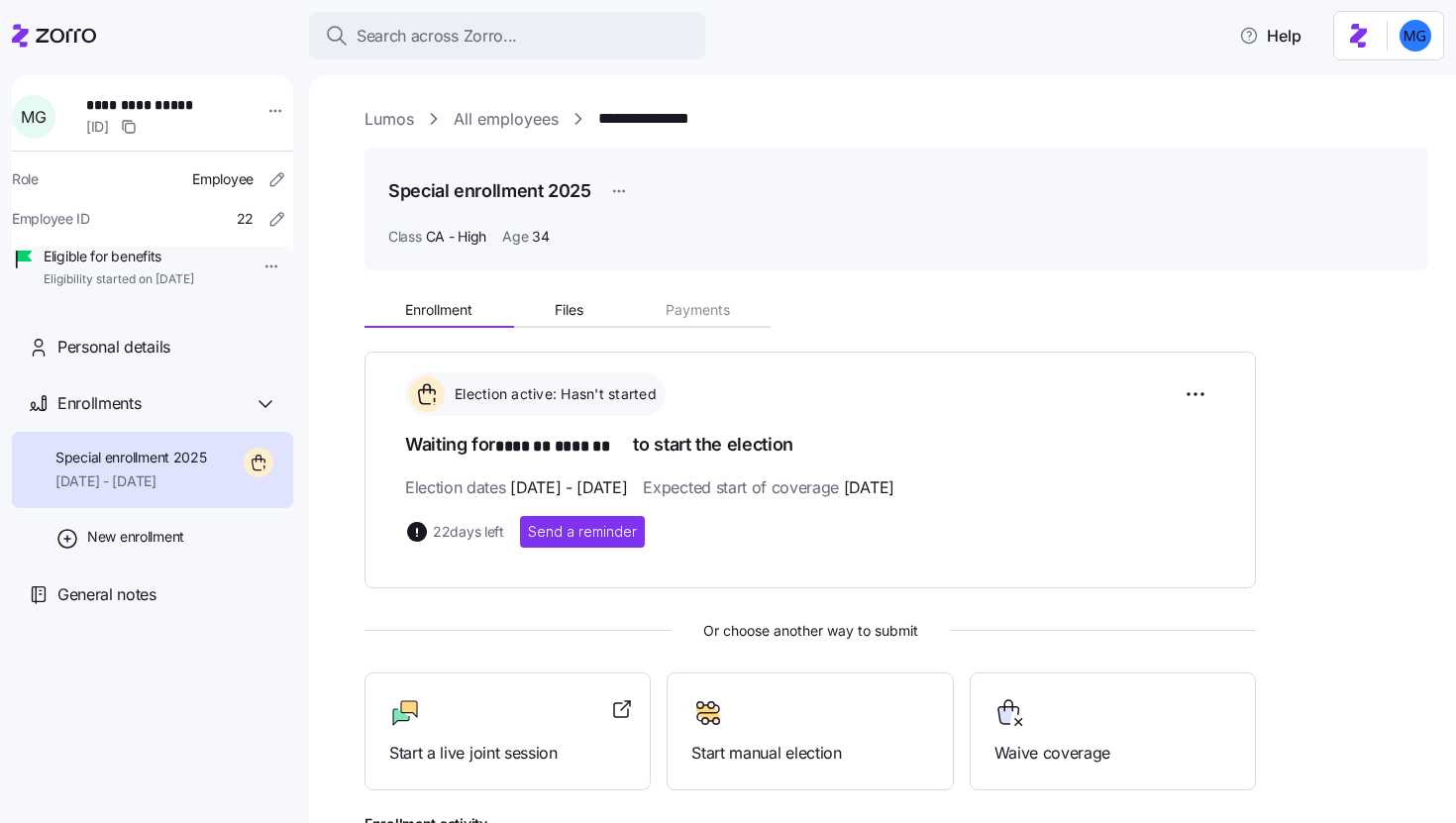click on "All employees" at bounding box center [506, 119] 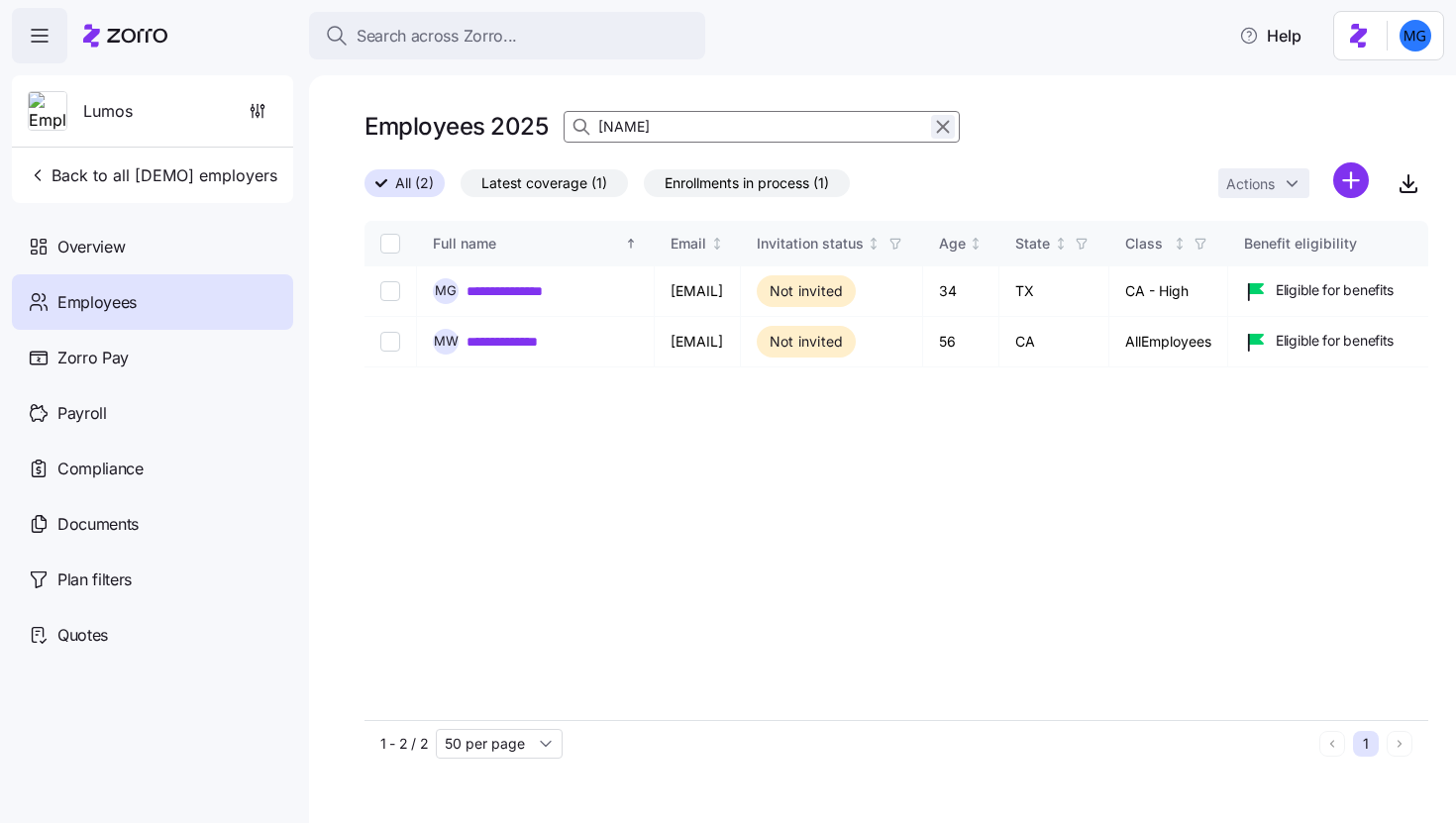 click 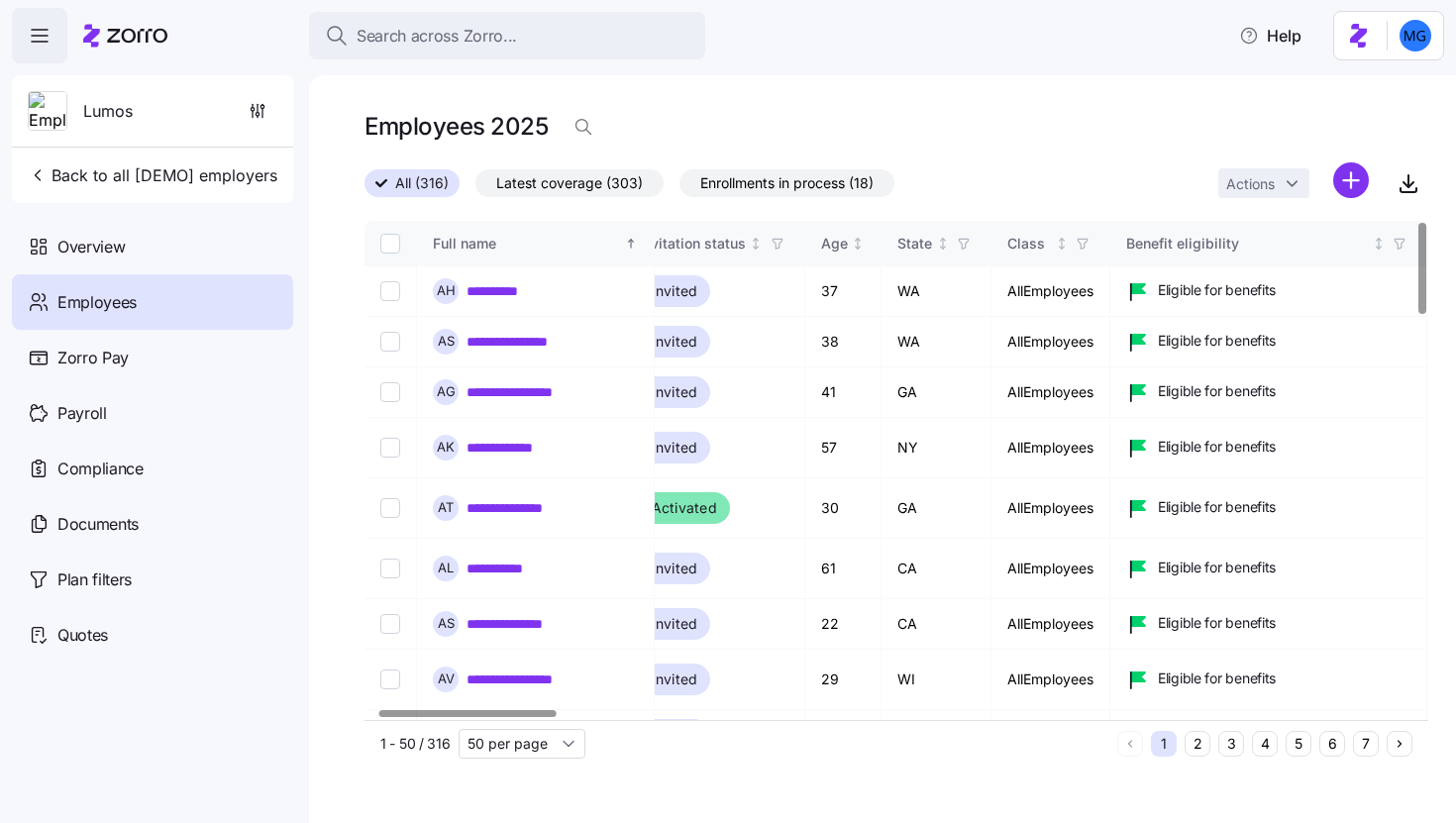 scroll, scrollTop: 0, scrollLeft: 125, axis: horizontal 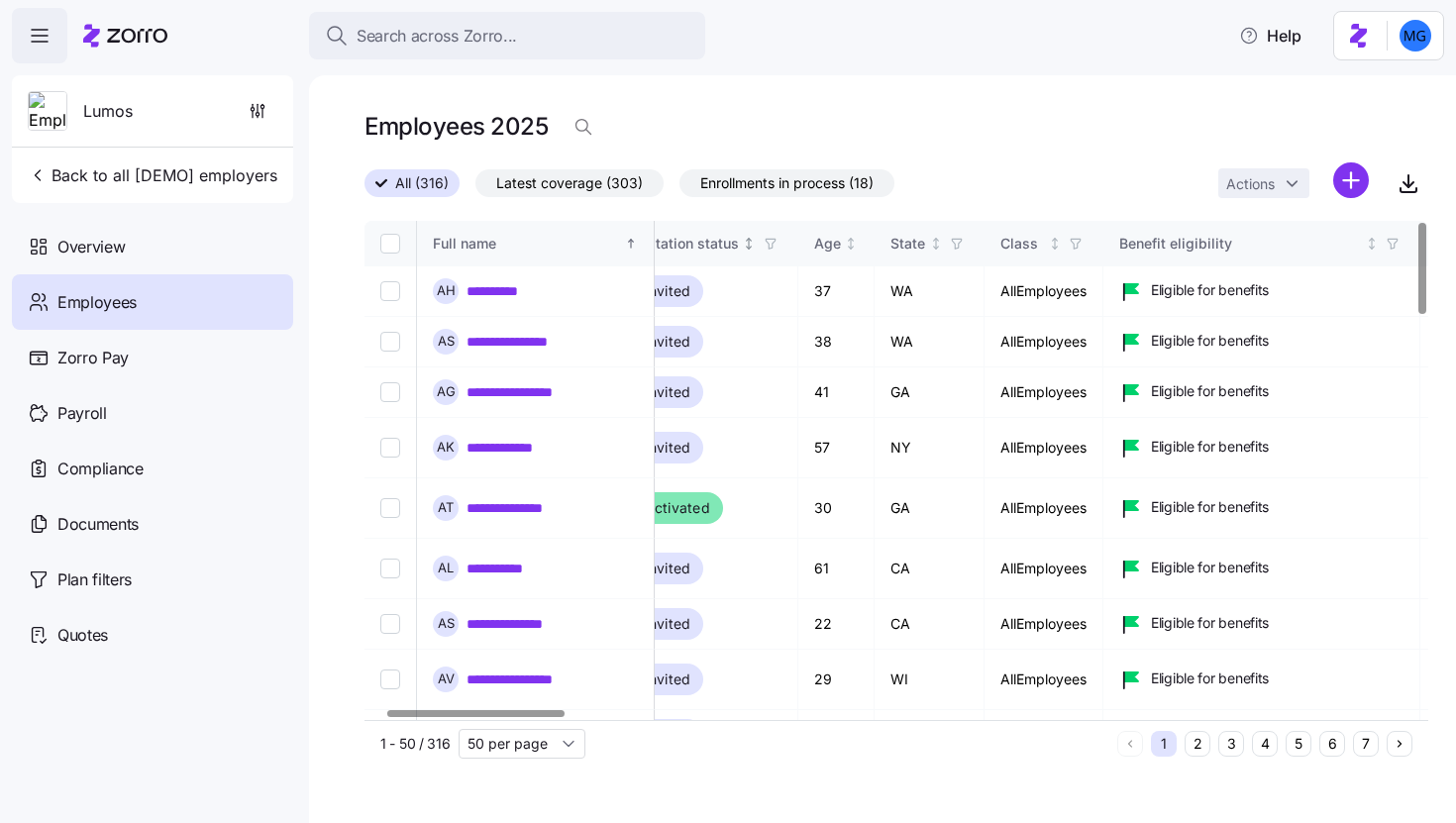 click 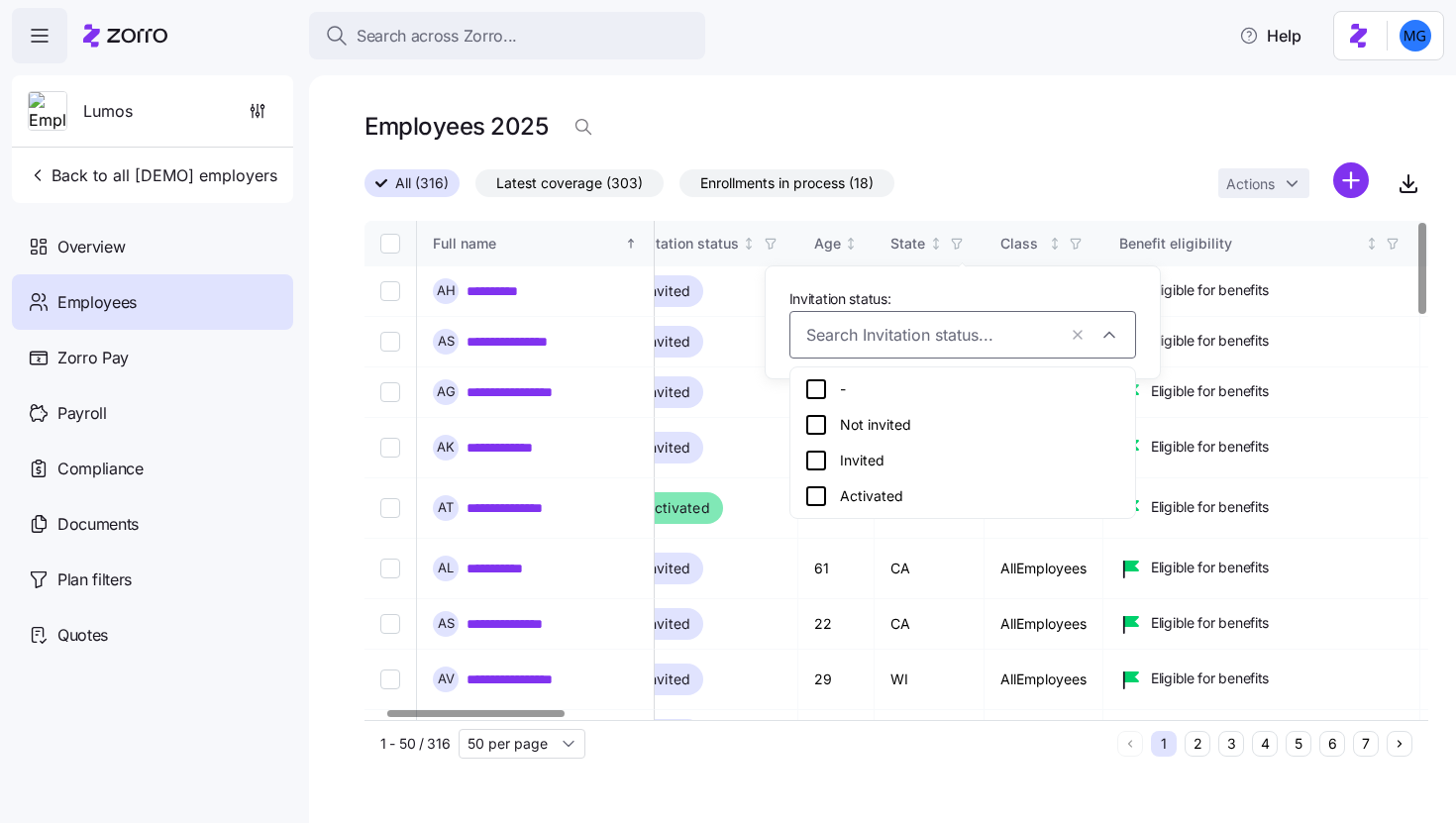 click on "Not invited" at bounding box center (963, 425) 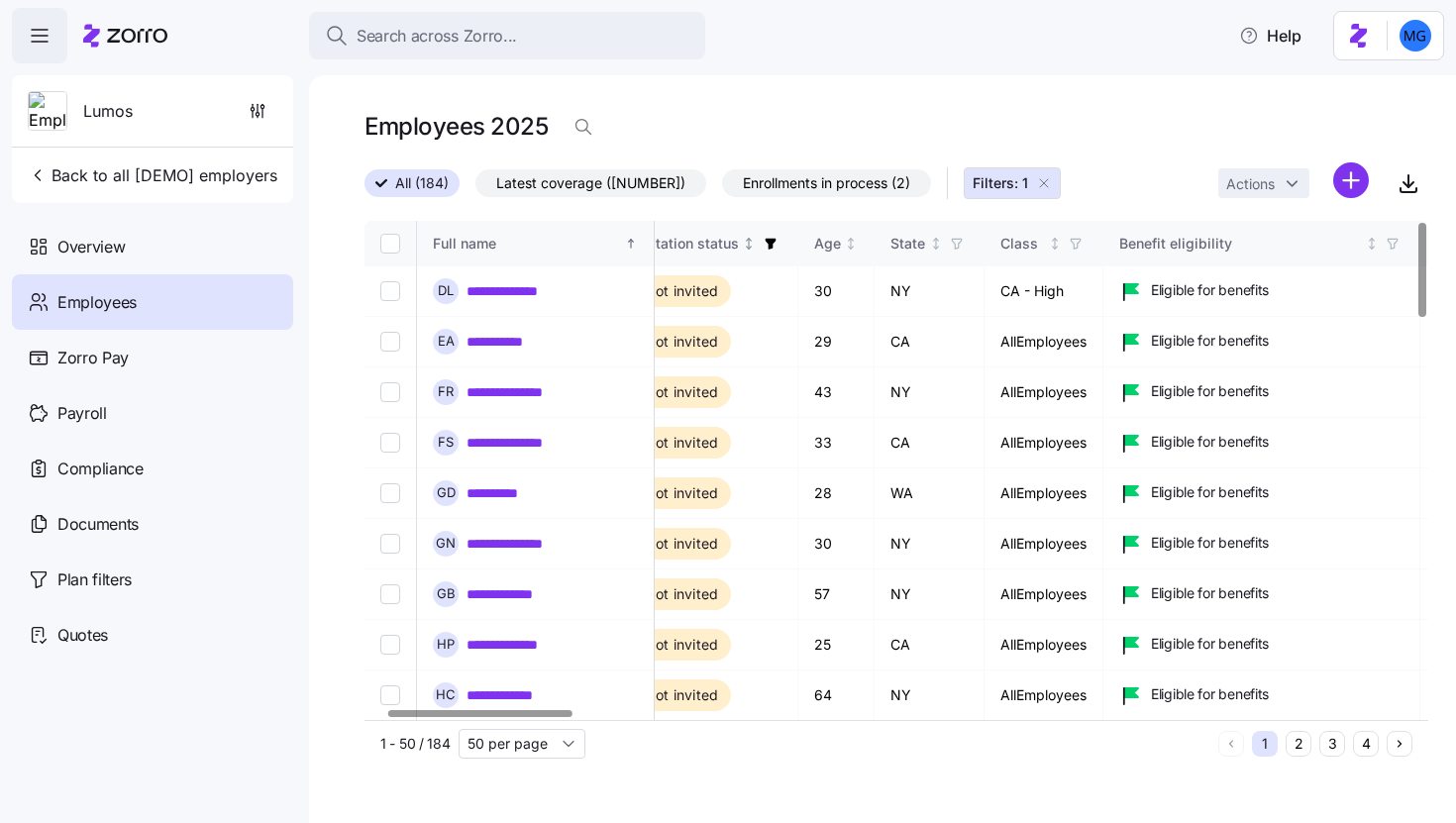 click 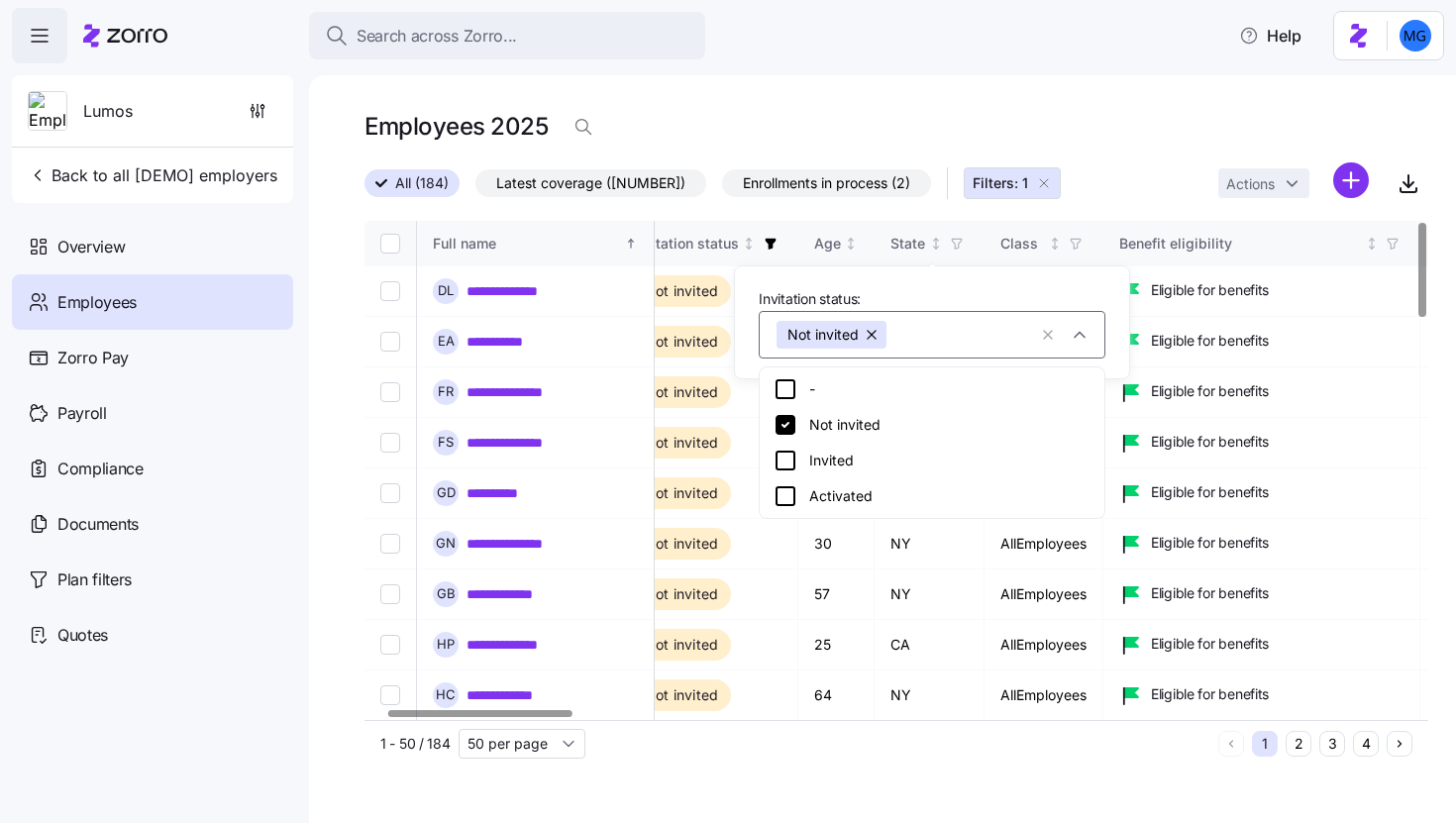 click at bounding box center (873, 335) 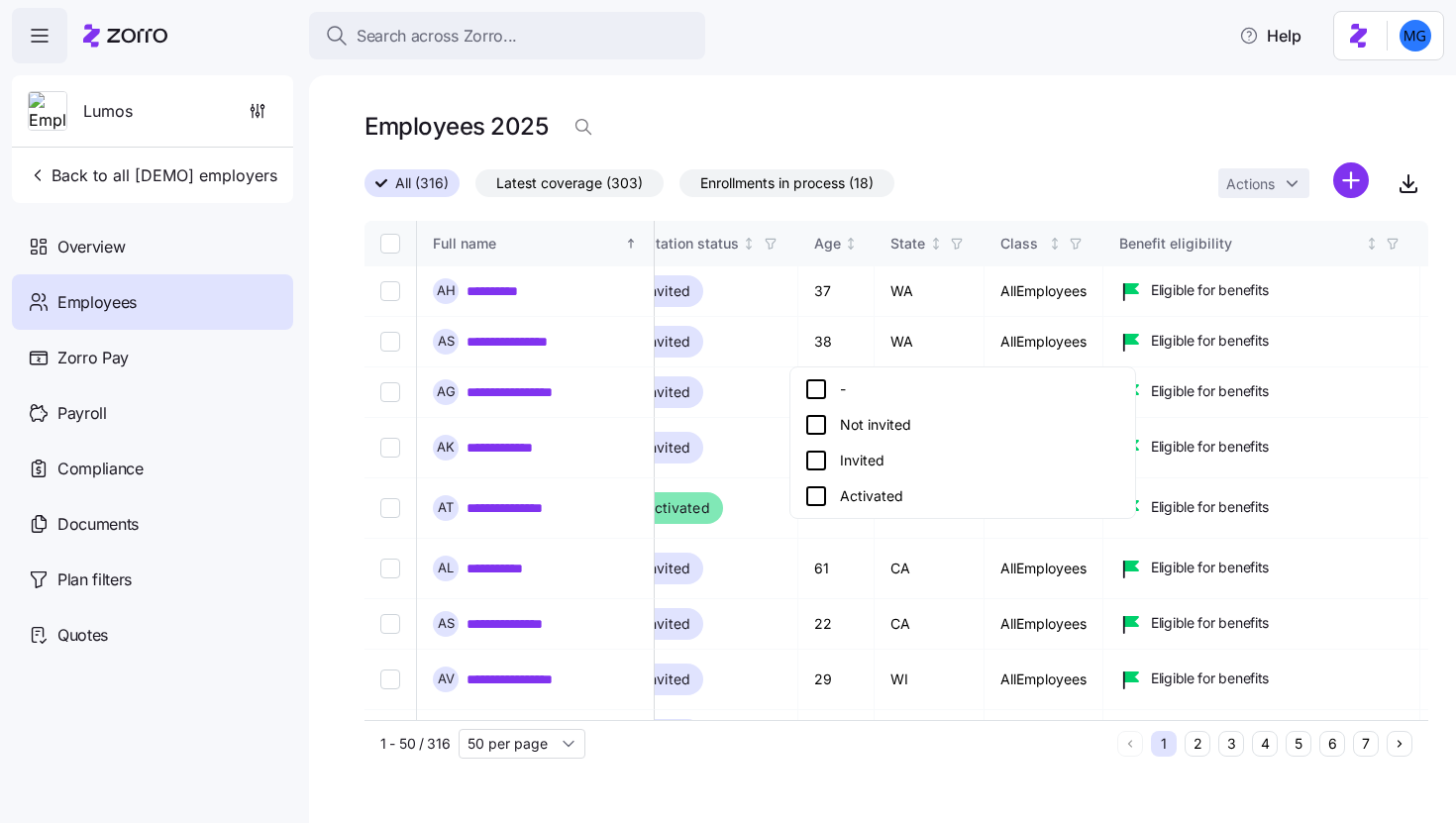 click on "Invited" at bounding box center (963, 461) 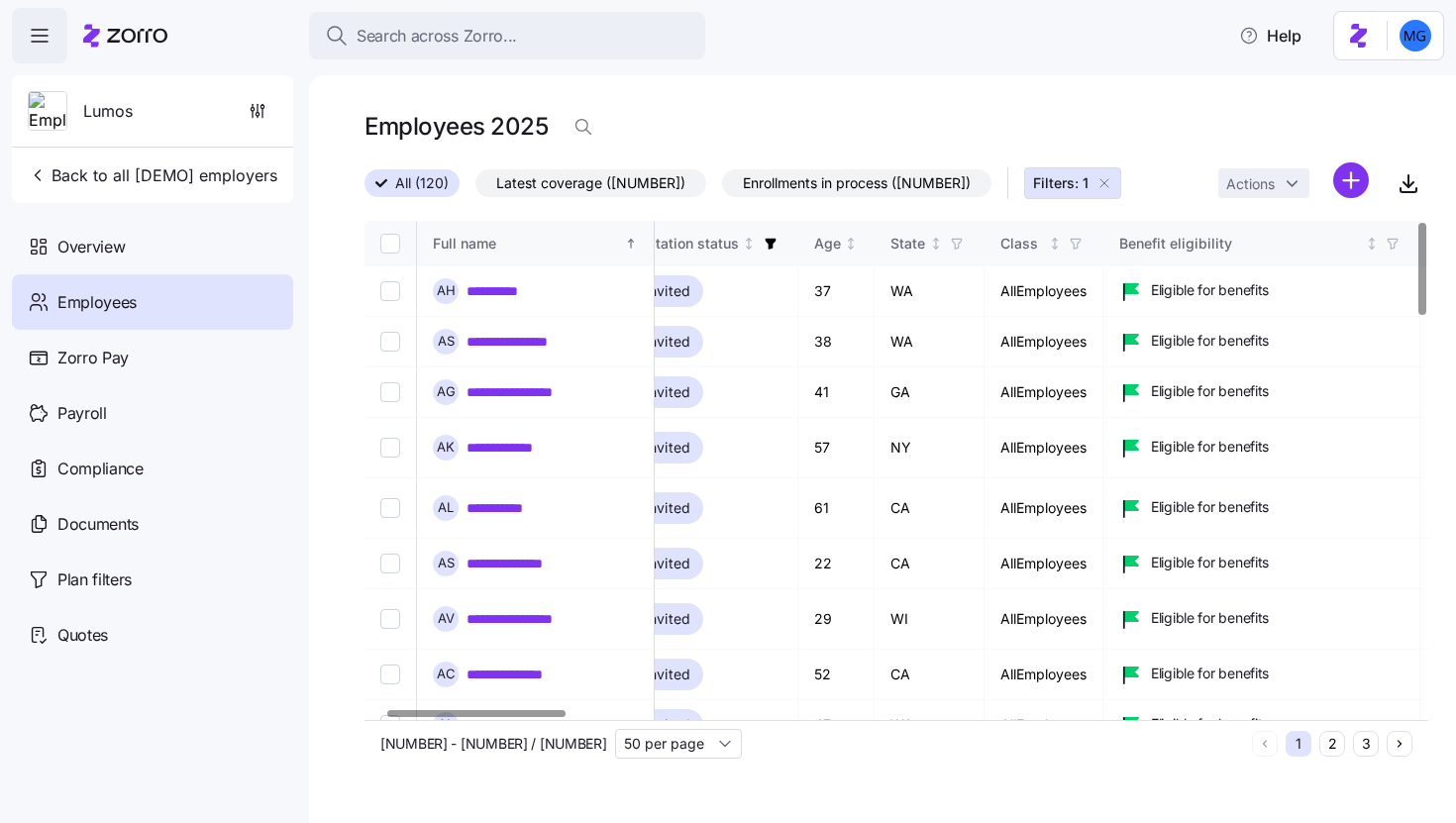 click at bounding box center [390, 244] 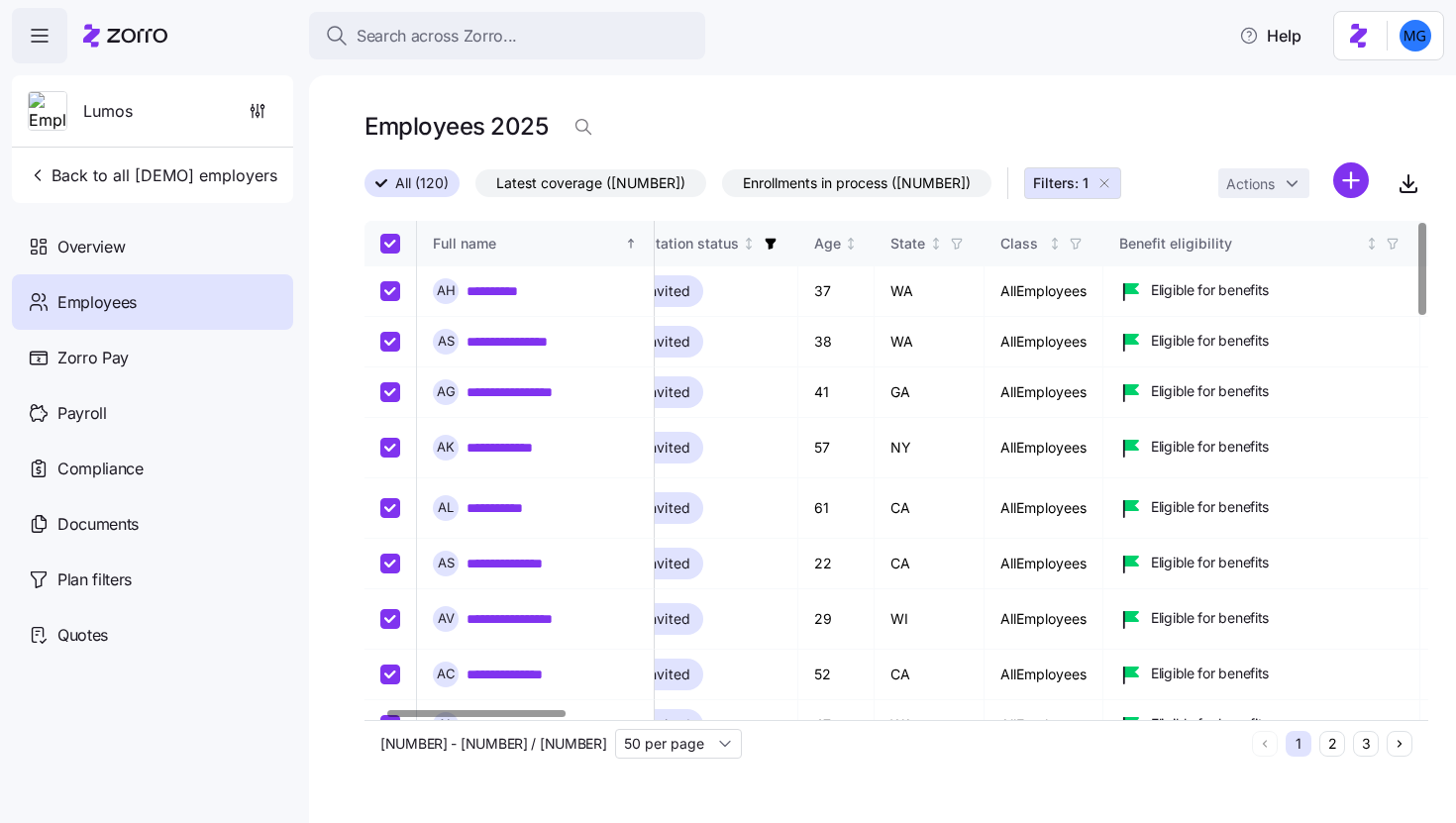 checkbox on "true" 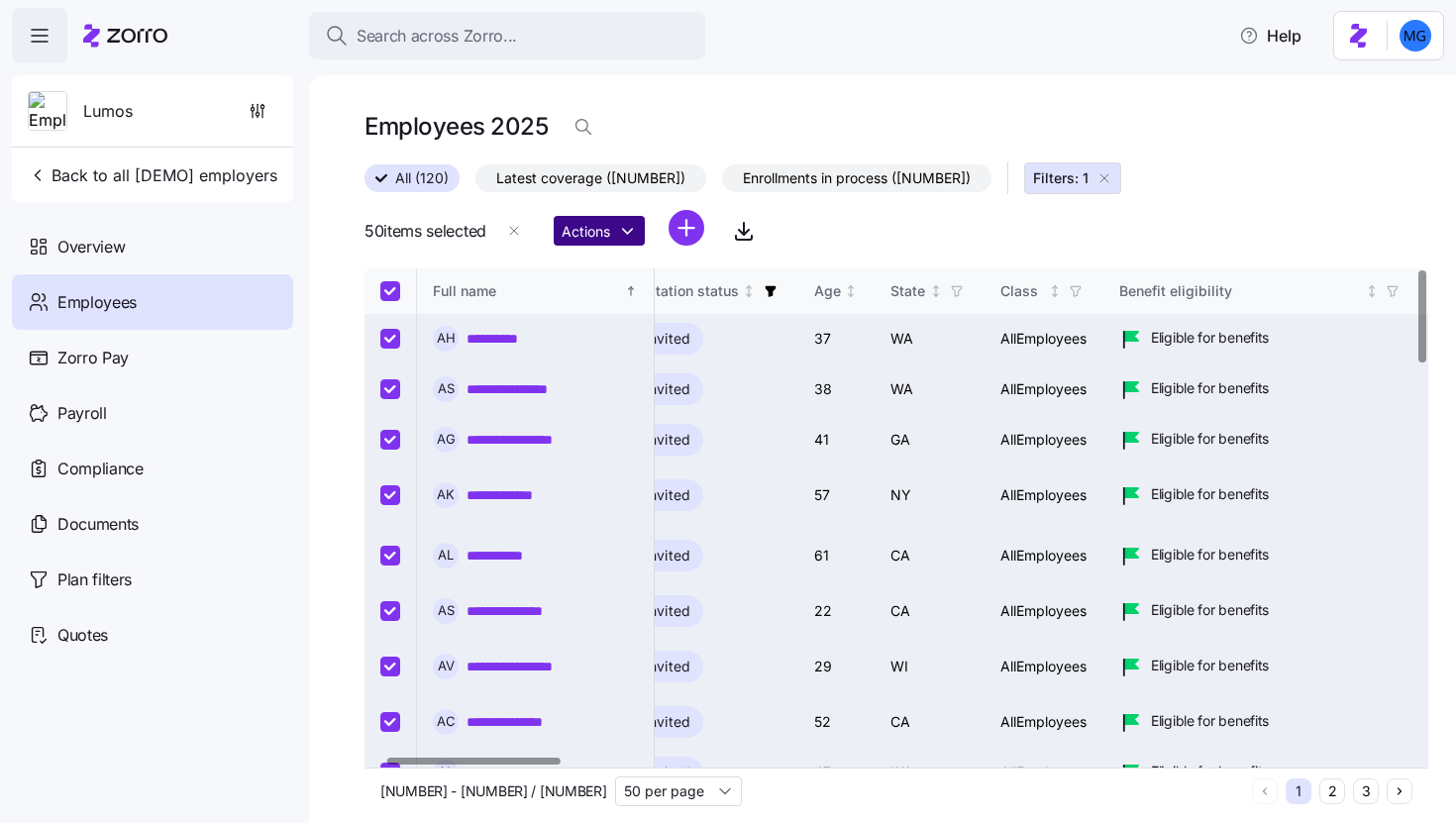 click on "Search across [COMPANY]... Help [COMPANY] Back to all demo employers Overview Employees [COMPANY] Pay Payroll Compliance Documents Plan filters Quotes Employees [YEAR] All ([NUMBER]) Latest coverage ([NUMBER]) Enrollments in process ([NUMBER]) Filters: [NUMBER] [NUMBER]  items selected Actions Full name Email Invitation status Age State Class Benefit eligibility Role Status Election start Election end Coverage start Coverage end Type QLE Submission type Submission date Combined plan Payment method Initial payment status Auto-pay status Carrier Plan name Plan ID Plan market Family unit Children HSA eligible Premium Employer contribution Employee contribution Allowance [COMPANY] ID Employee ID [FIRST] [LAST] [EMAIL] Invited [NUMBER] [STATE] AllEmployees Eligible for benefits Employee Waived coverage [DATE] [DATE] [DATE] [DATE] Special - By operator - - - - - - - - - - - - - - - [ID] [ID] [FIRST] [LAST] [EMAIL] Invited [NUMBER] [STATE] AllEmployees Eligible for benefits Employee Waived coverage [DATE] [DATE] - -" at bounding box center [728, 405] 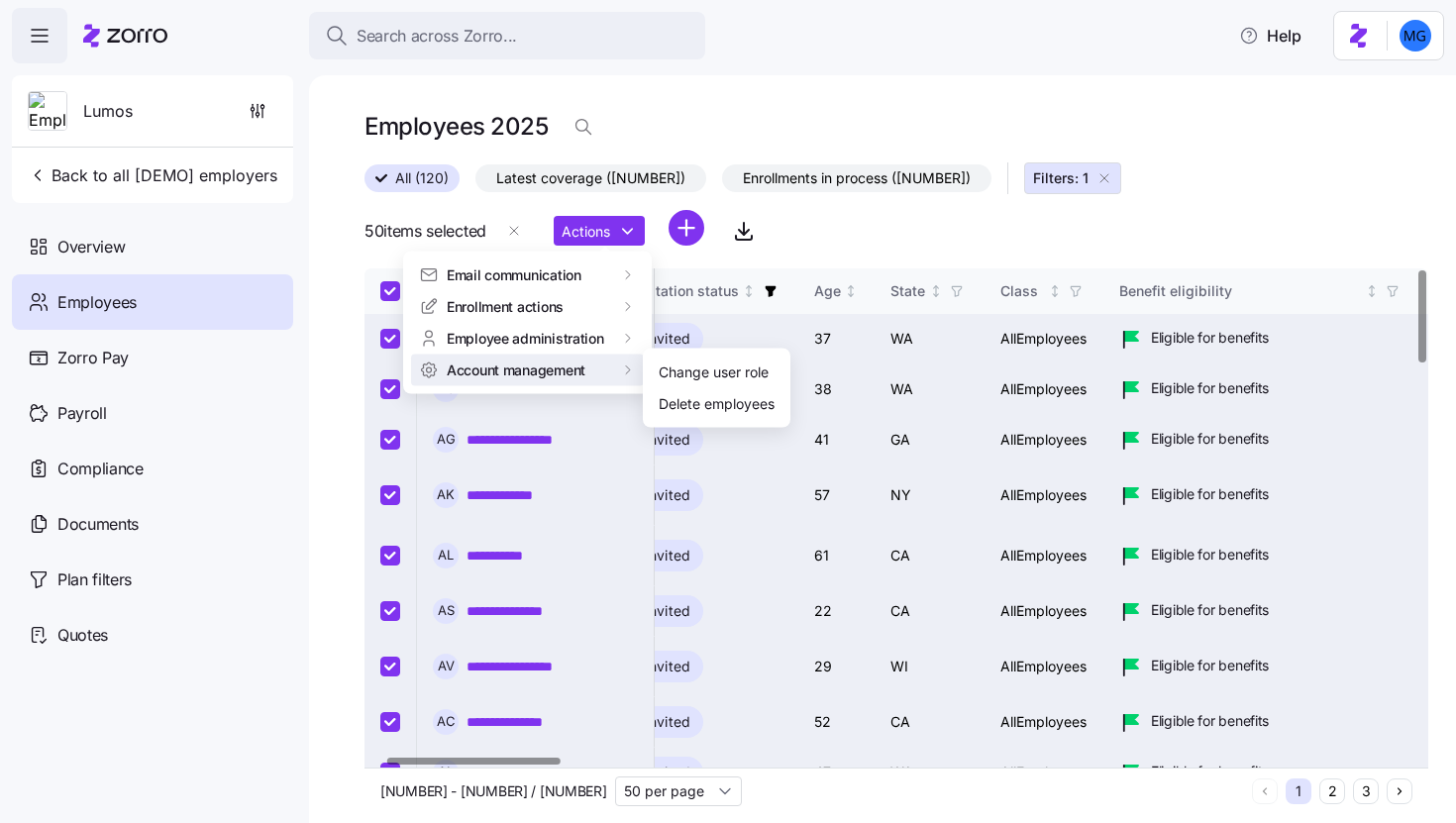click on "Search across [COMPANY]... Help [COMPANY] Back to all demo employers Overview Employees [COMPANY] Pay Payroll Compliance Documents Plan filters Quotes Employees [YEAR] All ([NUMBER]) Latest coverage ([NUMBER]) Enrollments in process ([NUMBER]) Filters: [NUMBER] [NUMBER]  items selected Actions Full name Email Invitation status Age State Class Benefit eligibility Role Status Election start Election end Coverage start Coverage end Type QLE Submission type Submission date Combined plan Payment method Initial payment status Auto-pay status Carrier Plan name Plan ID Plan market Family unit Children HSA eligible Premium Employer contribution Employee contribution Allowance [COMPANY] ID Employee ID [FIRST] [LAST] [EMAIL] Invited [NUMBER] [STATE] AllEmployees Eligible for benefits Employee Waived coverage [DATE] [DATE] [DATE] [DATE] Special - By operator - - - - - - - - - - - - - - - [ID] [ID] [FIRST] [LAST] [EMAIL] Invited [NUMBER] [STATE] AllEmployees Eligible for benefits Employee Waived coverage [DATE] [DATE] - -" at bounding box center [728, 405] 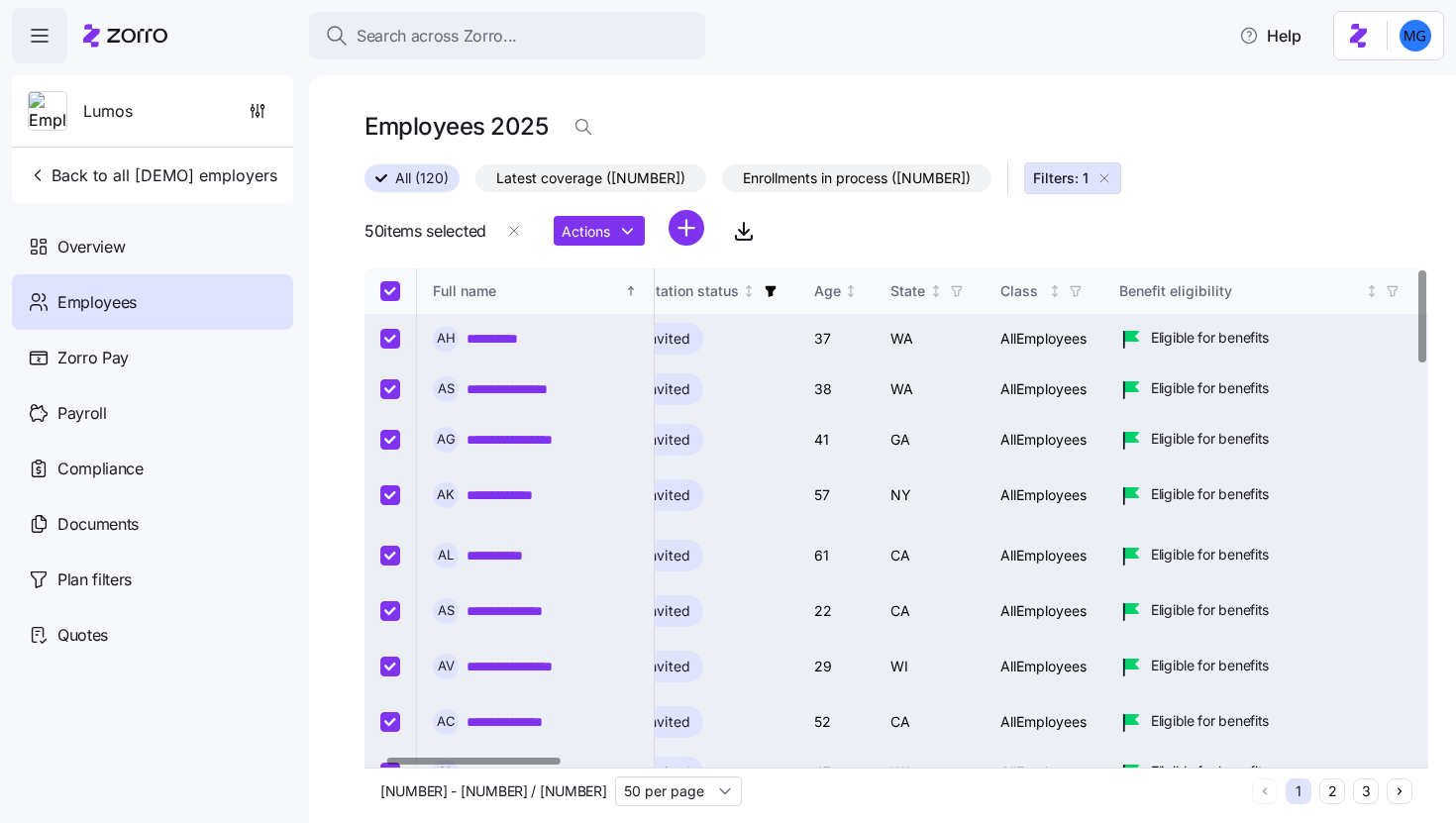 click at bounding box center (390, 291) 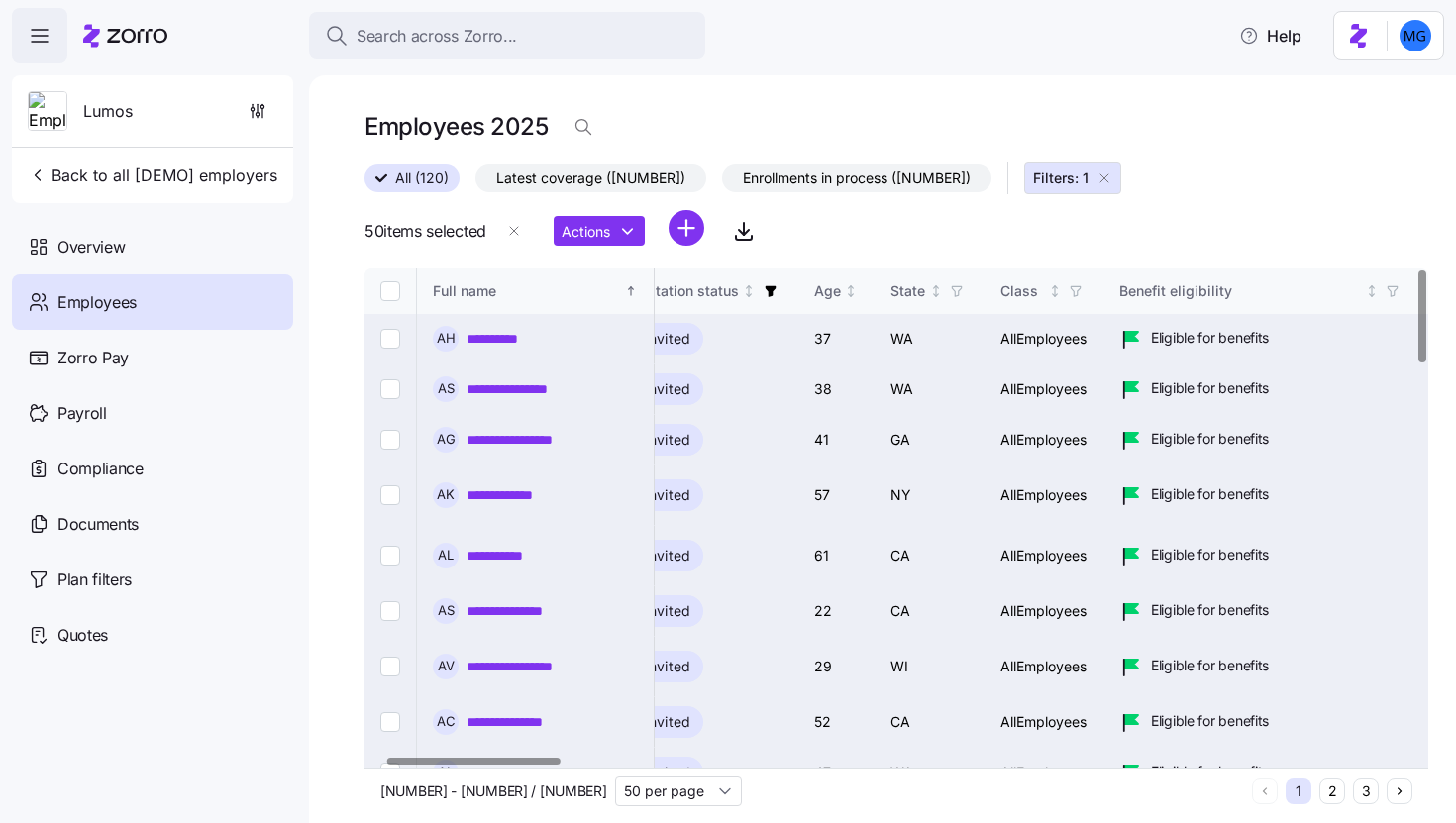 checkbox on "false" 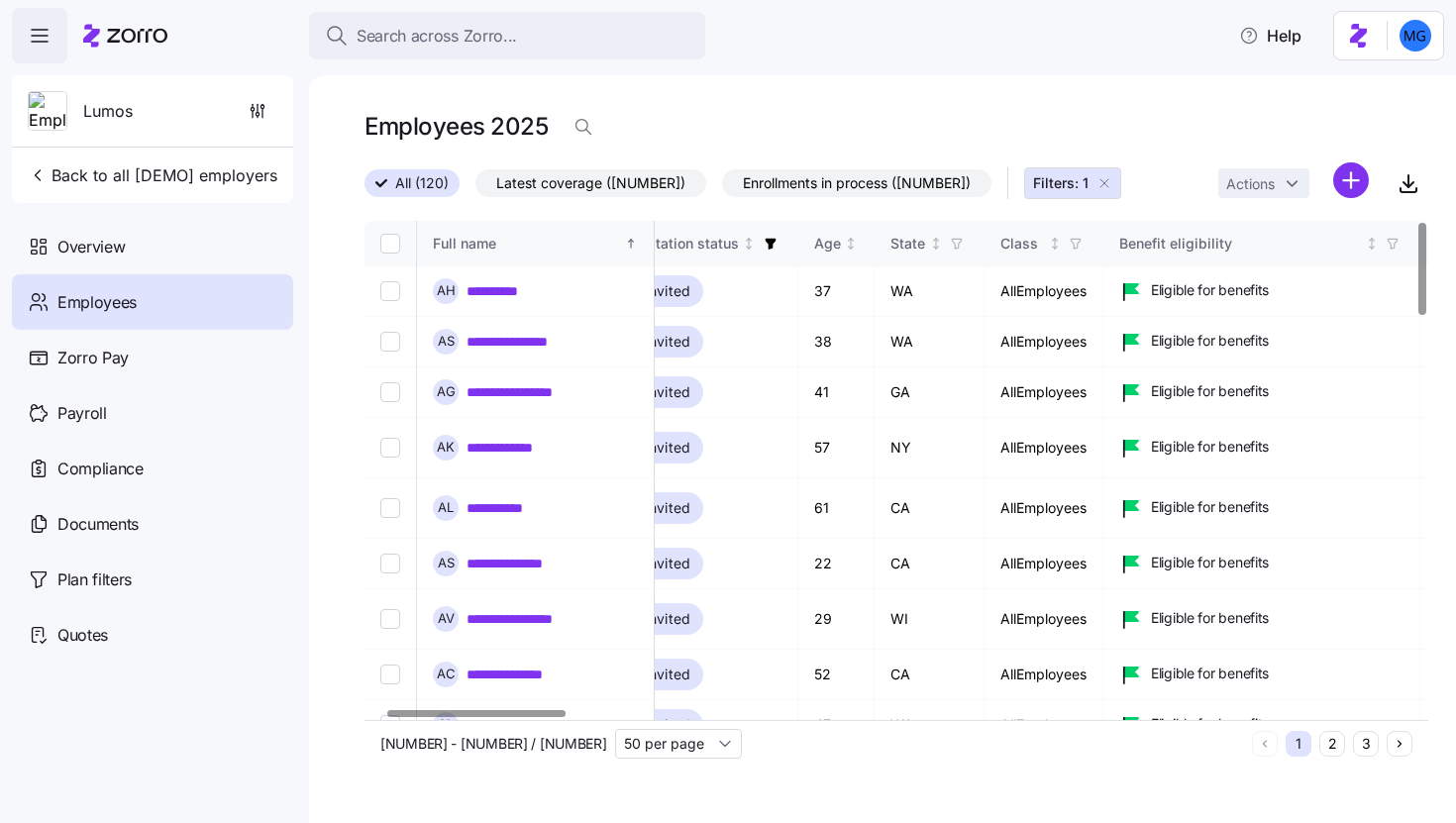 click on "Employees 2025" at bounding box center (896, 135) 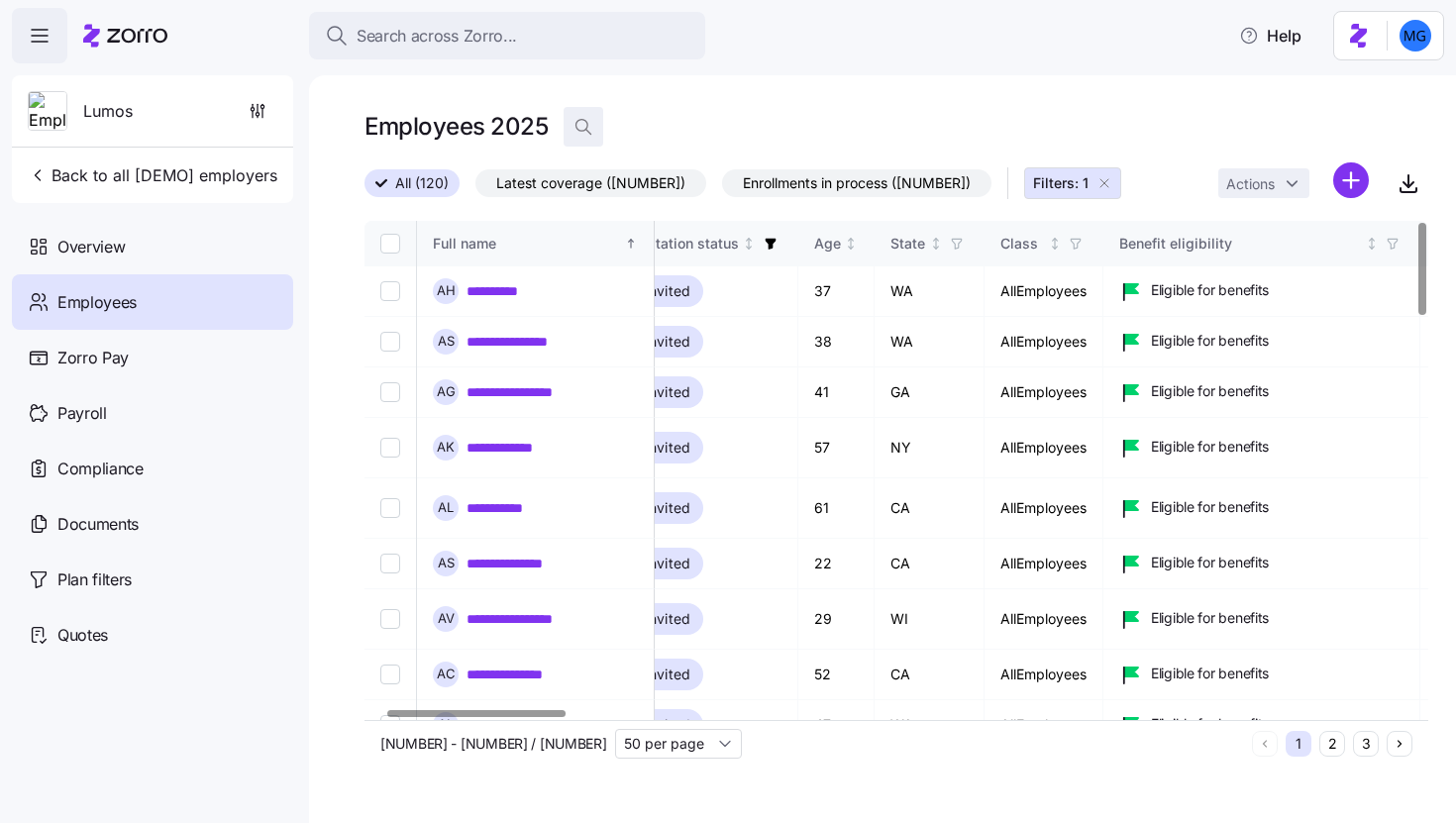 click at bounding box center [583, 127] 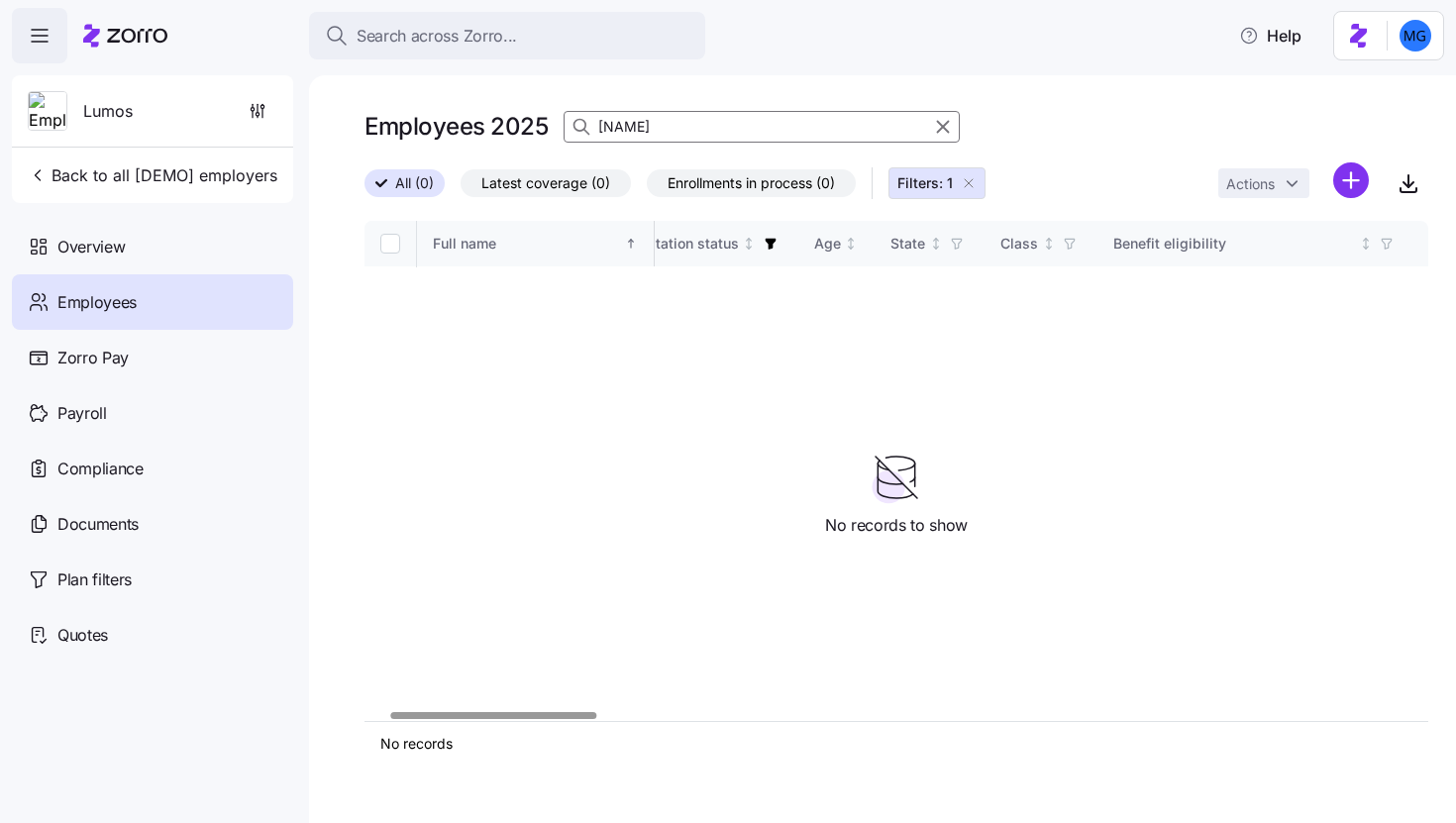 type on "[NAME]" 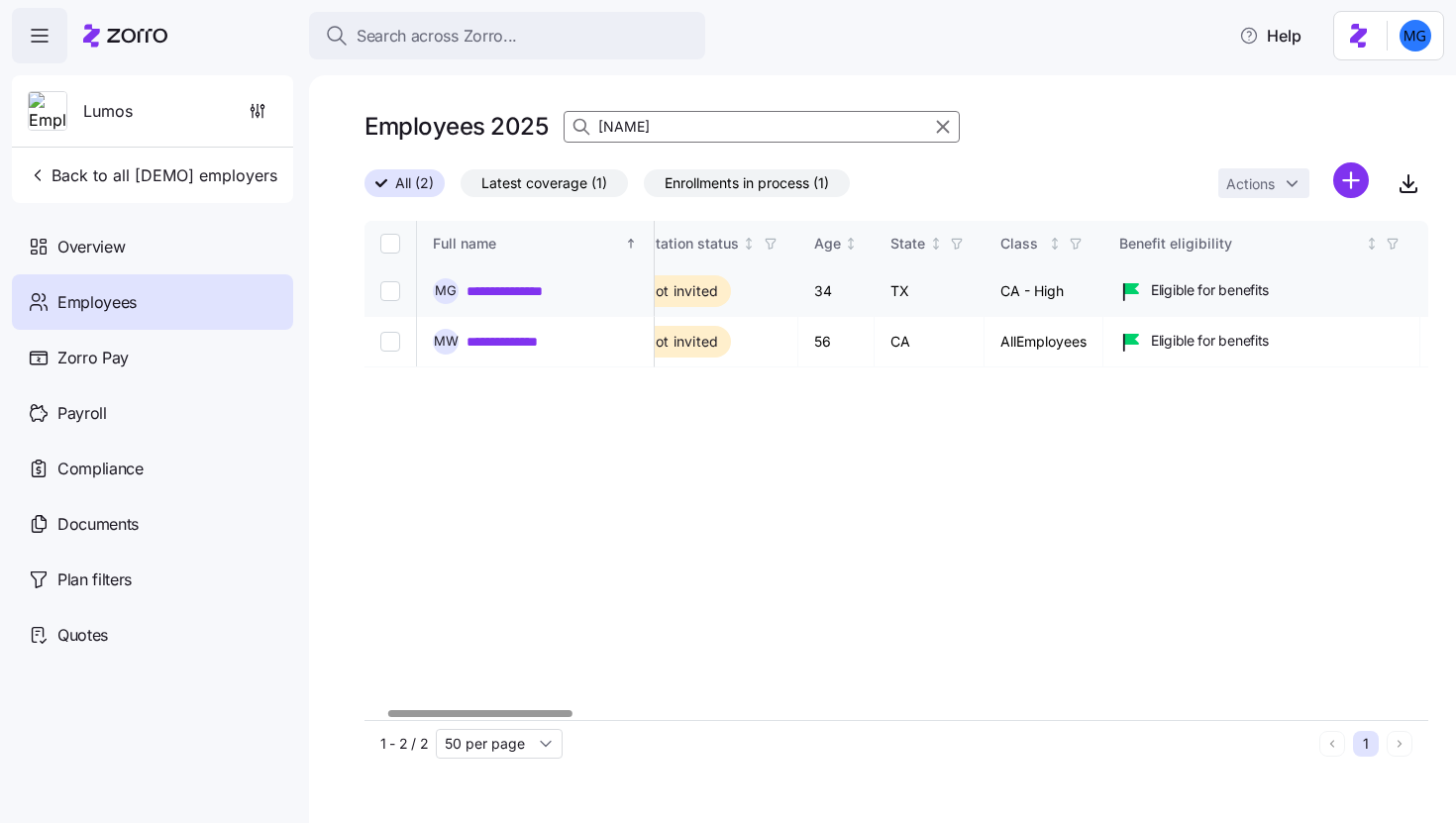 click on "**********" at bounding box center [528, 291] 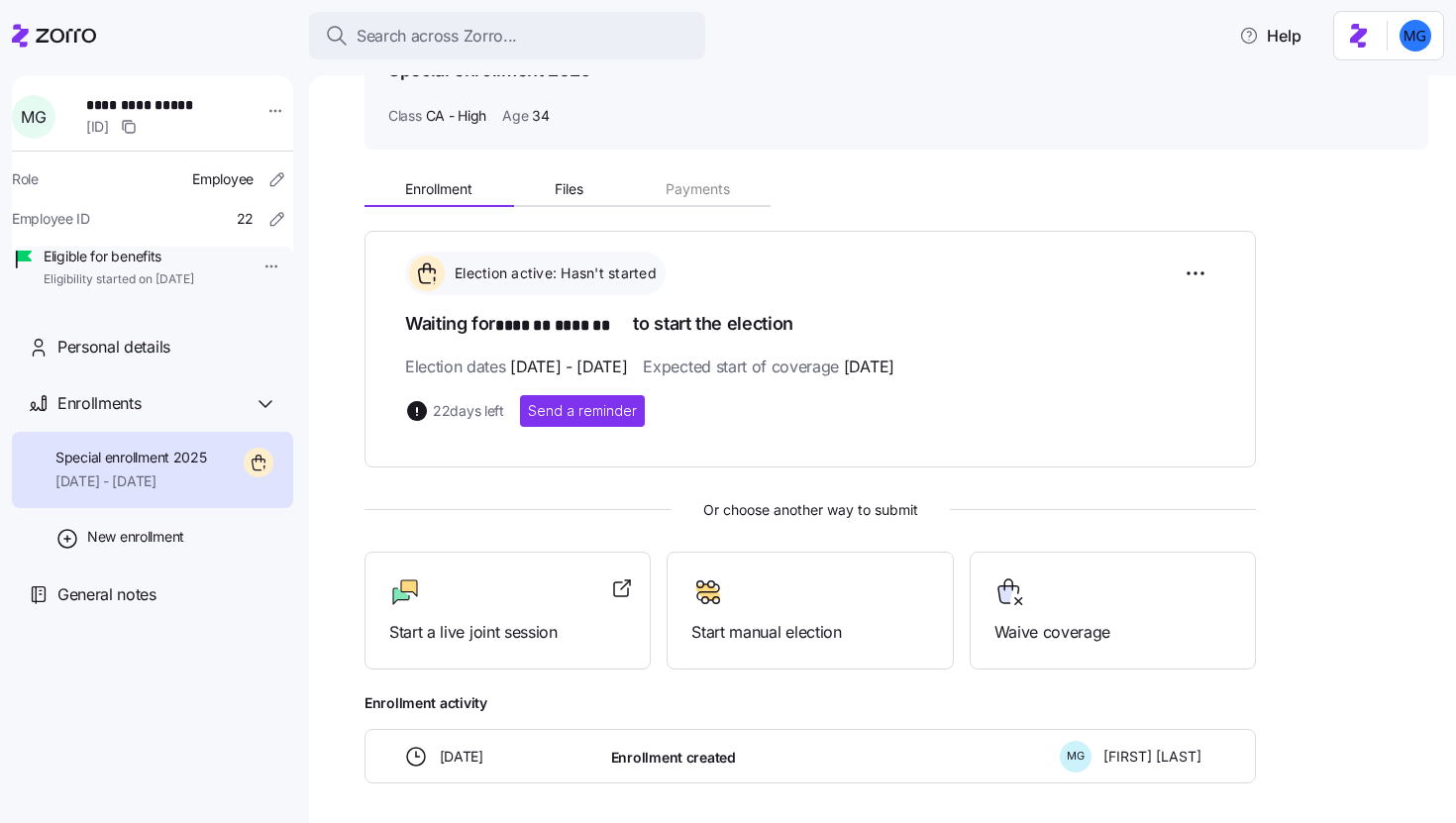 scroll, scrollTop: 198, scrollLeft: 0, axis: vertical 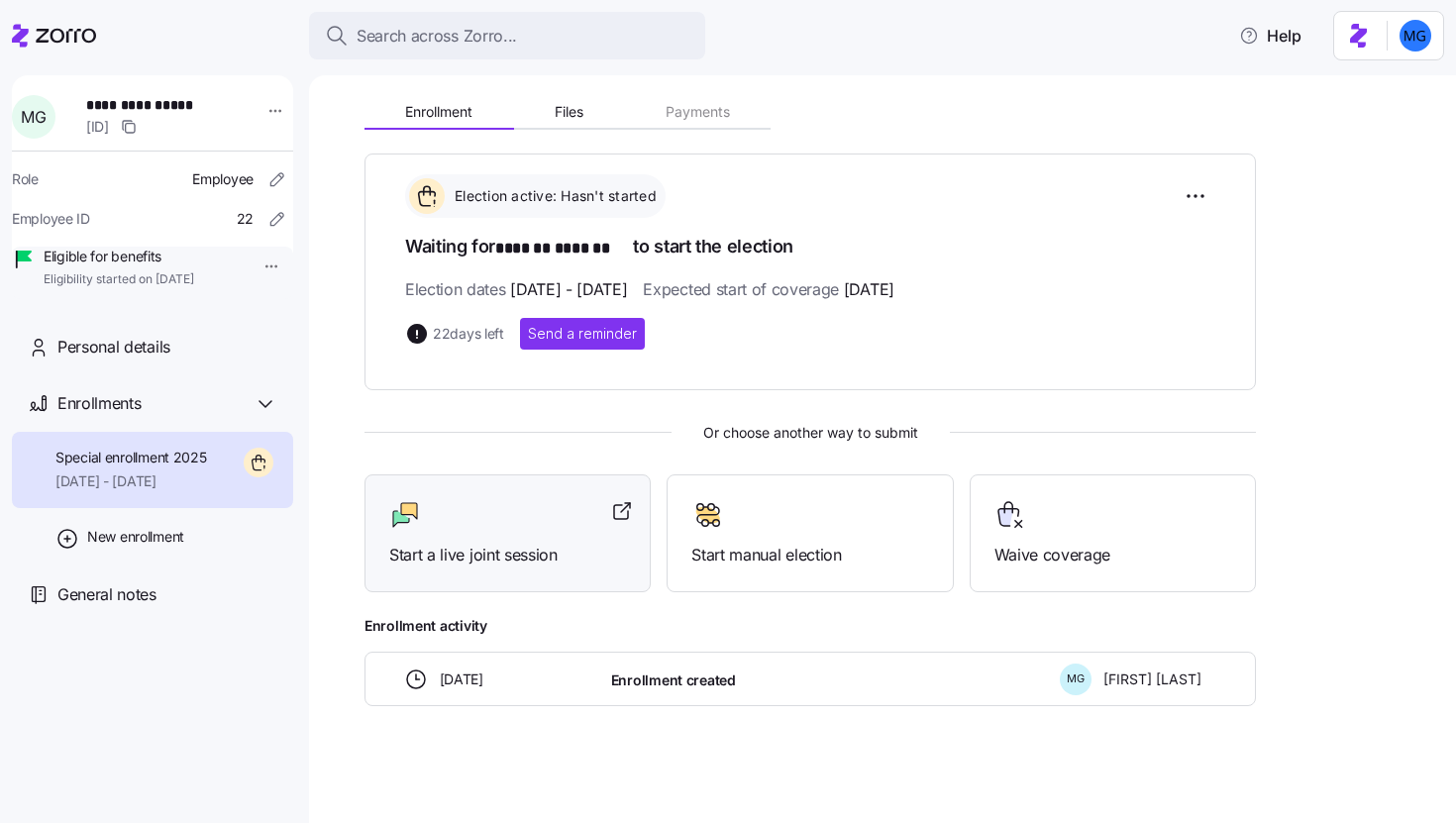 click on "Start a live joint session" at bounding box center (507, 555) 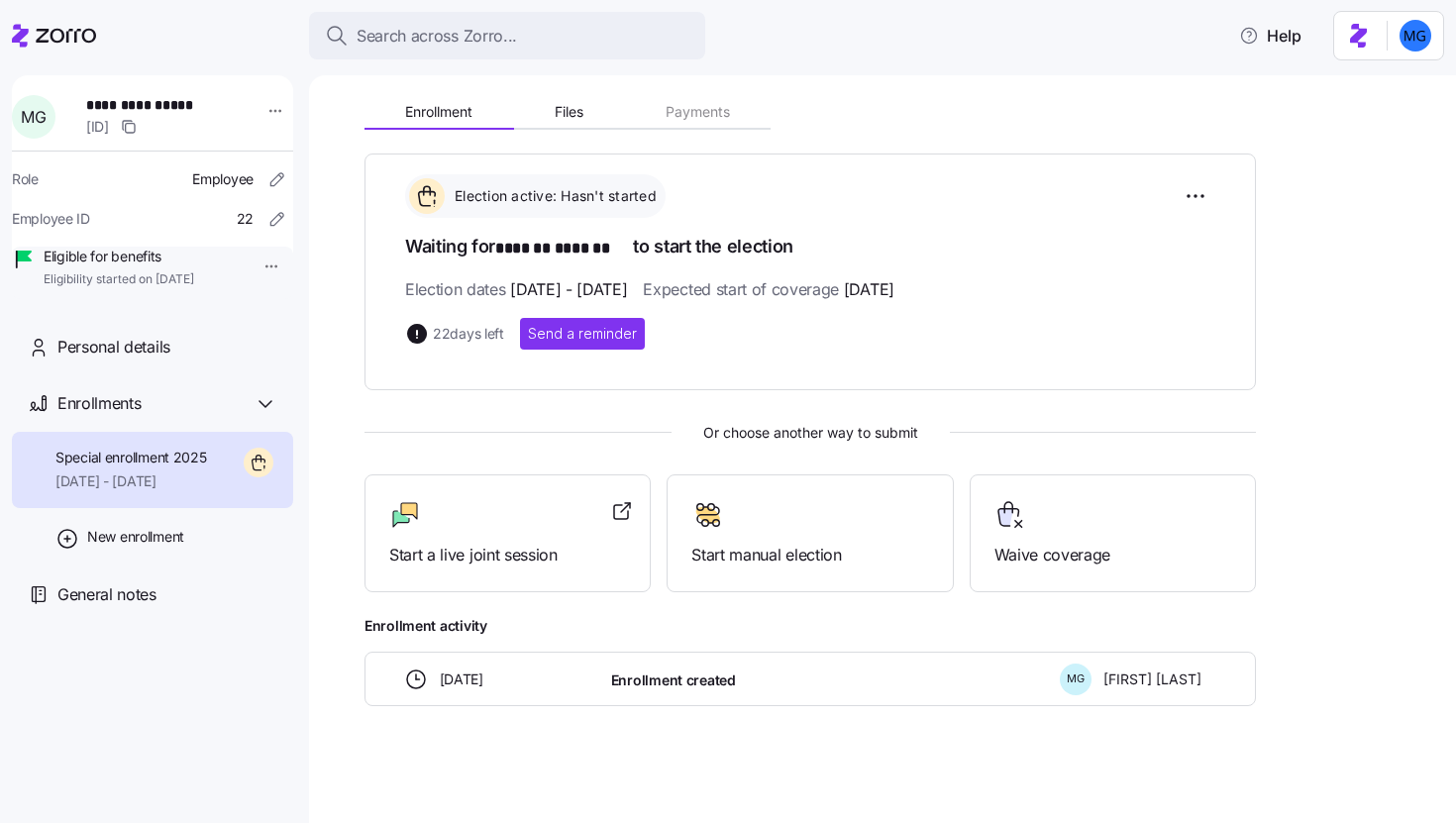 scroll, scrollTop: 0, scrollLeft: 0, axis: both 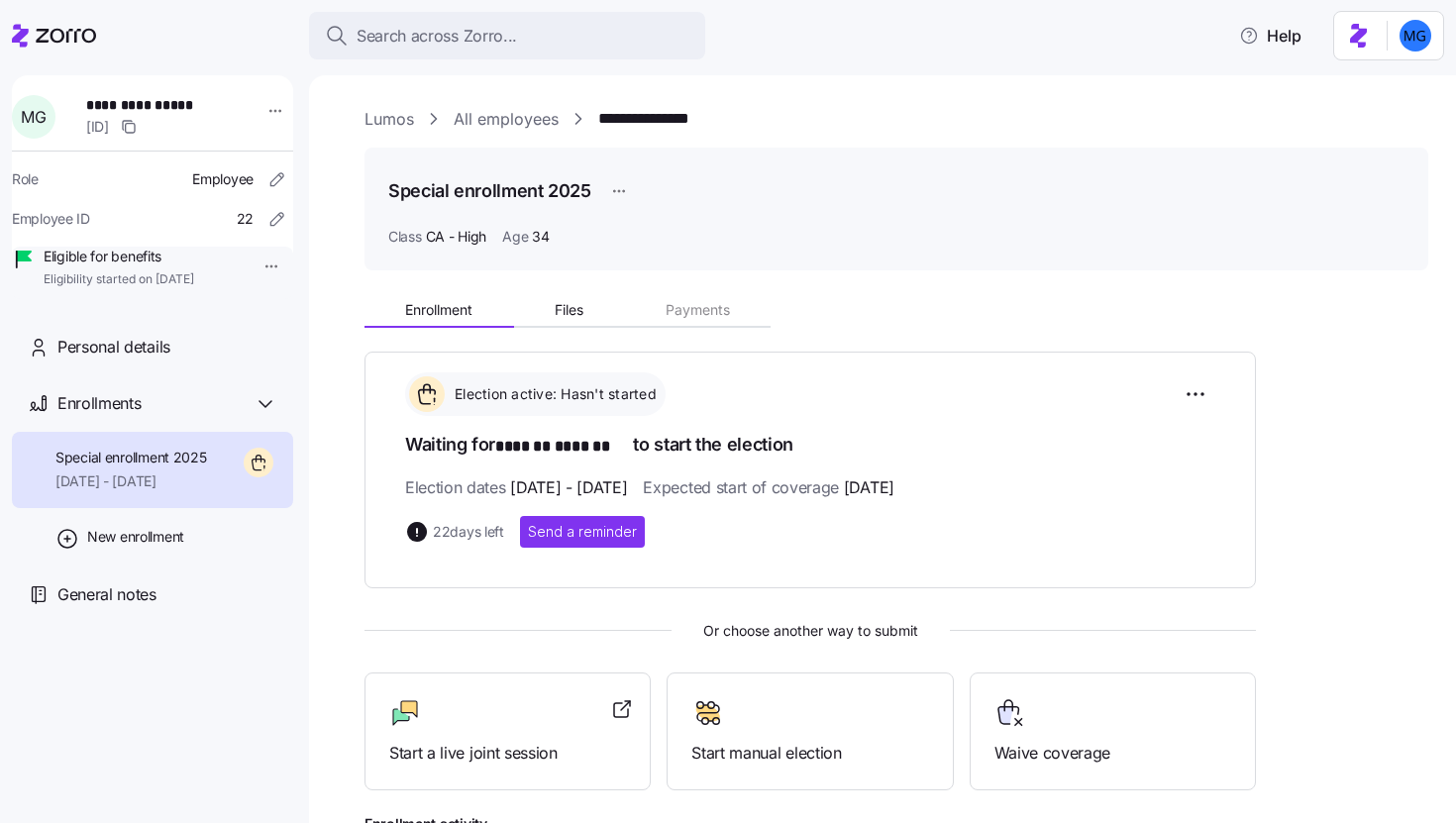 click on "Lumos" at bounding box center [389, 119] 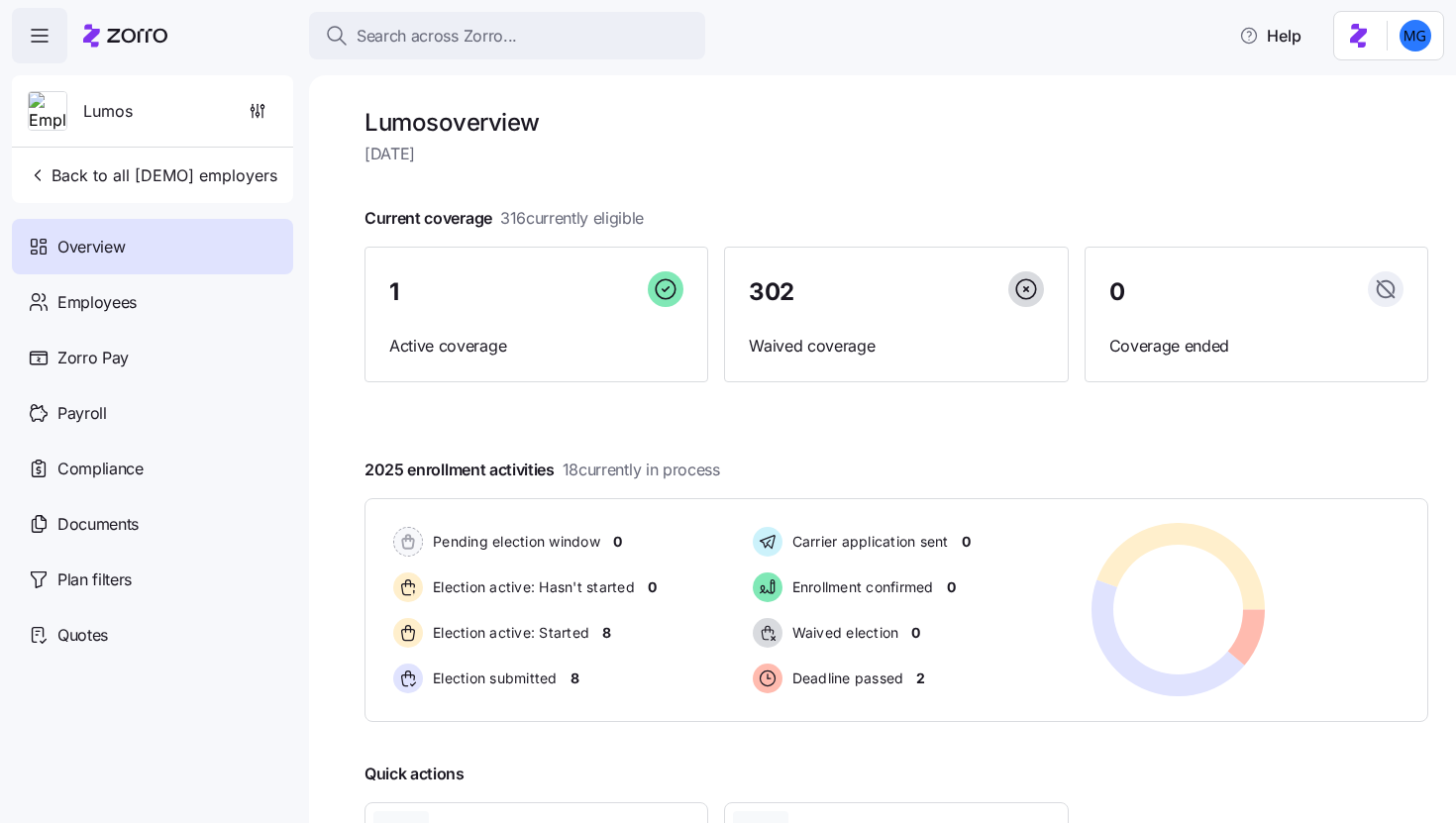click 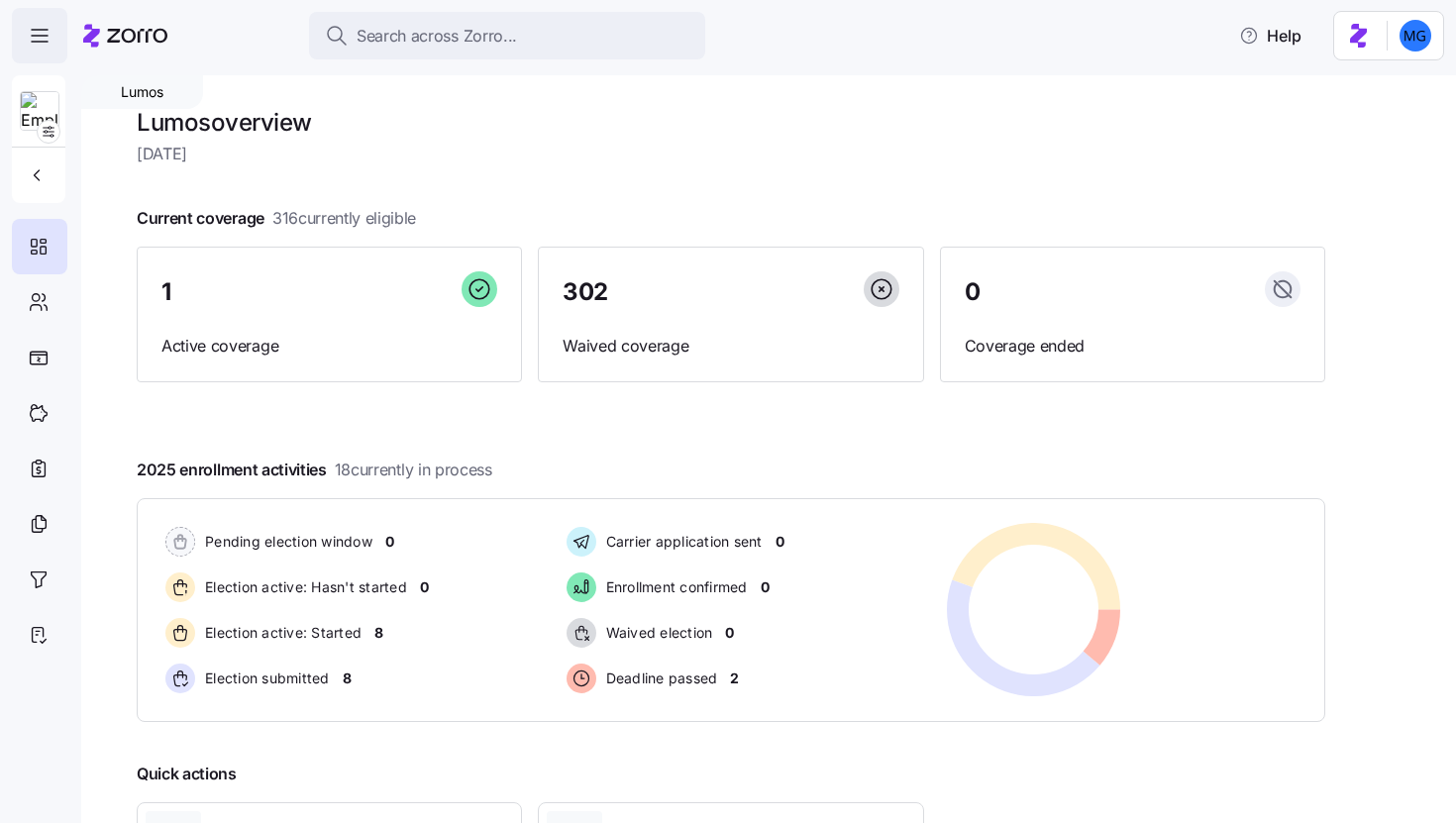 click 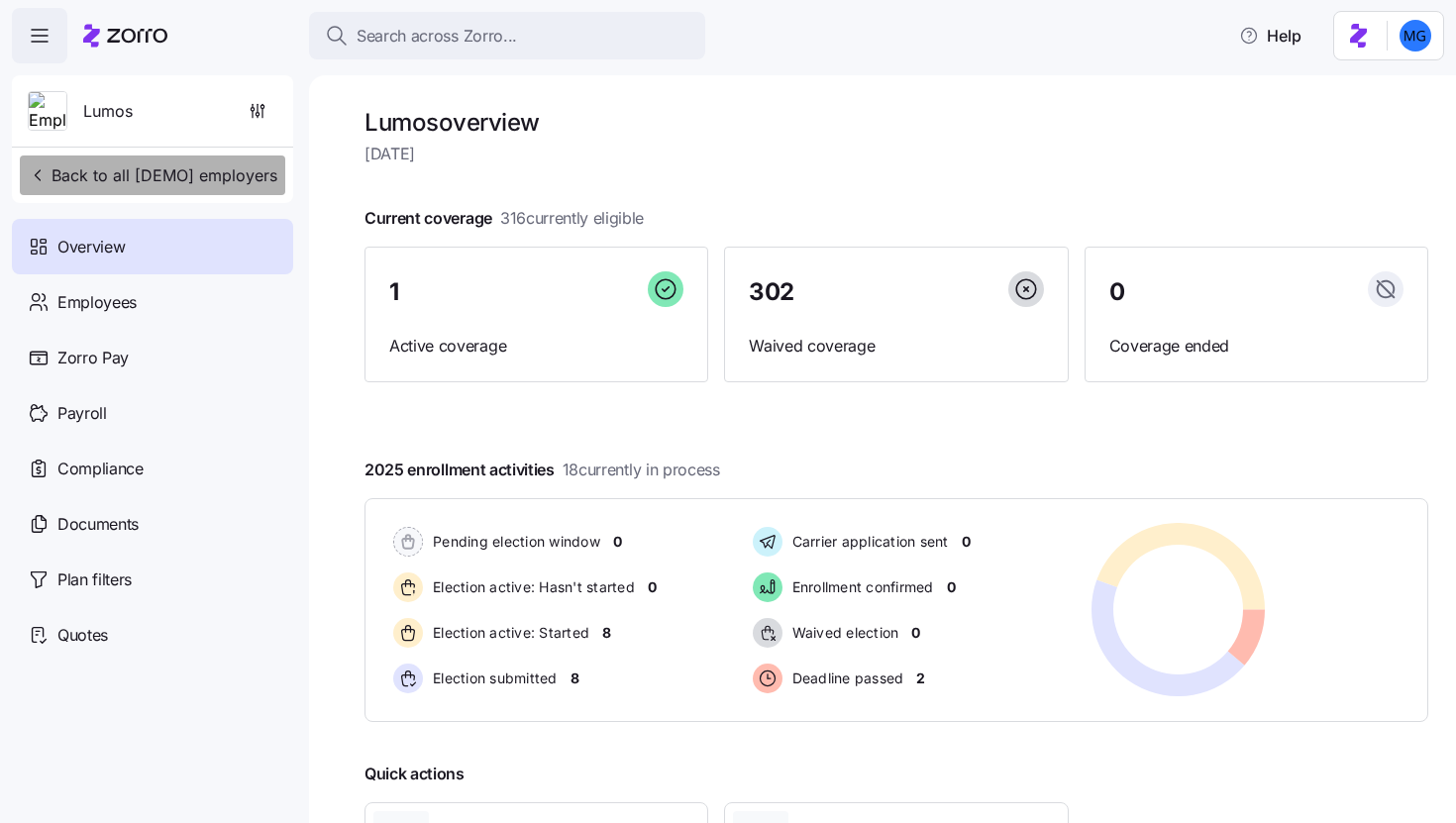 click on "Back to all [DEMO] employers" at bounding box center (153, 175) 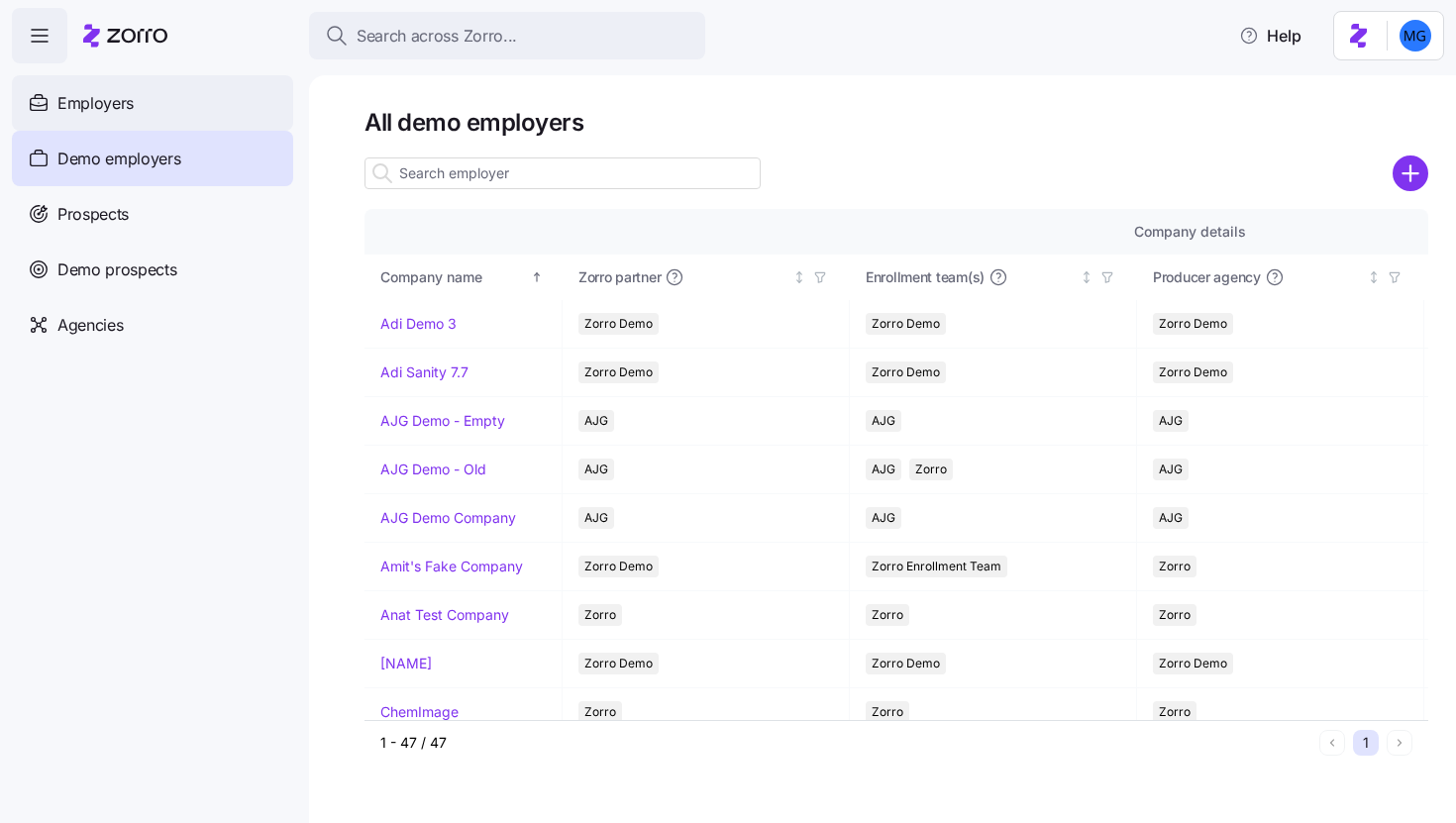 click on "Employers" at bounding box center [153, 103] 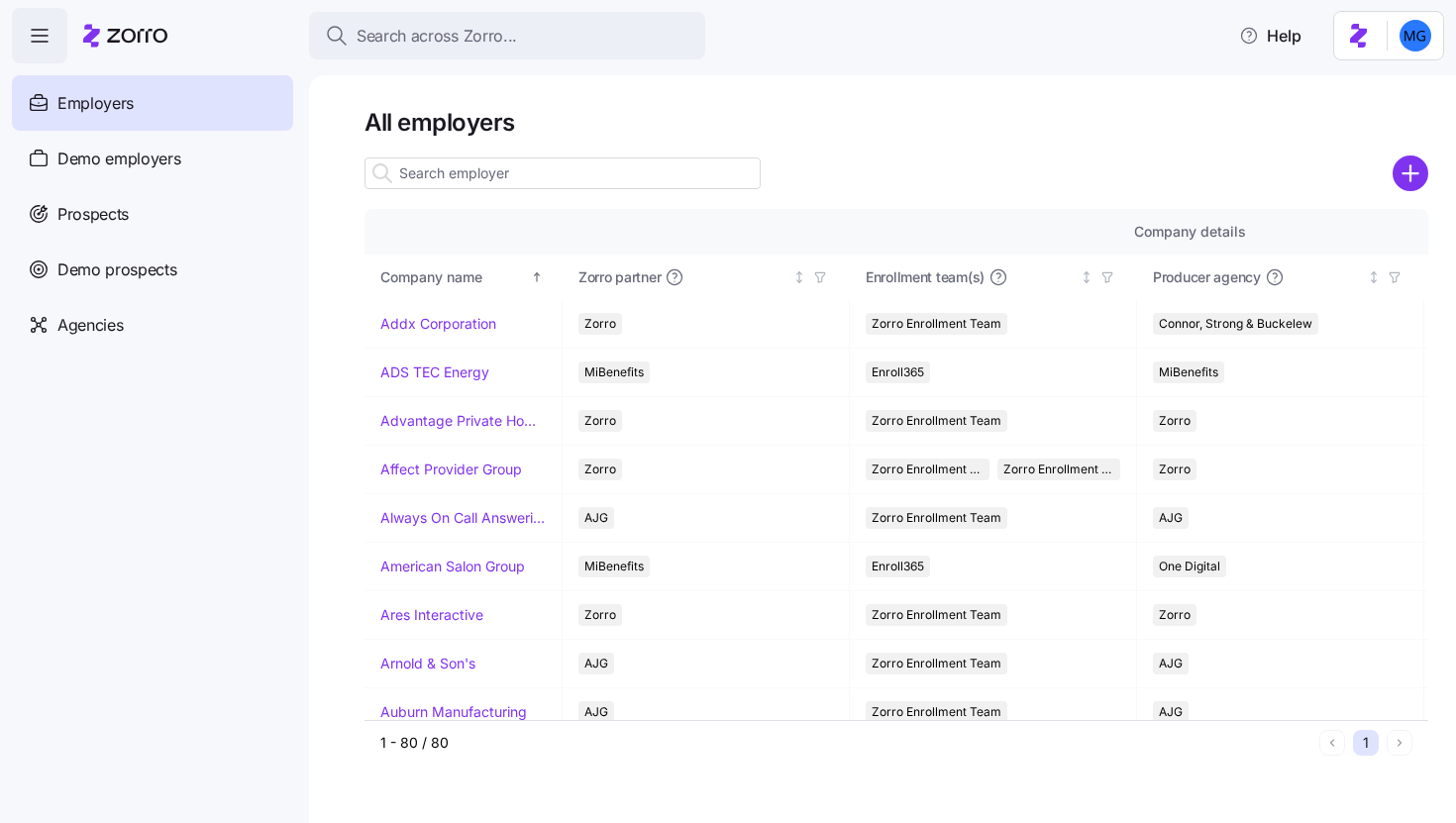 click at bounding box center [563, 173] 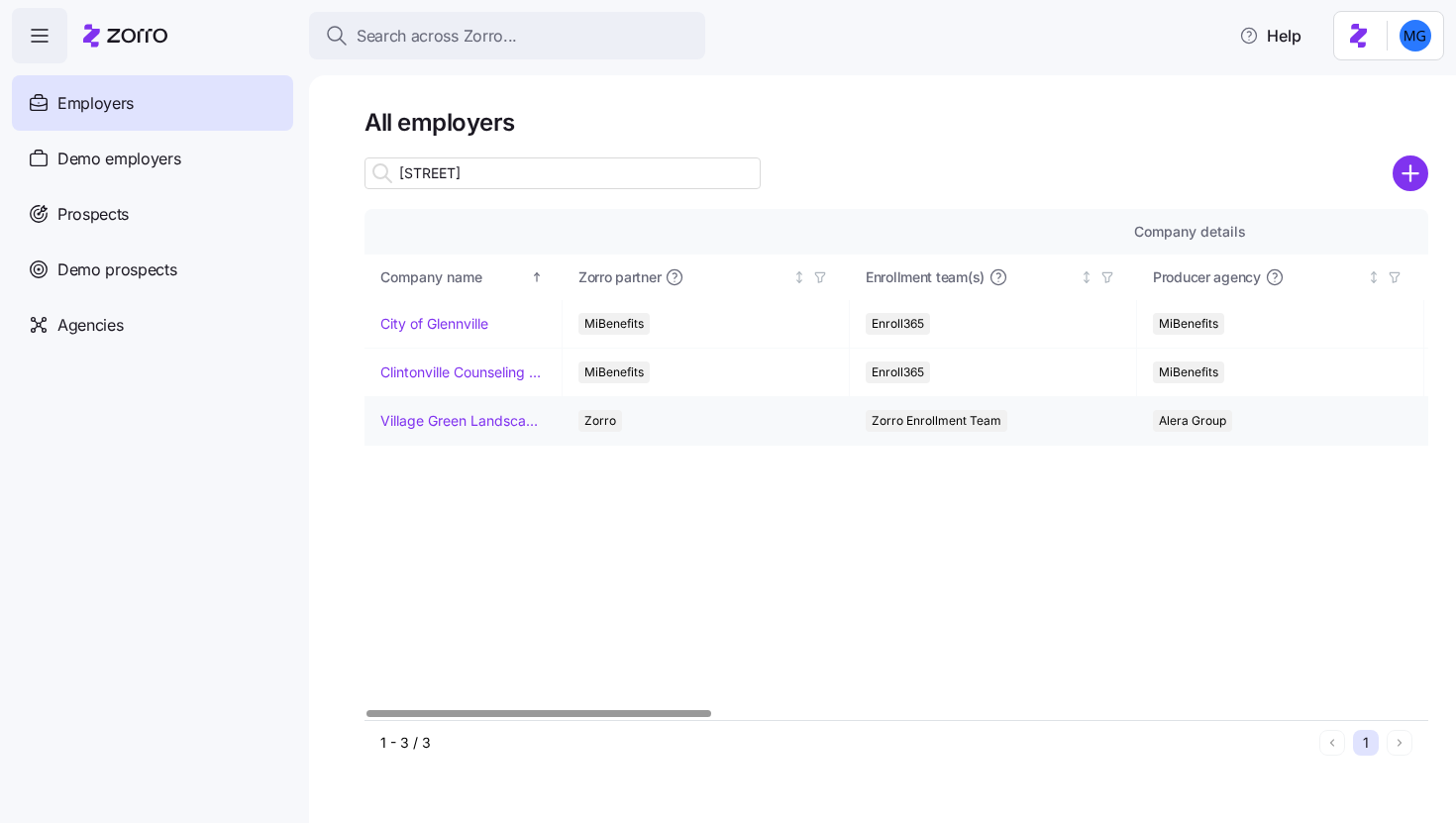type on "[STREET]" 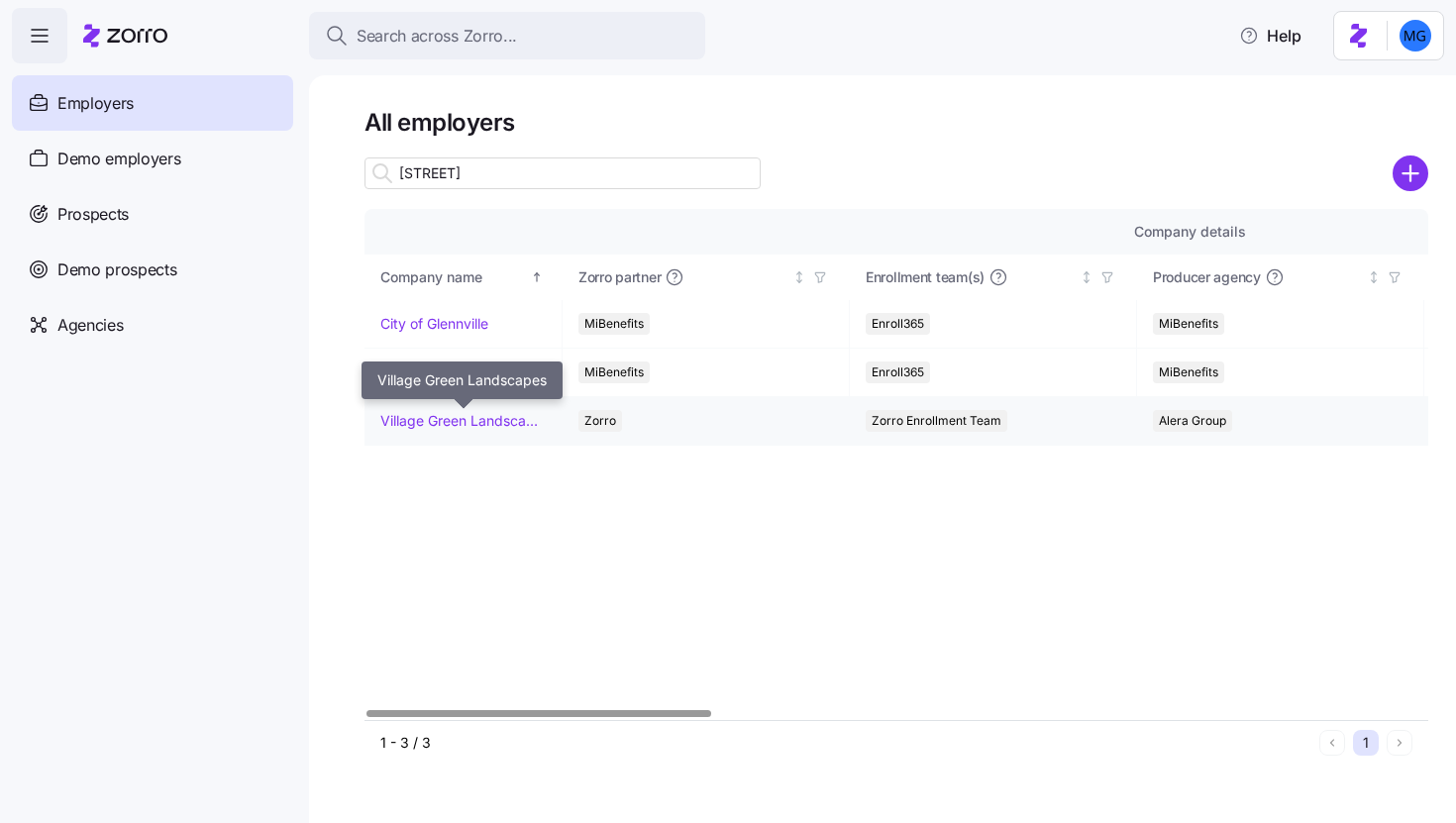 click on "Village Green Landscapes" at bounding box center [463, 421] 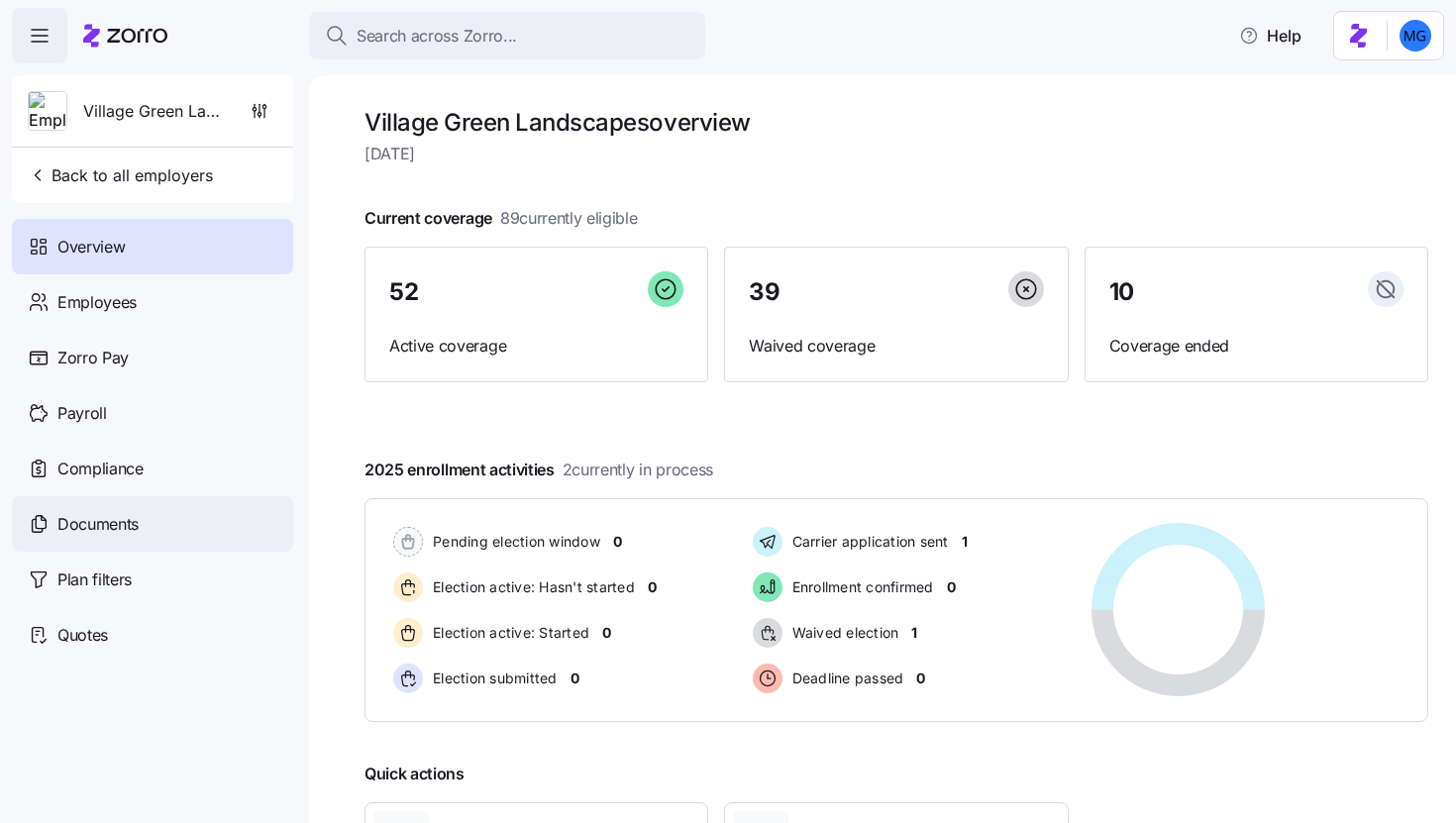 click on "Documents" at bounding box center (153, 524) 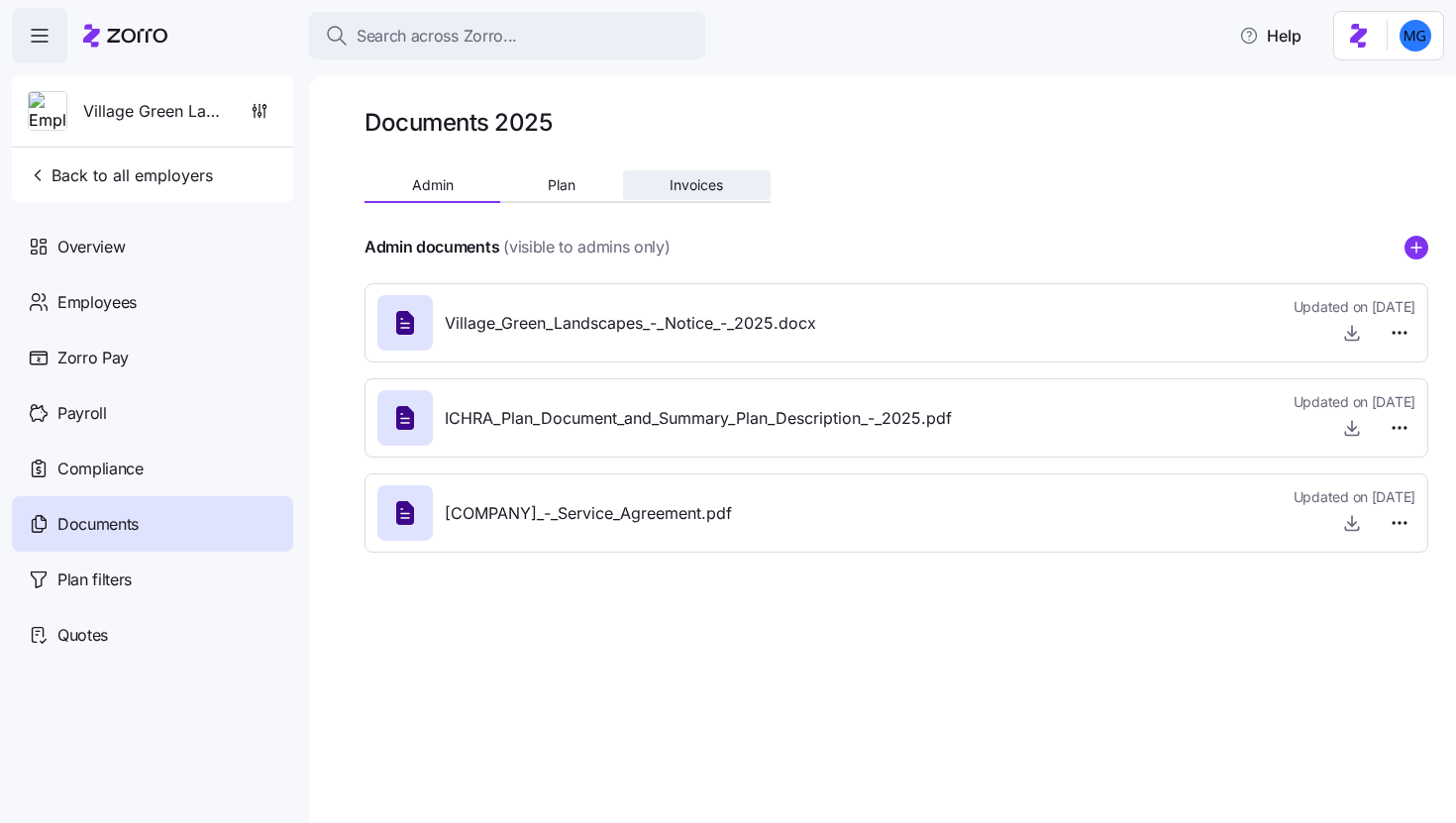 click on "Invoices" at bounding box center (696, 185) 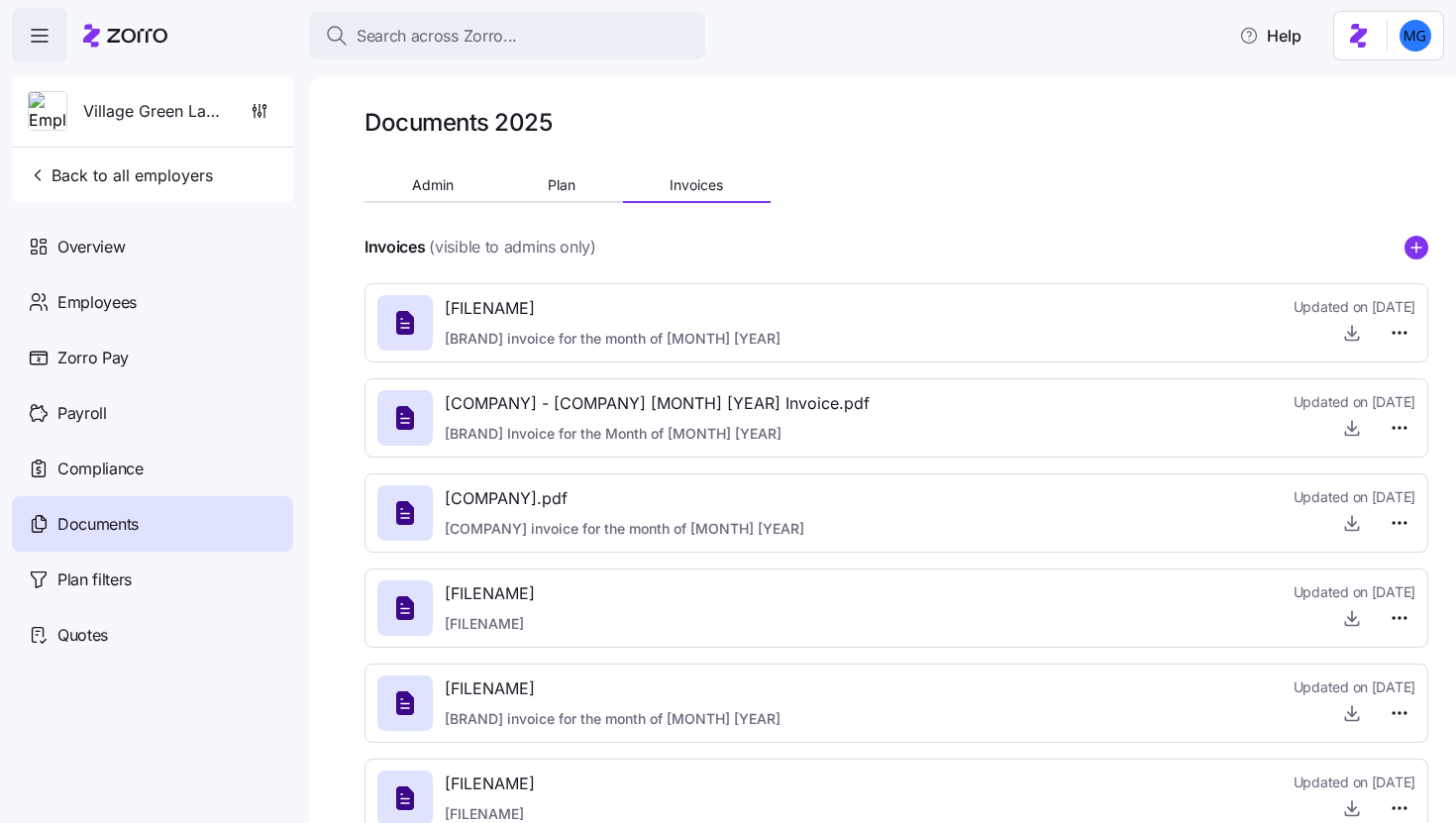 click on "[FILENAME]" at bounding box center [612, 308] 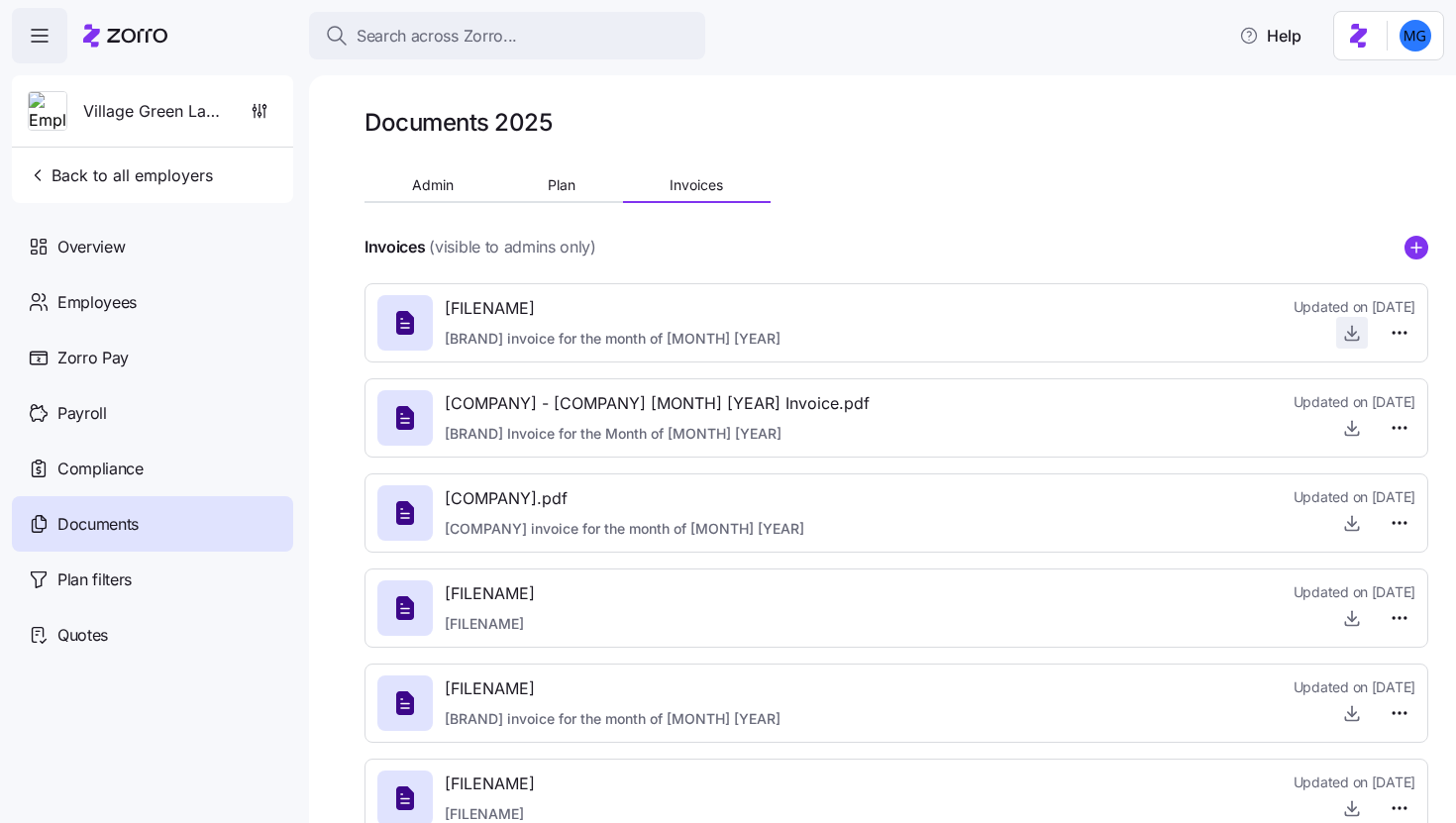 click 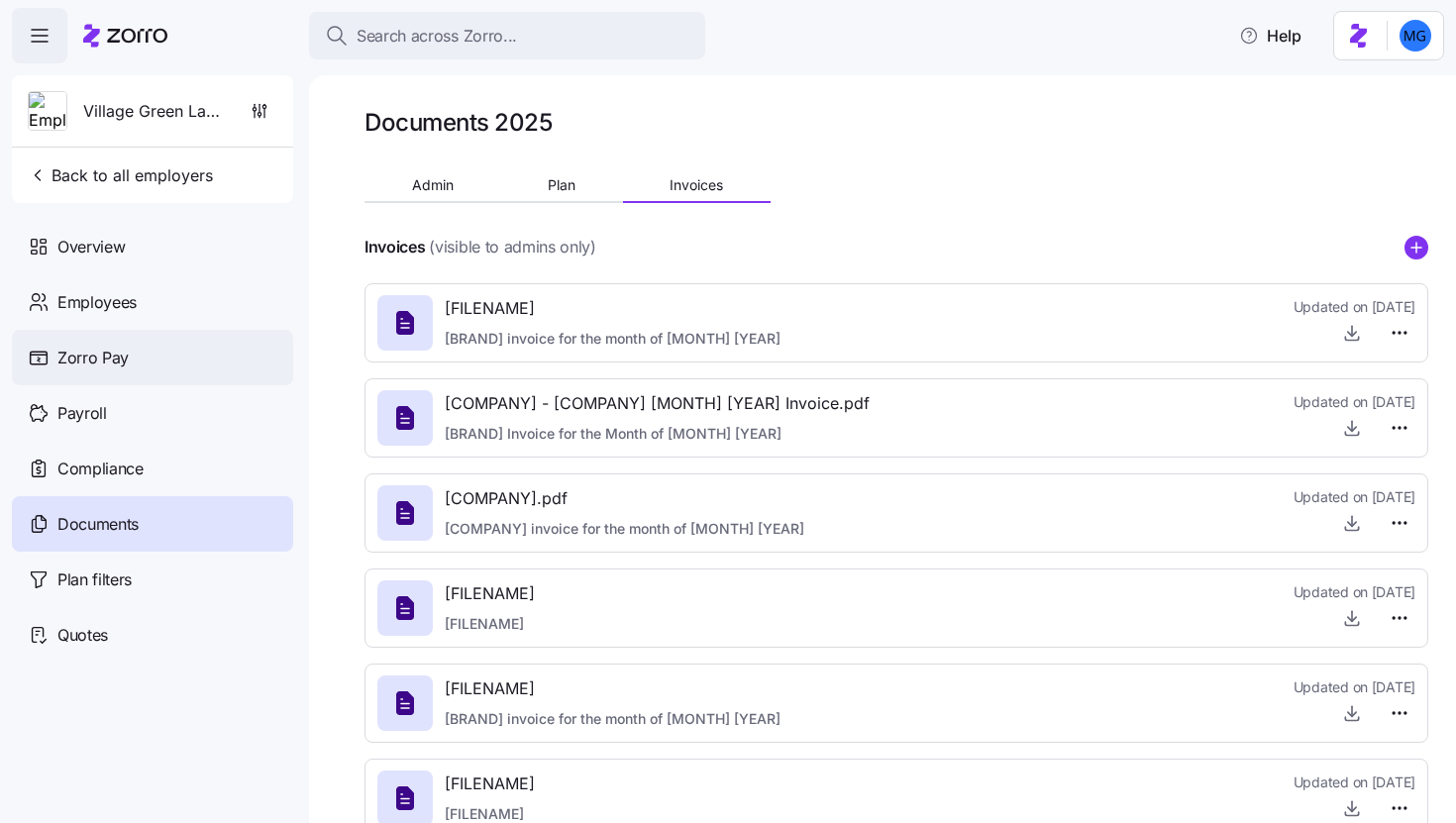 click on "Zorro Pay" at bounding box center (153, 358) 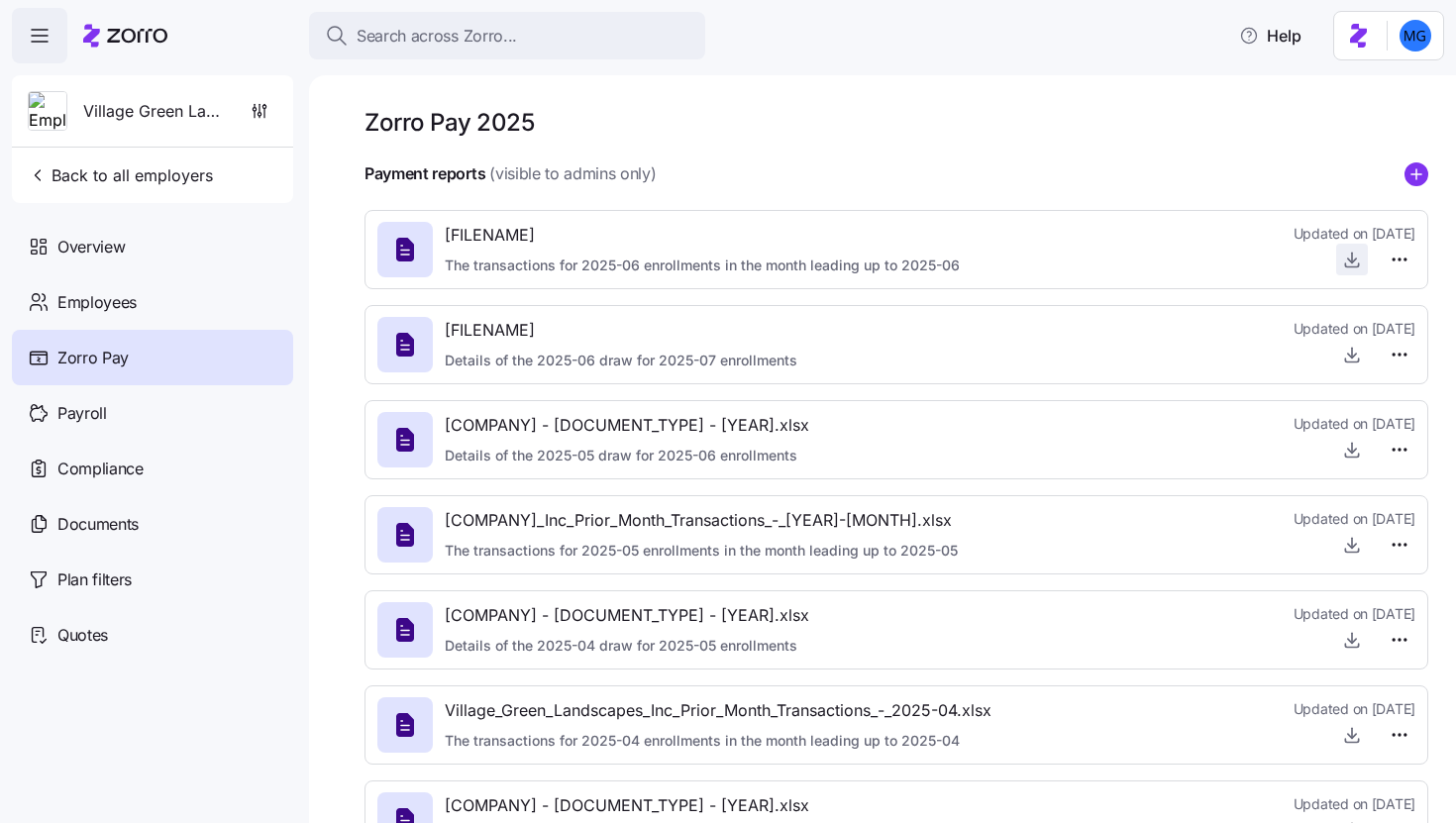 click 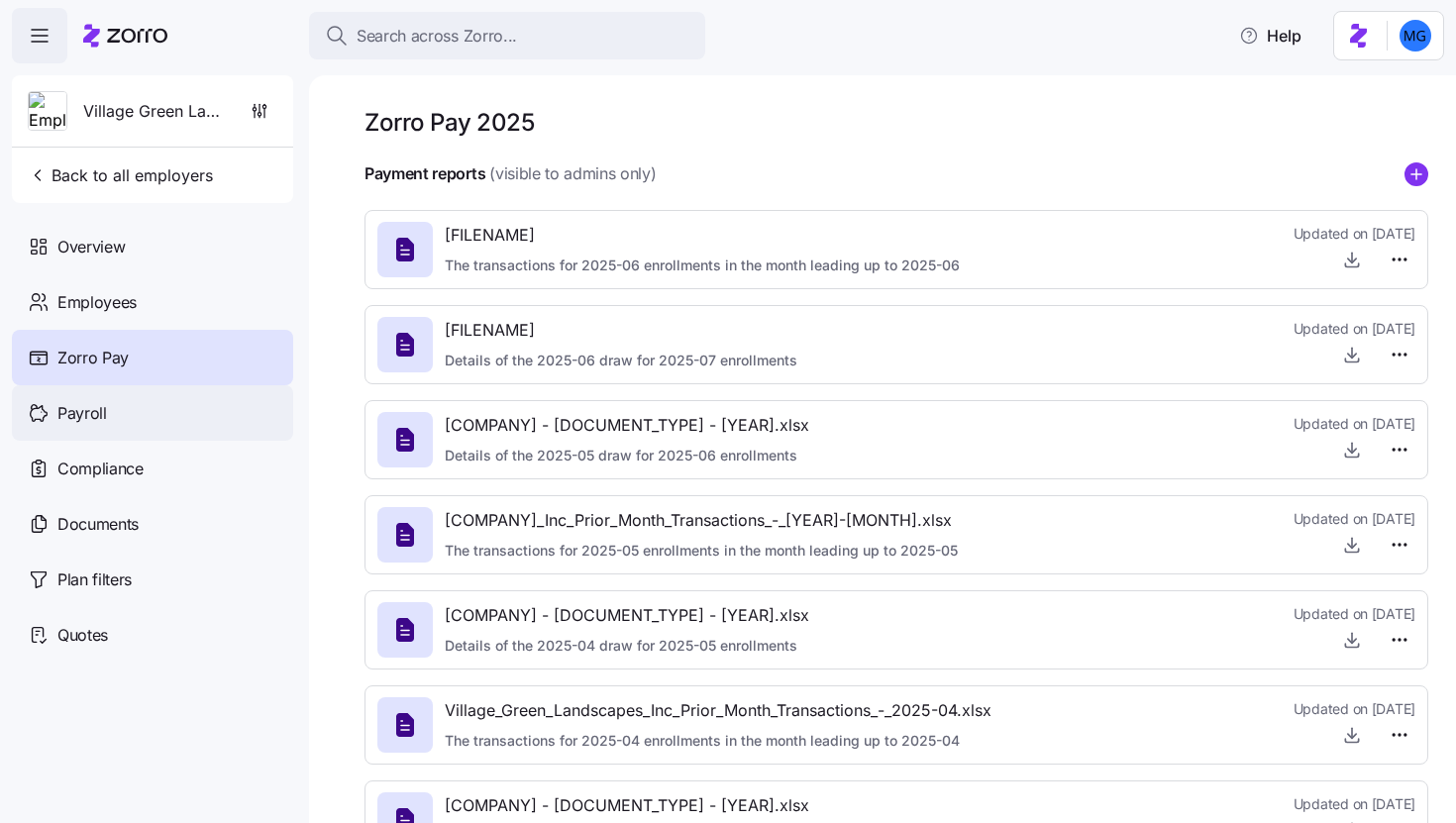 click on "Payroll" at bounding box center (153, 413) 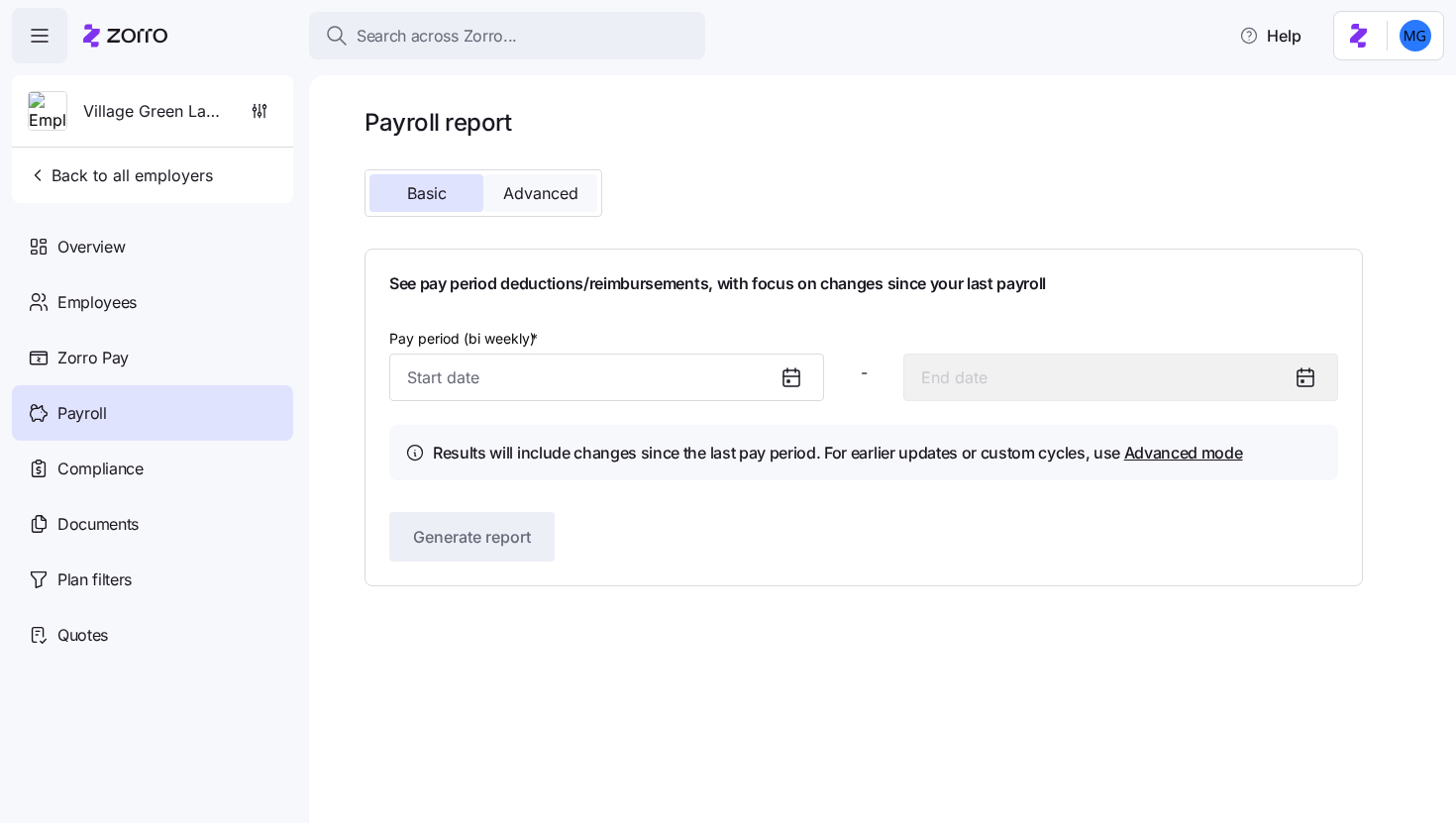 click on "Advanced" at bounding box center [541, 193] 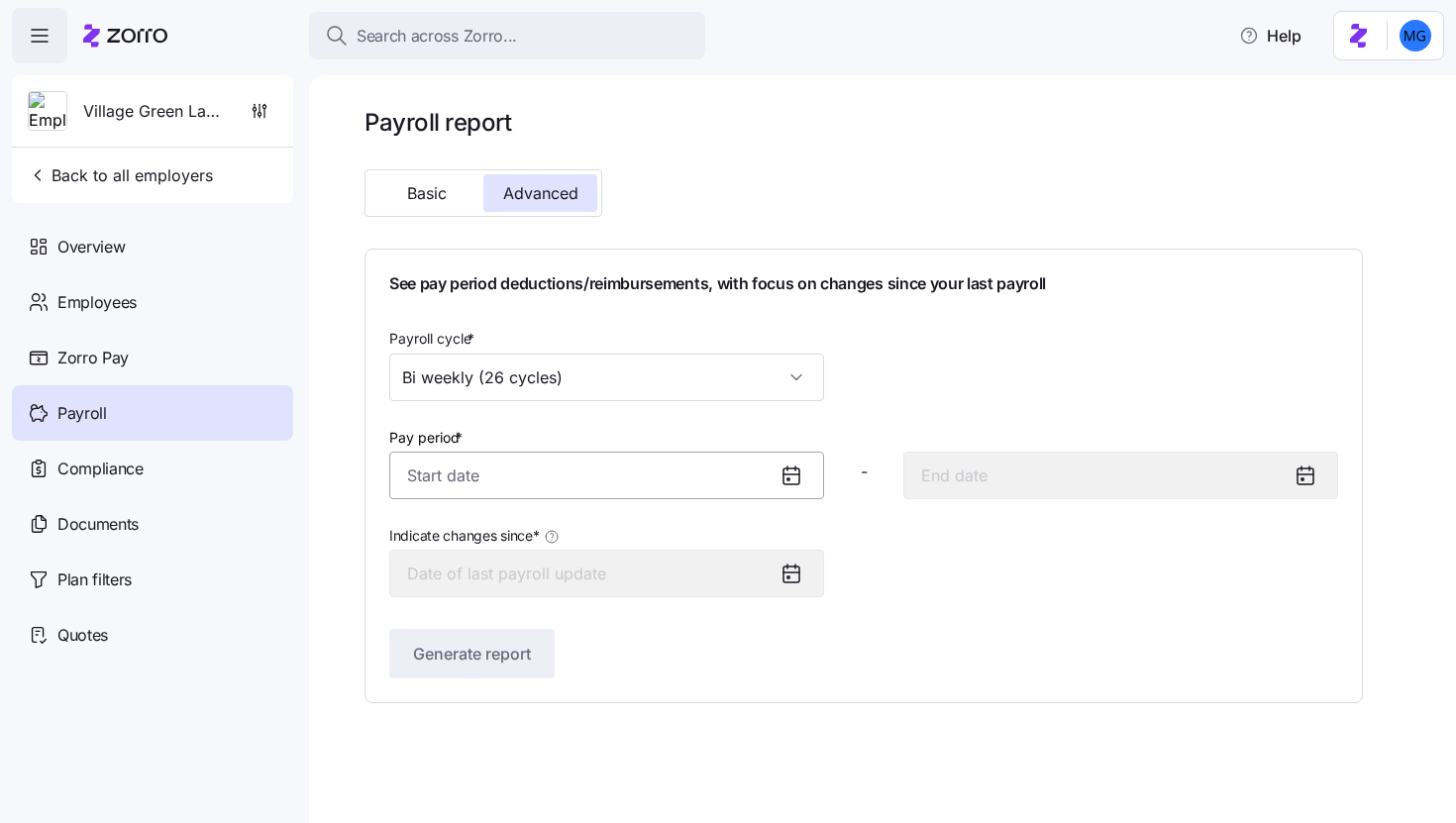click on "Pay period  *" at bounding box center (606, 475) 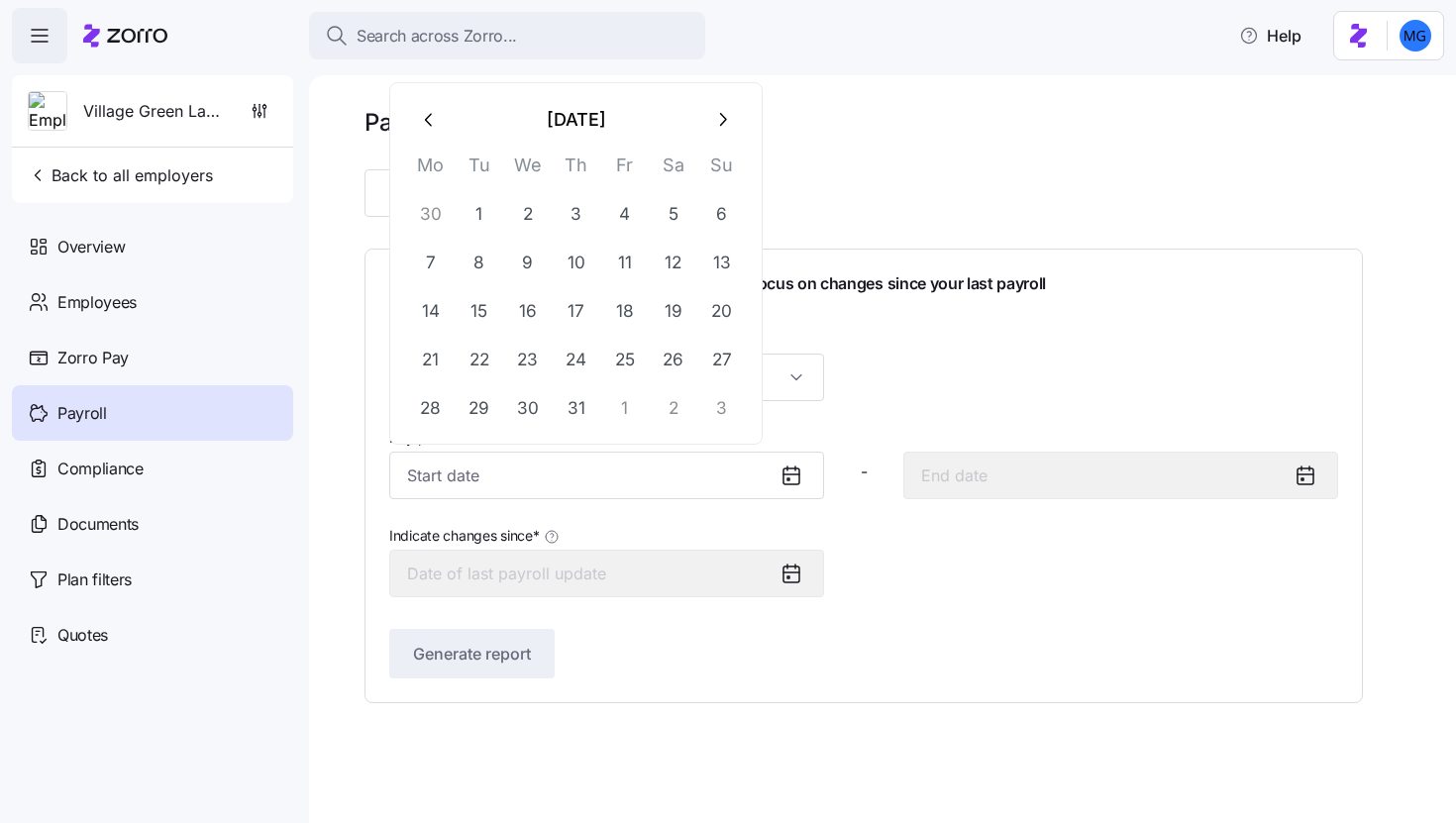 click 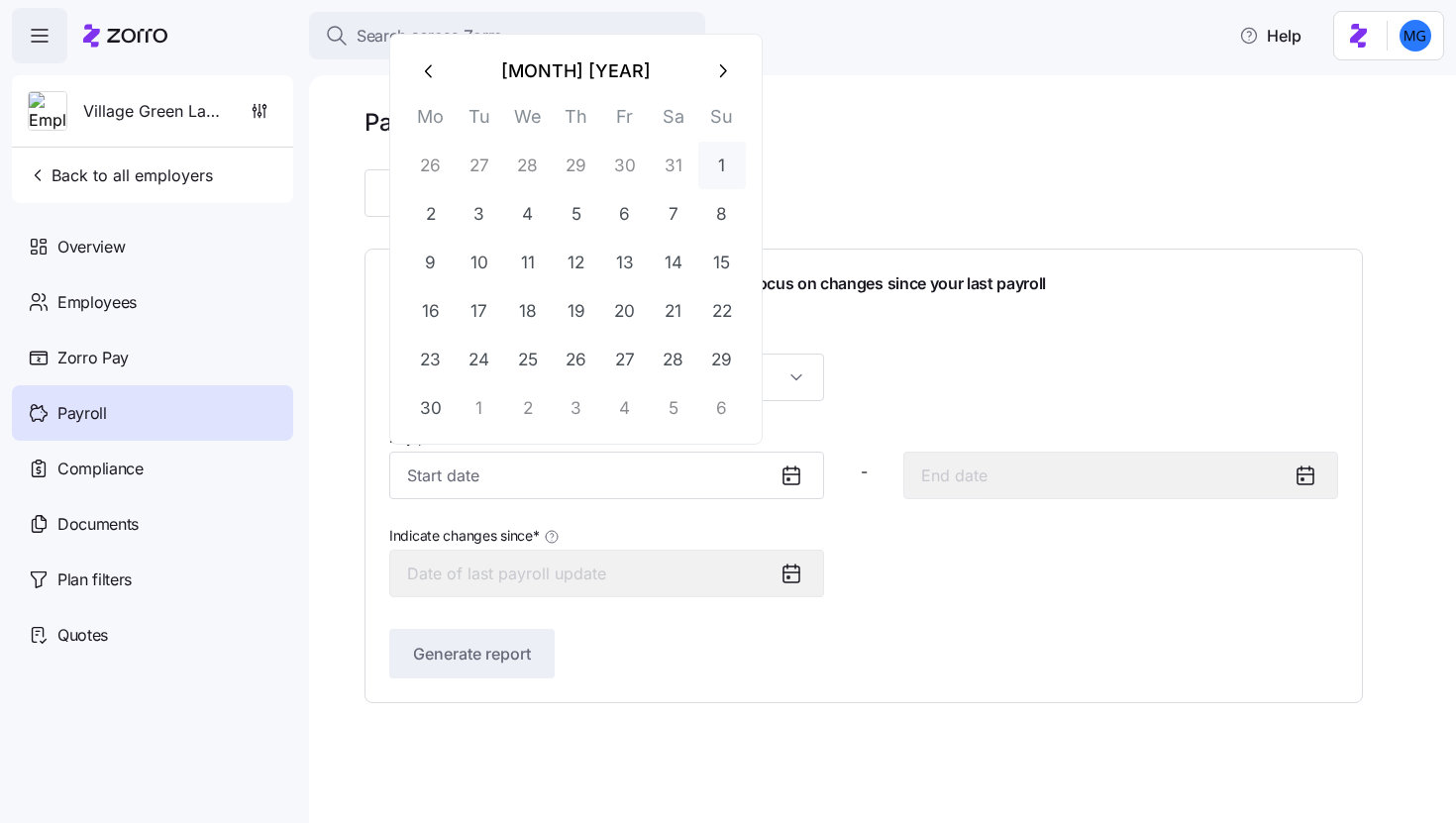 click on "1" at bounding box center (722, 165) 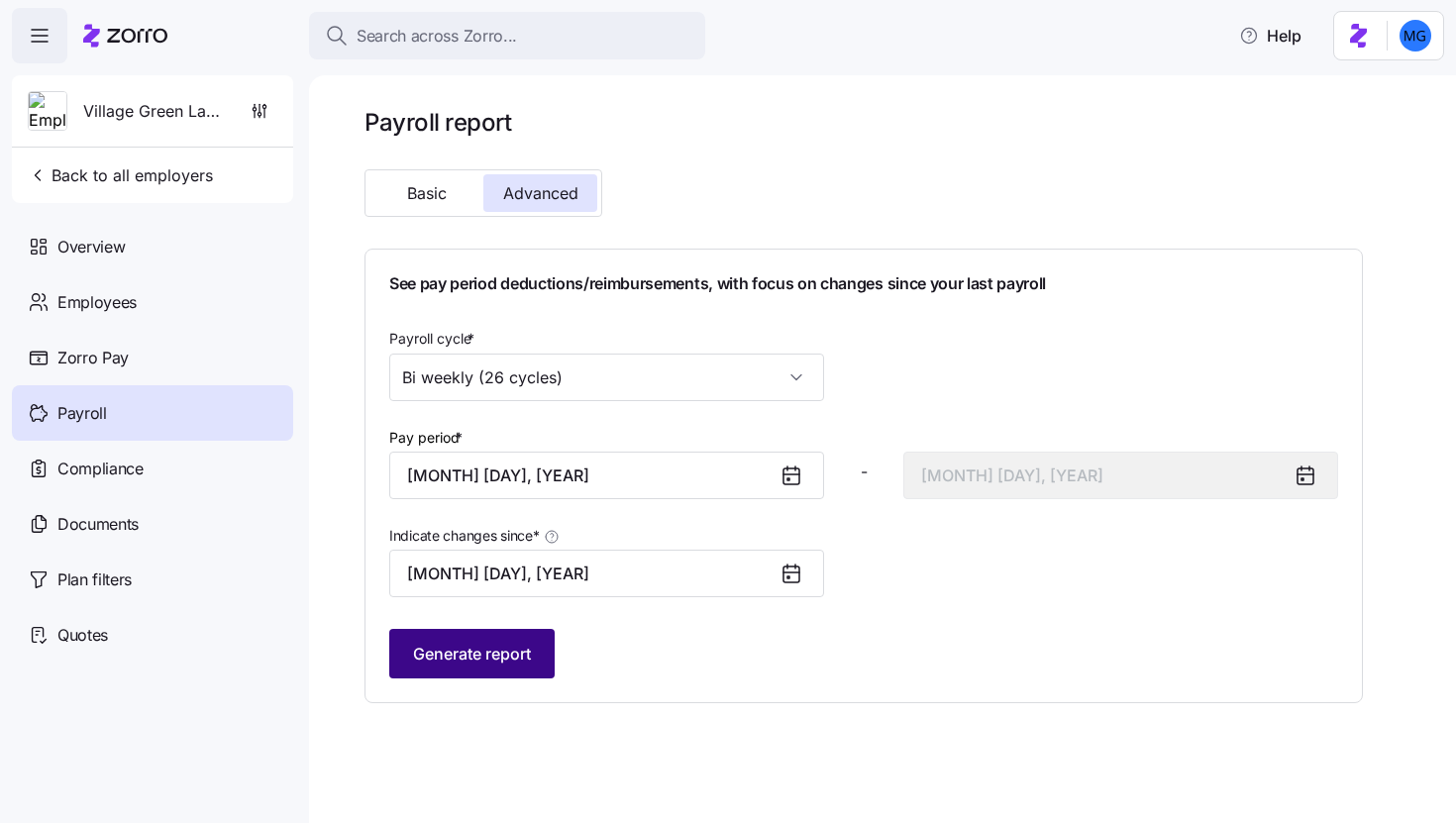 click on "Generate report" at bounding box center [471, 654] 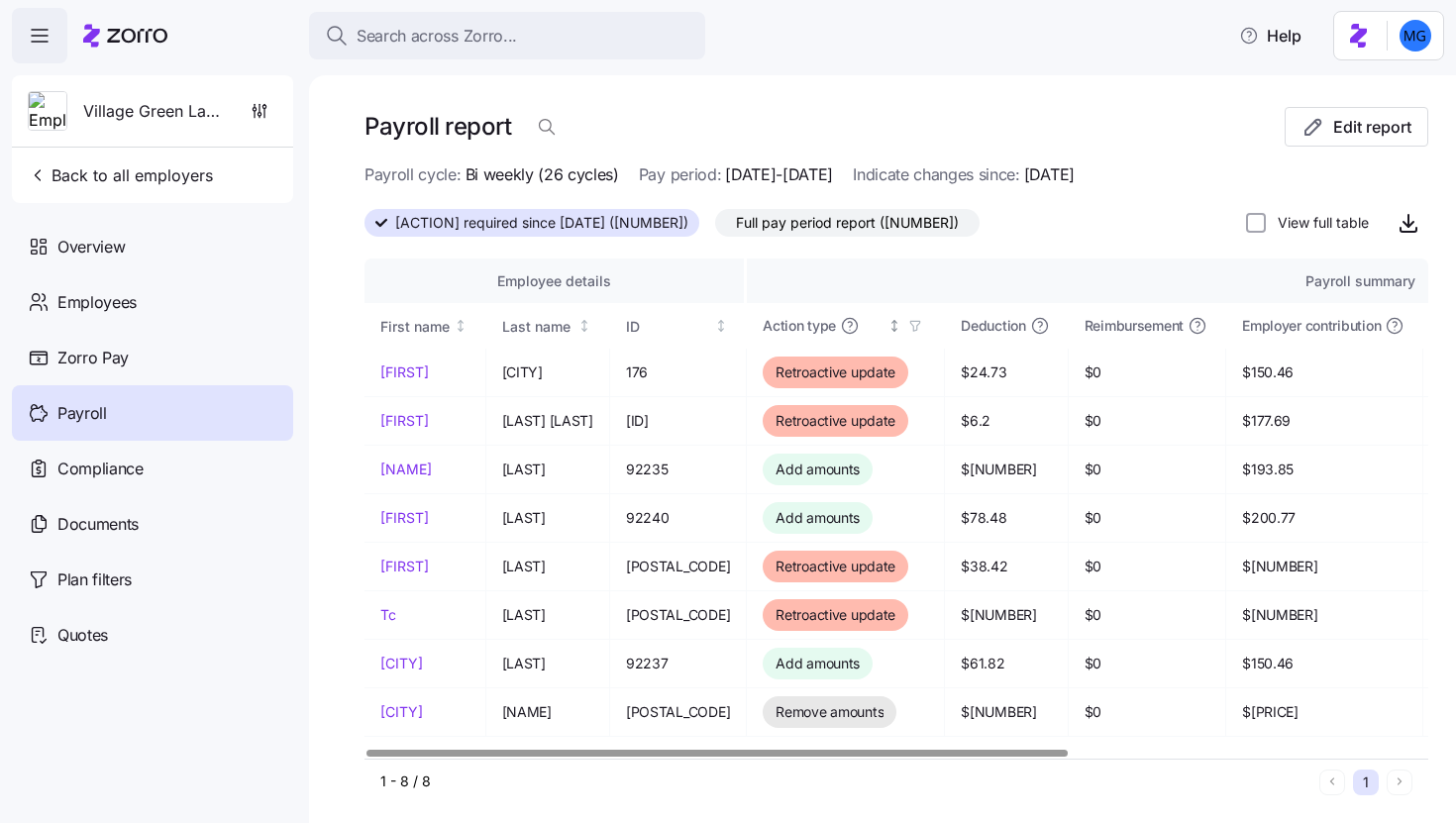 click at bounding box center [915, 326] 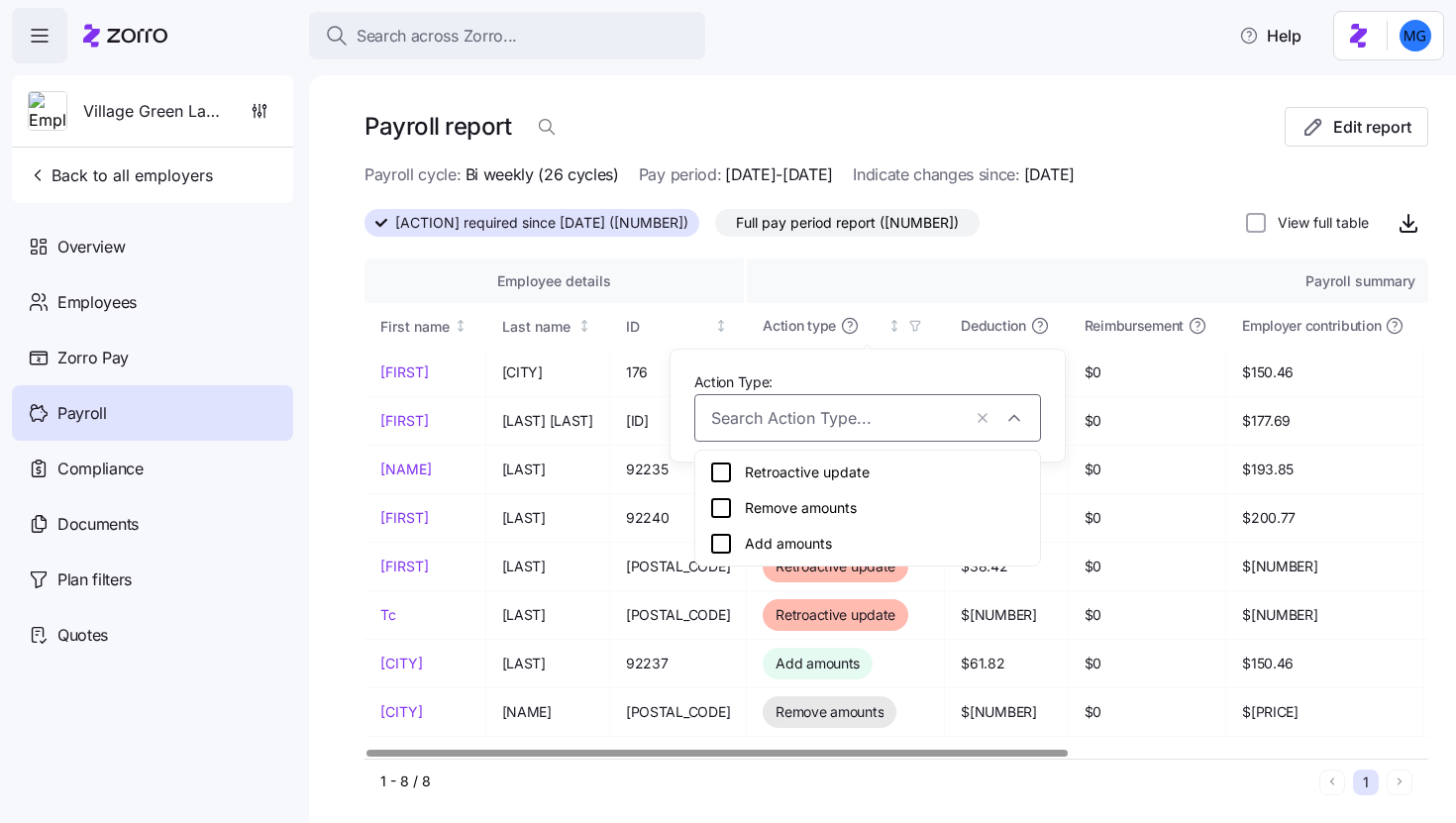 click on "Payroll summary" at bounding box center [1360, 281] 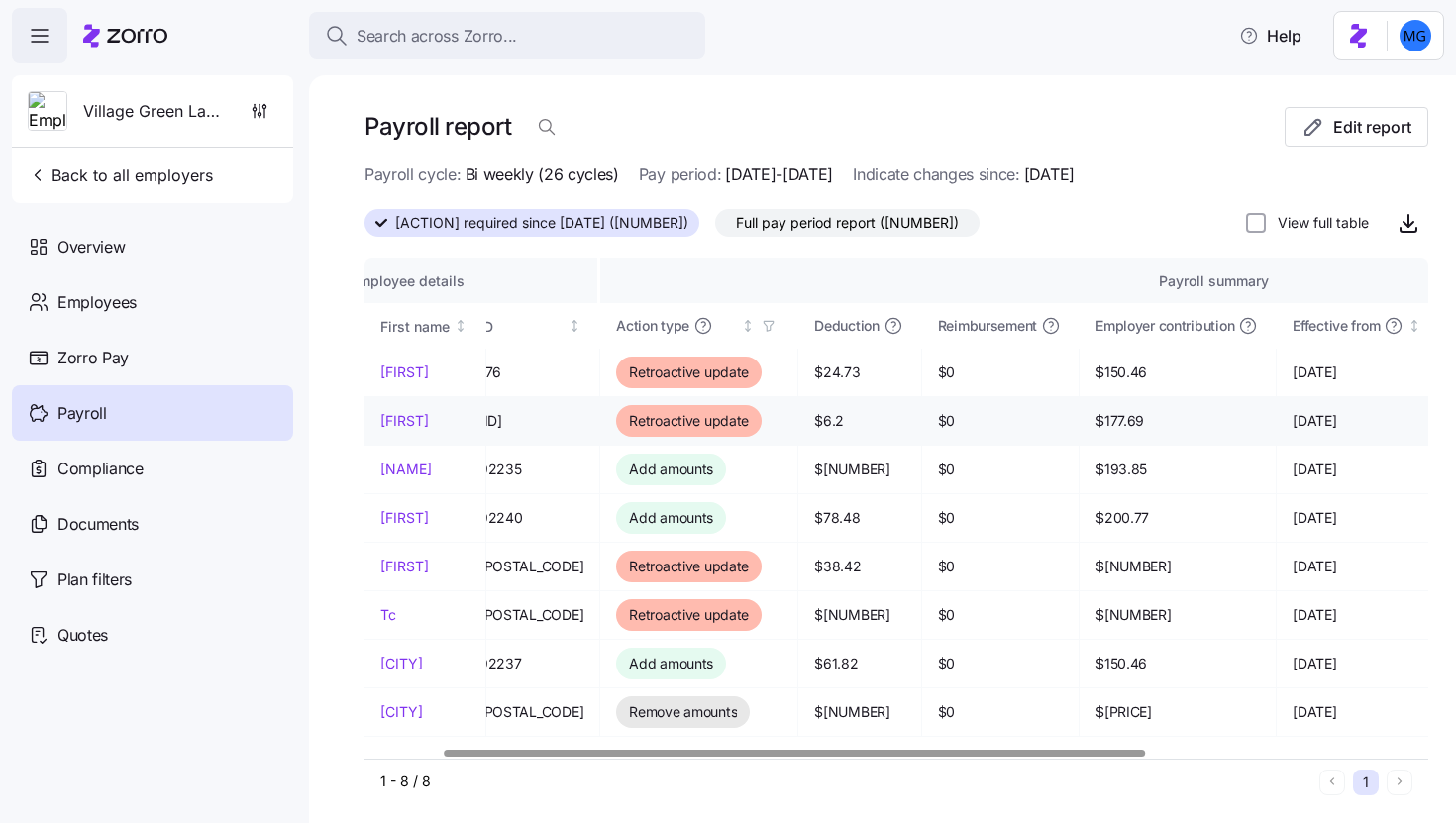 scroll, scrollTop: 0, scrollLeft: 0, axis: both 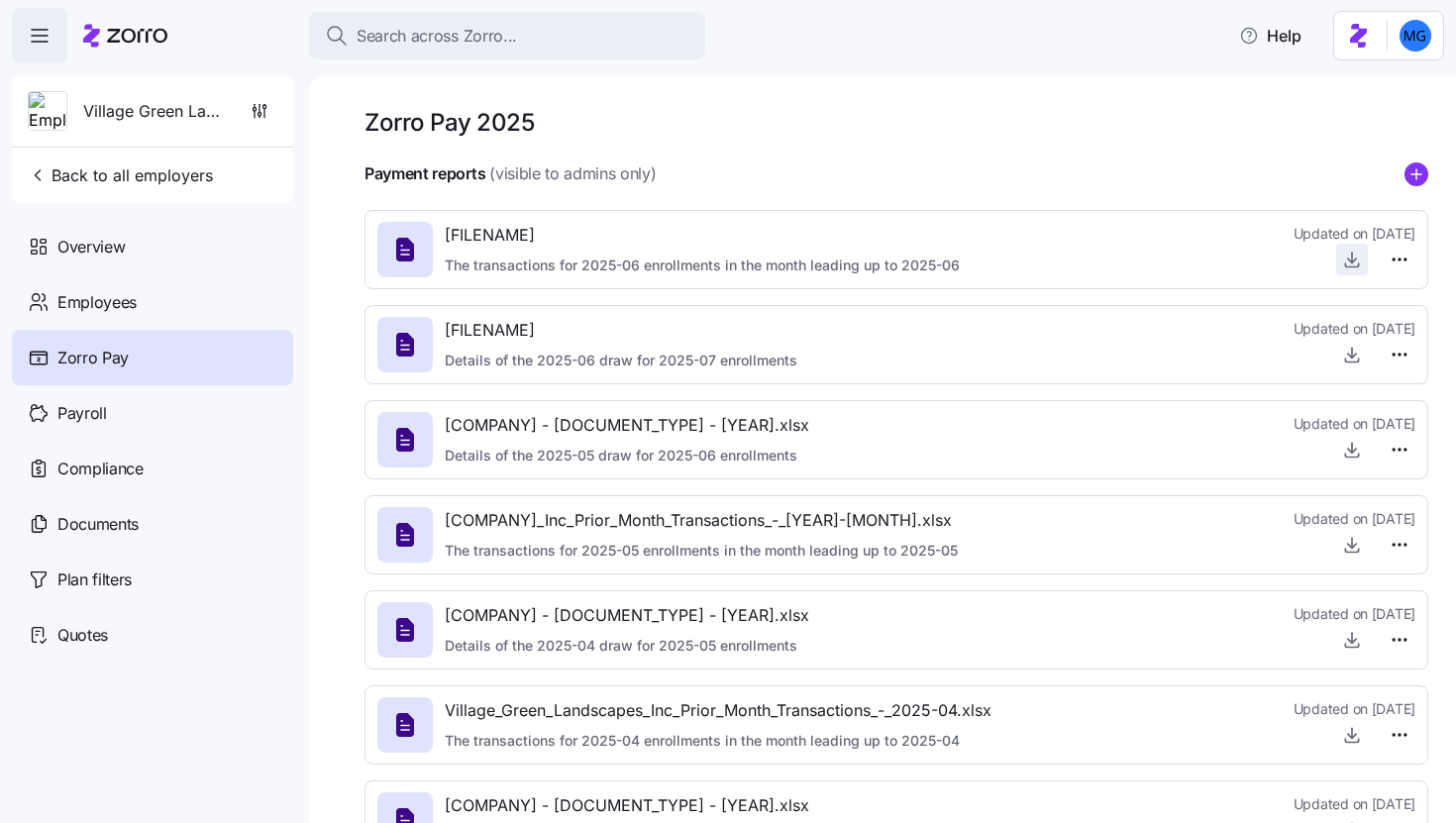 click 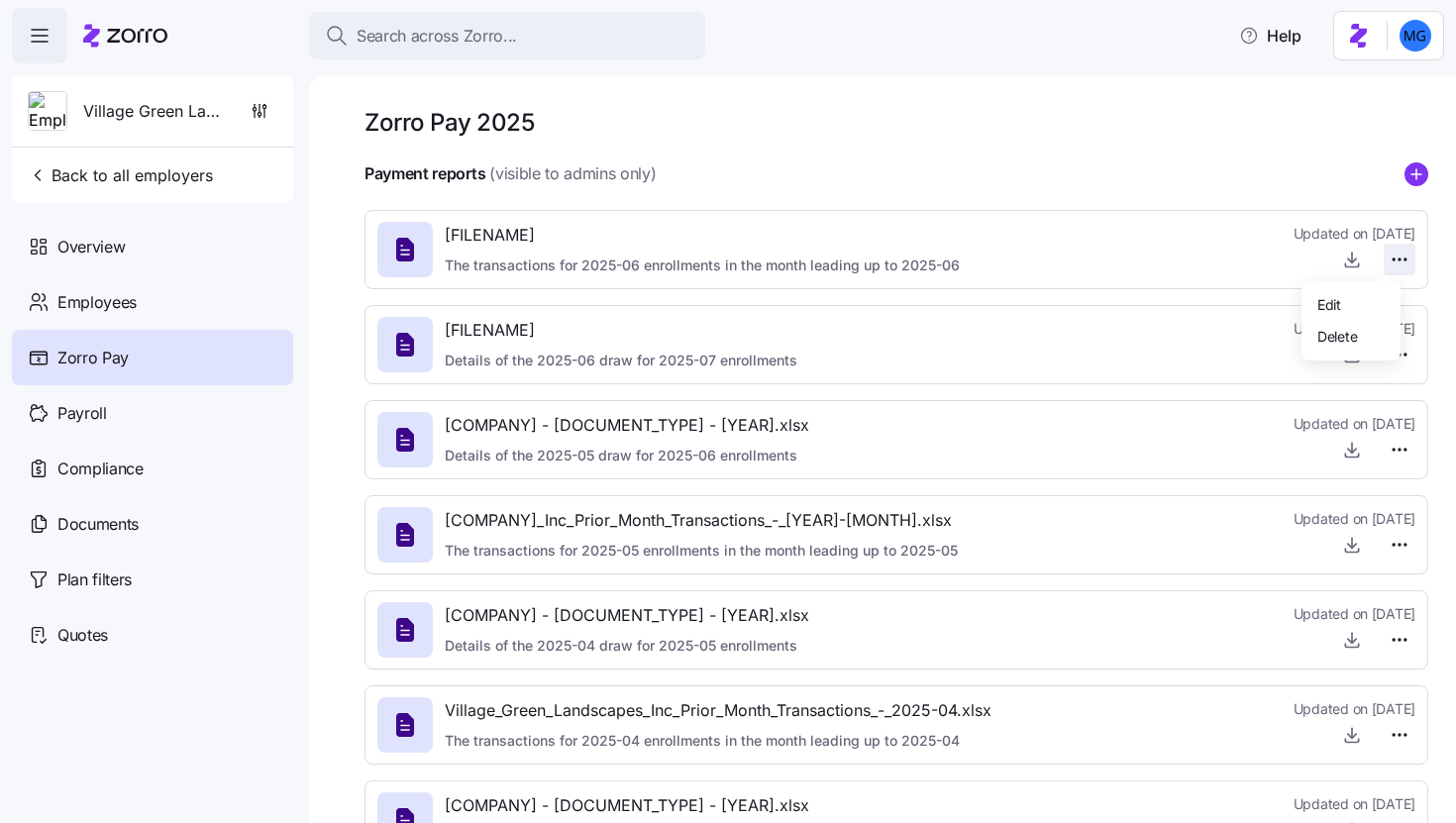 click on "Search across Zorro... Help Village Green Landscapes Back to all employers Overview Employees Zorro Pay Payroll Compliance Documents Plan filters Quotes Zorro Pay 2025 Payment reports (visible to admins only) Village_Green_Landscapes_Inc_Prior_Month_Transactions_-_2025-06.xlsx  The transactions for 2025-06 enrollments in the month leading up to 2025-06
Updated on [DATE] Village_Green_Landscapes_Inc_Upcoming_Monthly_Draw_2025-06.xlsx Details of the 2025-06 draw for 2025-07 enrollments
Updated on [DATE] Village_Green_Landscapes_Inc_Upcoming_Monthly_Draw_2025-05.xlsx Details of the 2025-05 draw for 2025-06 enrollments
Updated on [DATE] Village_Green_Landscapes_Inc_Prior_Month_Transactions_-_2025-05.xlsx  The transactions for 2025-05 enrollments in the month leading up to 2025-05
Updated on [DATE] Village_Green_Landscapes_Inc_Upcoming_Monthly_Draw_2025-04.xlsx Details of the 2025-04 draw for 2025-05 enrollments Updated on [DATE] Updated on [DATE] Updated on [DATE] Zorro Pay Edit" at bounding box center (728, 405) 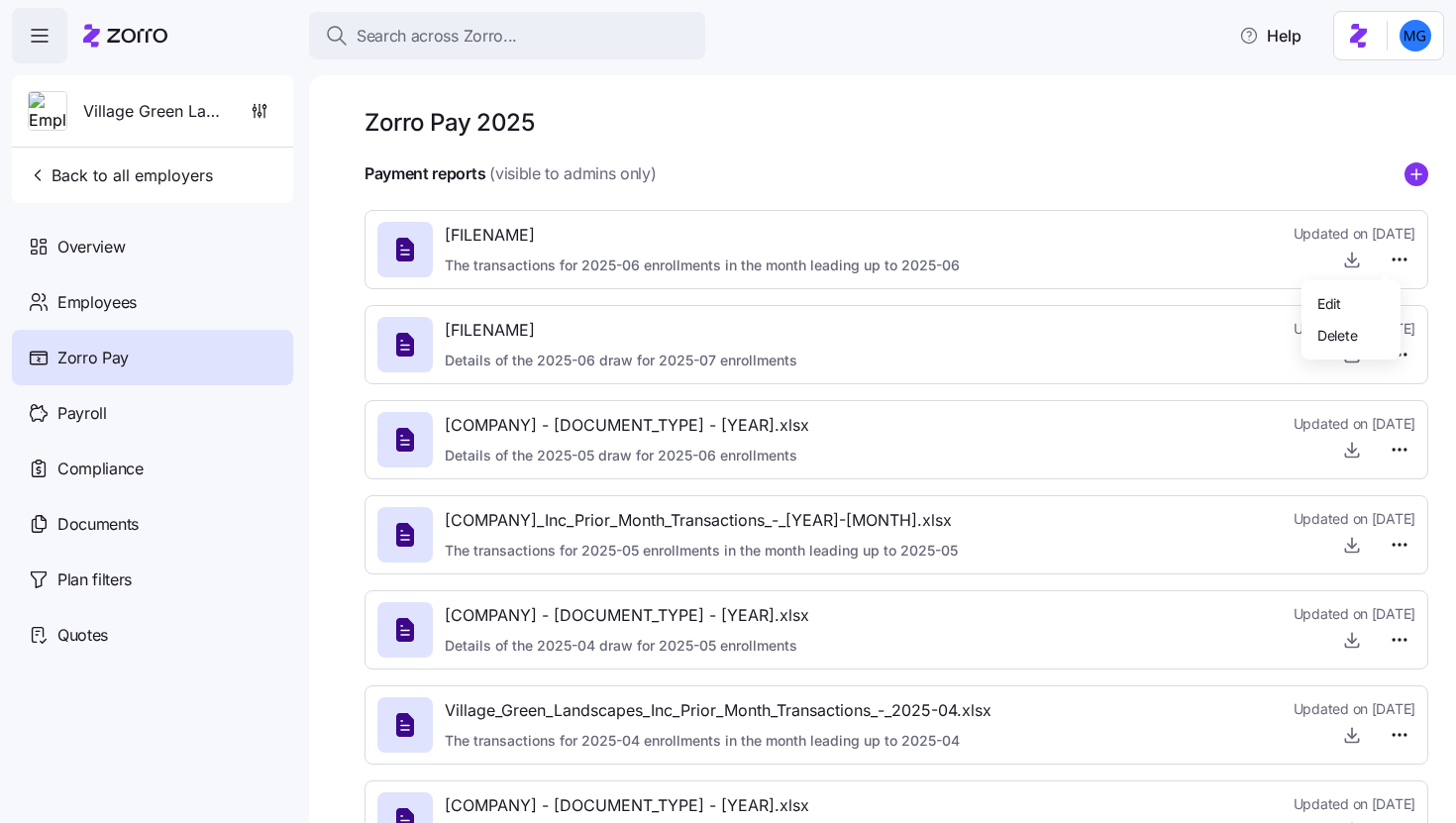click on "Search across Zorro... Help Village Green Landscapes Back to all employers Overview Employees Zorro Pay Payroll Compliance Documents Plan filters Quotes Zorro Pay 2025 Payment reports (visible to admins only) Village_Green_Landscapes_Inc_Prior_Month_Transactions_-_2025-06.xlsx  The transactions for 2025-06 enrollments in the month leading up to 2025-06
Updated on [DATE] Village_Green_Landscapes_Inc_Upcoming_Monthly_Draw_2025-06.xlsx Details of the 2025-06 draw for 2025-07 enrollments
Updated on [DATE] Village_Green_Landscapes_Inc_Upcoming_Monthly_Draw_2025-05.xlsx Details of the 2025-05 draw for 2025-06 enrollments
Updated on [DATE] Village_Green_Landscapes_Inc_Prior_Month_Transactions_-_2025-05.xlsx  The transactions for 2025-05 enrollments in the month leading up to 2025-05
Updated on [DATE] Village_Green_Landscapes_Inc_Upcoming_Monthly_Draw_2025-04.xlsx Details of the 2025-04 draw for 2025-05 enrollments Updated on [DATE] Updated on [DATE] Updated on [DATE] Zorro Pay Edit" at bounding box center [728, 405] 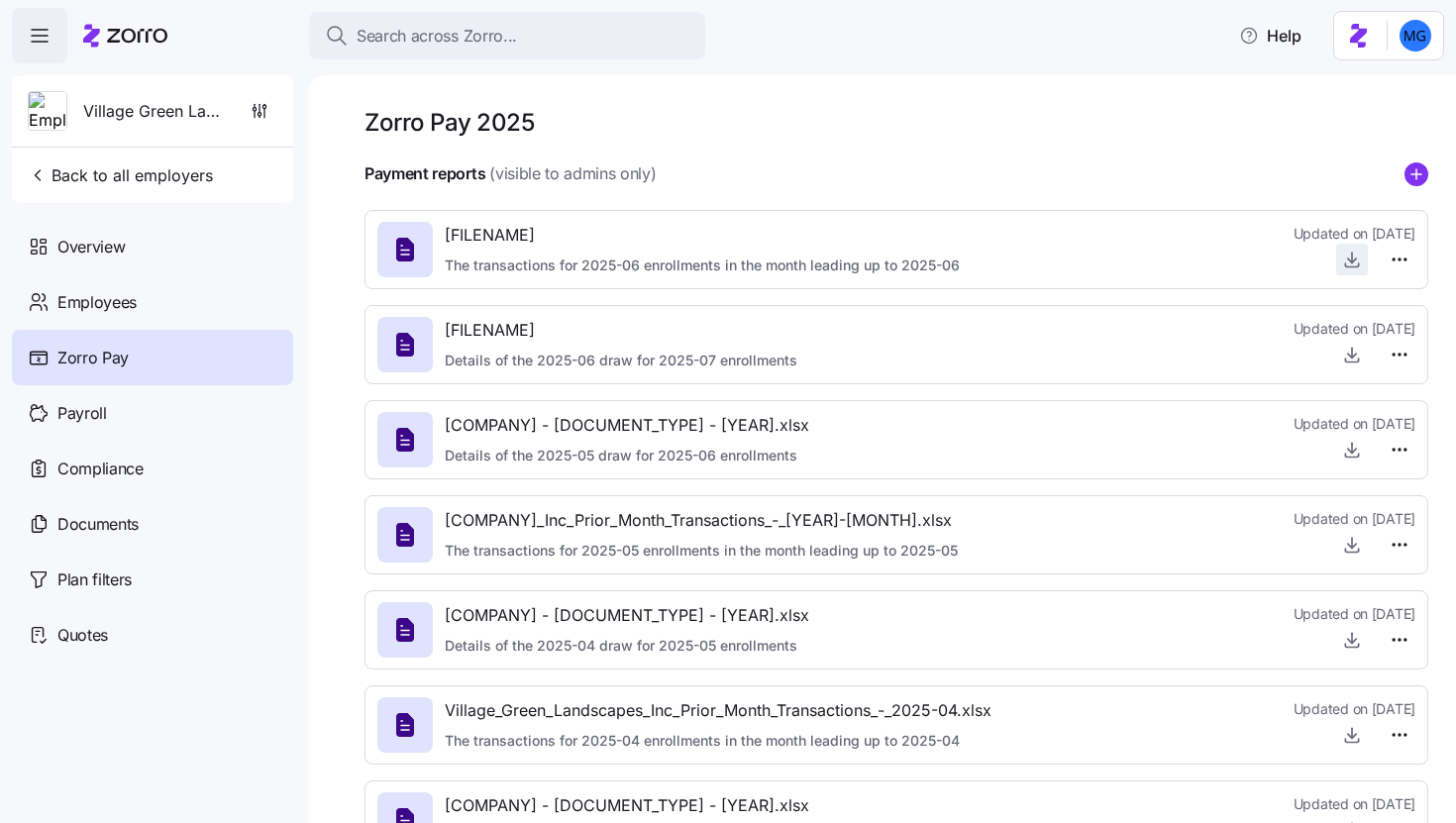 click 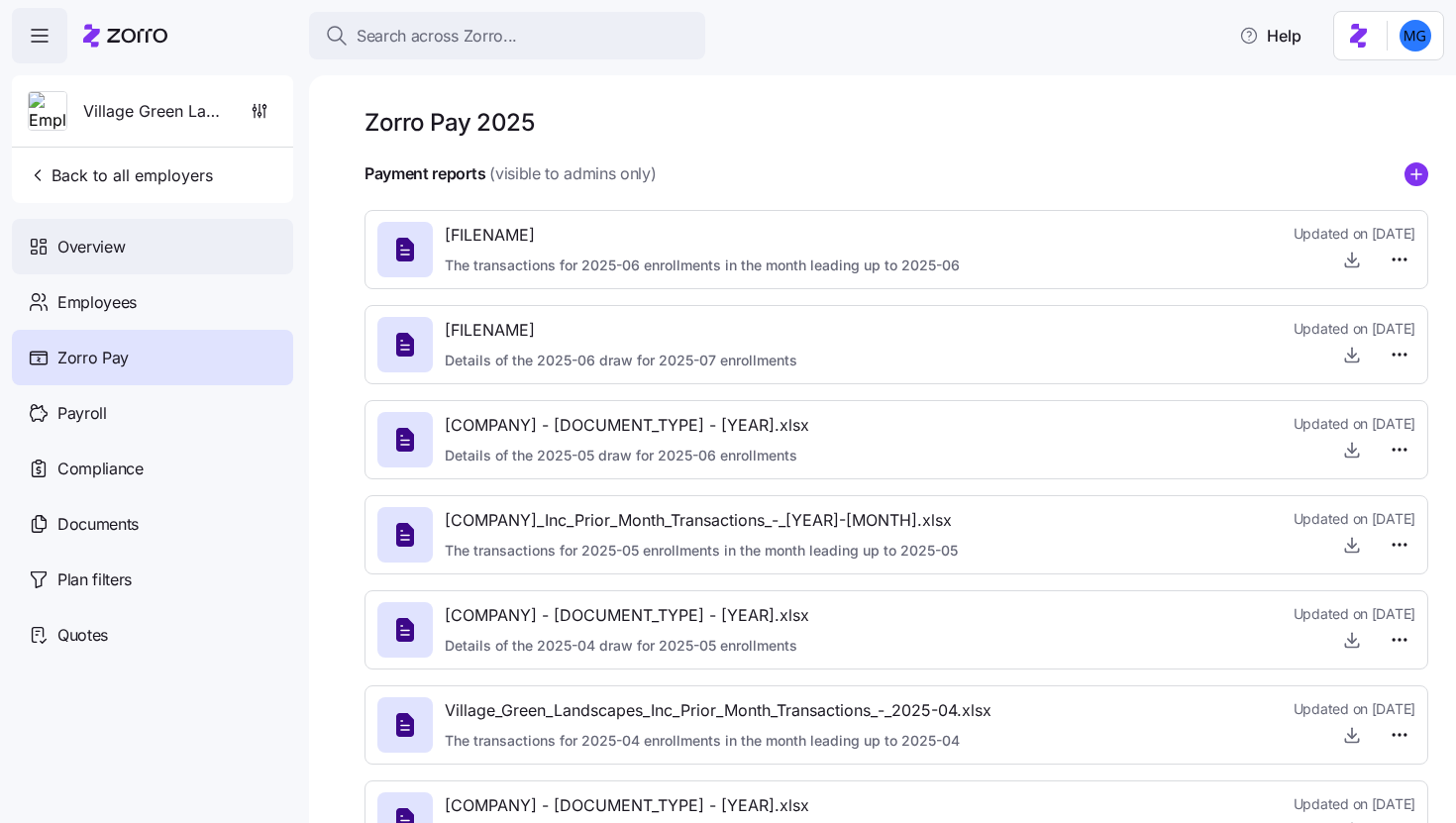 click on "Overview" at bounding box center (153, 247) 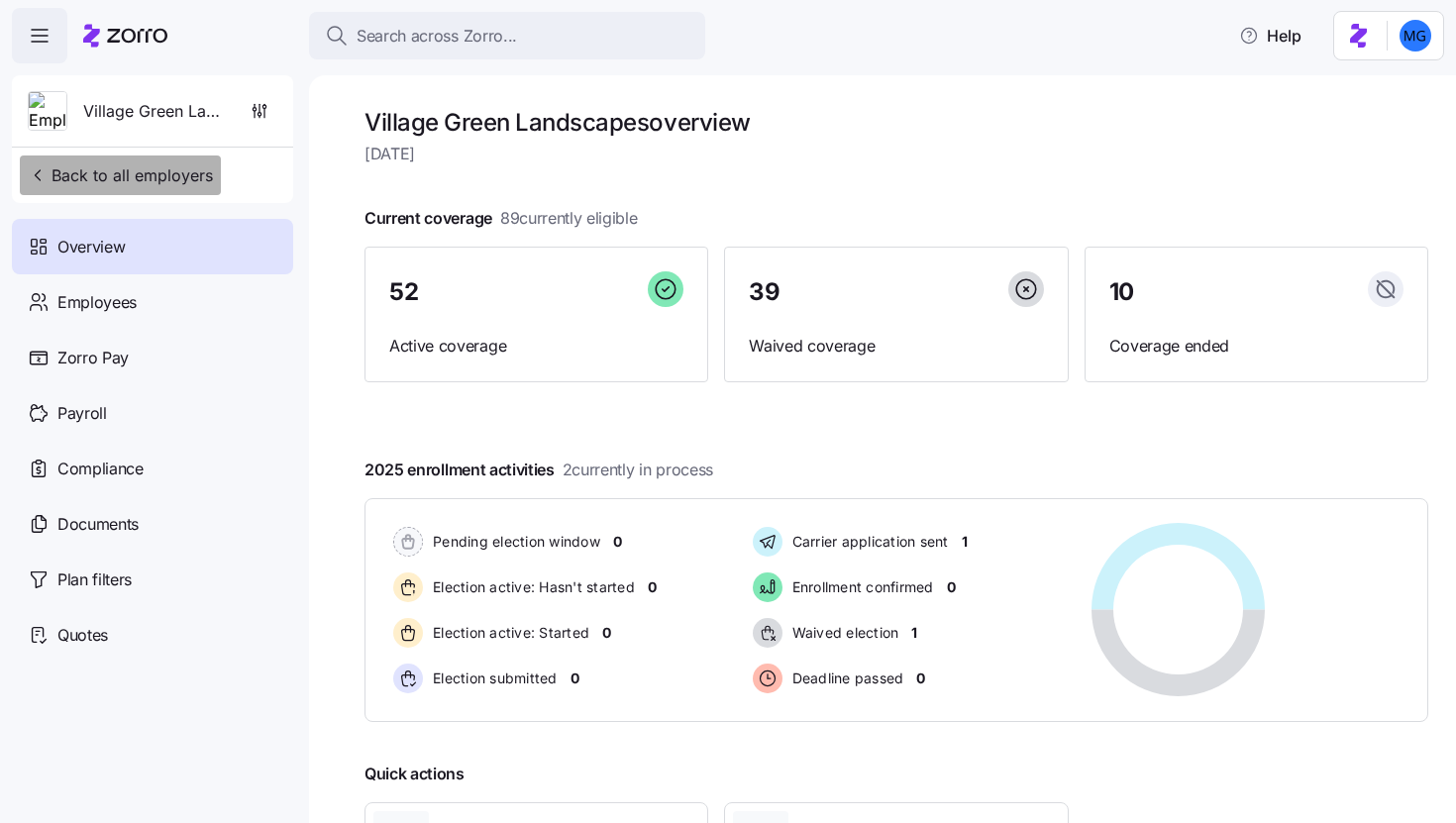 click on "Back to all employers" at bounding box center (120, 175) 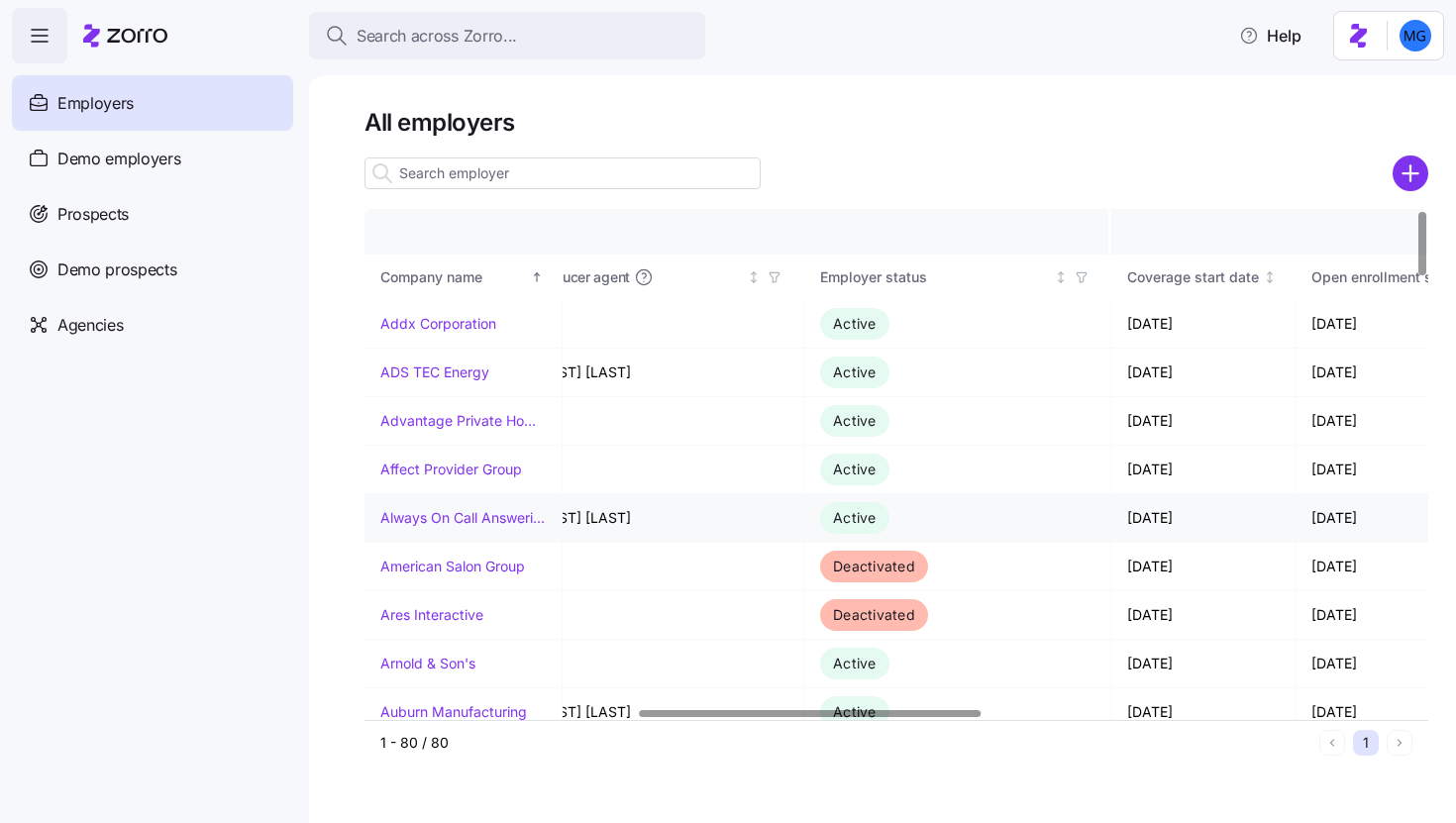 scroll, scrollTop: 0, scrollLeft: 0, axis: both 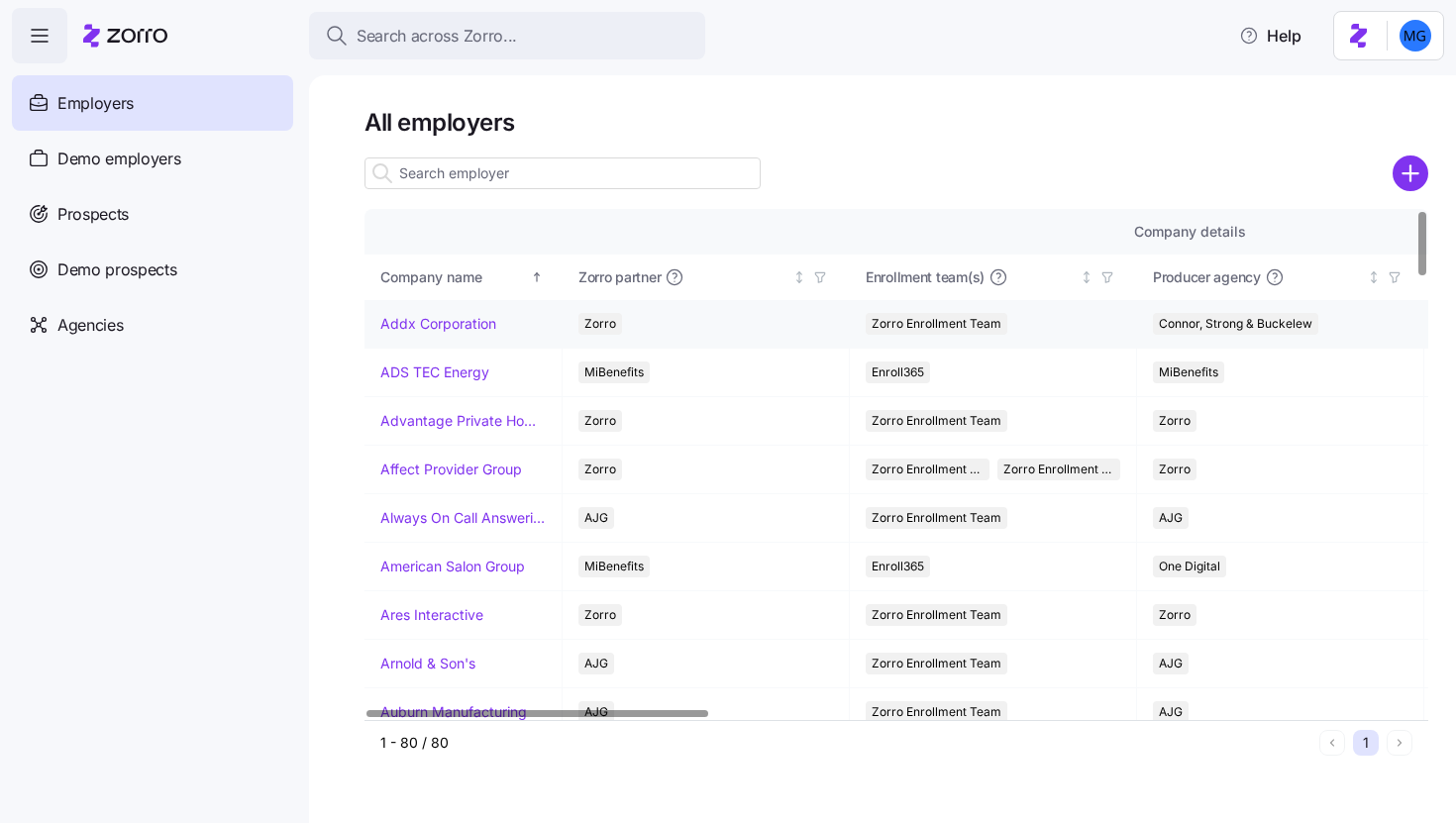 click on "Addx Corporation" at bounding box center [438, 324] 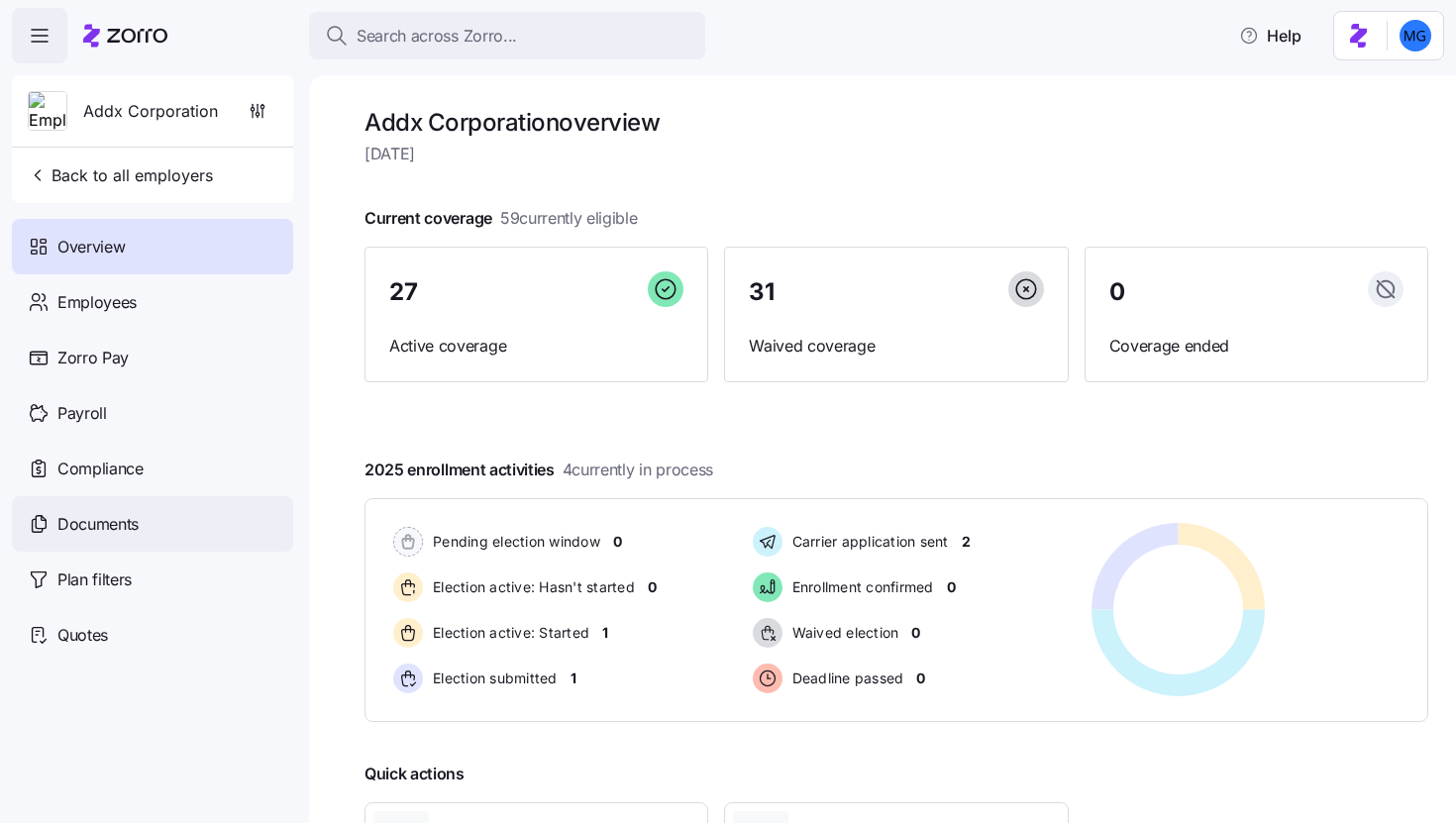 click on "Documents" at bounding box center (153, 524) 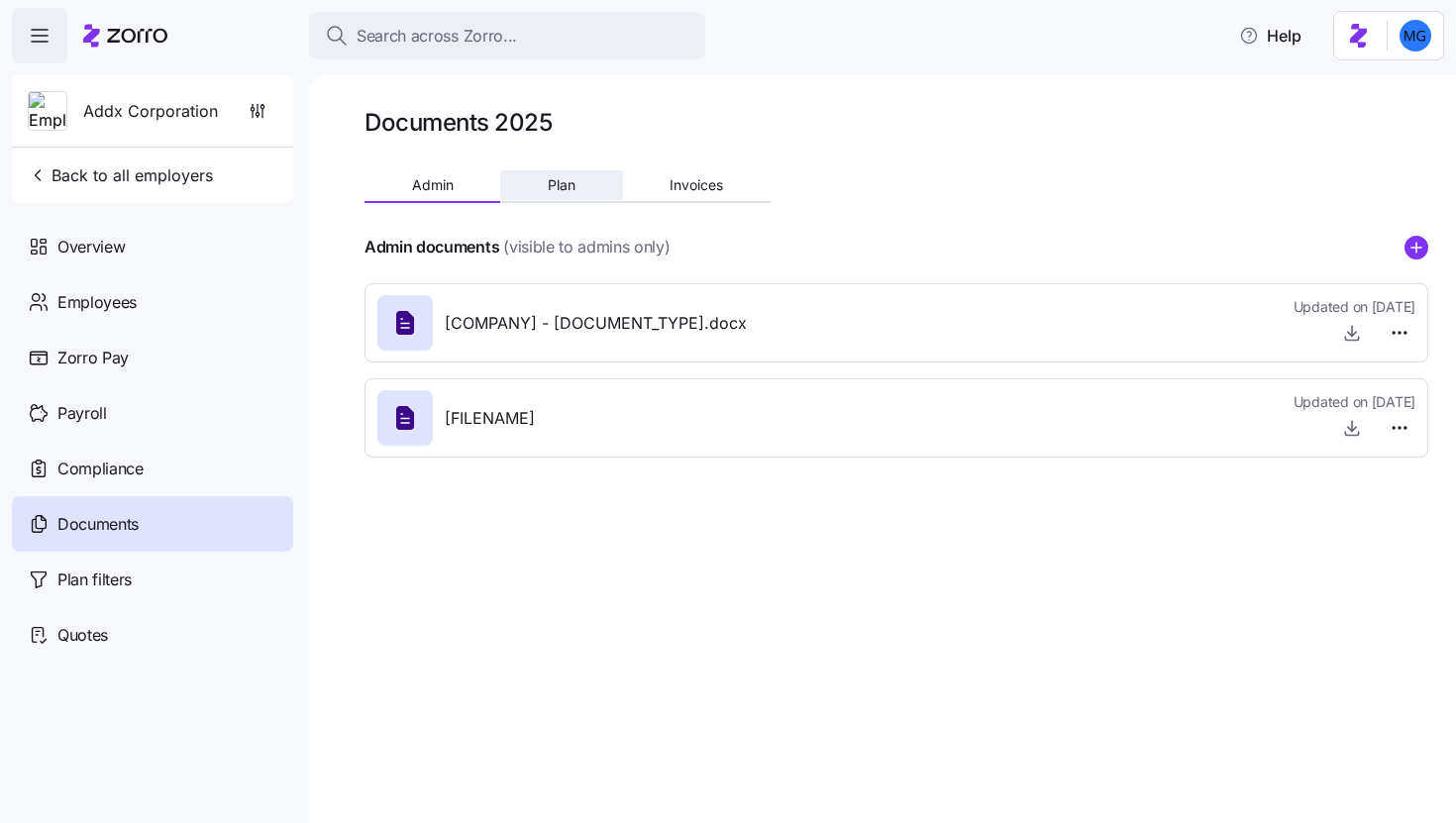 click on "Plan" at bounding box center [561, 185] 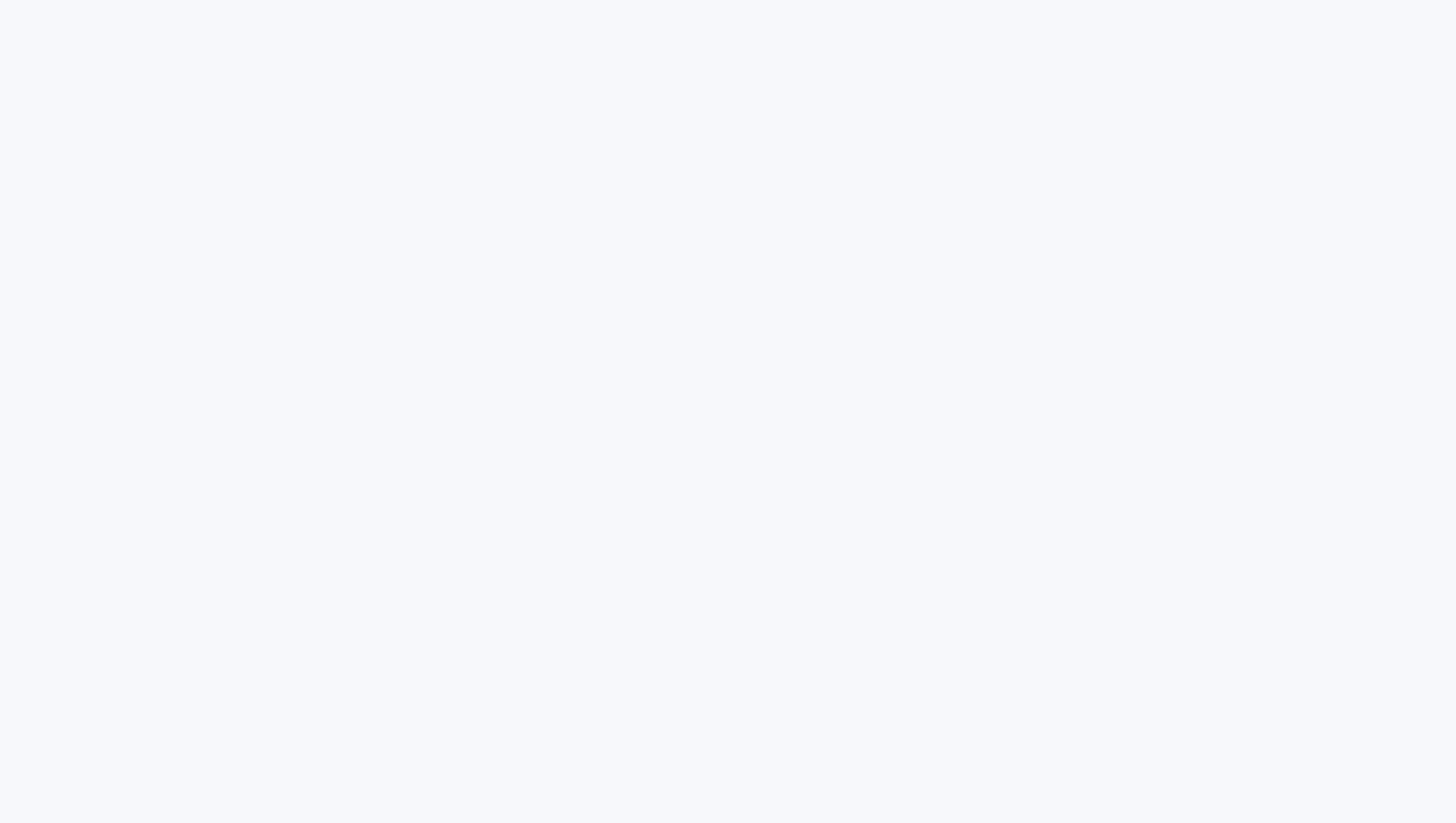 scroll, scrollTop: 0, scrollLeft: 0, axis: both 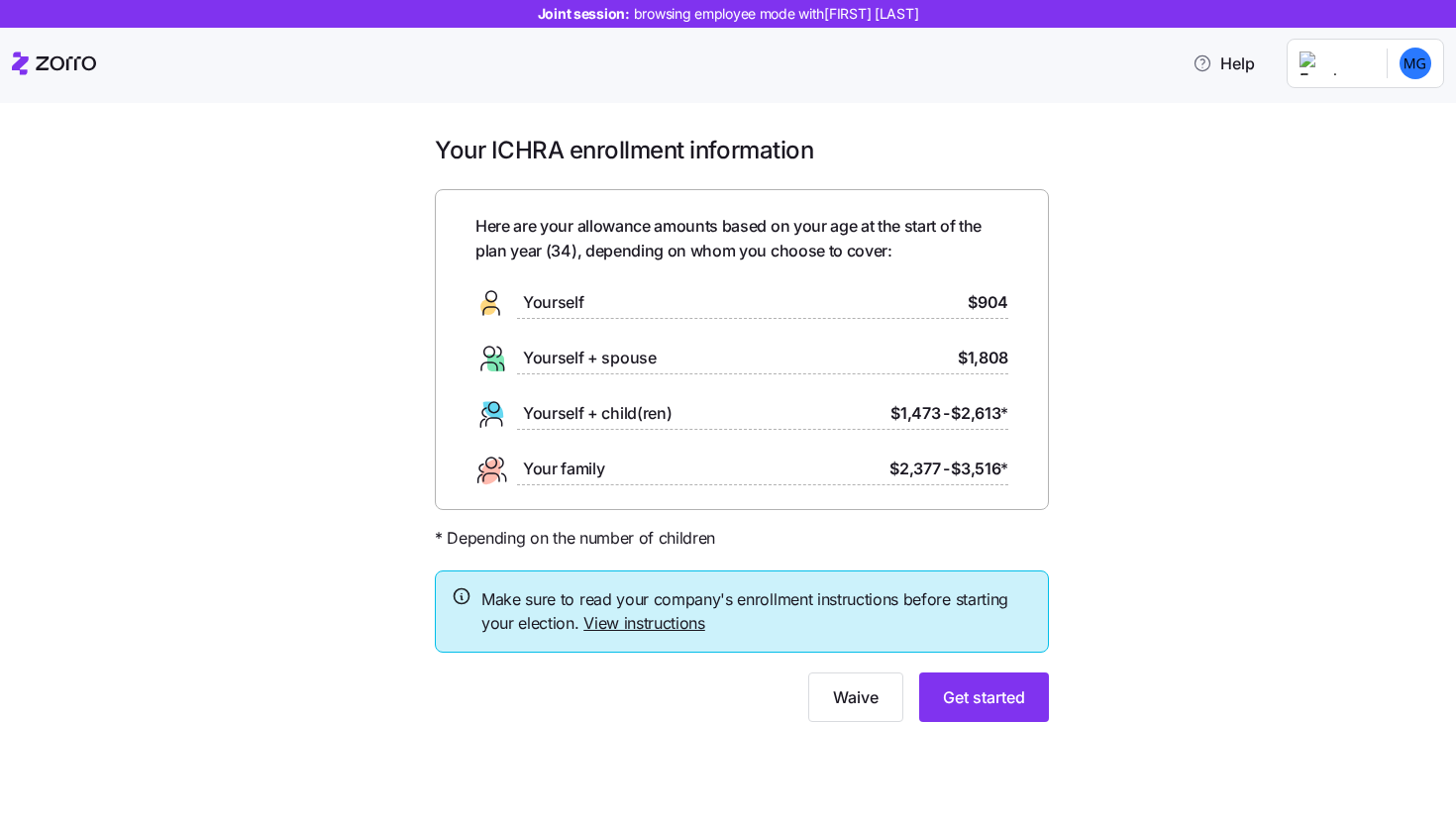 click on "View instructions" at bounding box center (644, 623) 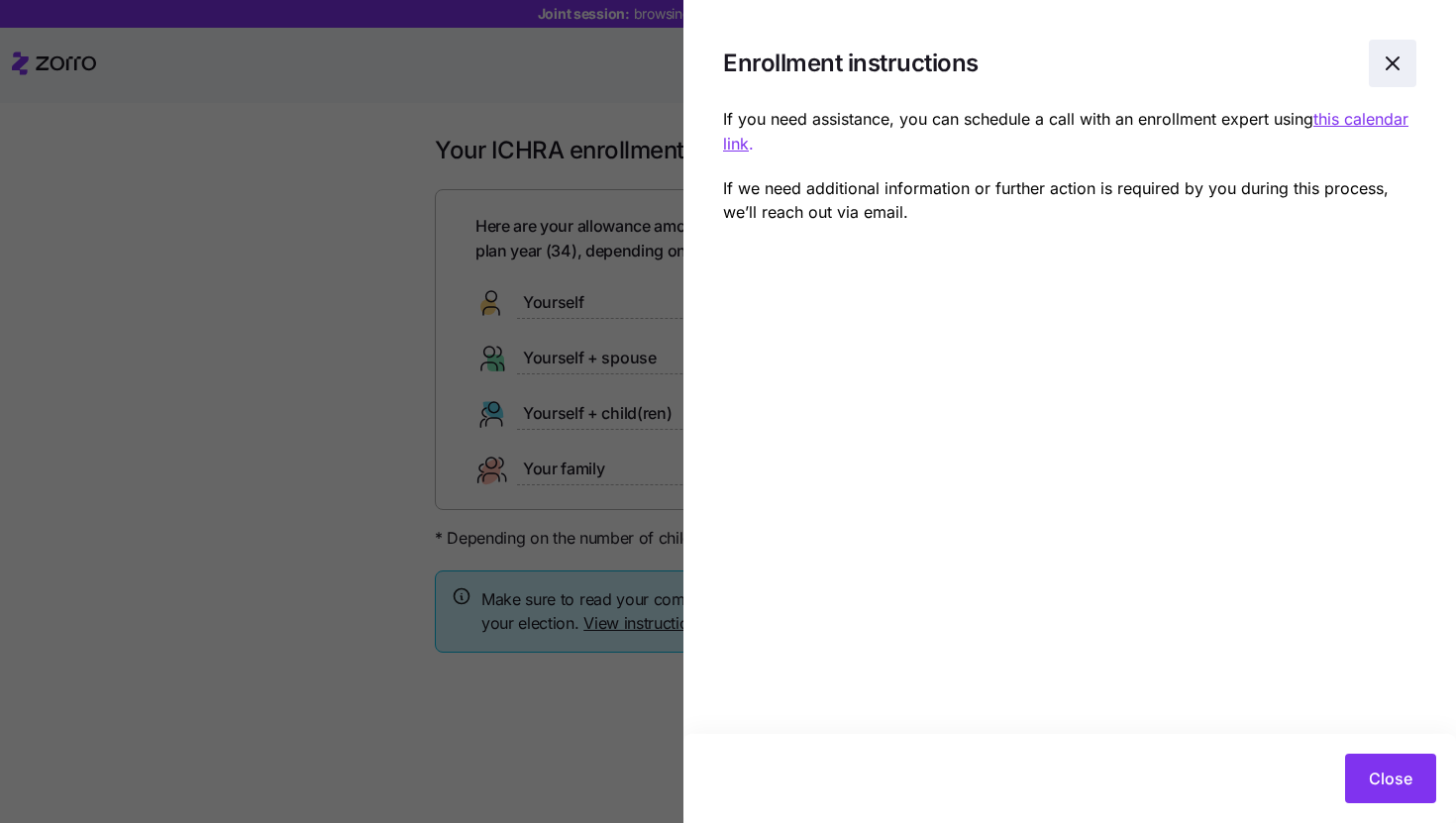 click at bounding box center (1393, 63) 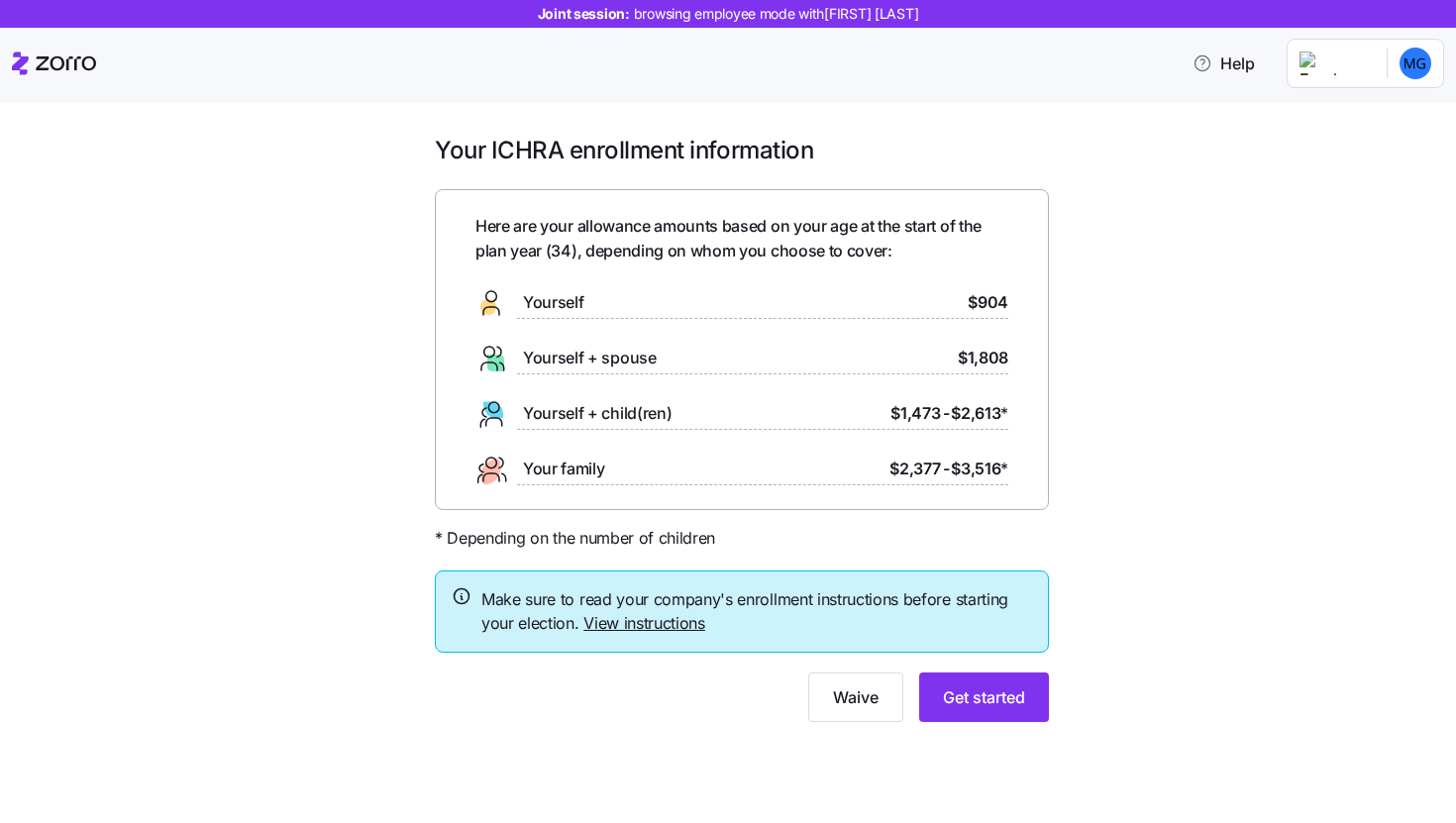 click on "View instructions" at bounding box center [644, 623] 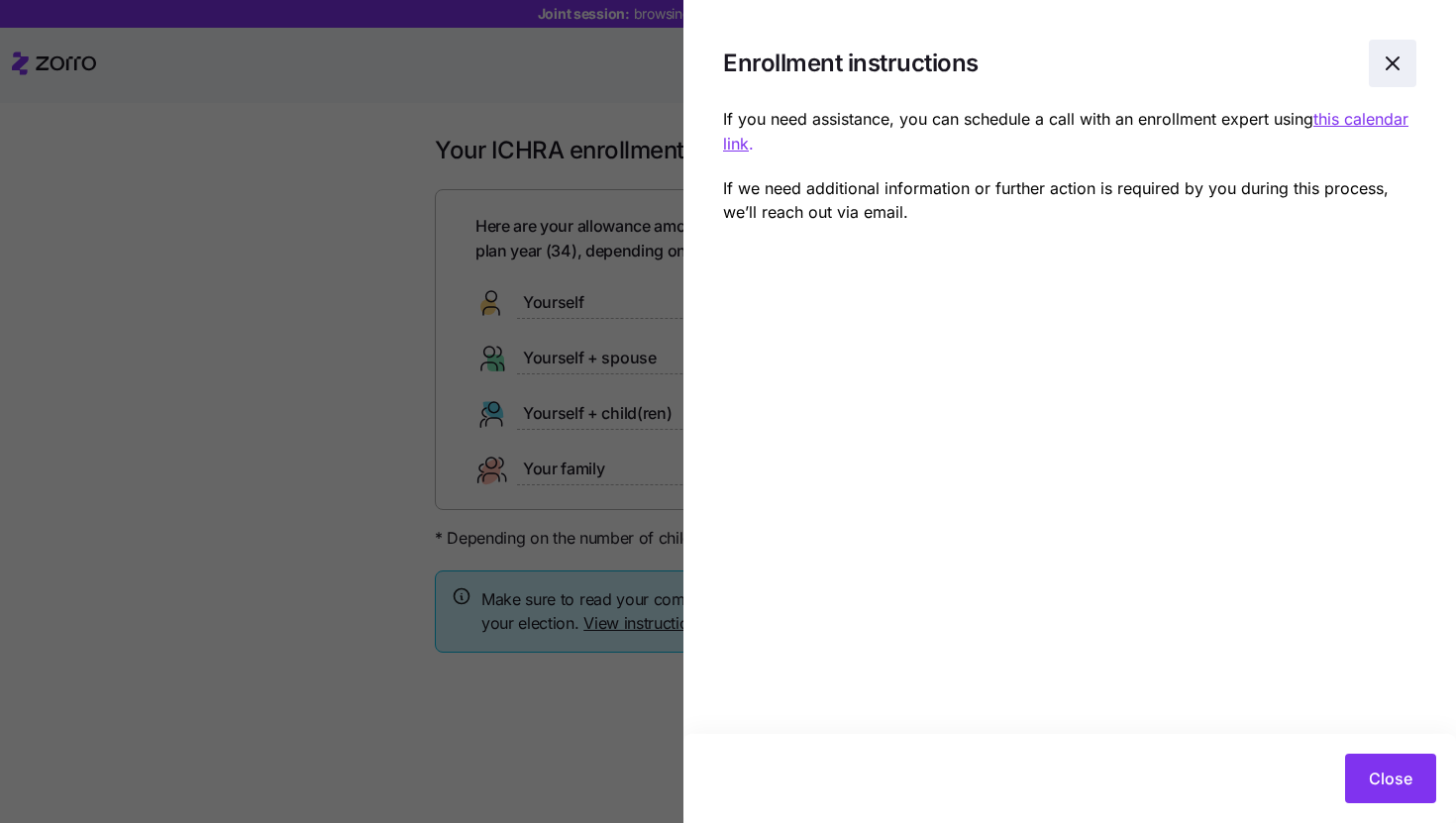 click 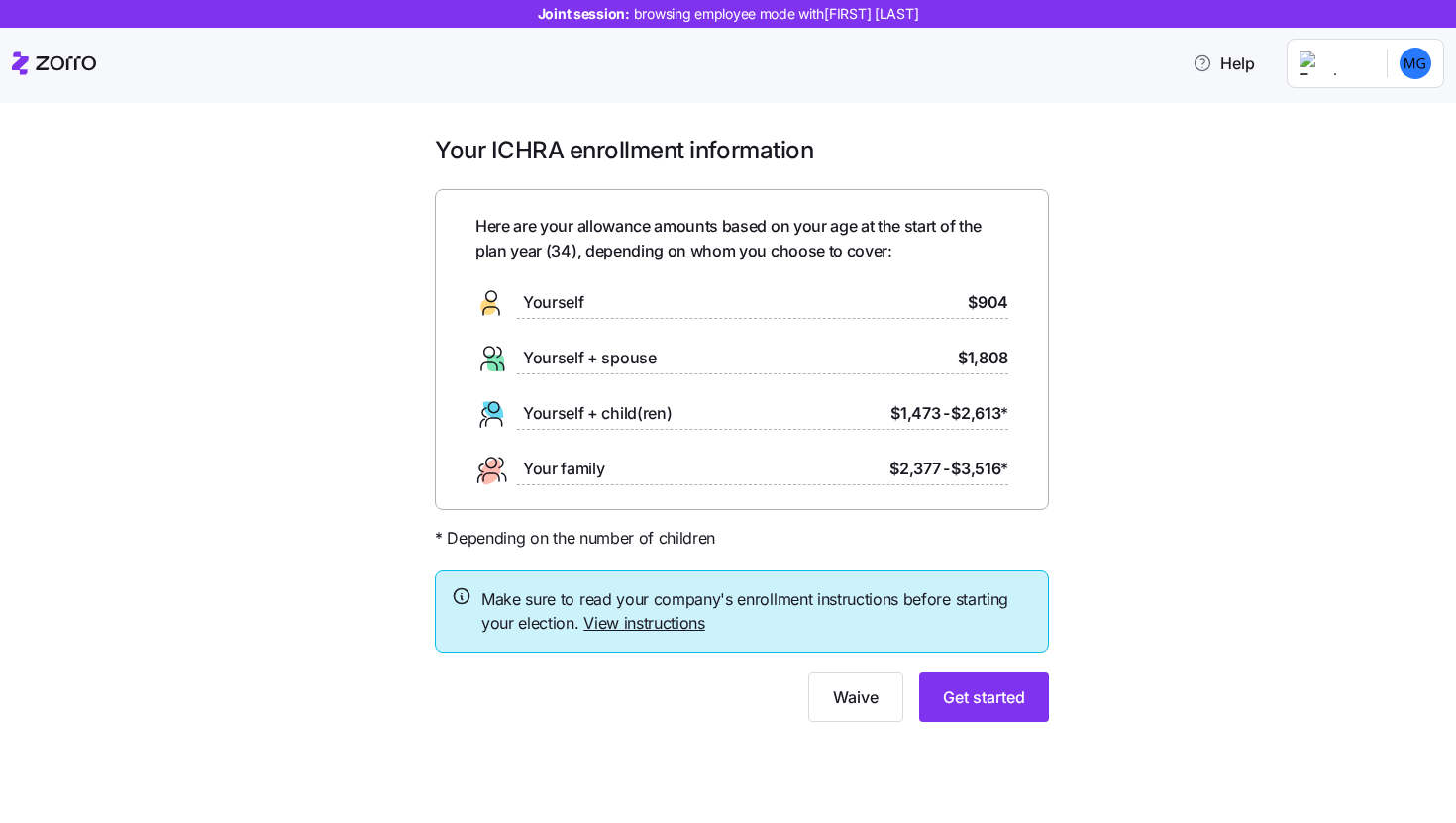 click on "View instructions" at bounding box center (644, 623) 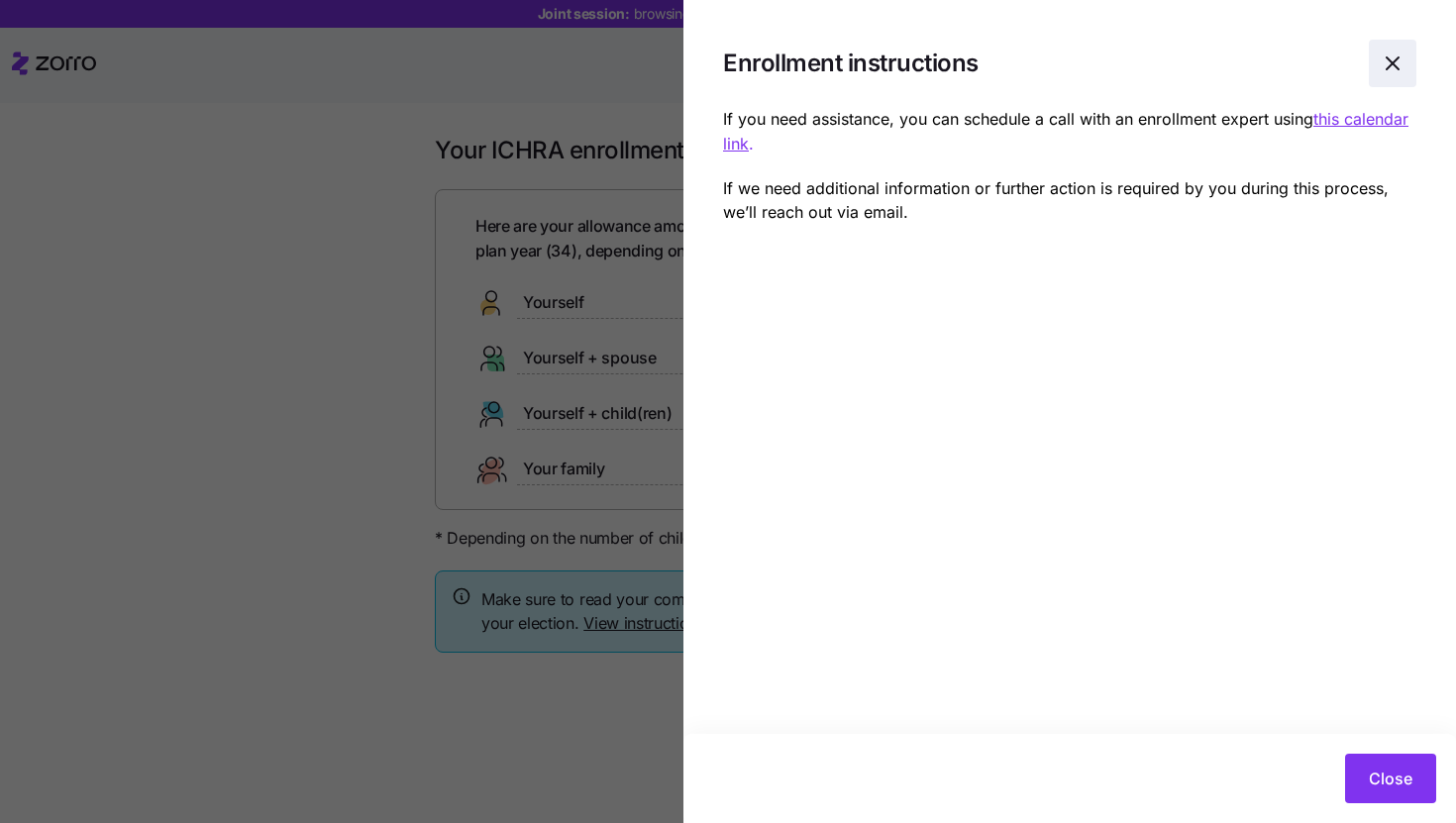 click 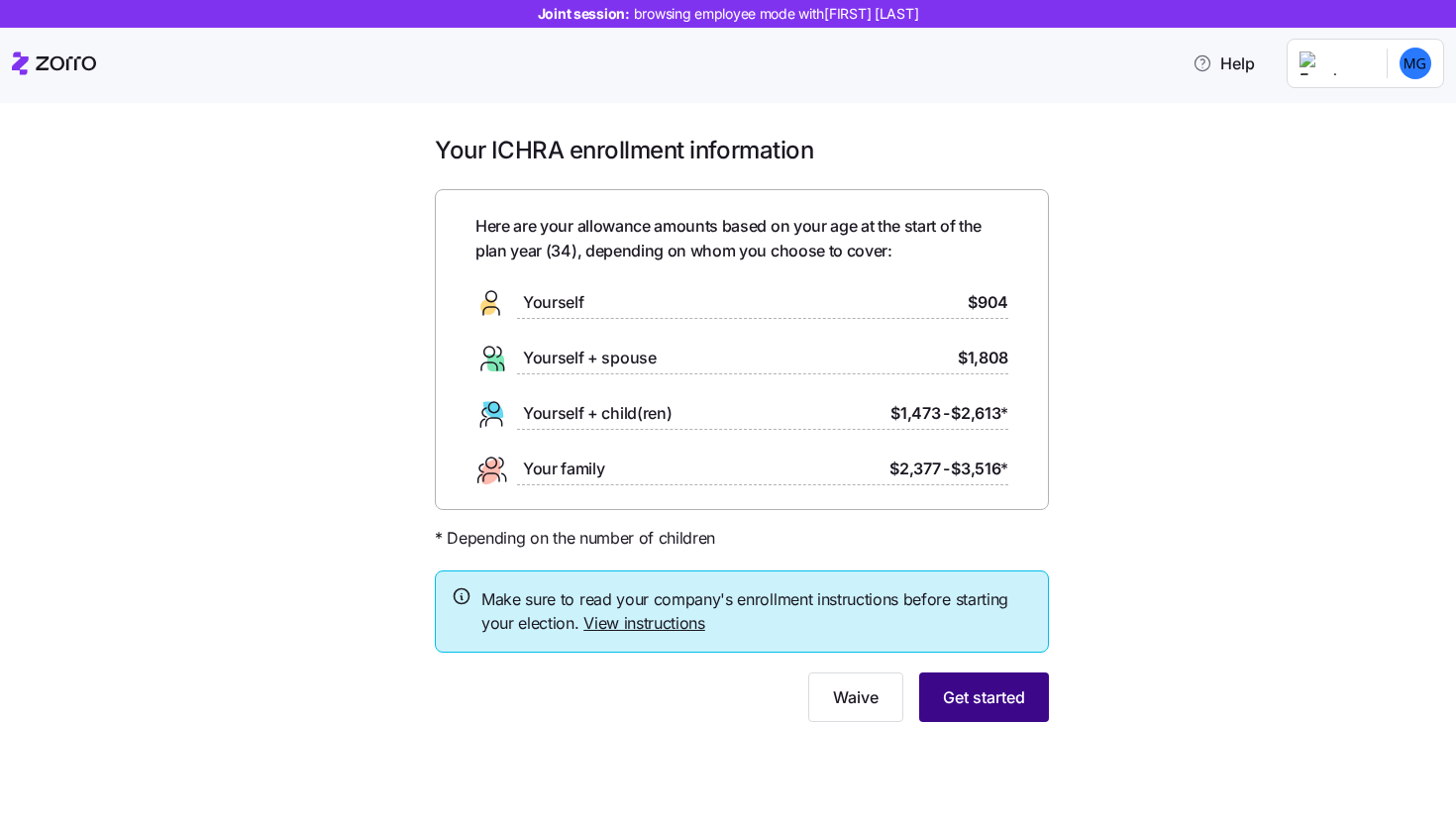 click on "Get started" at bounding box center [984, 697] 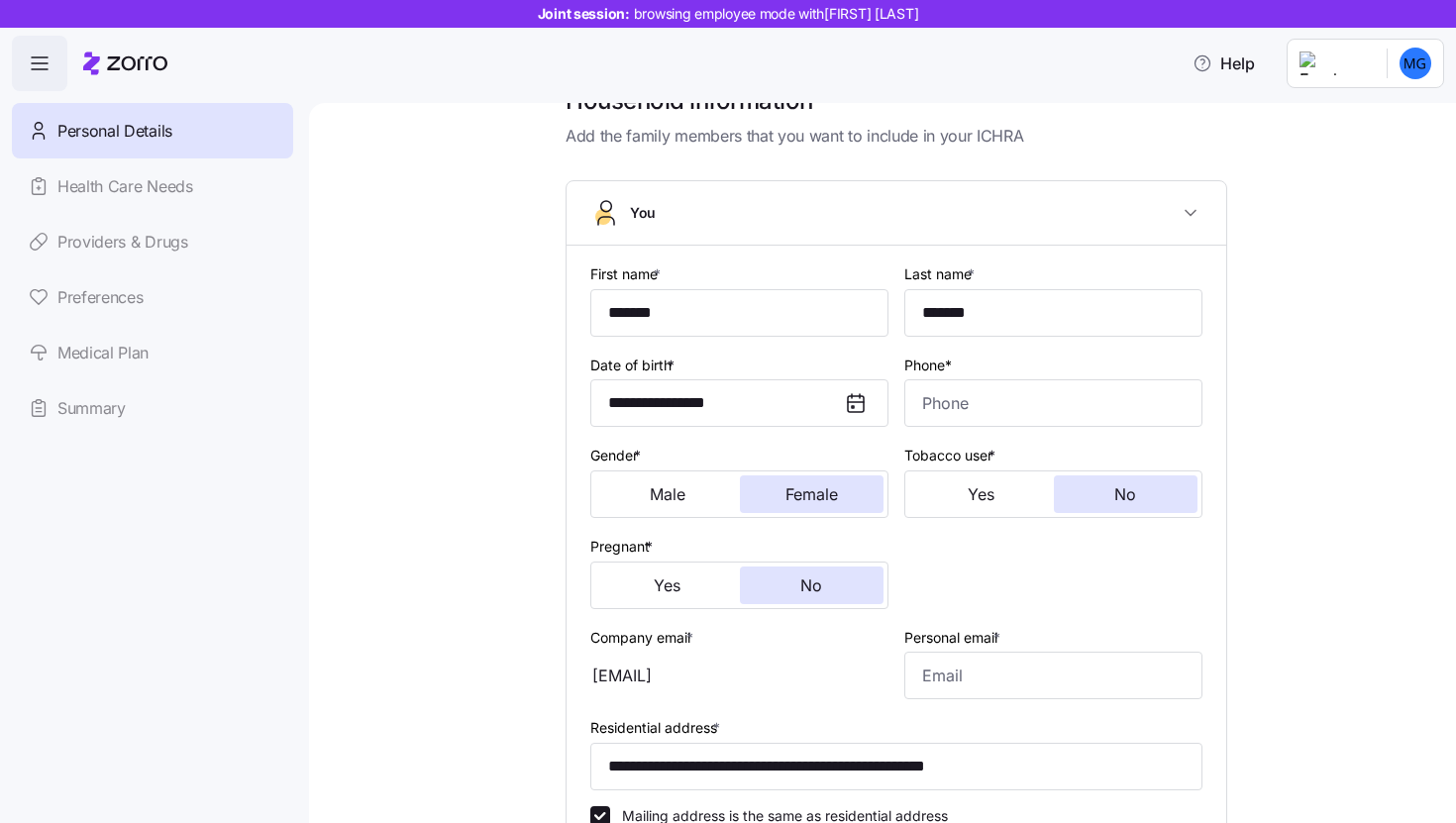 scroll, scrollTop: 74, scrollLeft: 0, axis: vertical 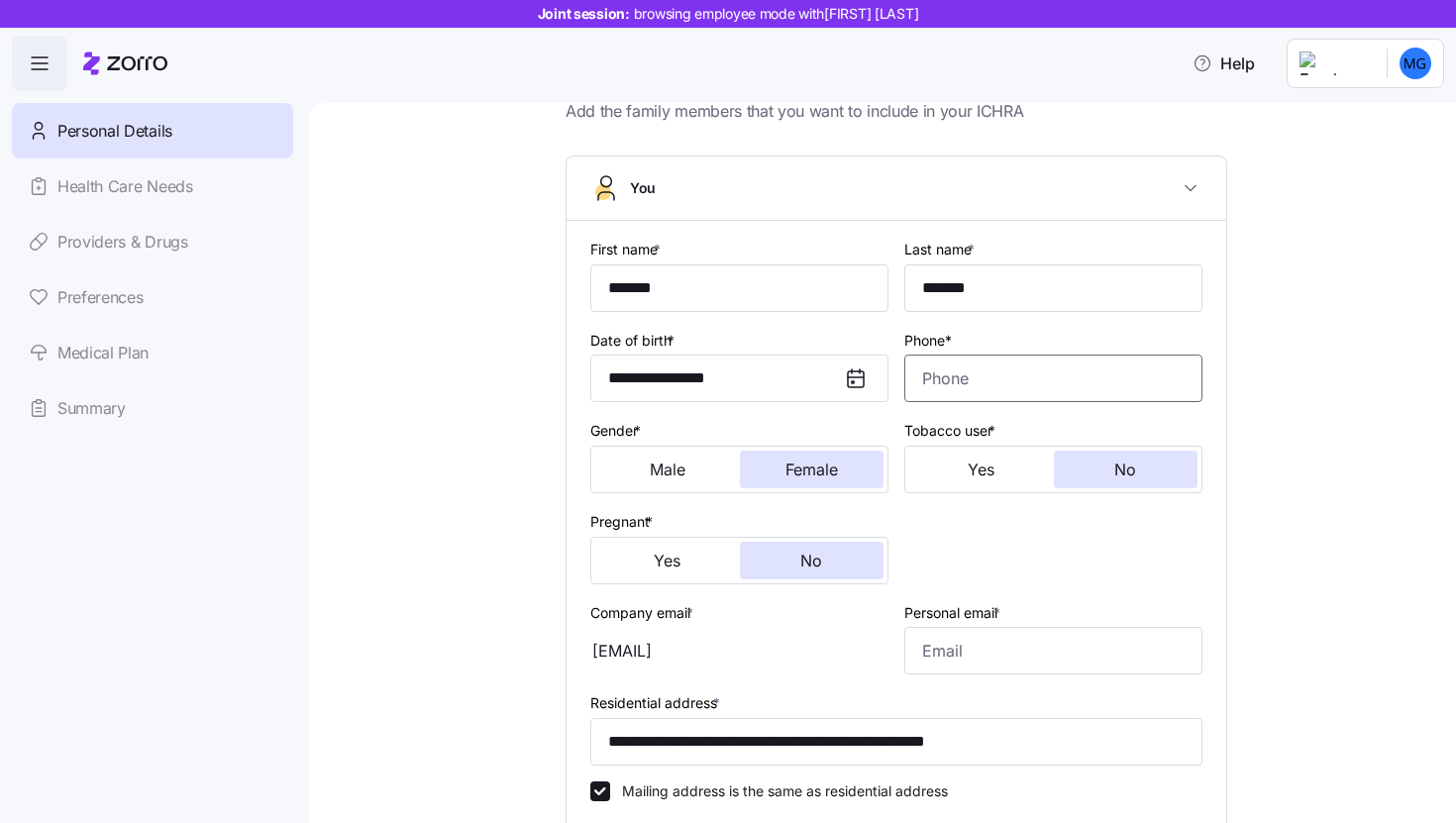click on "Phone*" at bounding box center (1053, 378) 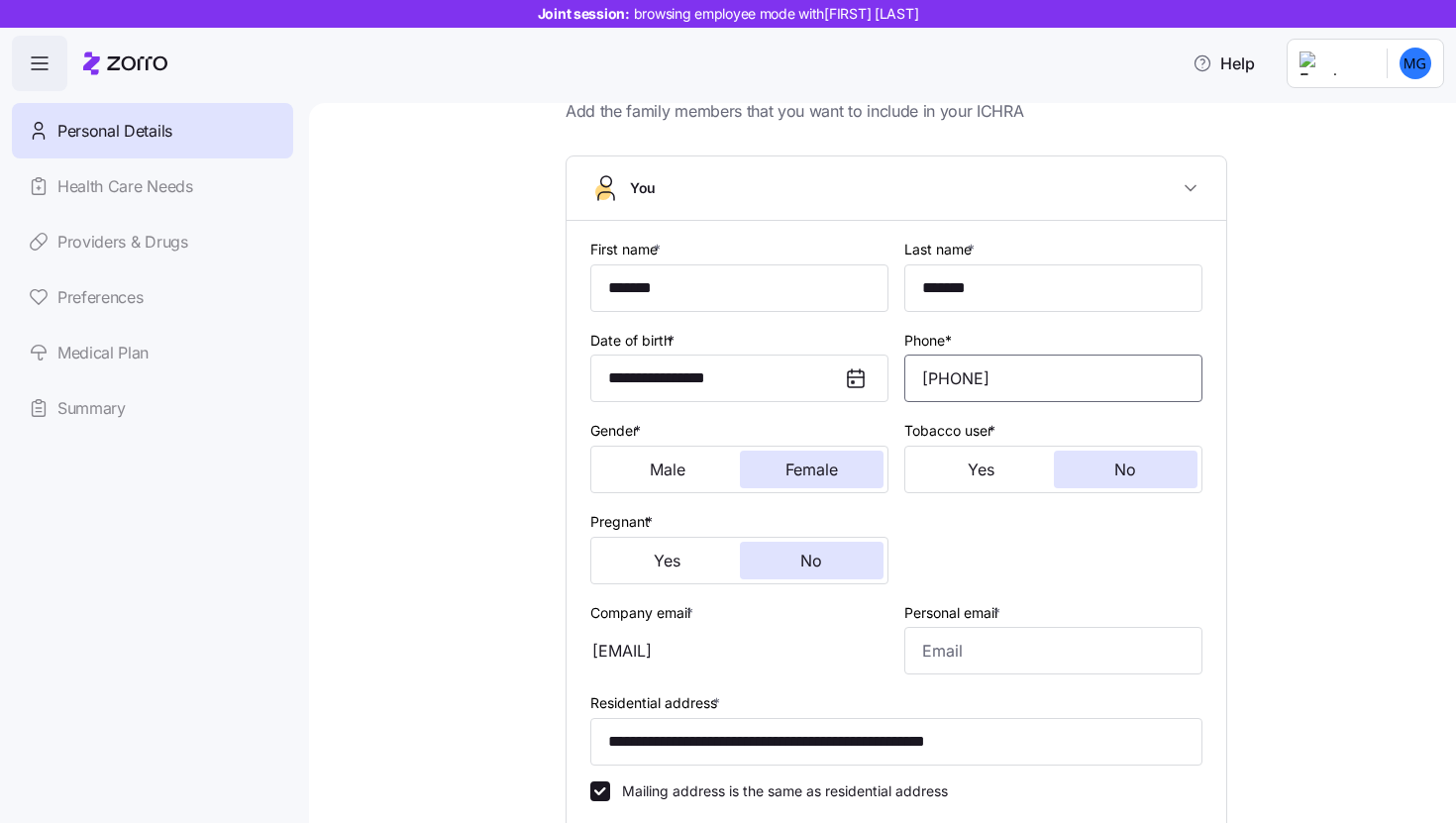 type on "(832) 969-7472" 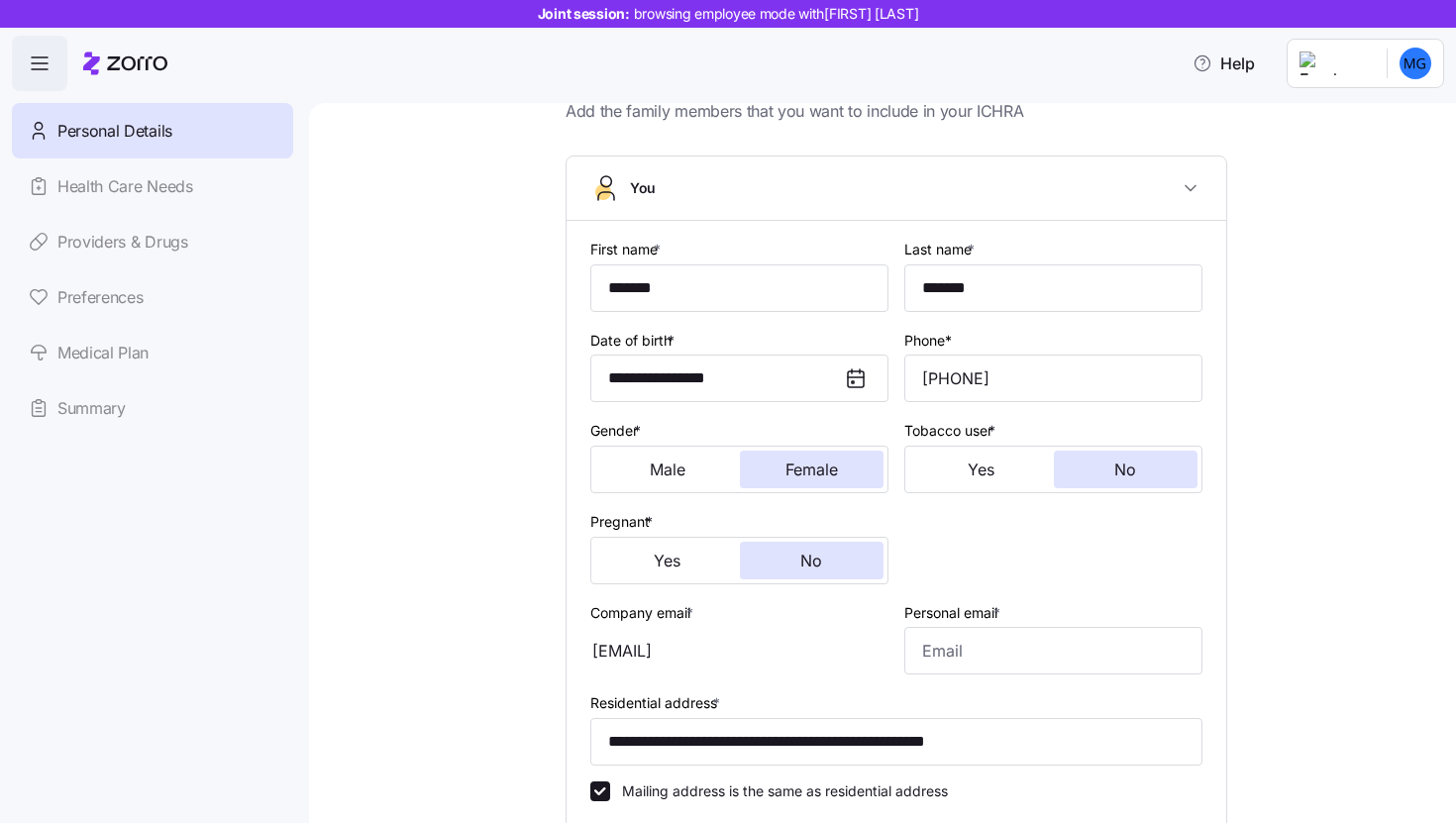 click at bounding box center (1053, 547) 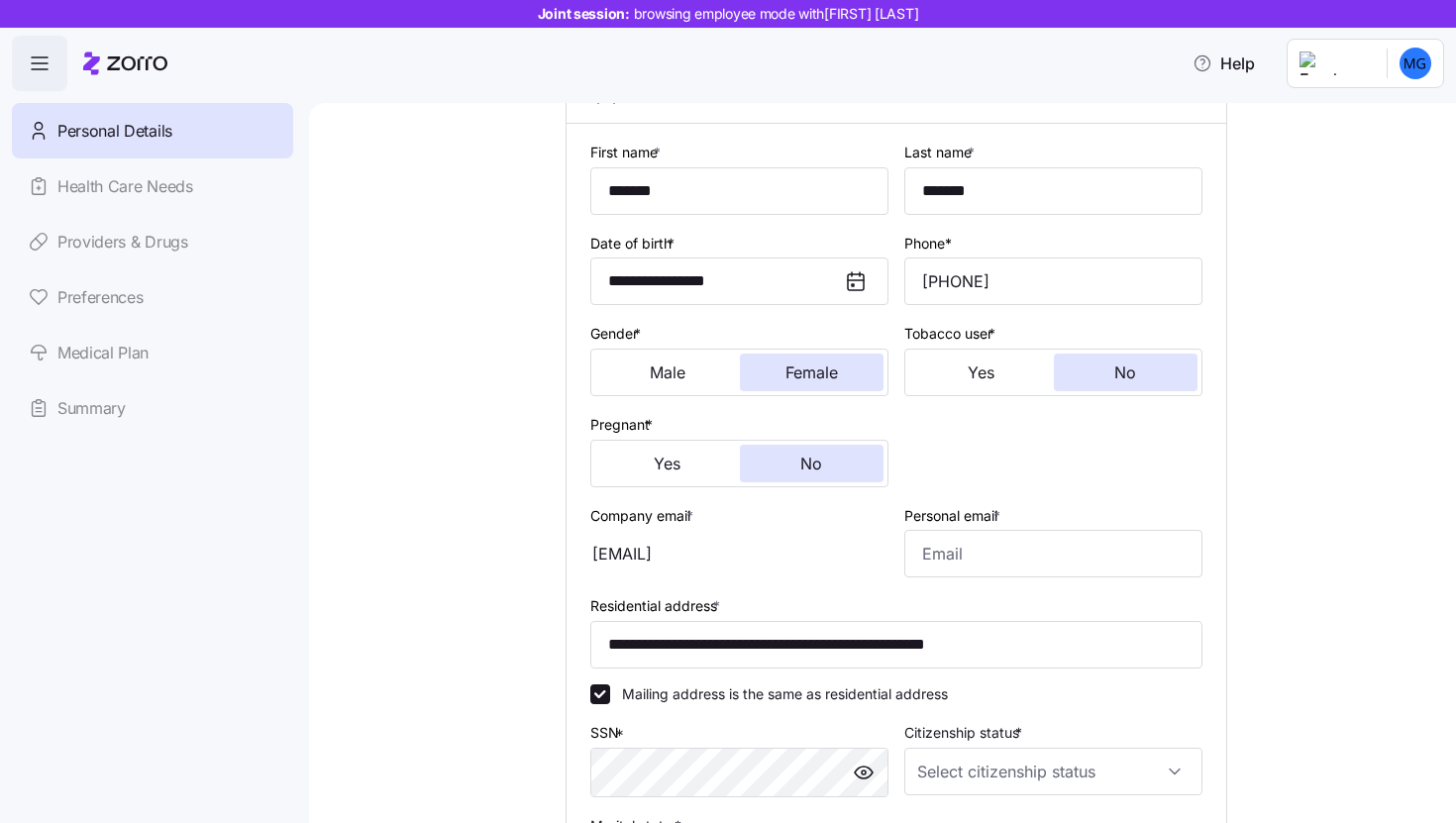 scroll, scrollTop: 170, scrollLeft: 0, axis: vertical 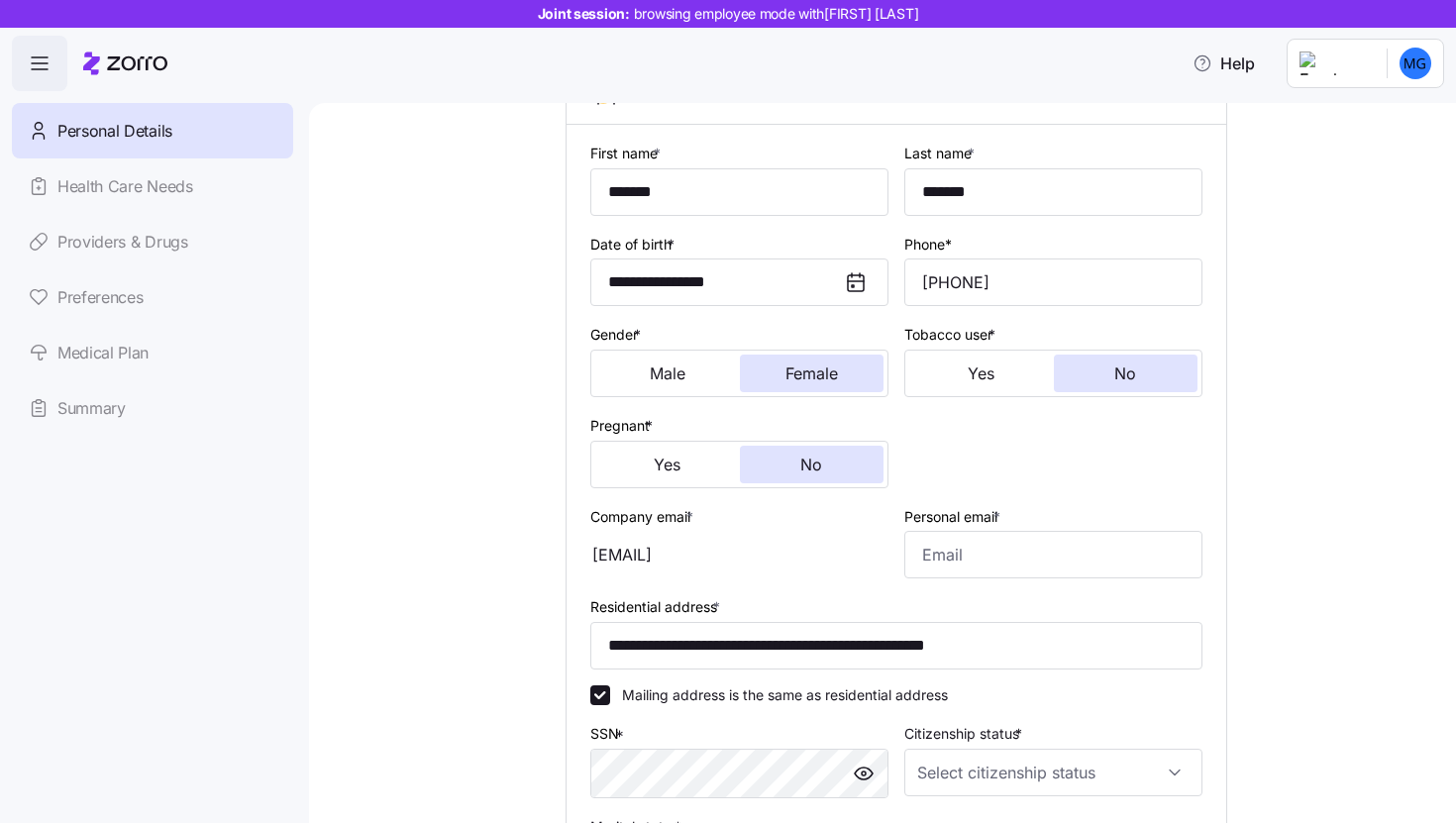 click on "Personal email  *" at bounding box center (1053, 542) 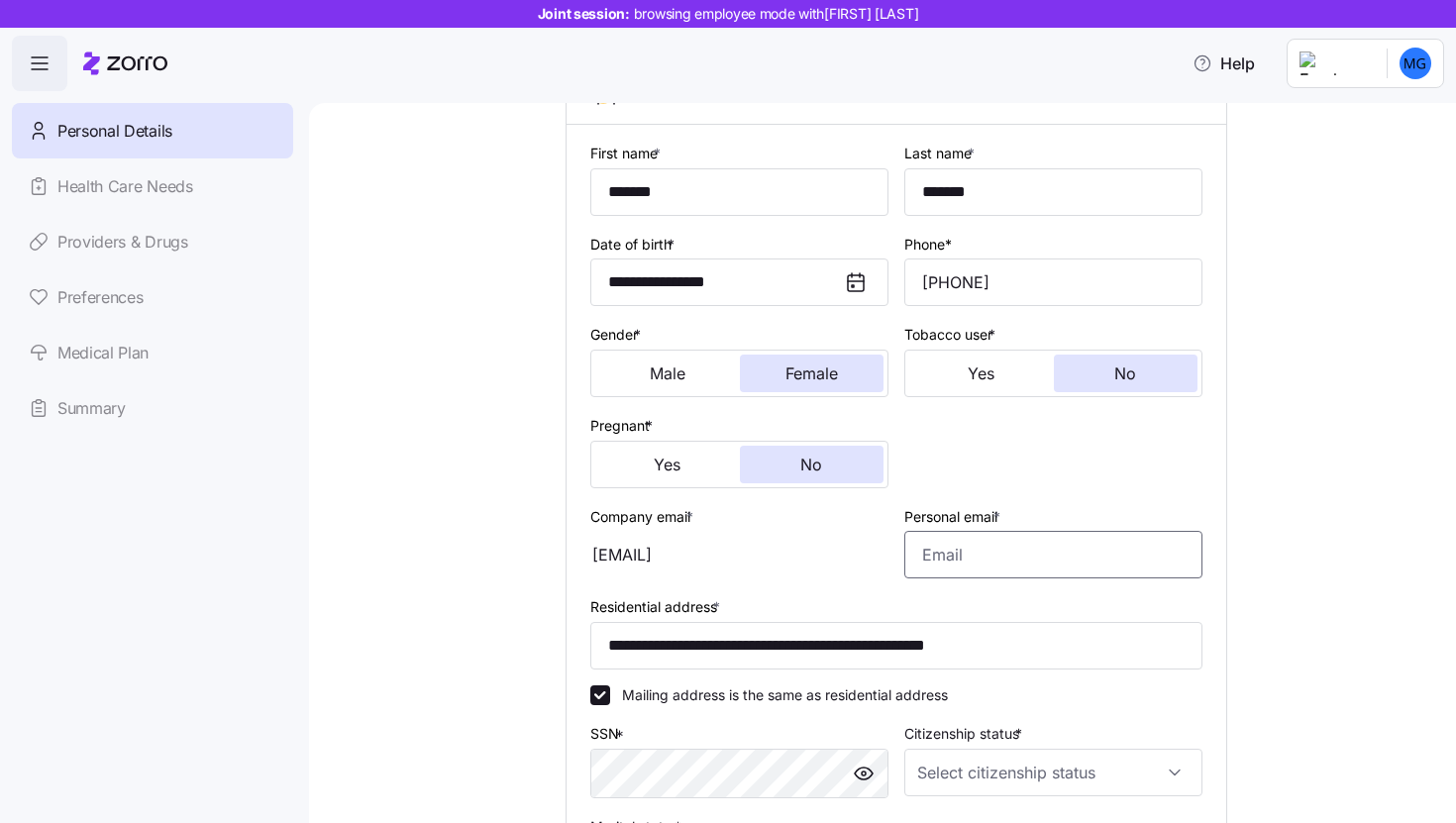 click on "Personal email  *" at bounding box center (1053, 555) 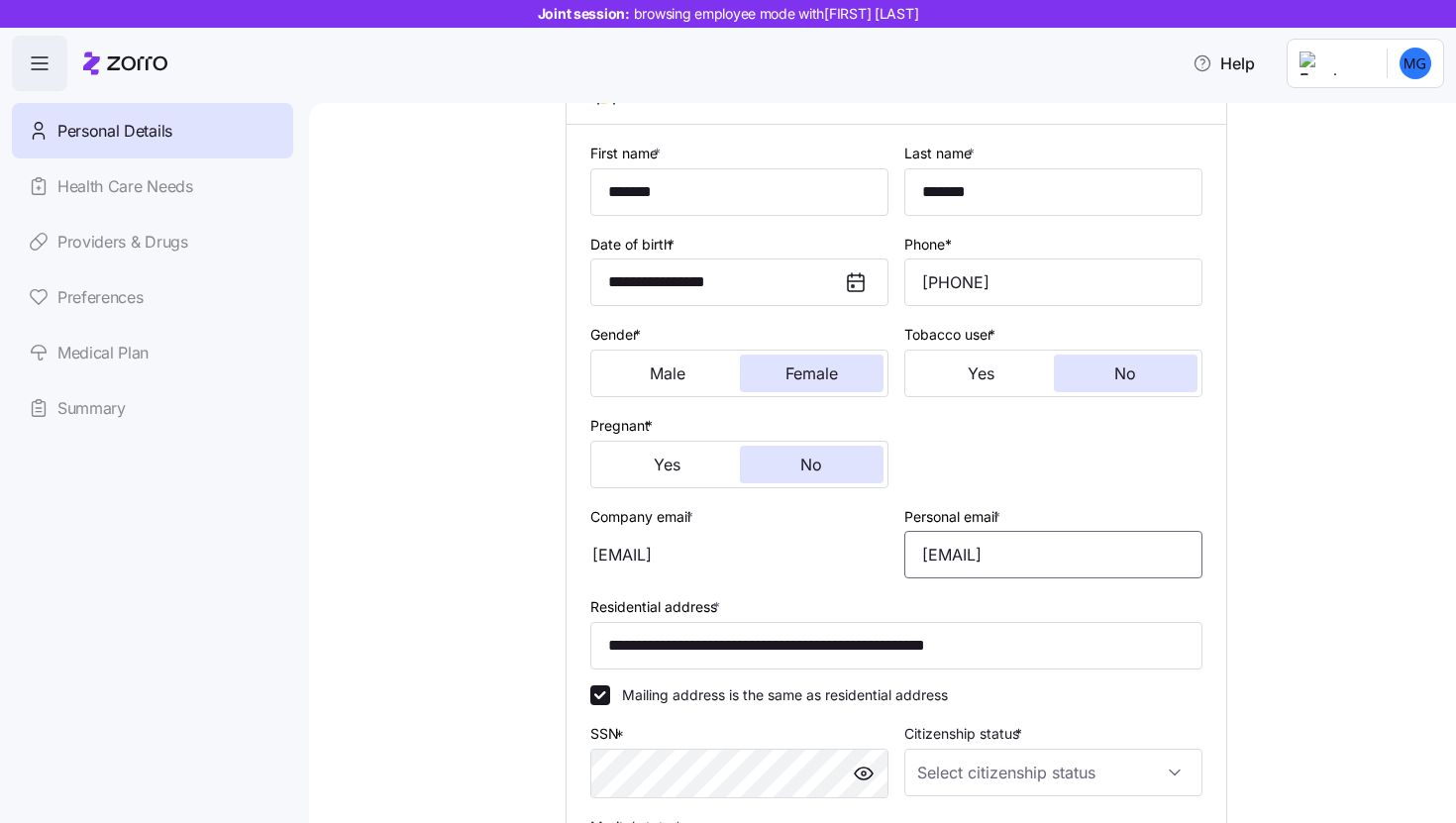 type on "moe.surkein@fake.com" 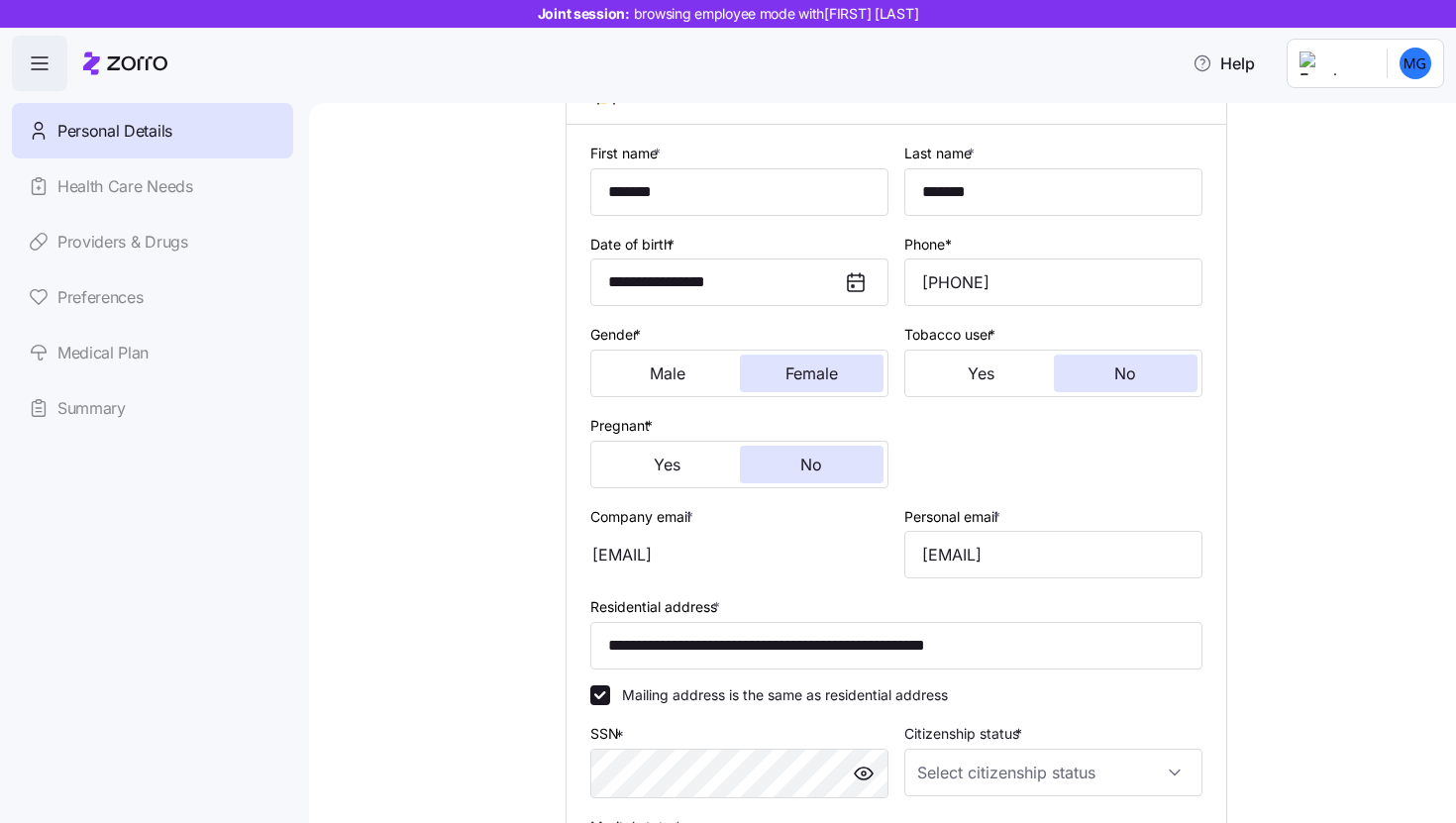 click on "**********" at bounding box center (896, 544) 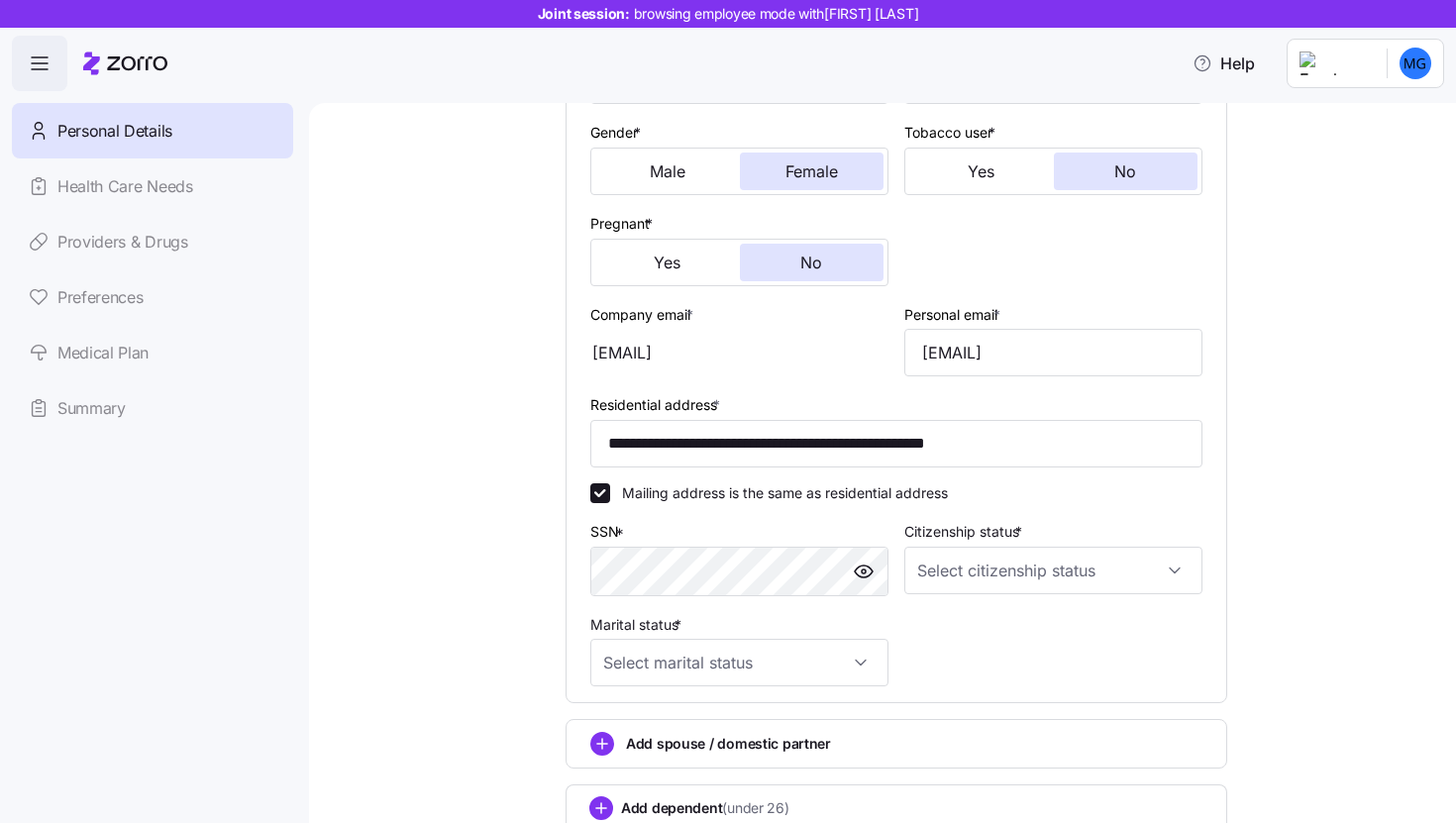 scroll, scrollTop: 374, scrollLeft: 0, axis: vertical 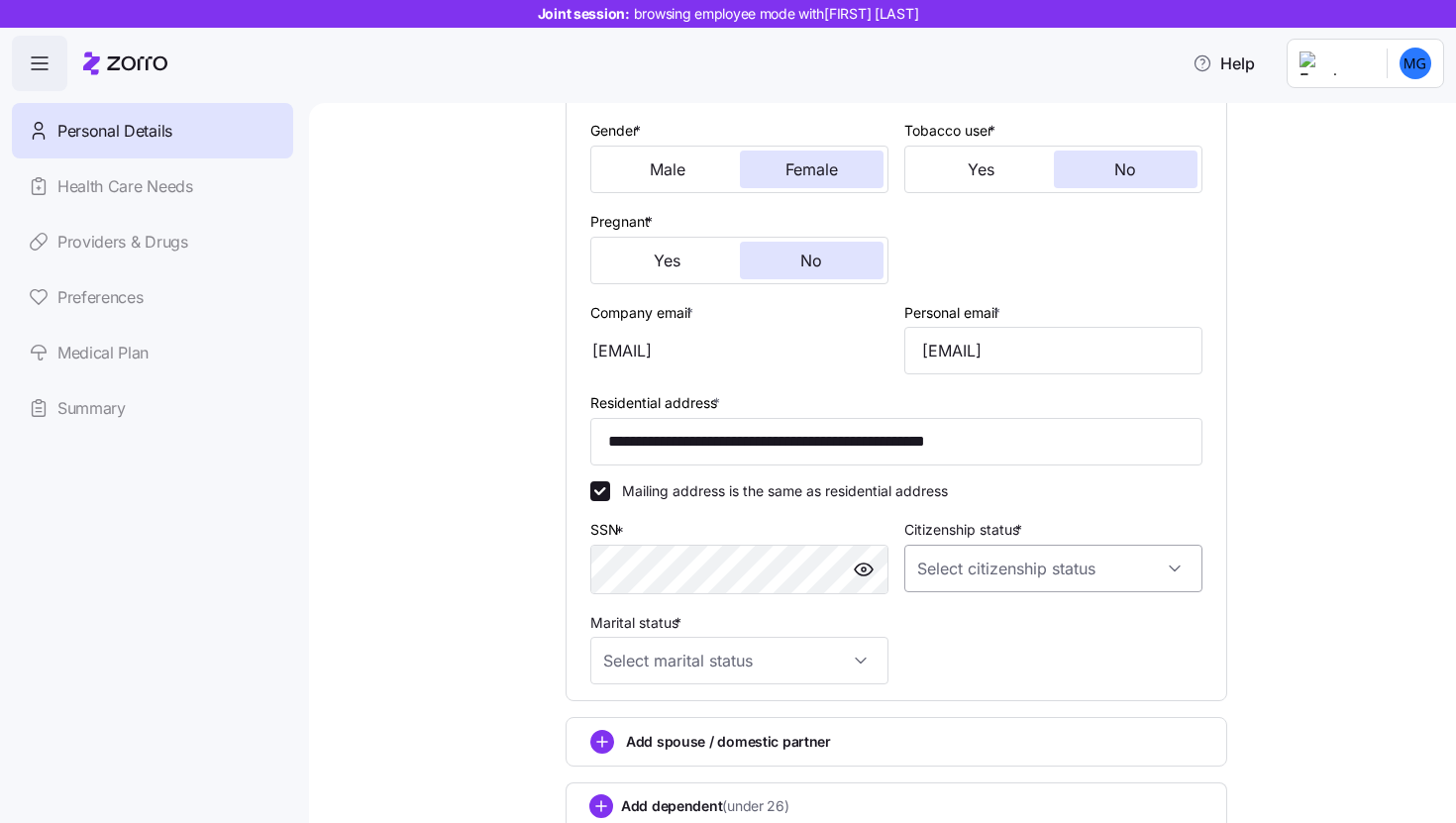 click on "Citizenship status  *" at bounding box center (1053, 568) 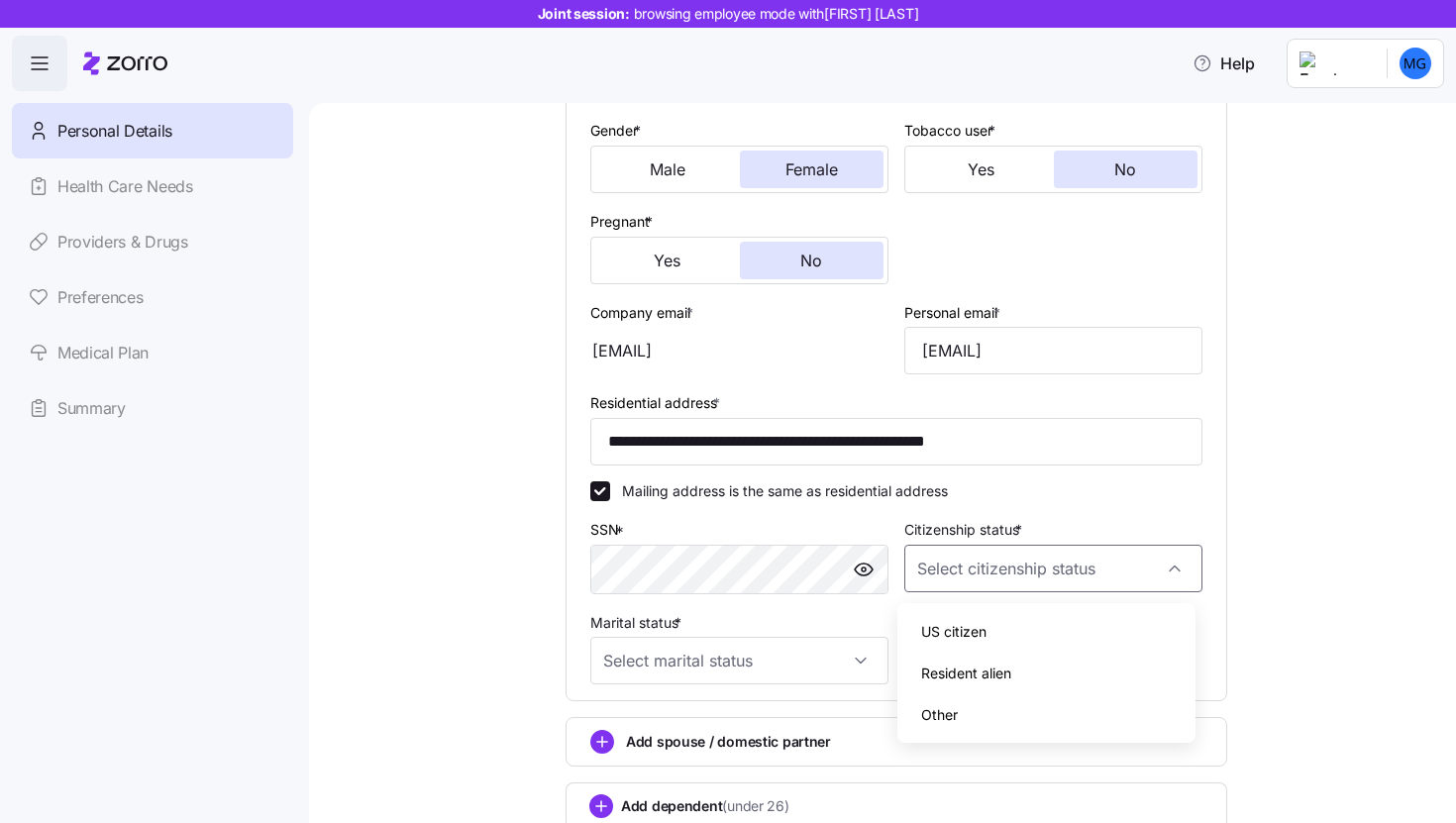 click on "US citizen" at bounding box center [1046, 632] 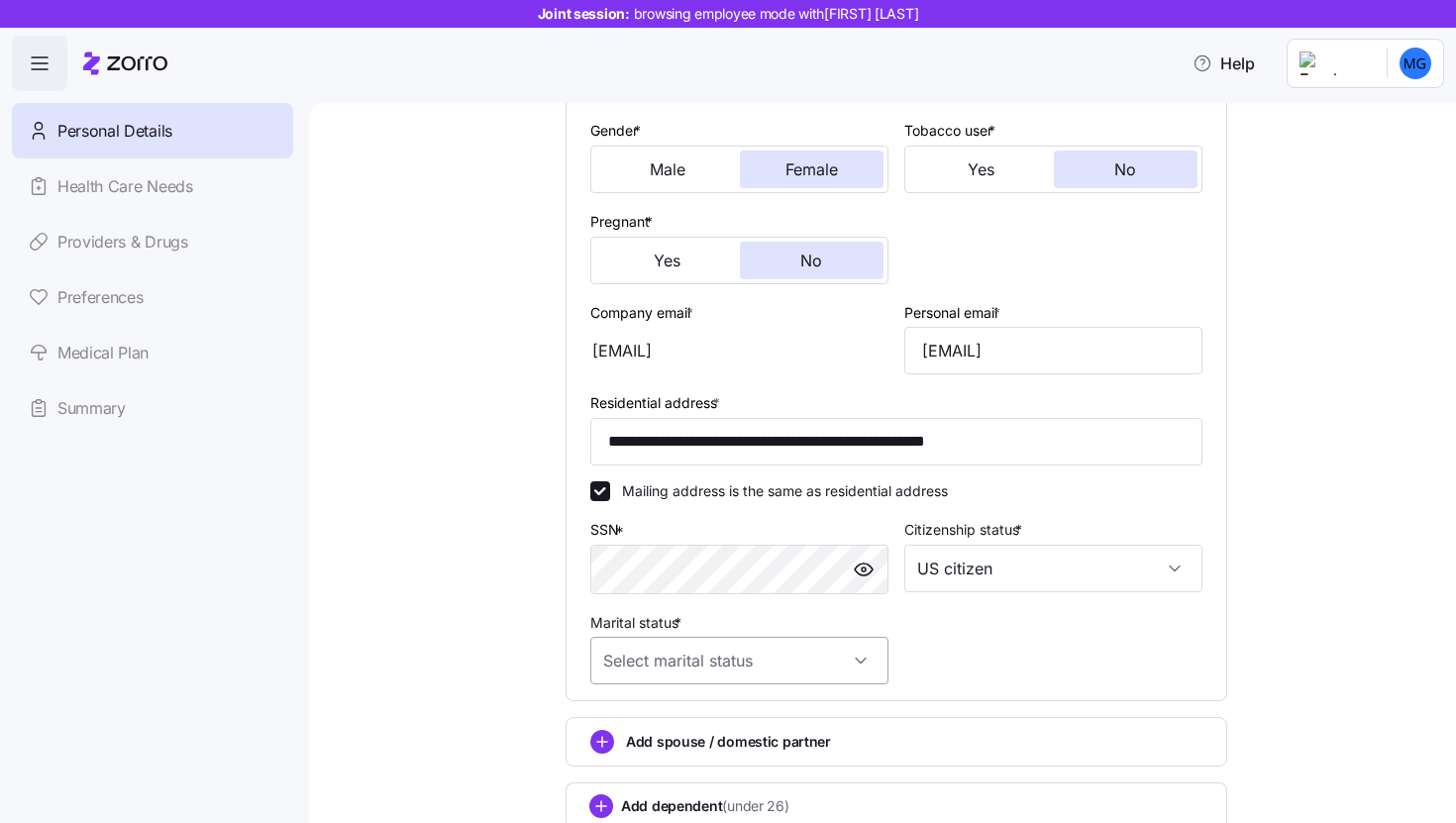 click on "Marital status  *" at bounding box center (739, 661) 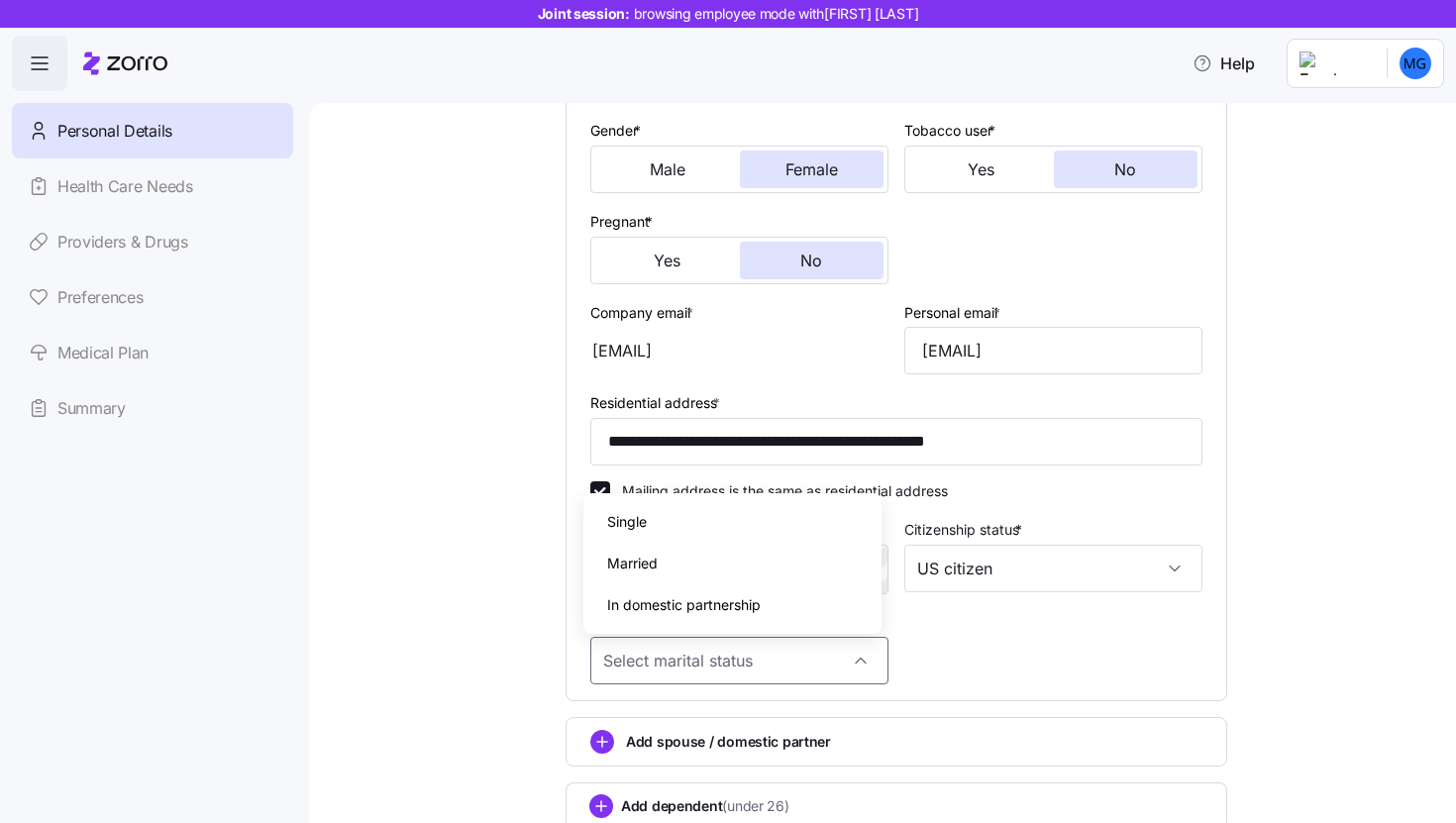 click on "Single" at bounding box center (732, 522) 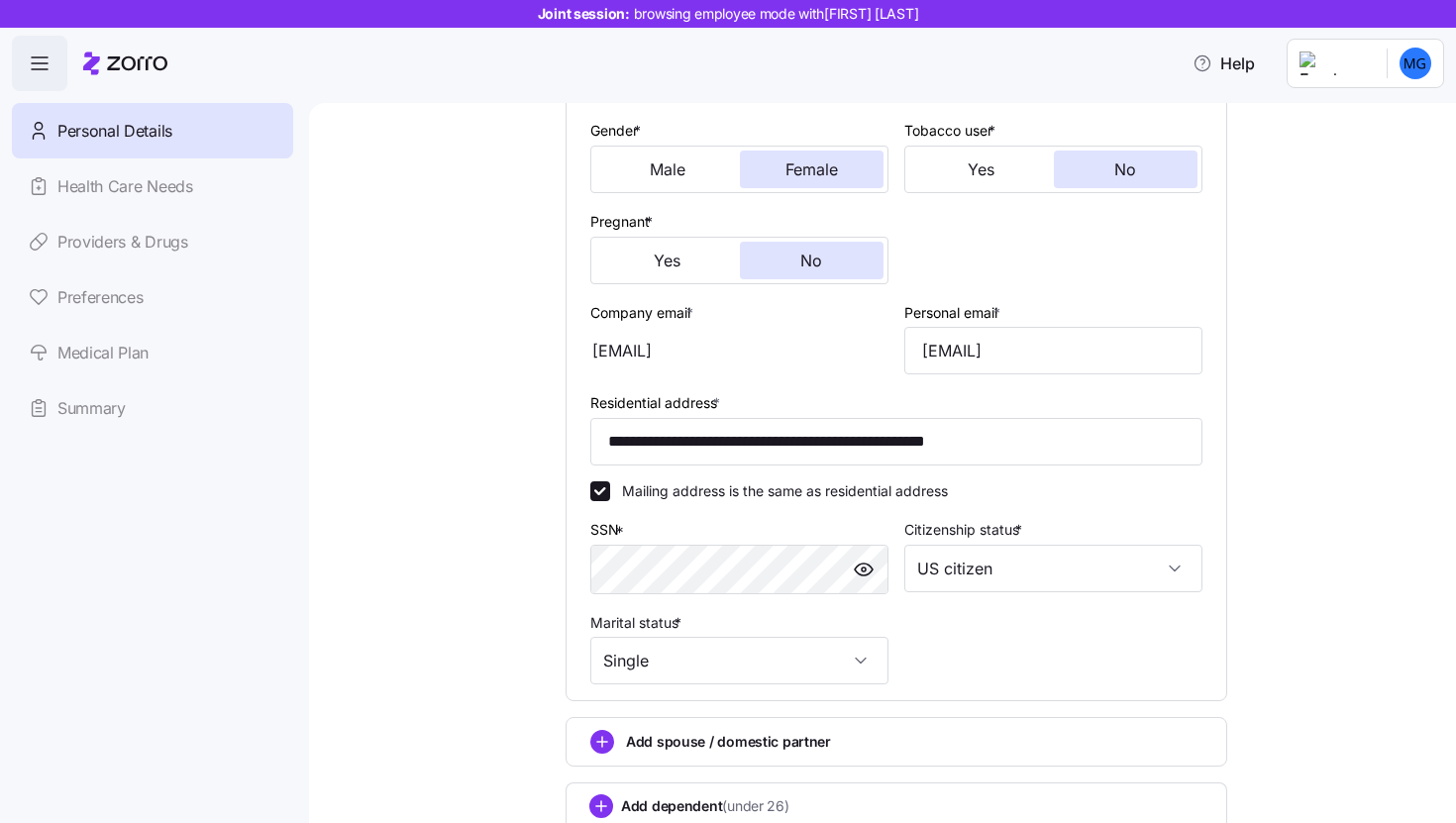 click on "**********" at bounding box center (896, 311) 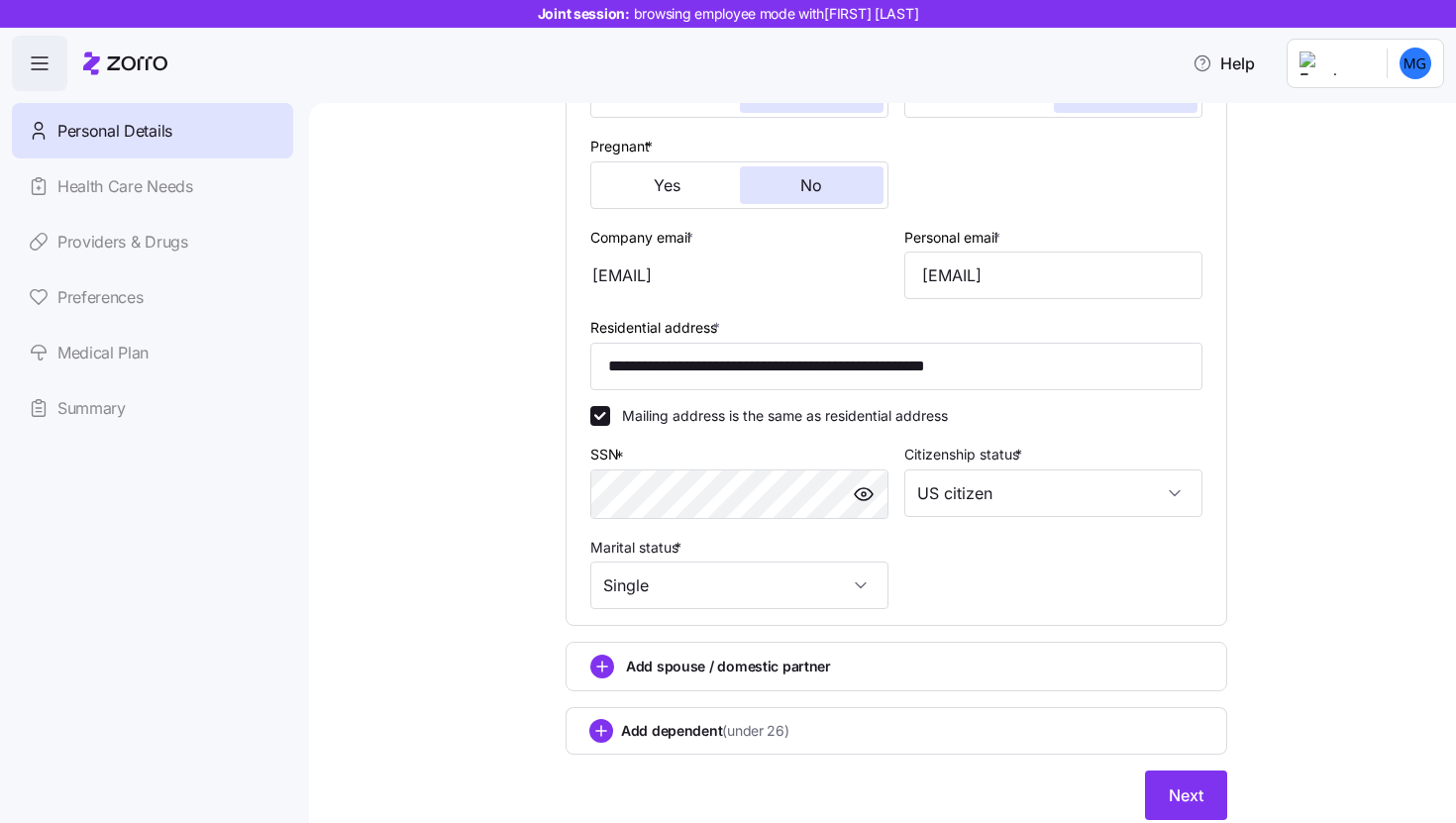 scroll, scrollTop: 522, scrollLeft: 0, axis: vertical 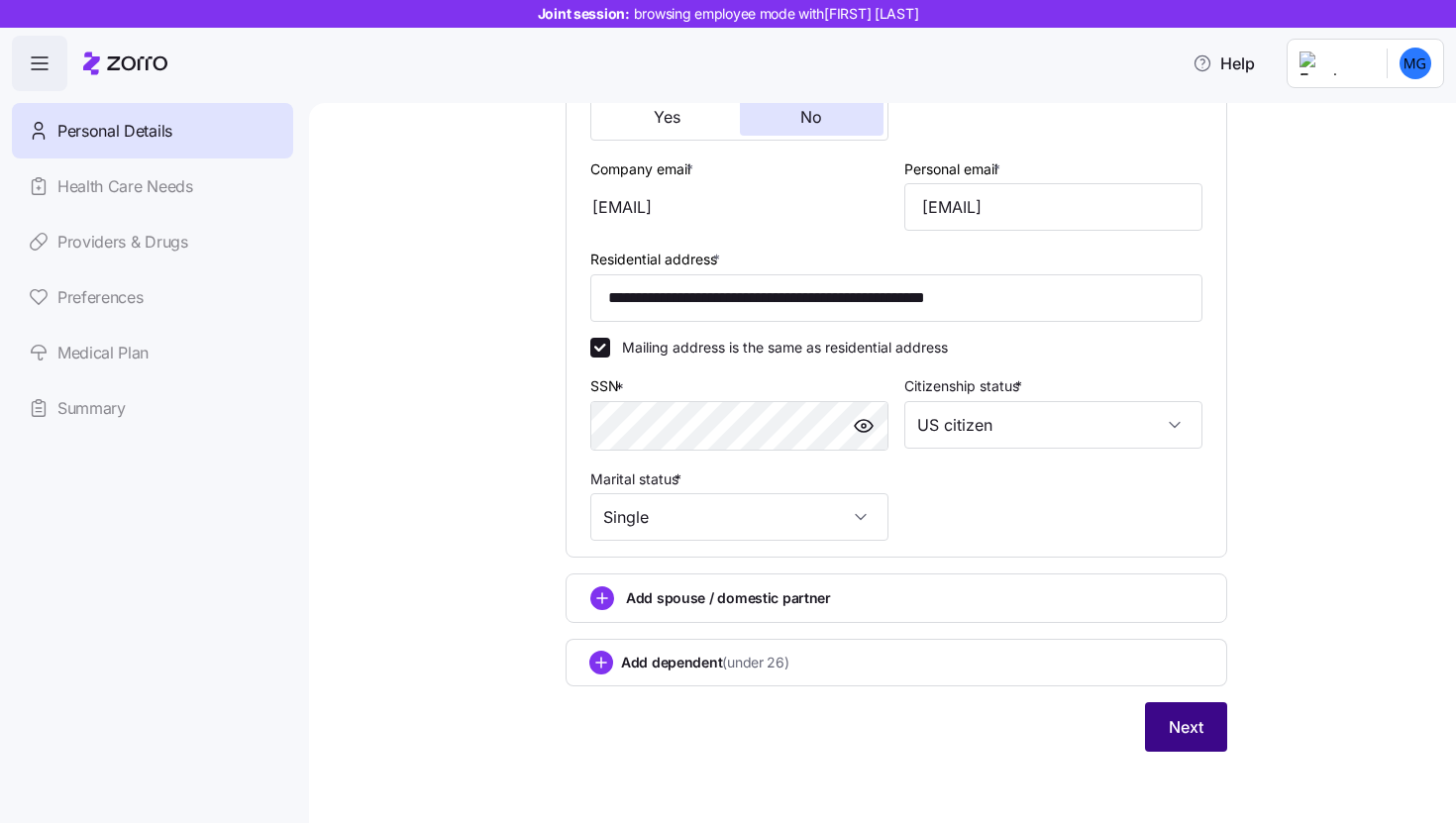 click on "Next" at bounding box center (1186, 727) 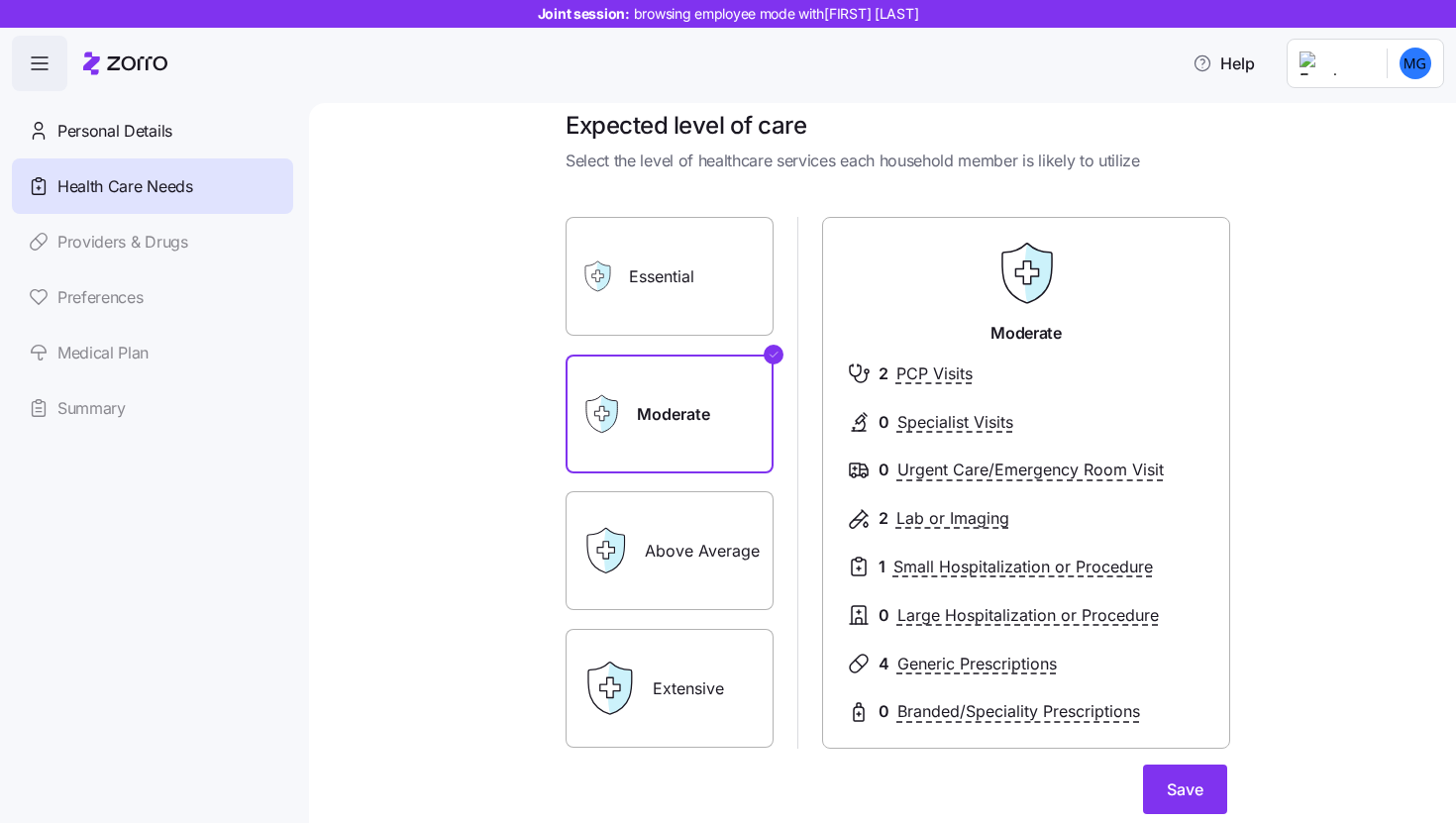scroll, scrollTop: 49, scrollLeft: 0, axis: vertical 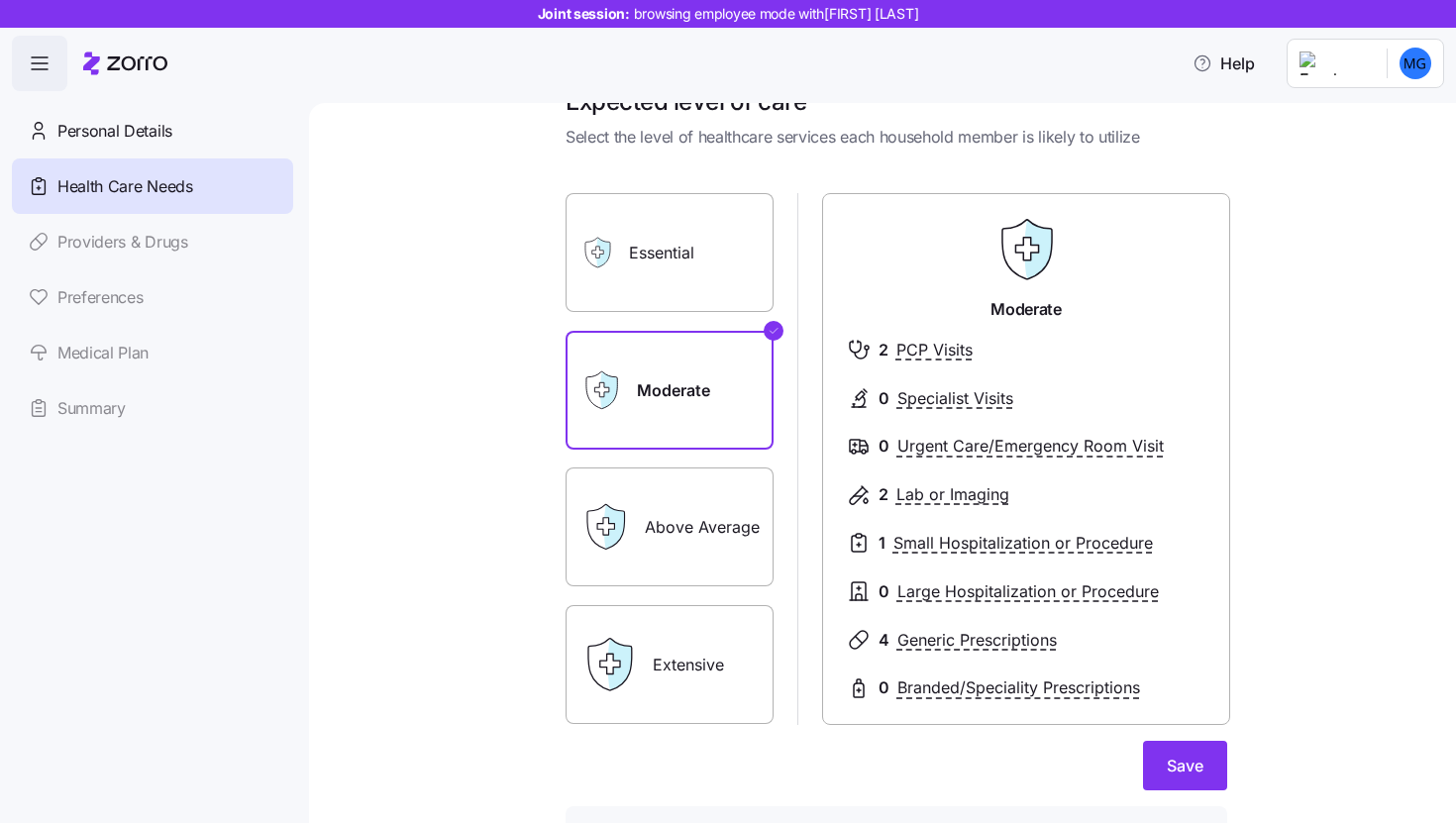 click on "Extensive" at bounding box center (670, 665) 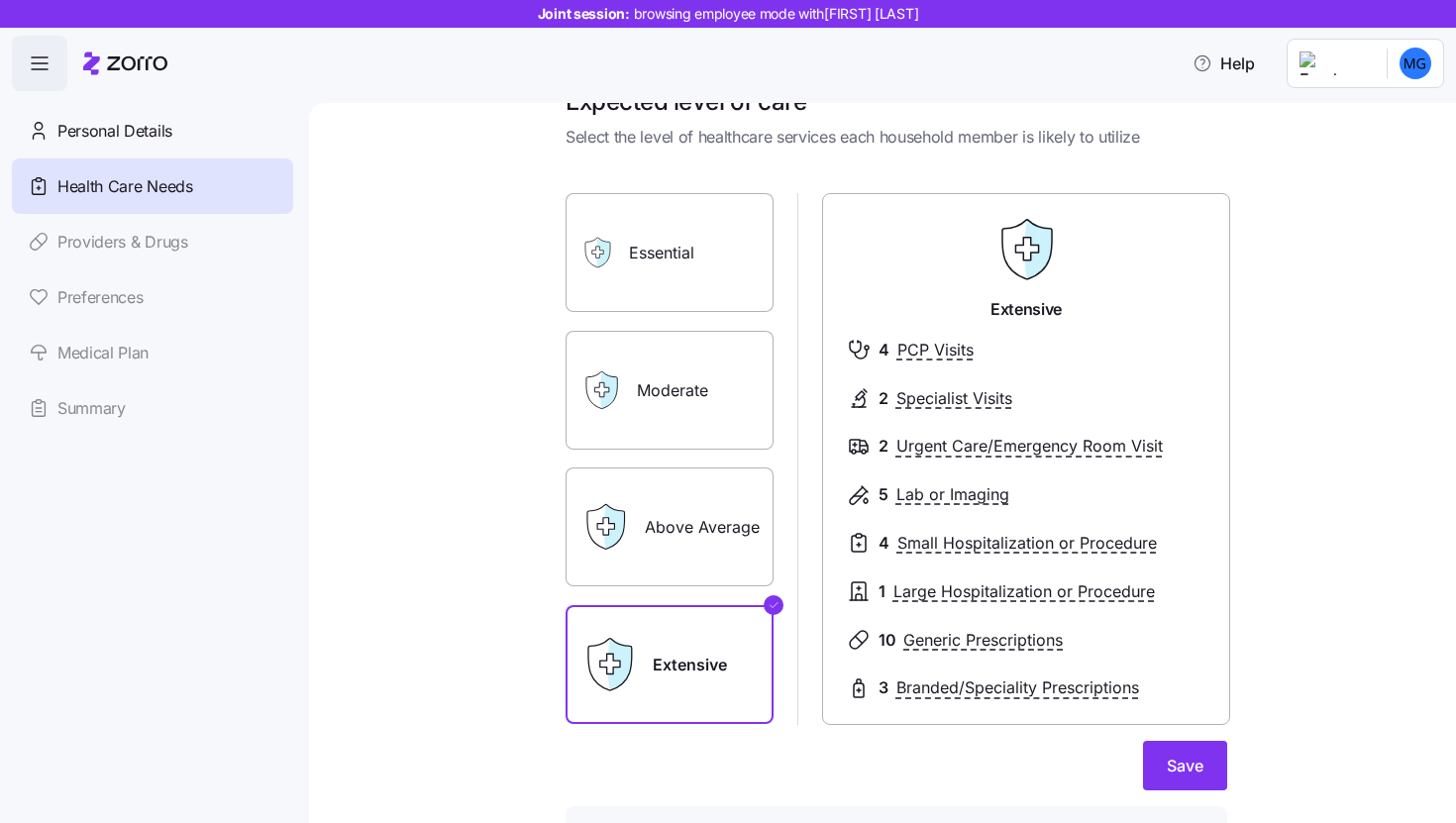 click on "Essential" at bounding box center (670, 253) 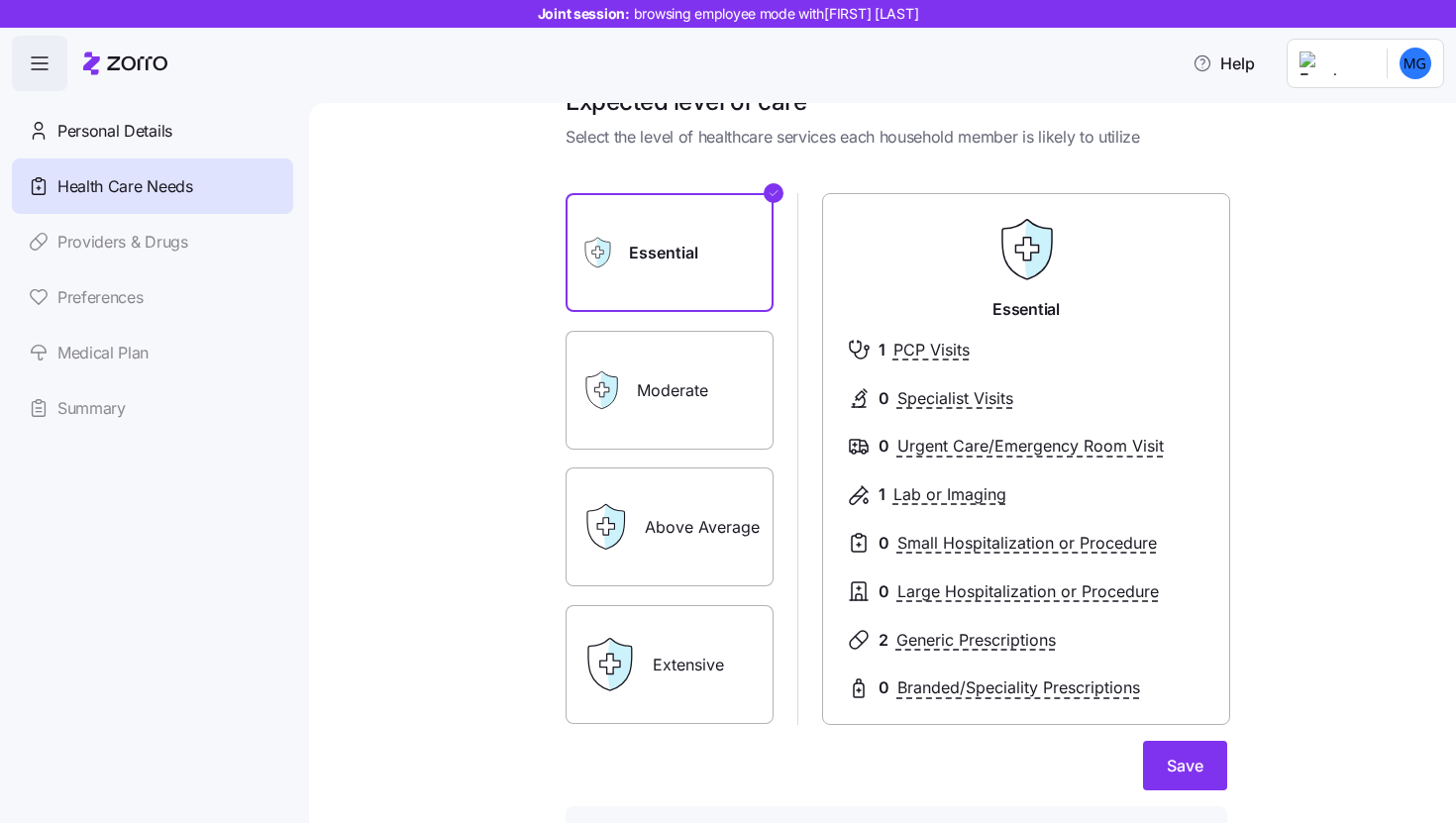 click on "Above Average" at bounding box center (670, 527) 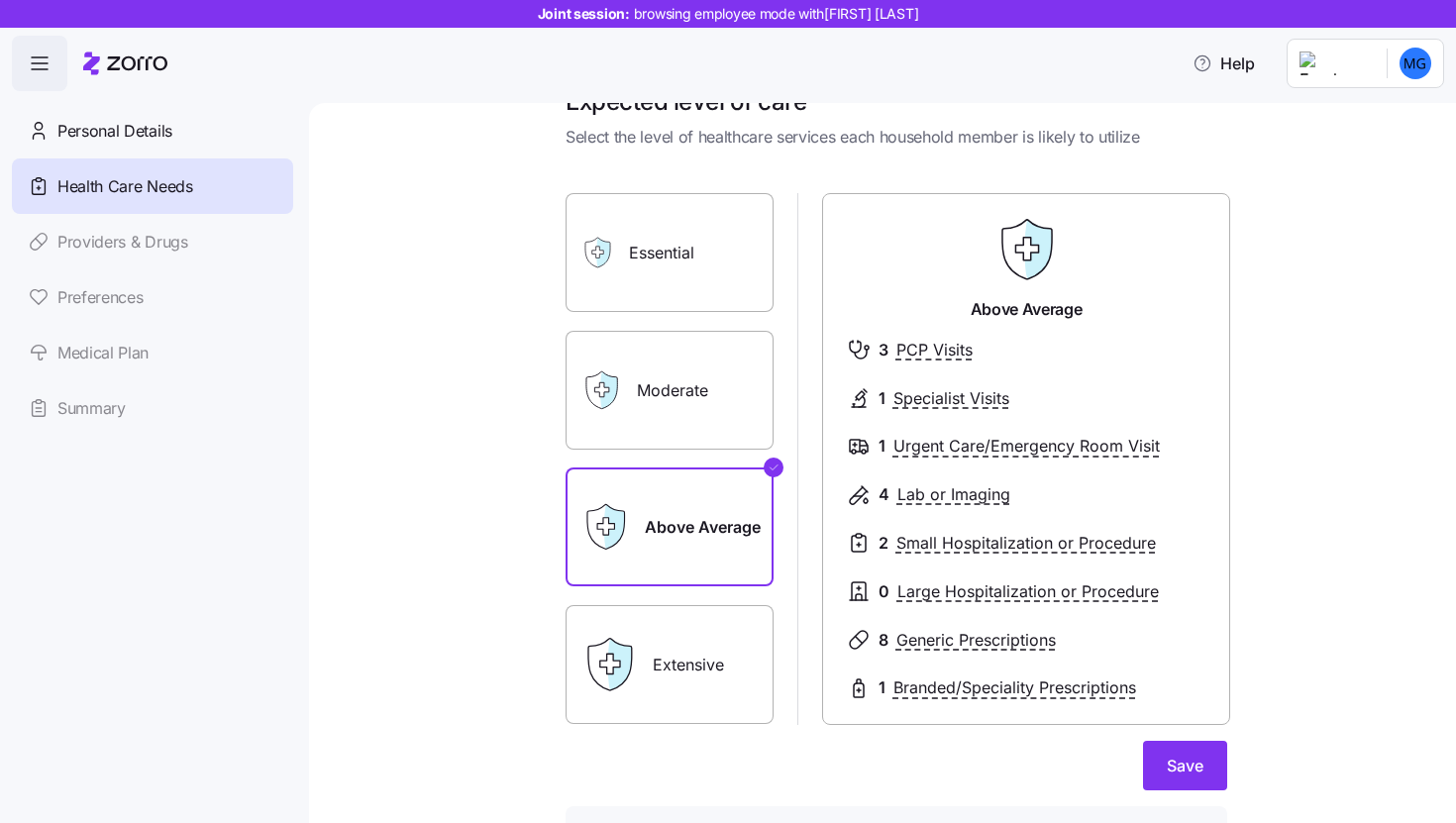 click on "Moderate" at bounding box center (670, 390) 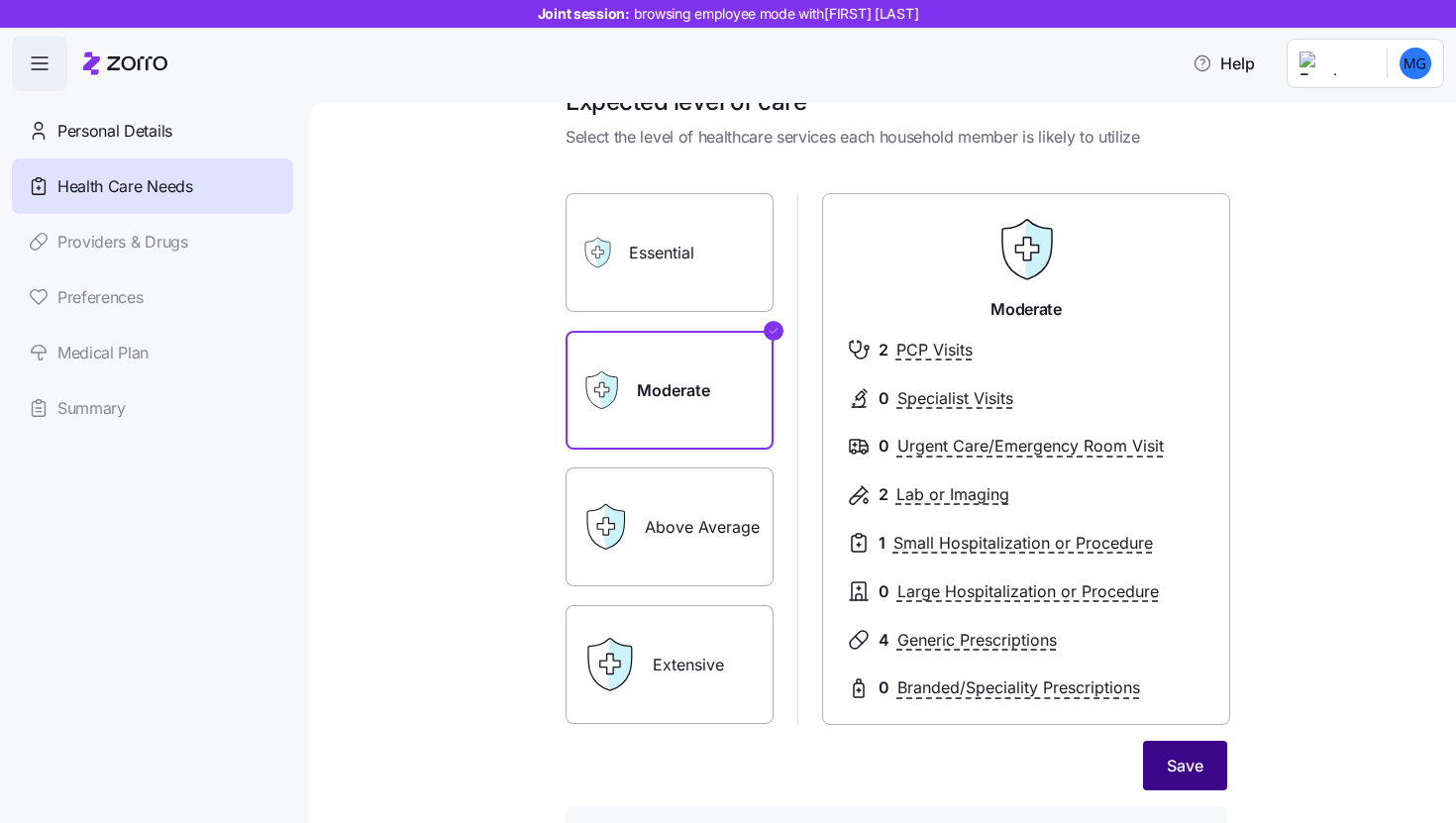 click on "Save" at bounding box center (1185, 766) 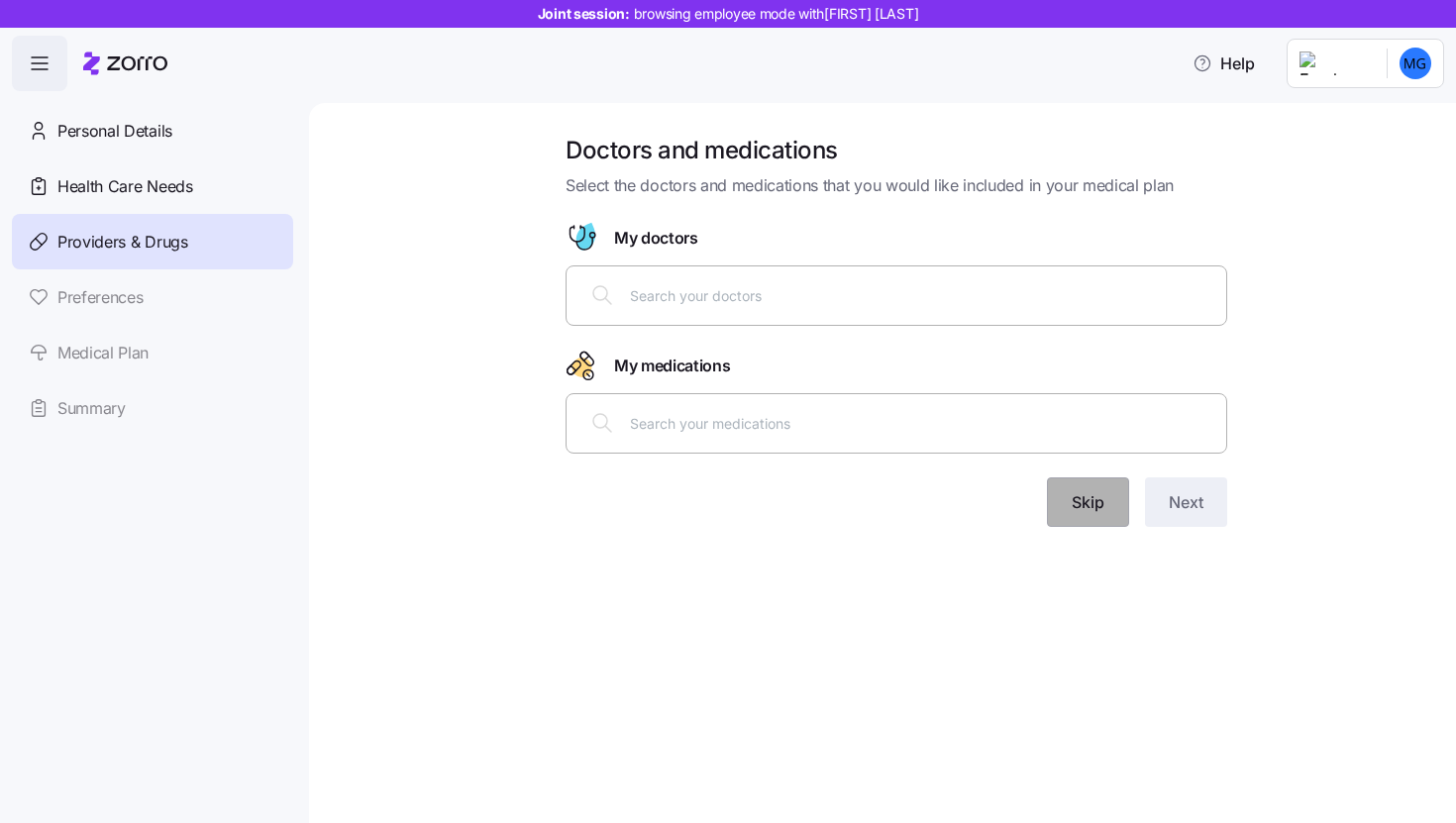 click on "Skip" at bounding box center (1088, 502) 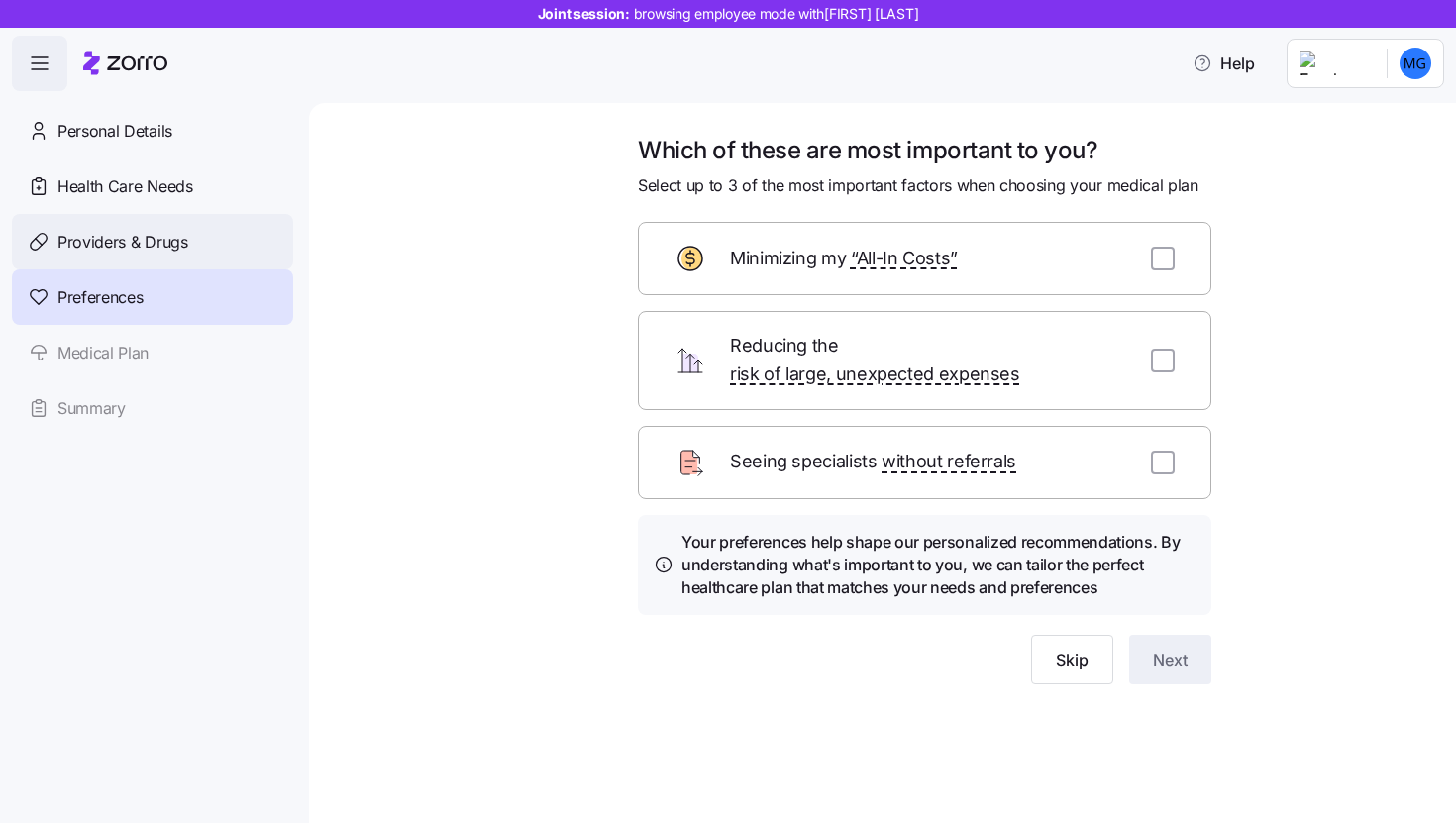 click on "Providers & Drugs" at bounding box center [153, 242] 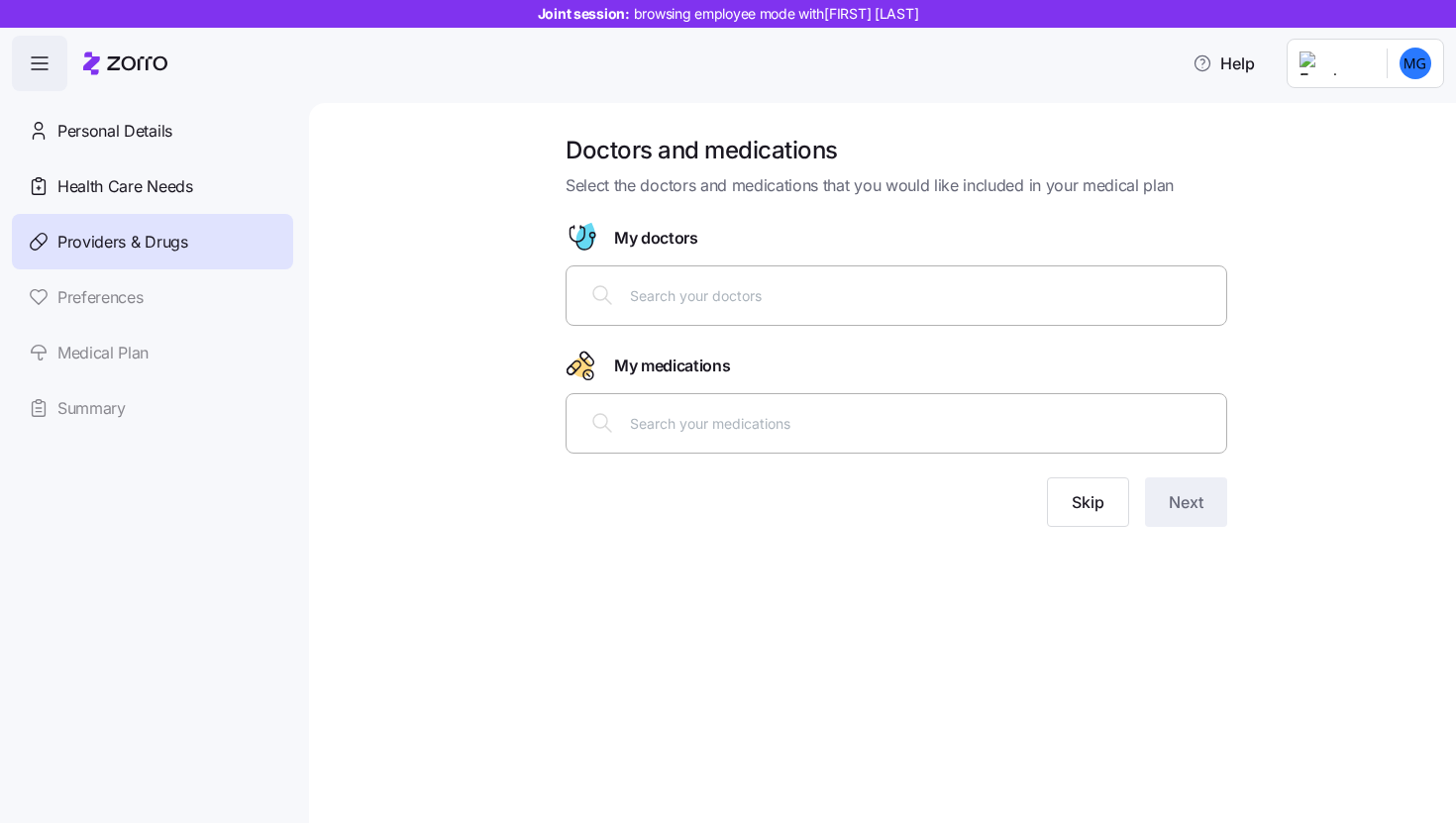 click at bounding box center (896, 295) 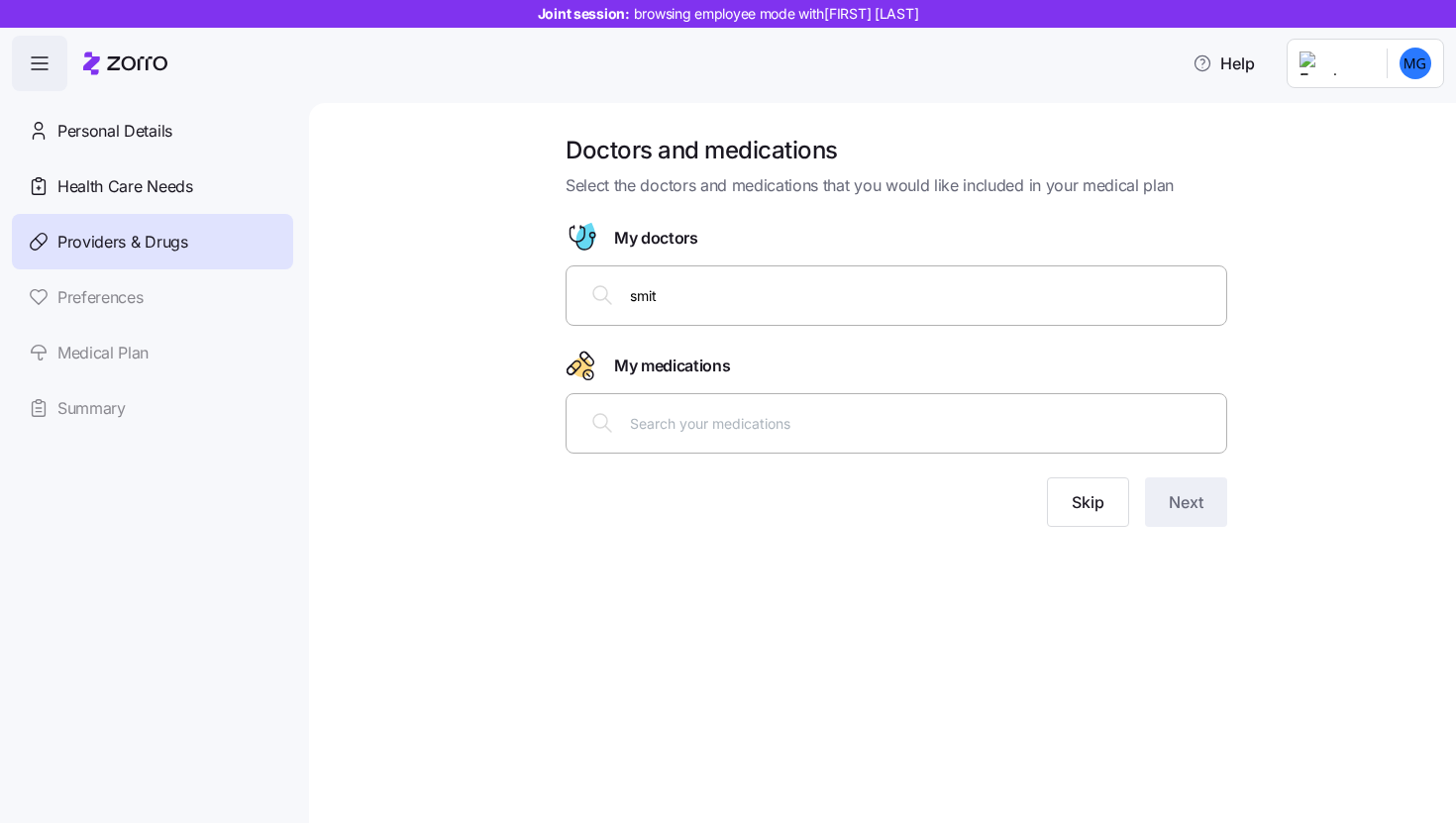type on "smith" 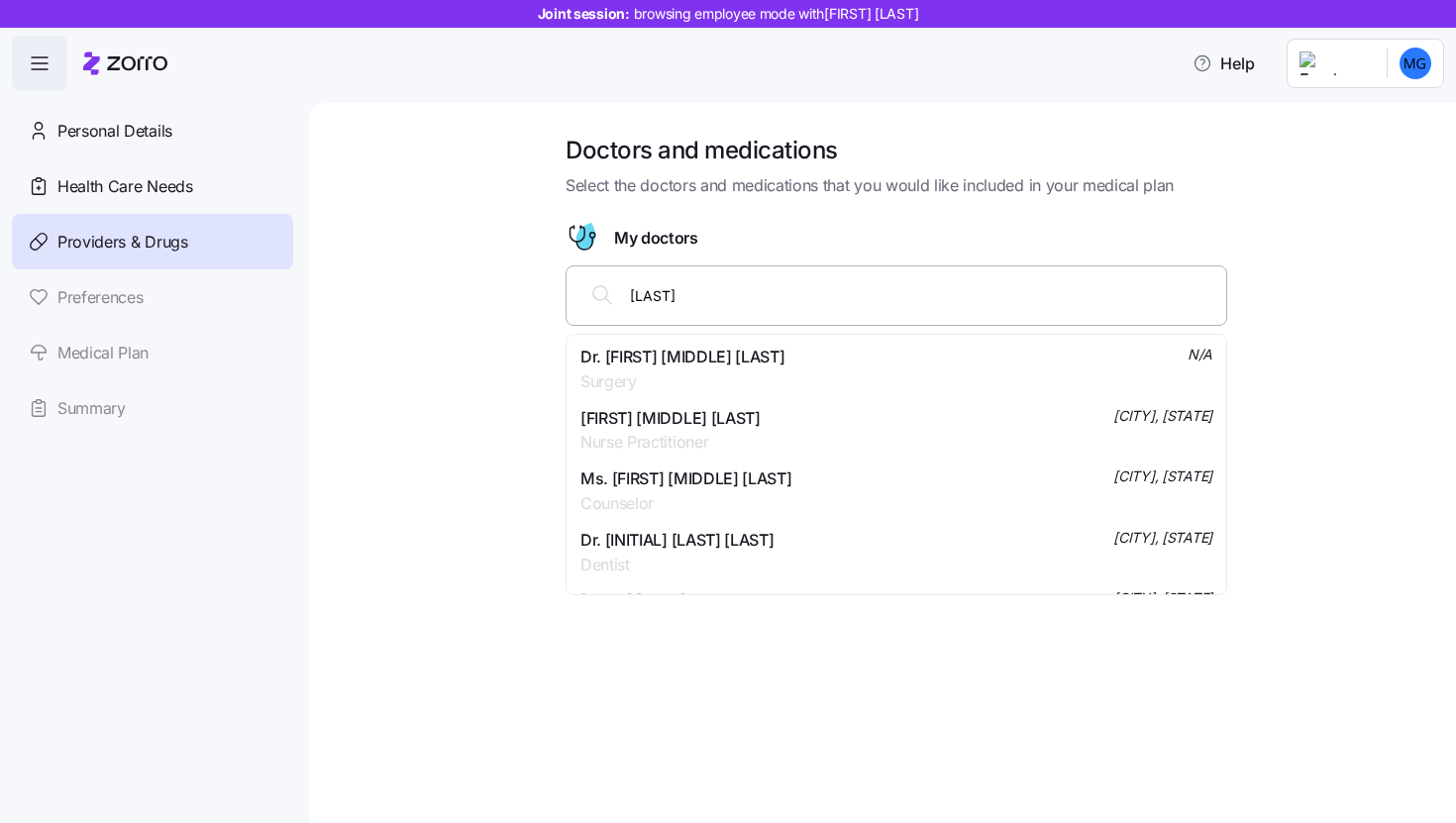 click on "Dr. Kira Elizabeth Smith" at bounding box center [682, 357] 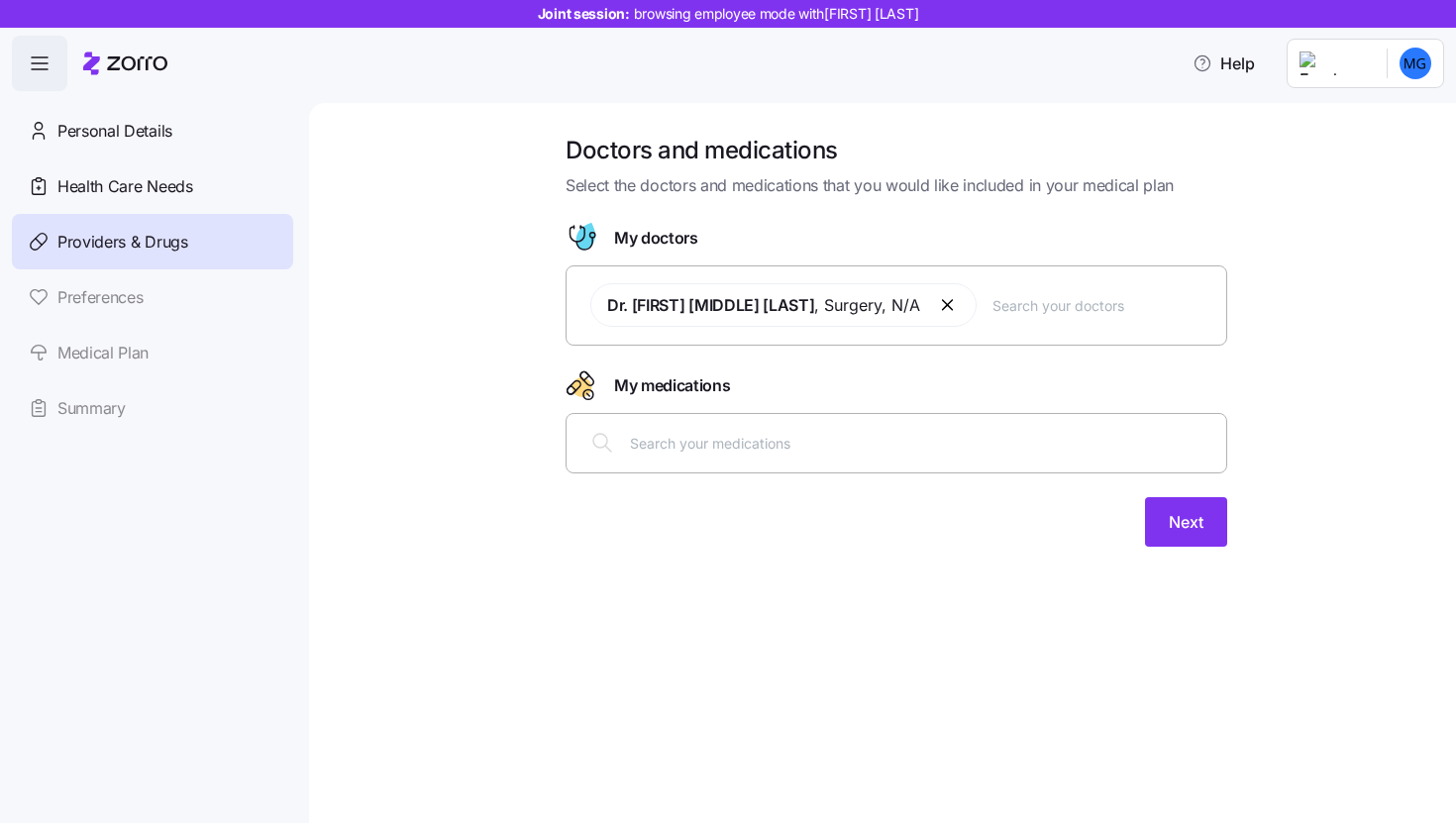click at bounding box center (922, 443) 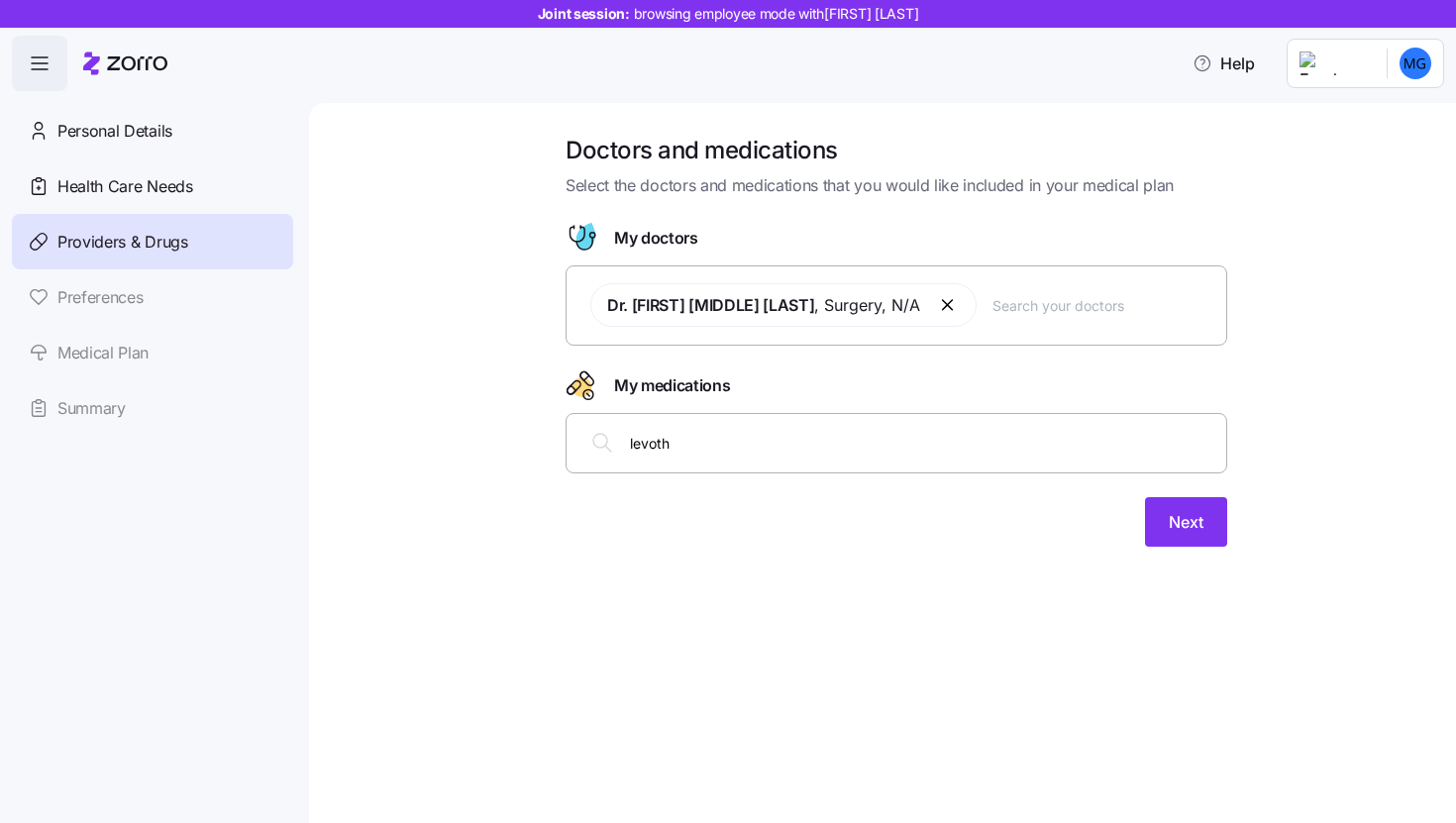 type on "levothy" 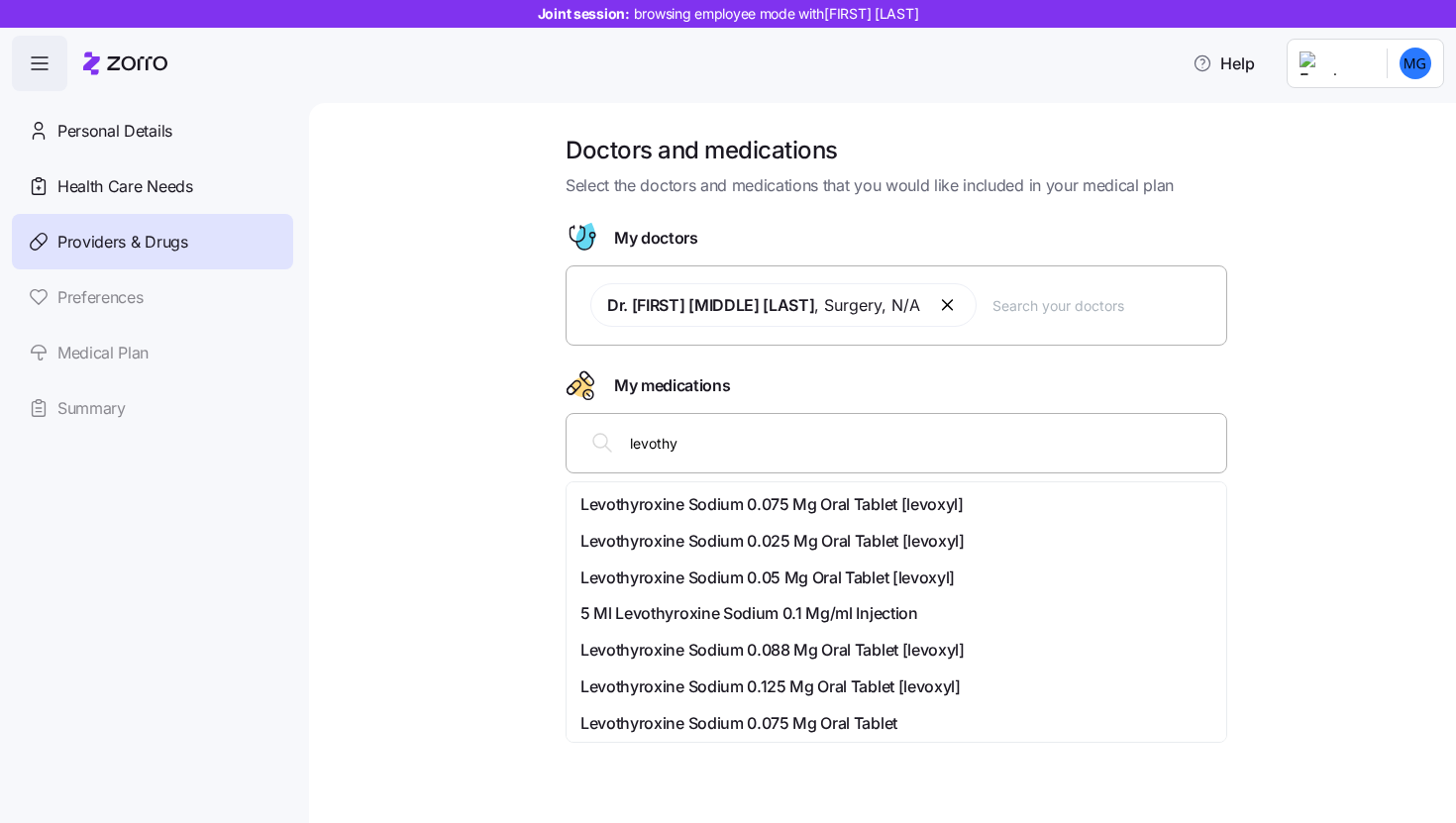 click on "Levothyroxine Sodium 0.075 Mg Oral Tablet [levoxyl]" at bounding box center [772, 504] 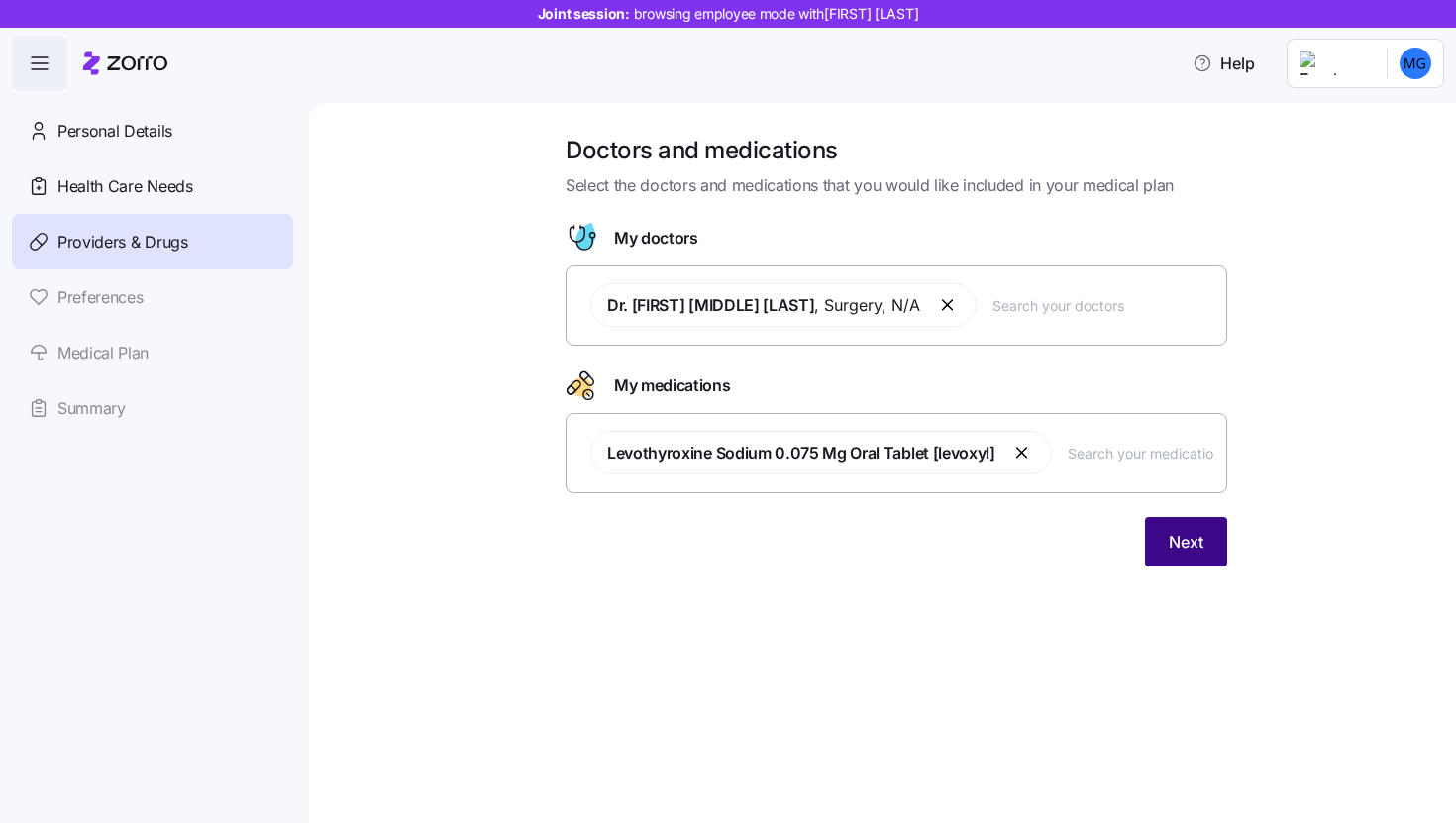 click on "Next" at bounding box center (1186, 542) 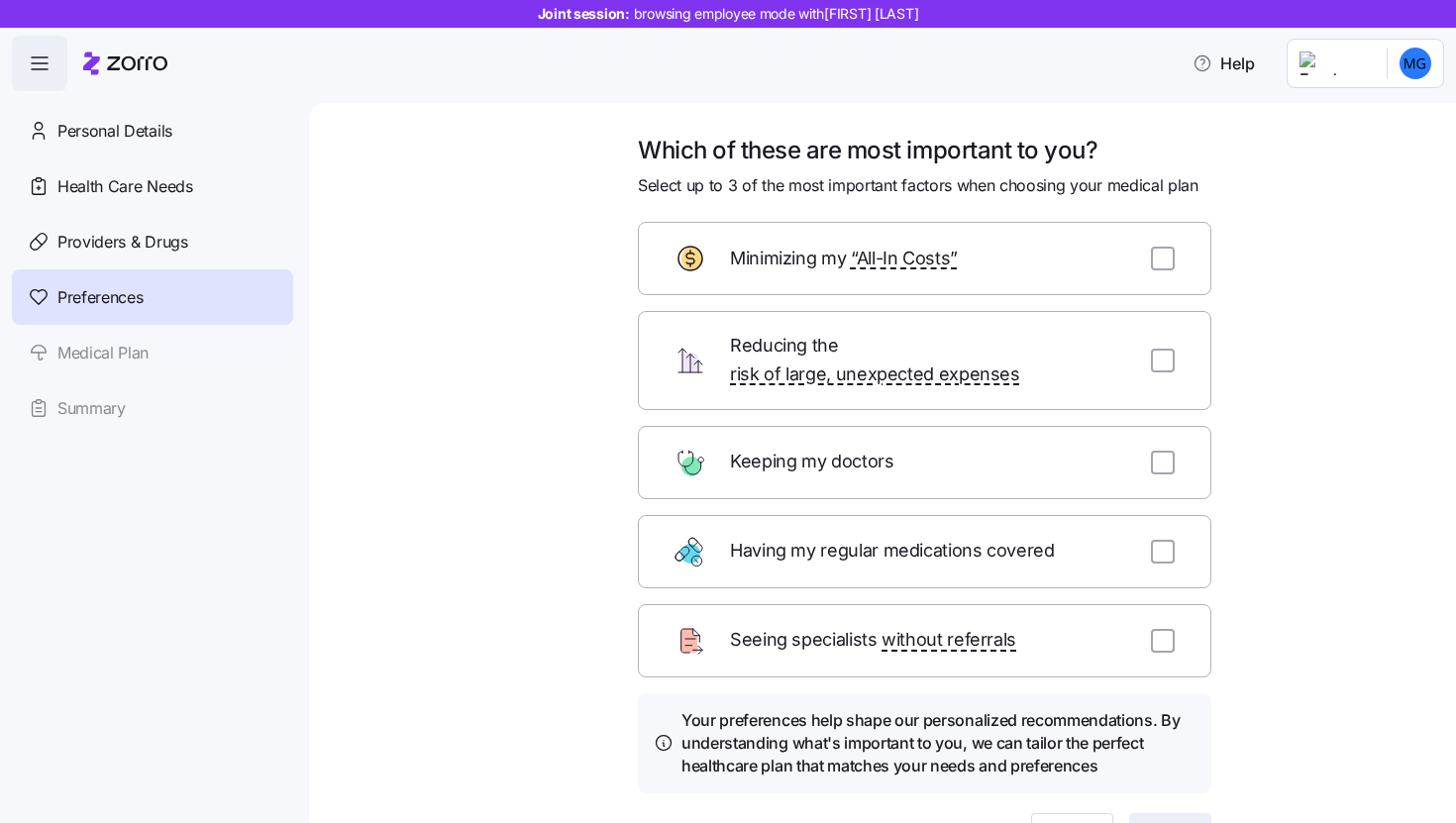 click on "Minimizing my    “All-In Costs”" at bounding box center [924, 258] 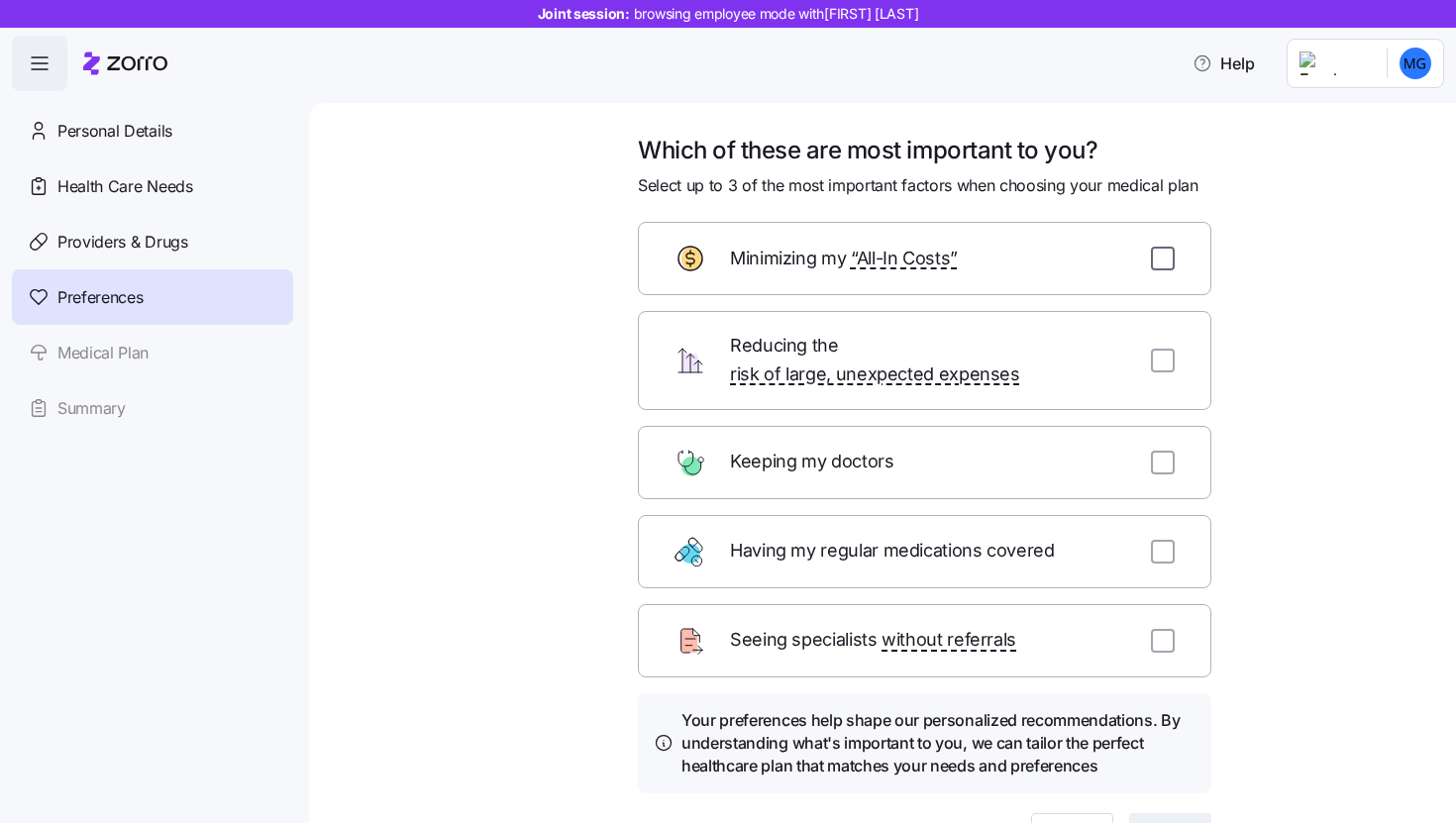 click at bounding box center [1163, 258] 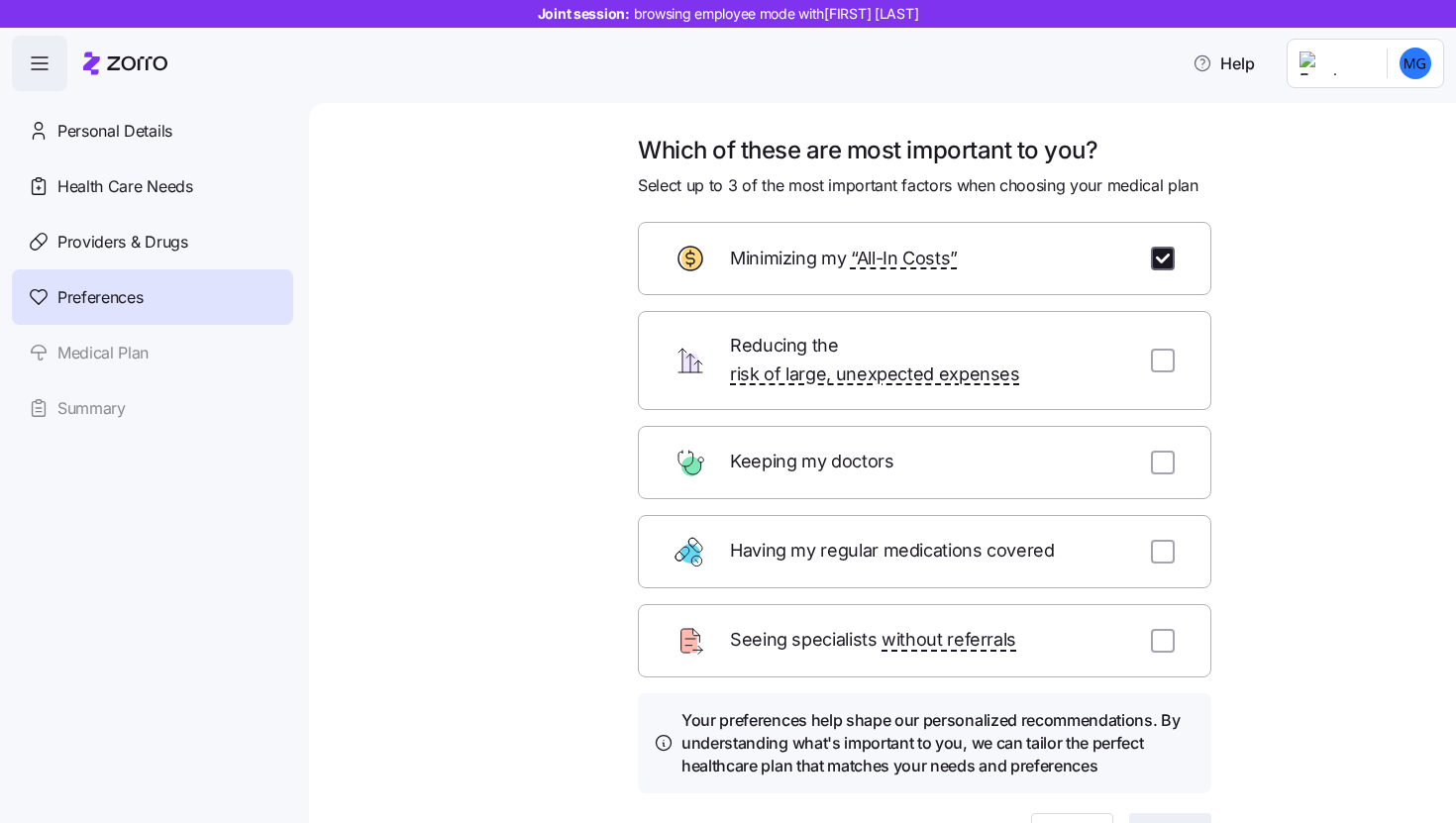 checkbox on "true" 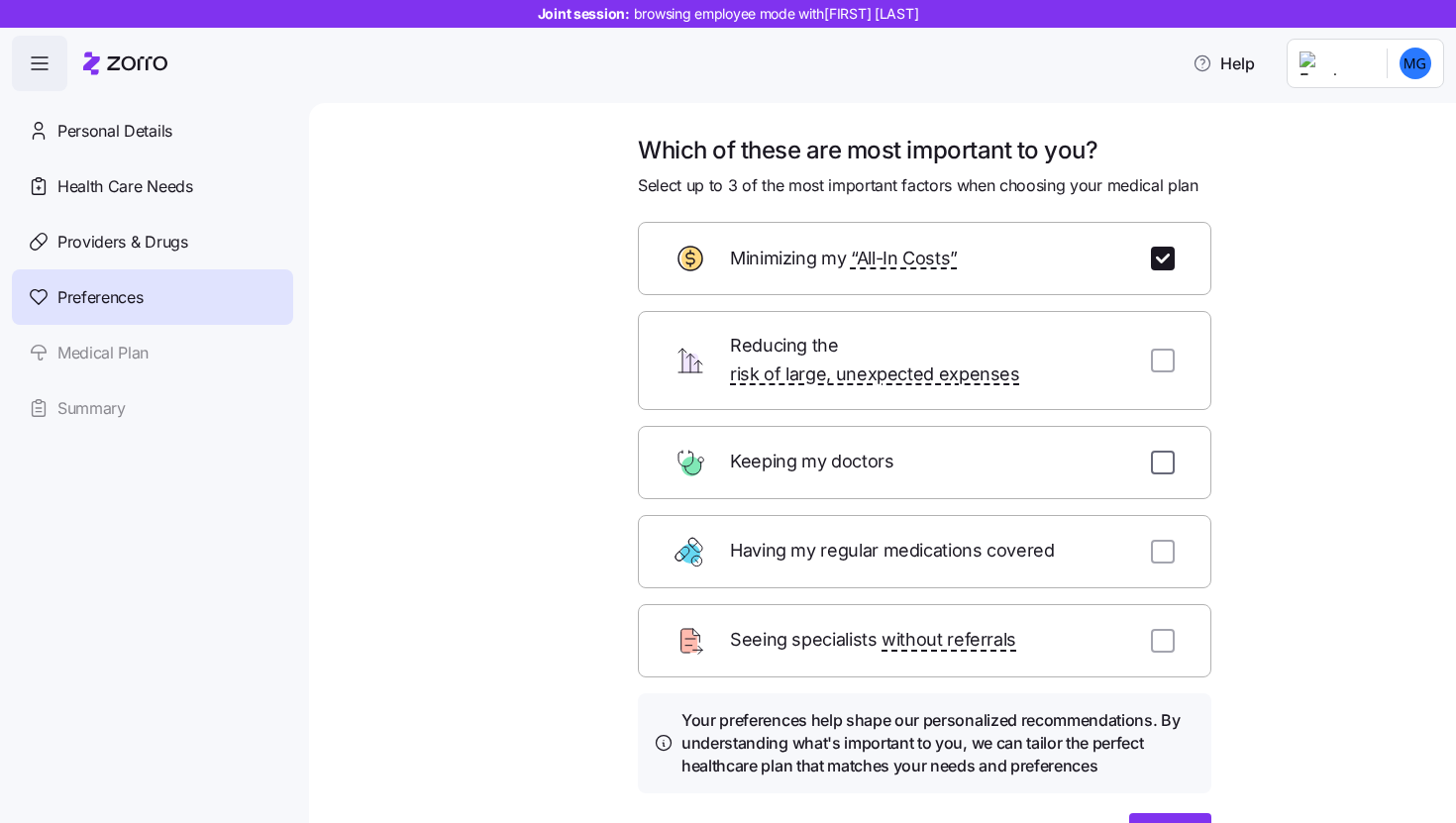 click at bounding box center (1163, 463) 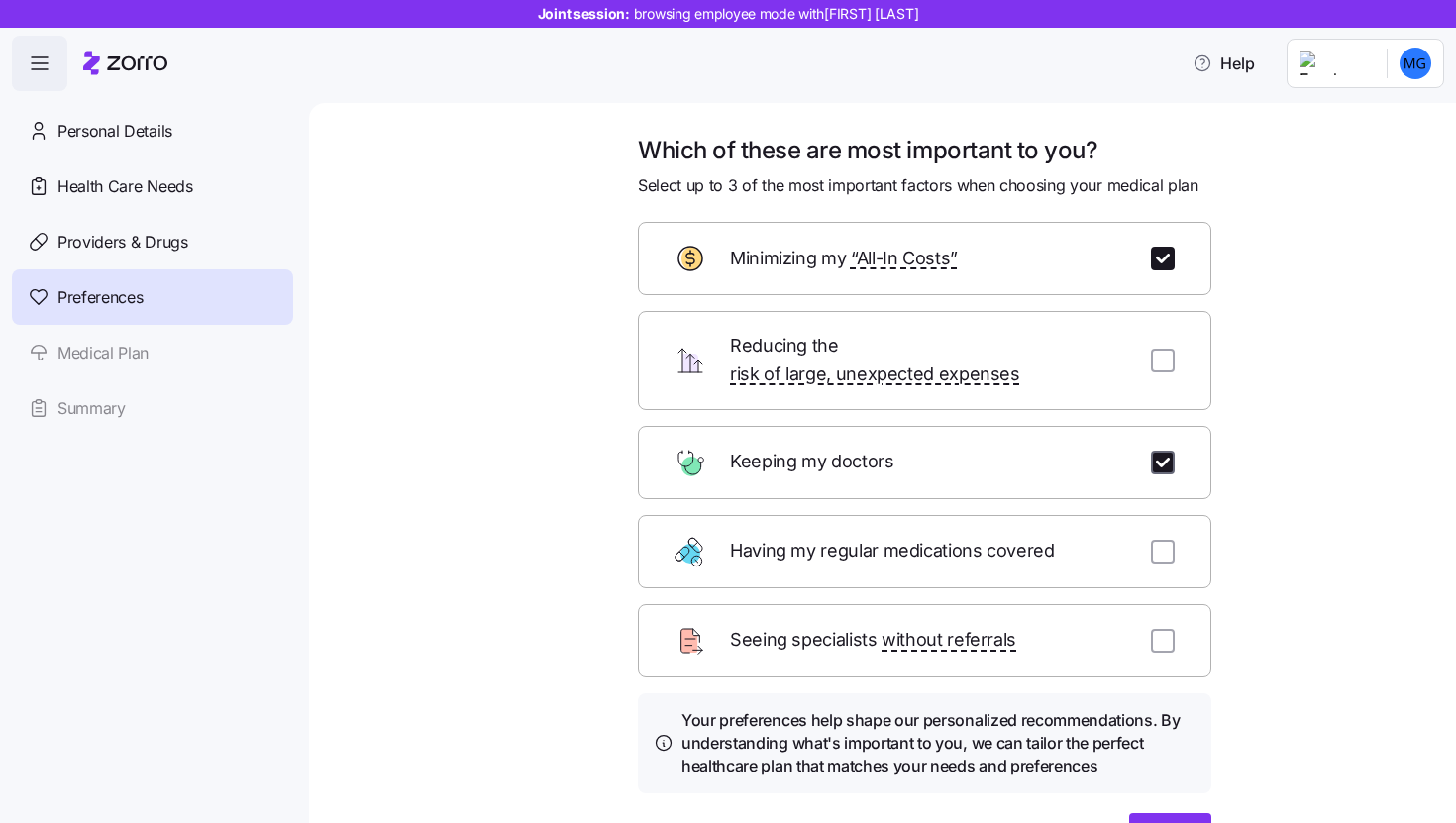 checkbox on "true" 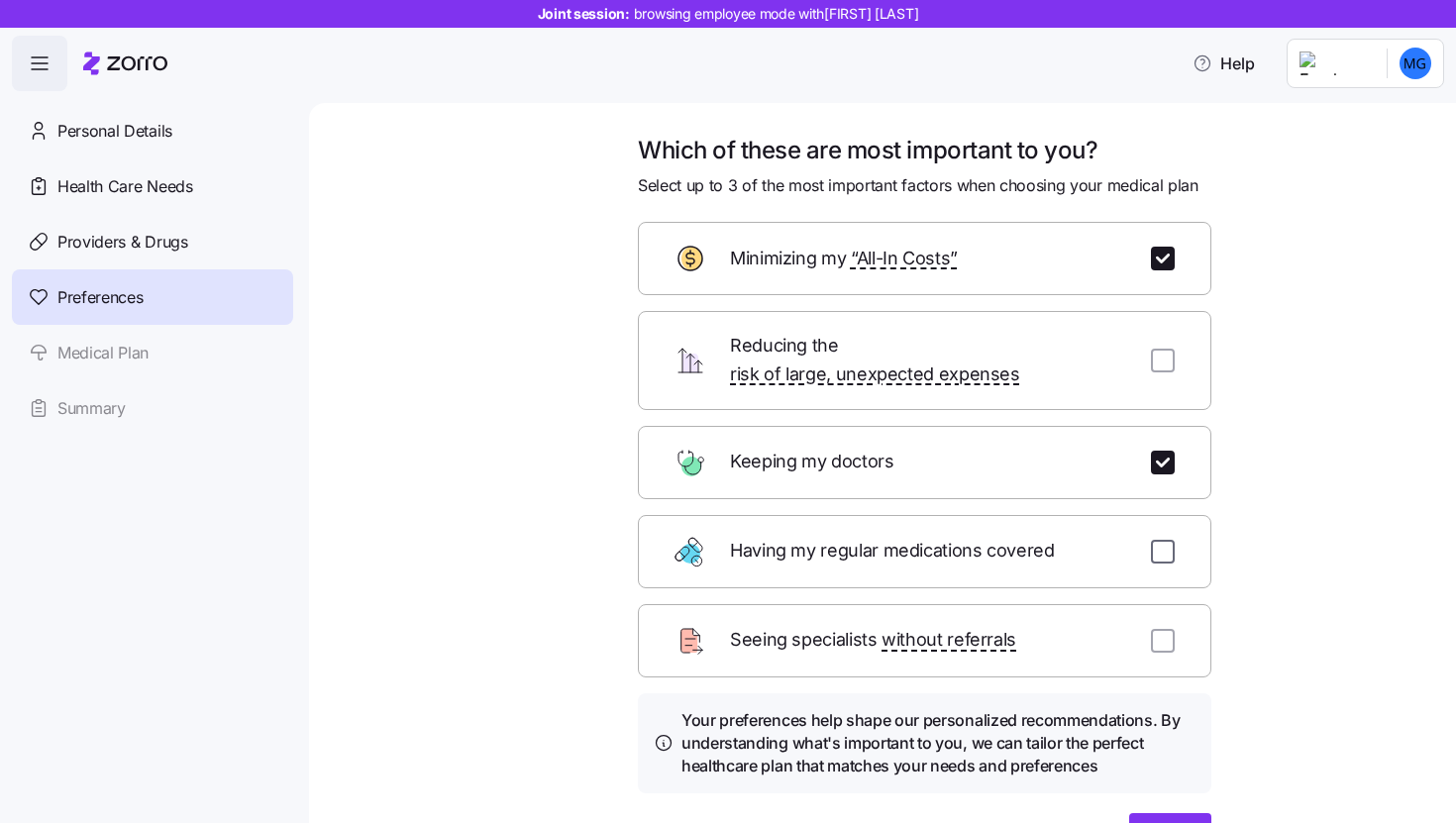 click at bounding box center (1163, 552) 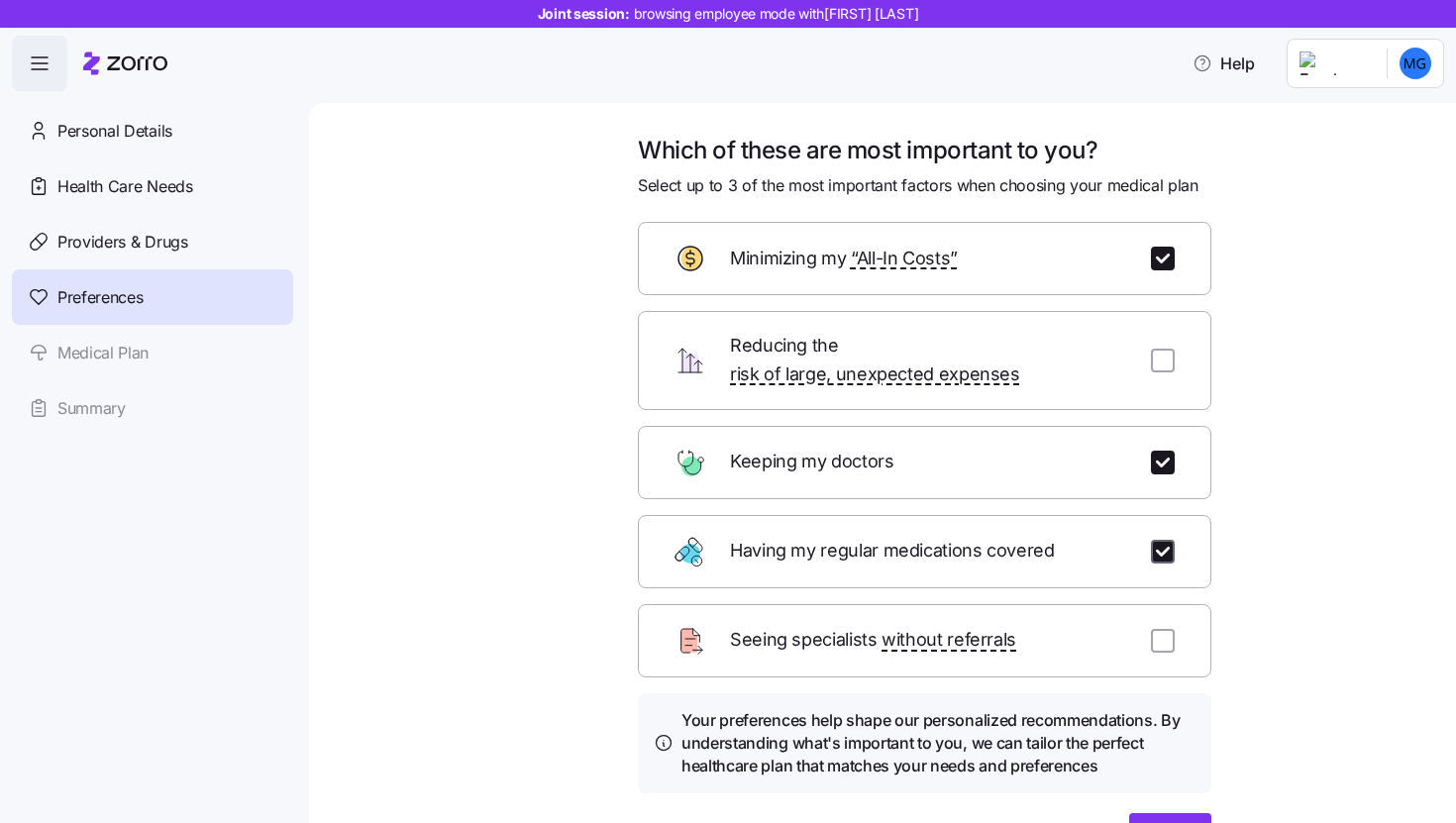 checkbox on "true" 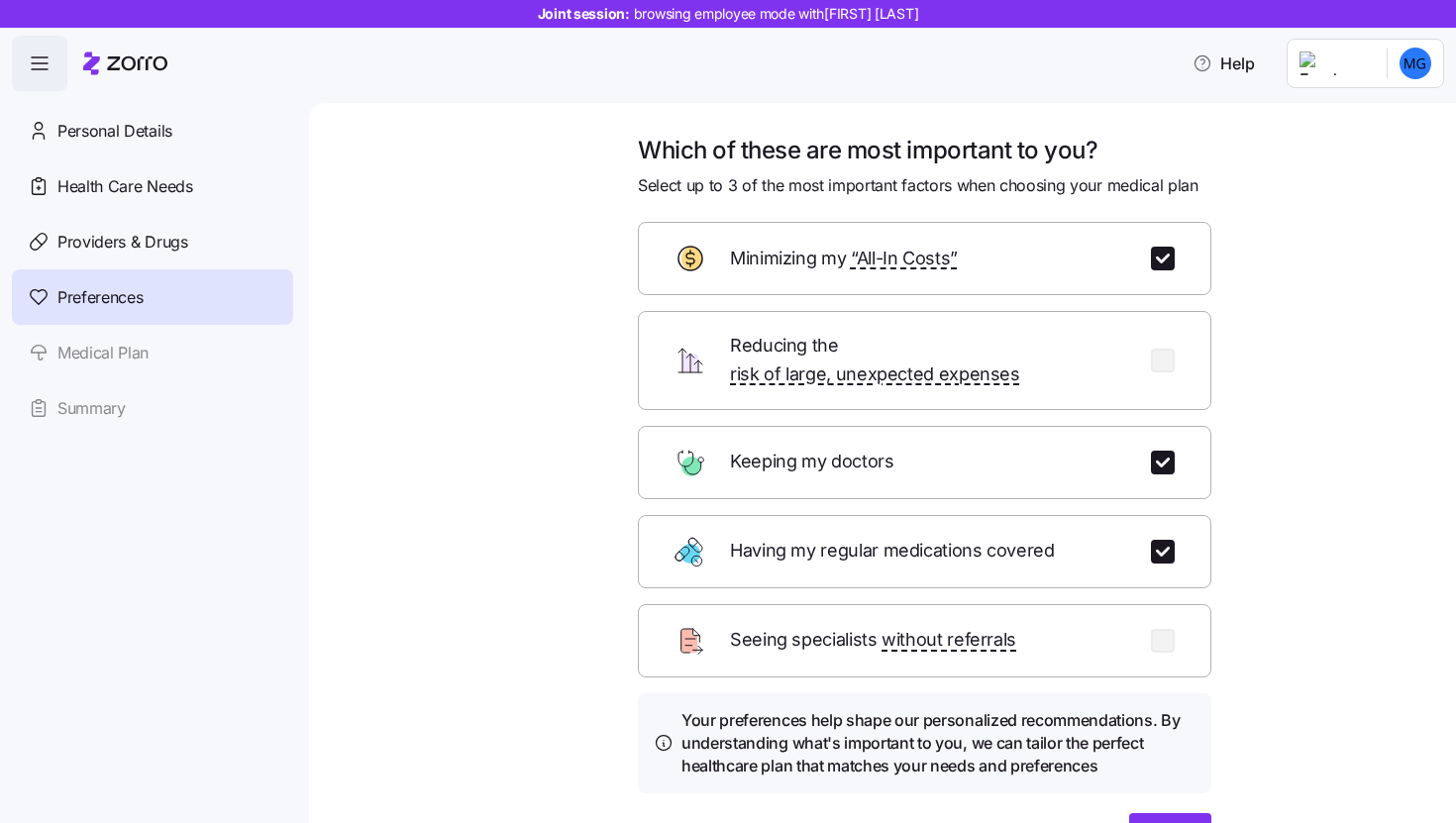 scroll, scrollTop: 102, scrollLeft: 0, axis: vertical 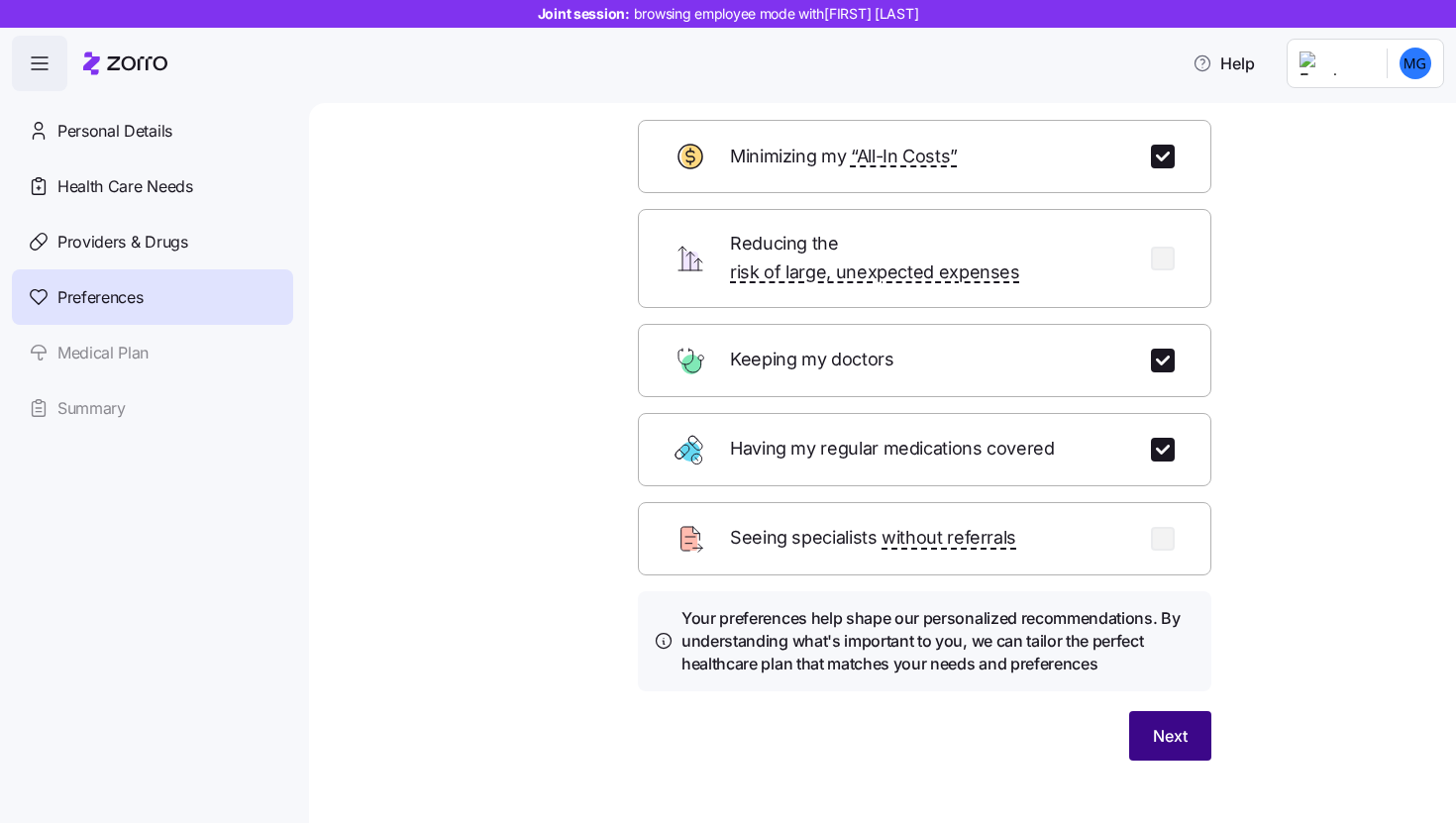click on "Next" at bounding box center (1170, 736) 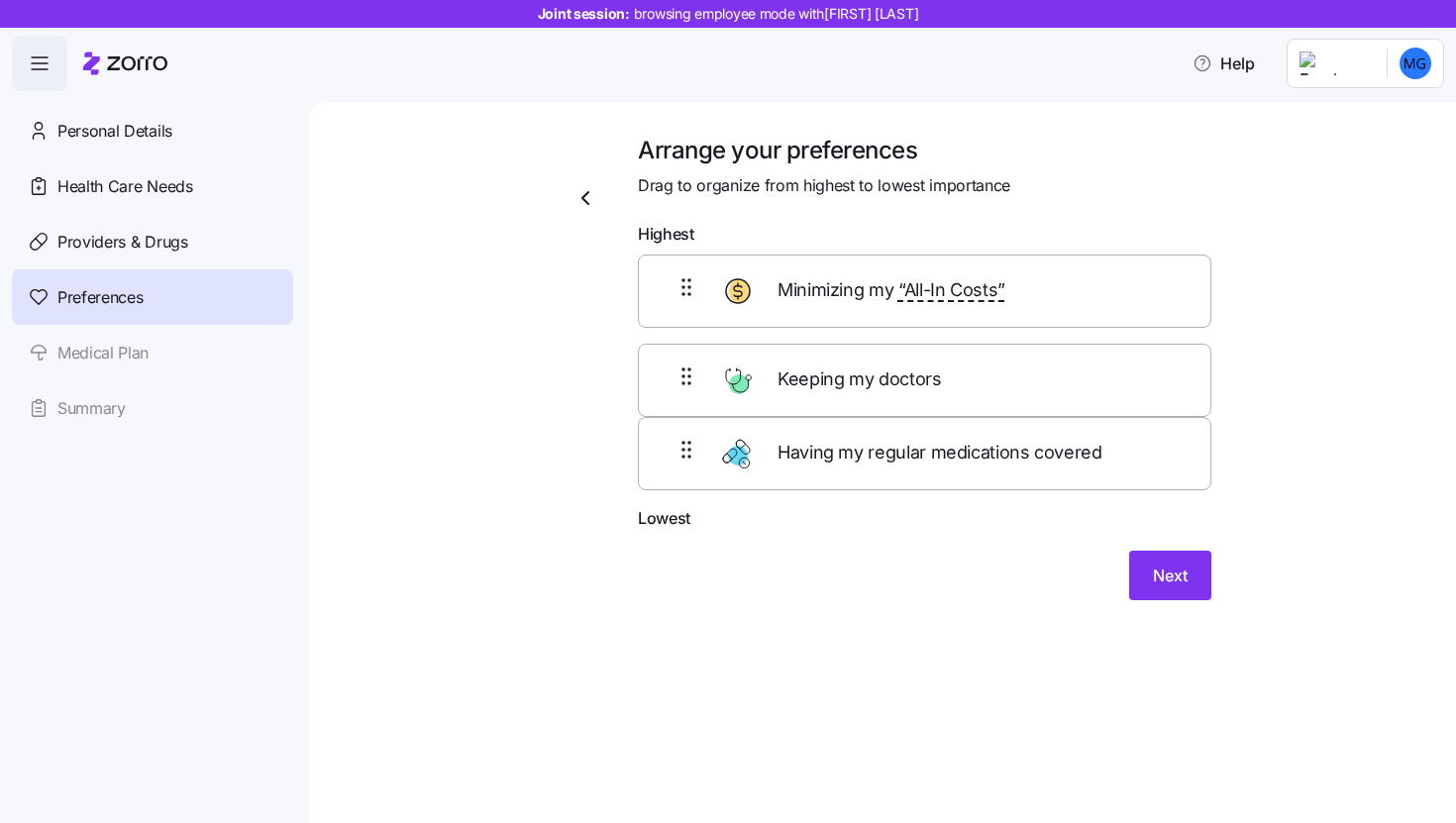 drag, startPoint x: 1057, startPoint y: 394, endPoint x: 1055, endPoint y: 296, distance: 98.0204 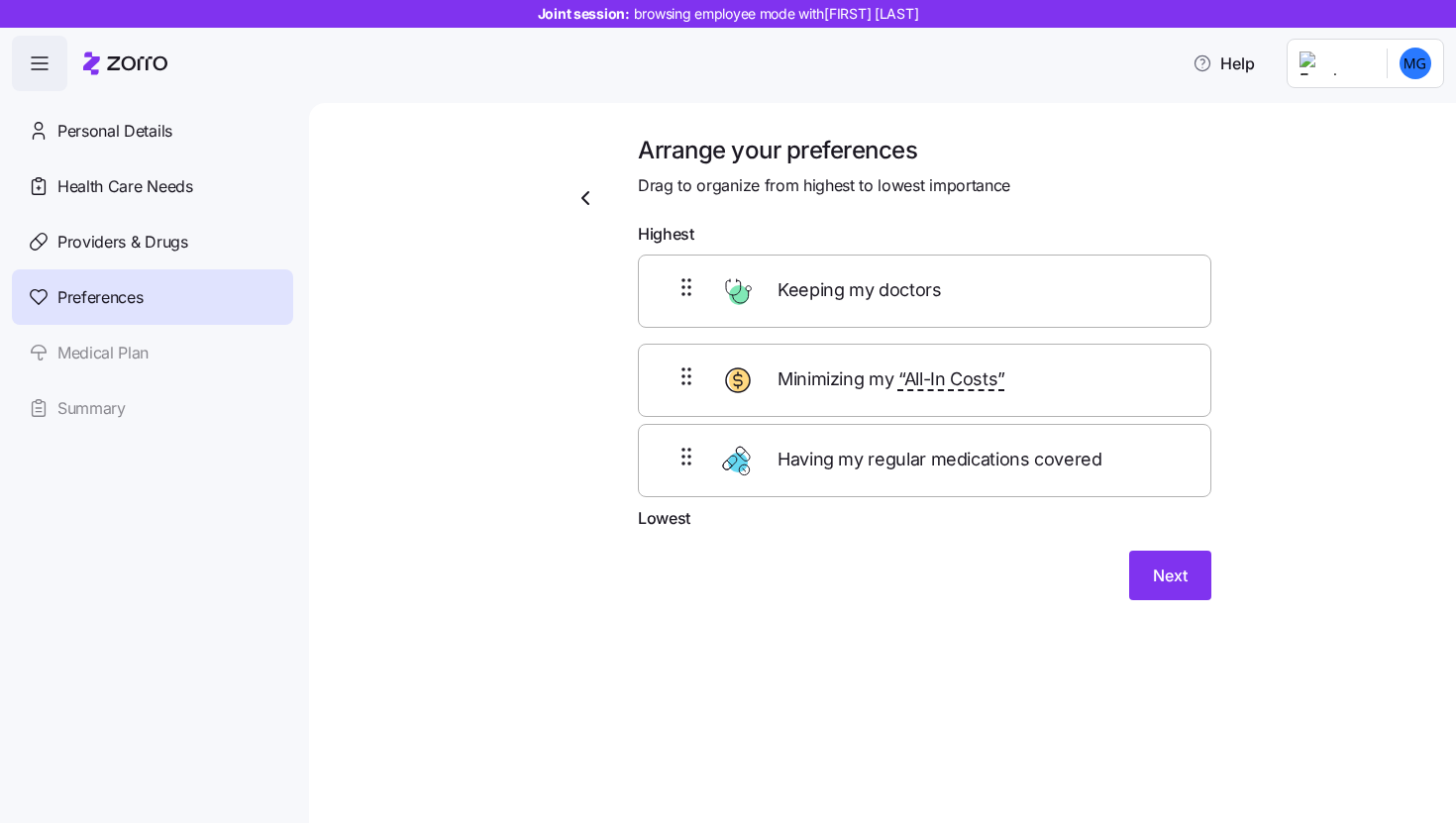 drag, startPoint x: 1020, startPoint y: 469, endPoint x: 1019, endPoint y: 374, distance: 95.00526 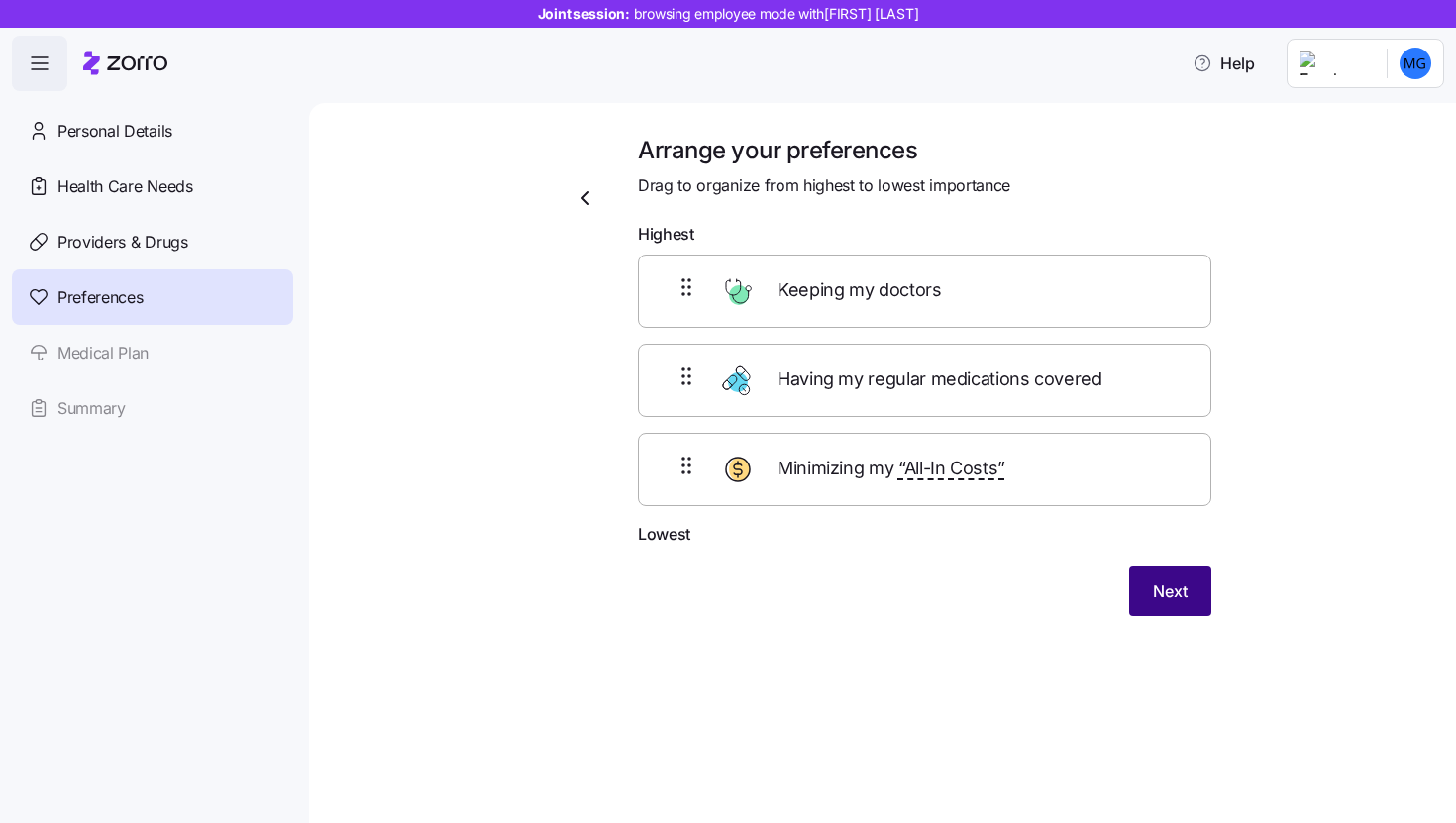 click on "Next" at bounding box center (1170, 591) 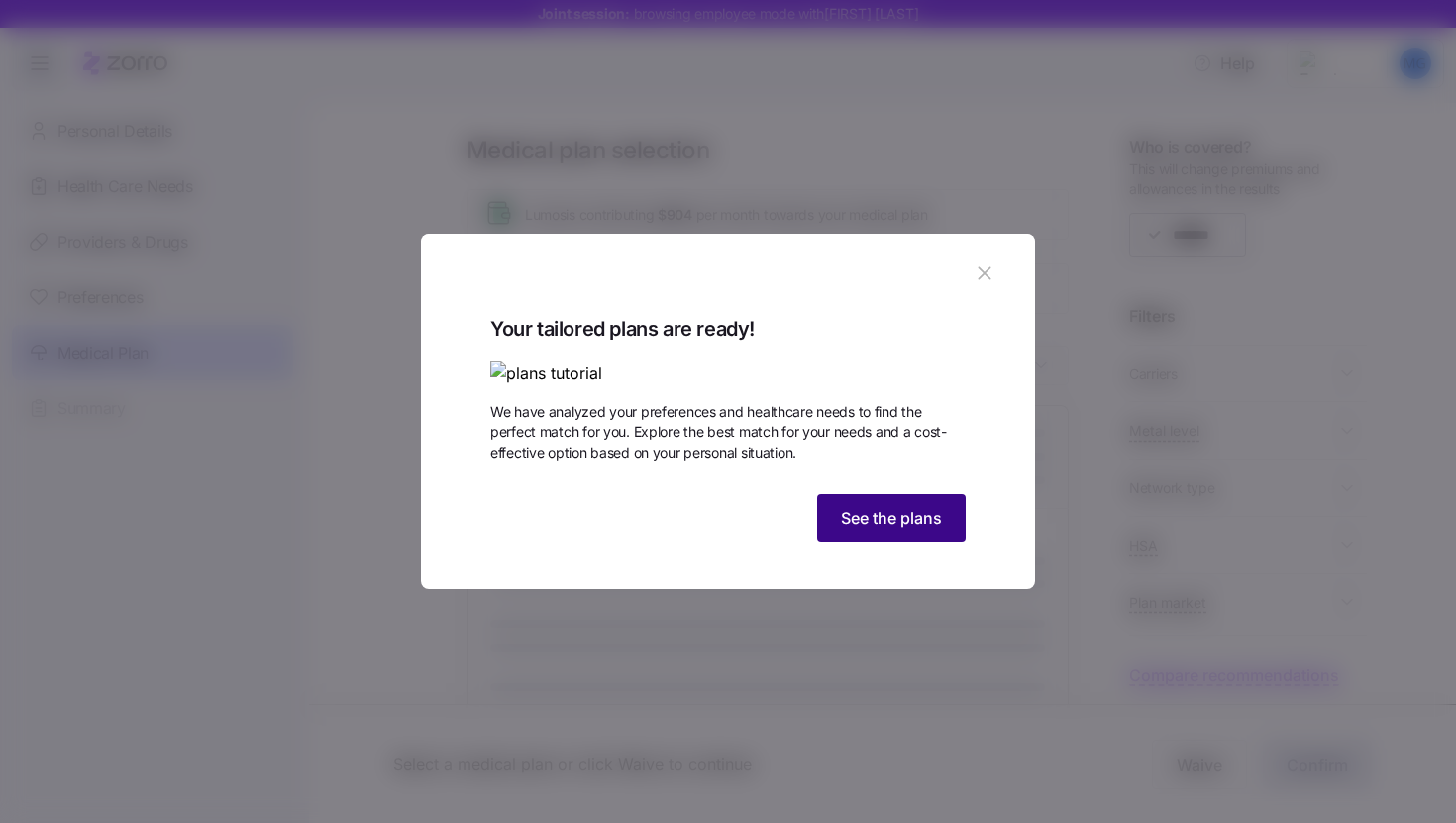 click on "See the plans" at bounding box center [891, 518] 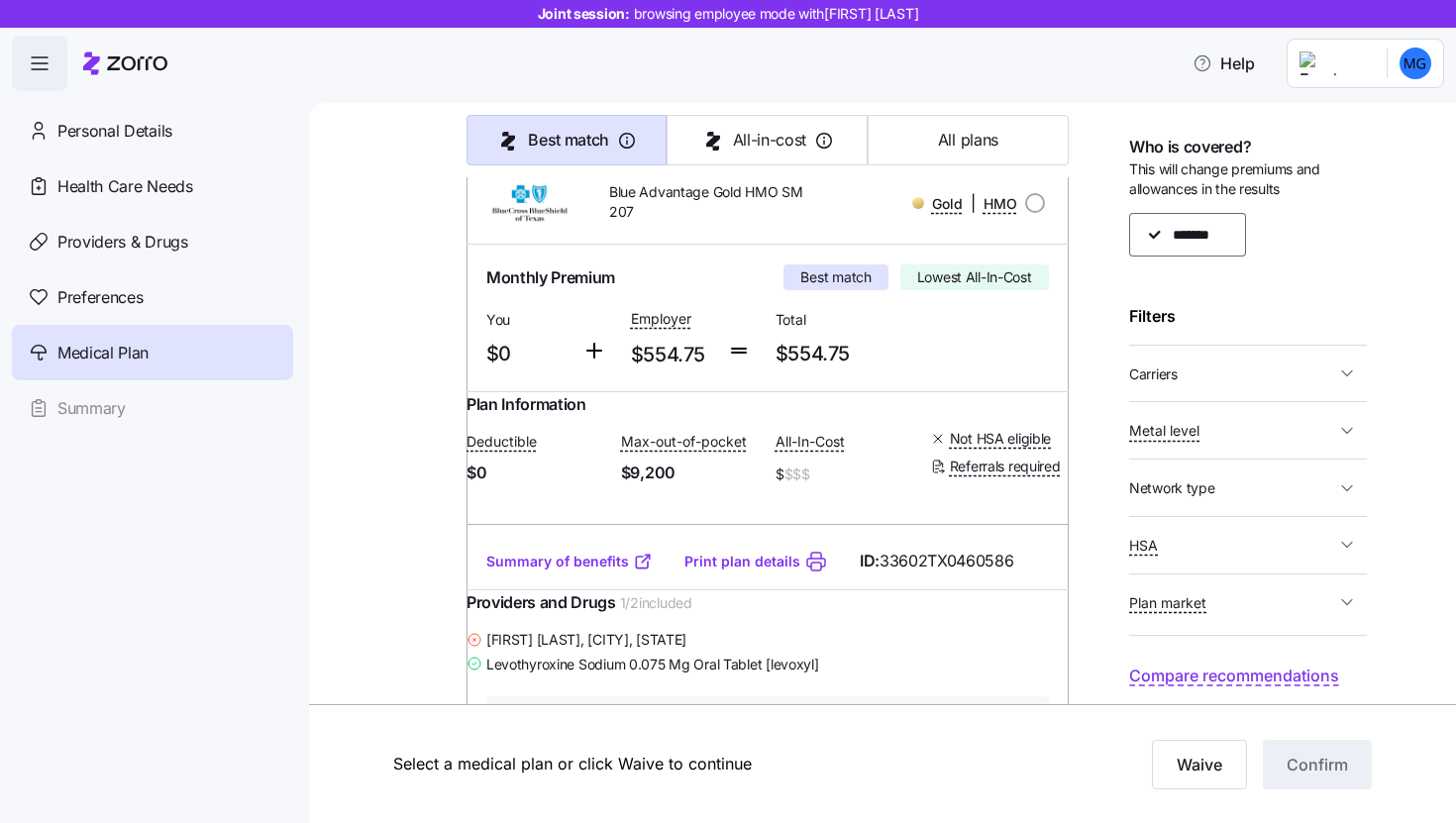 scroll, scrollTop: 0, scrollLeft: 0, axis: both 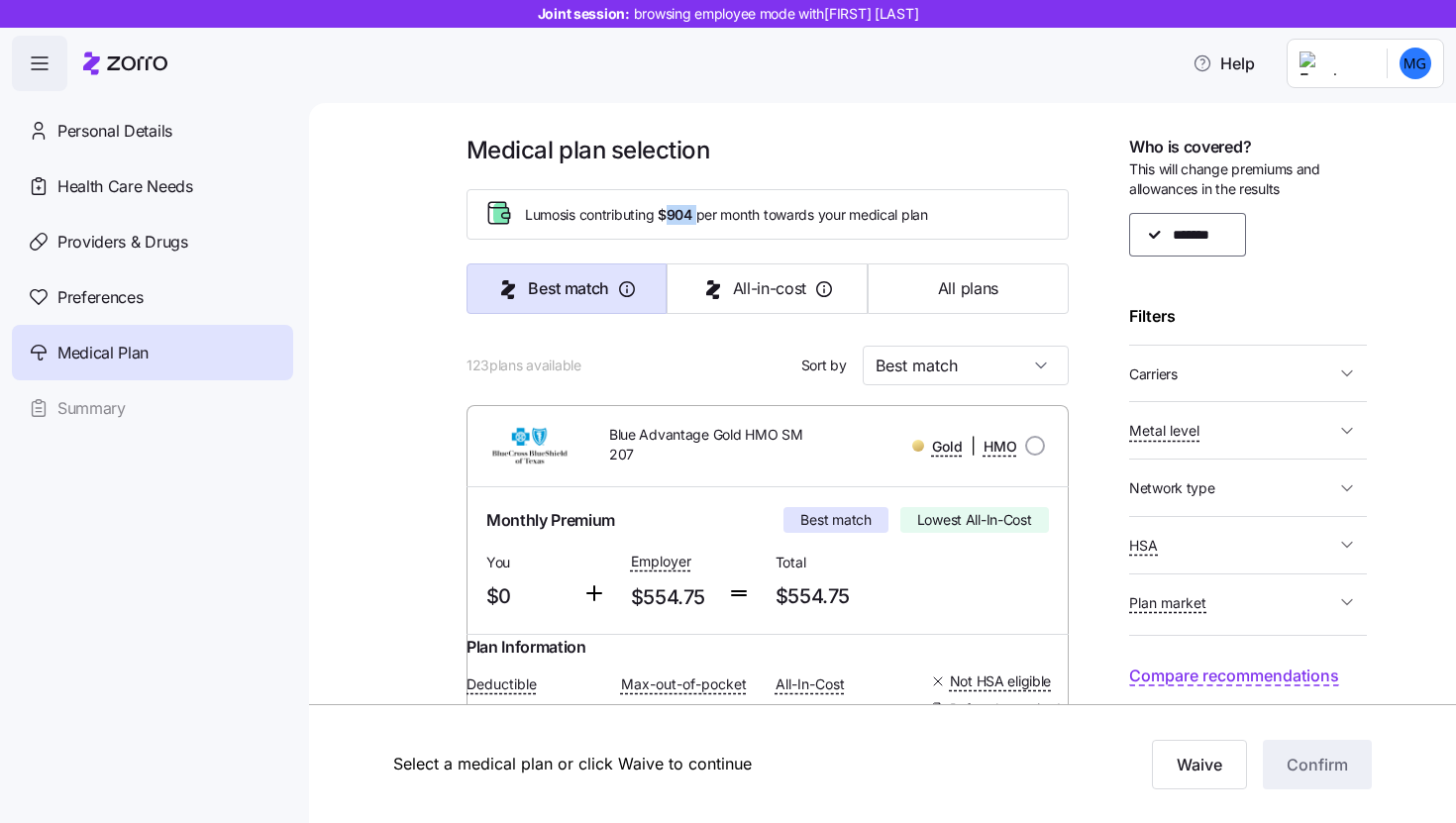 drag, startPoint x: 668, startPoint y: 215, endPoint x: 704, endPoint y: 221, distance: 36.49658 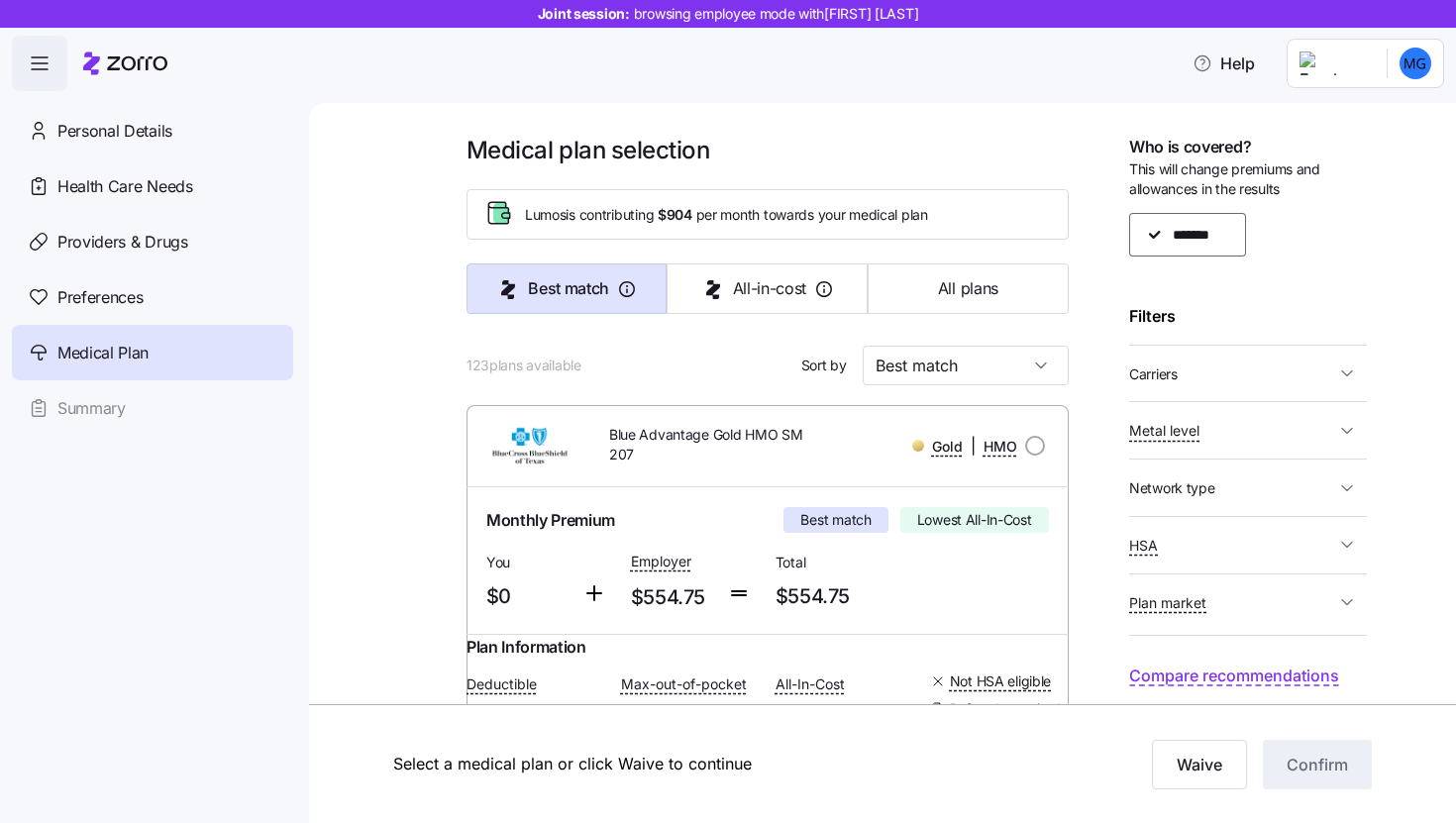 click at bounding box center [423, 1840] 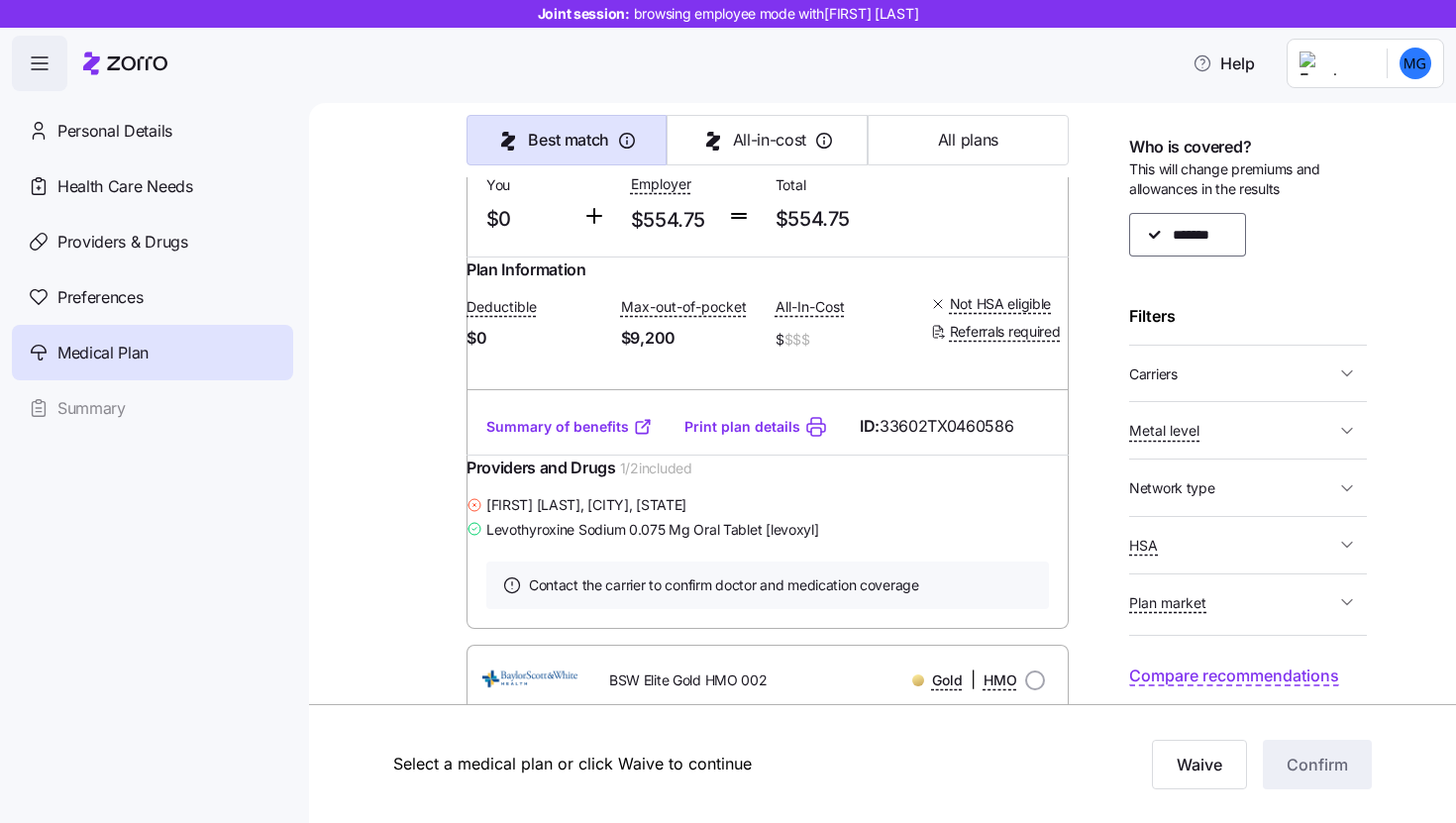 scroll, scrollTop: 382, scrollLeft: 0, axis: vertical 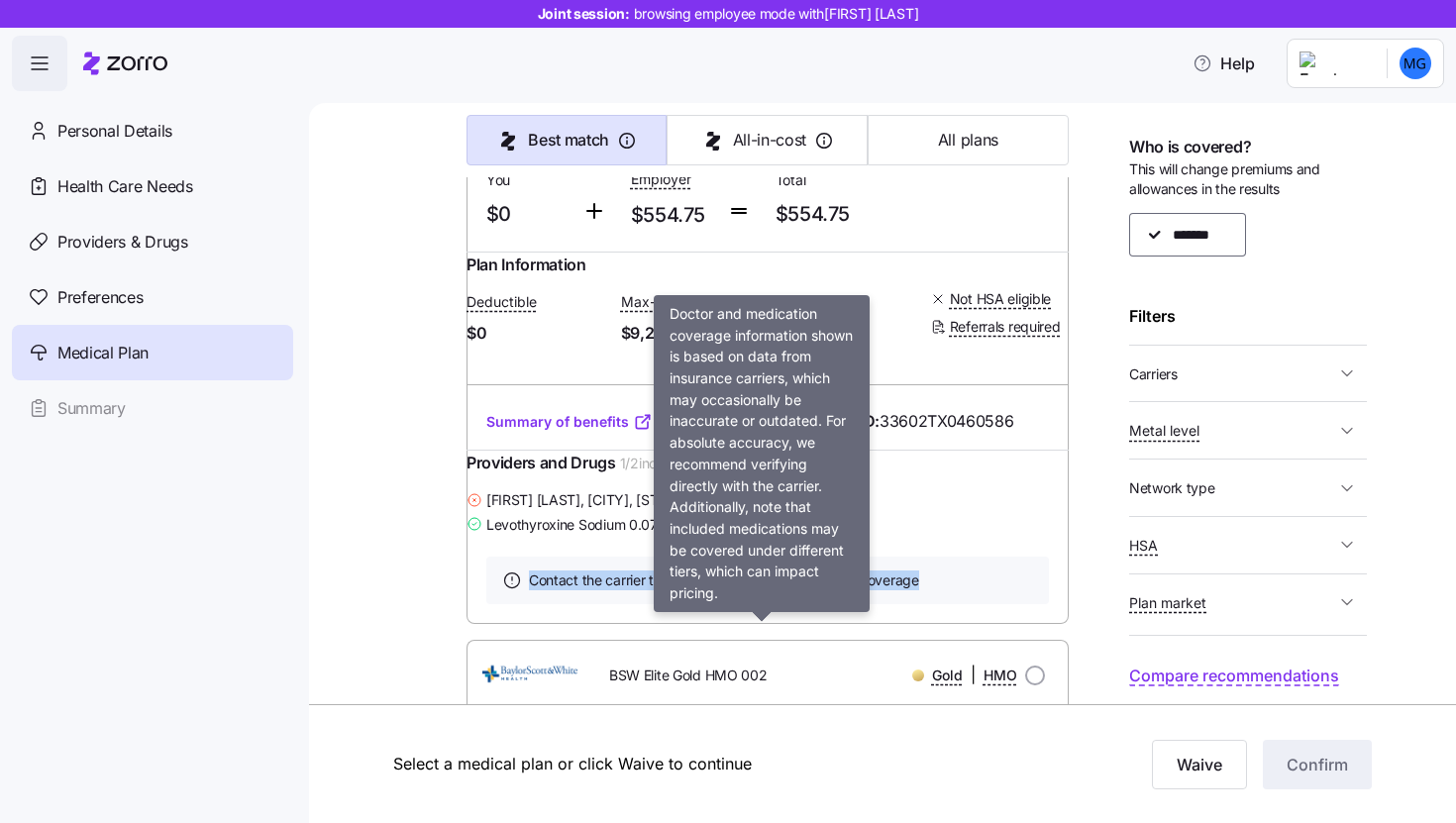 drag, startPoint x: 528, startPoint y: 646, endPoint x: 916, endPoint y: 657, distance: 388.1559 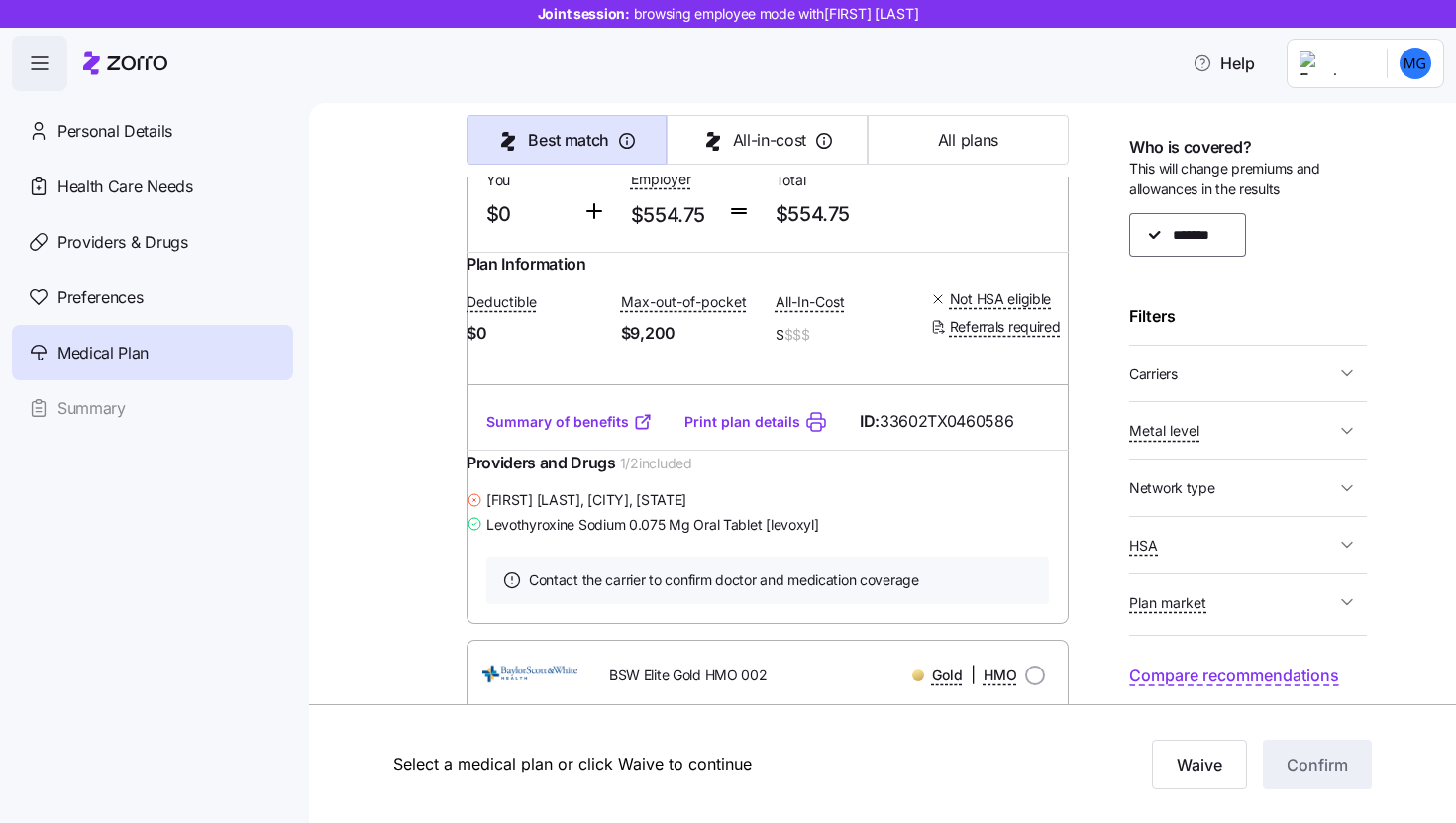 click on "Contact the carrier to confirm doctor and medication coverage" at bounding box center [768, 580] 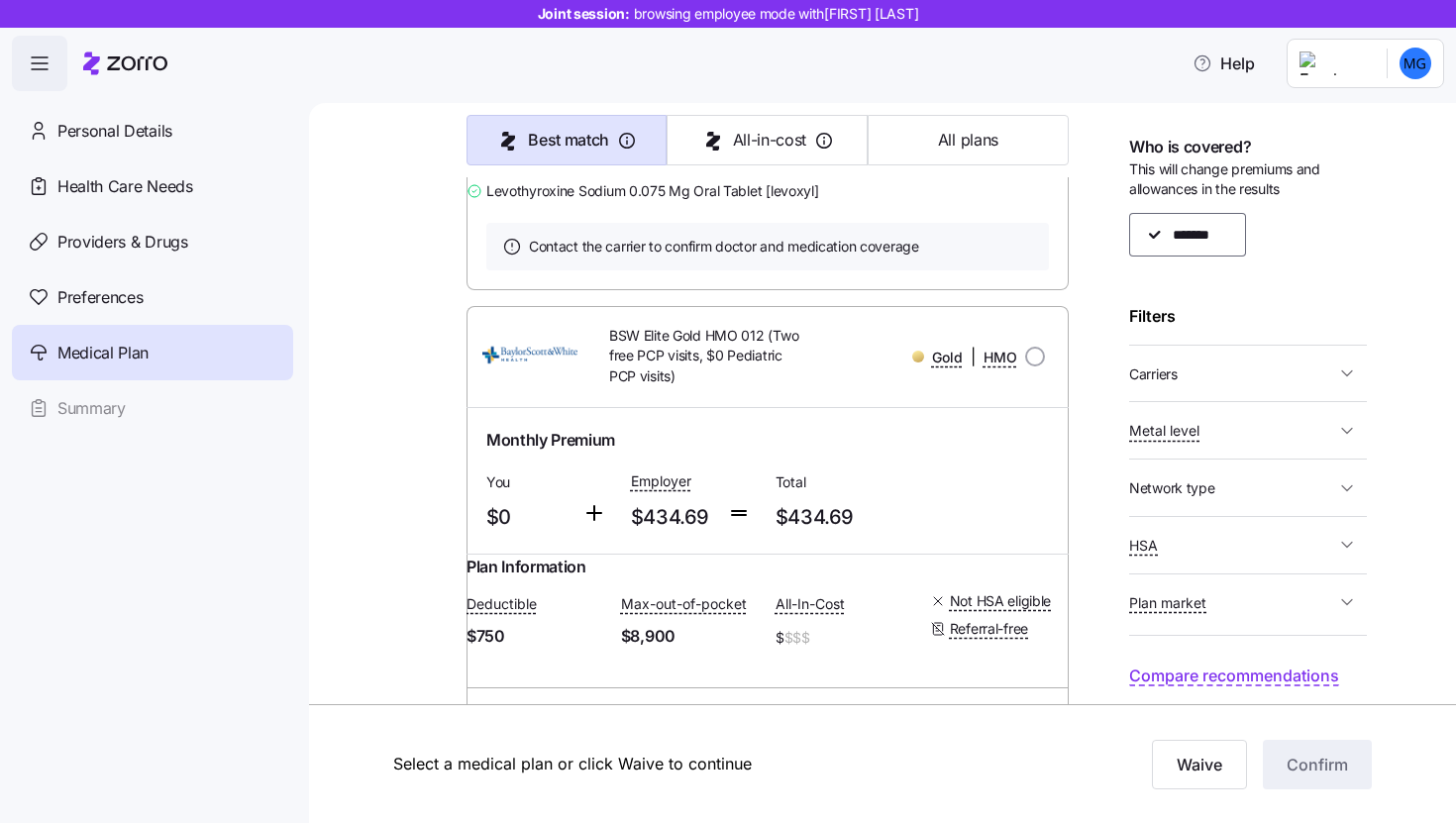 scroll, scrollTop: 0, scrollLeft: 0, axis: both 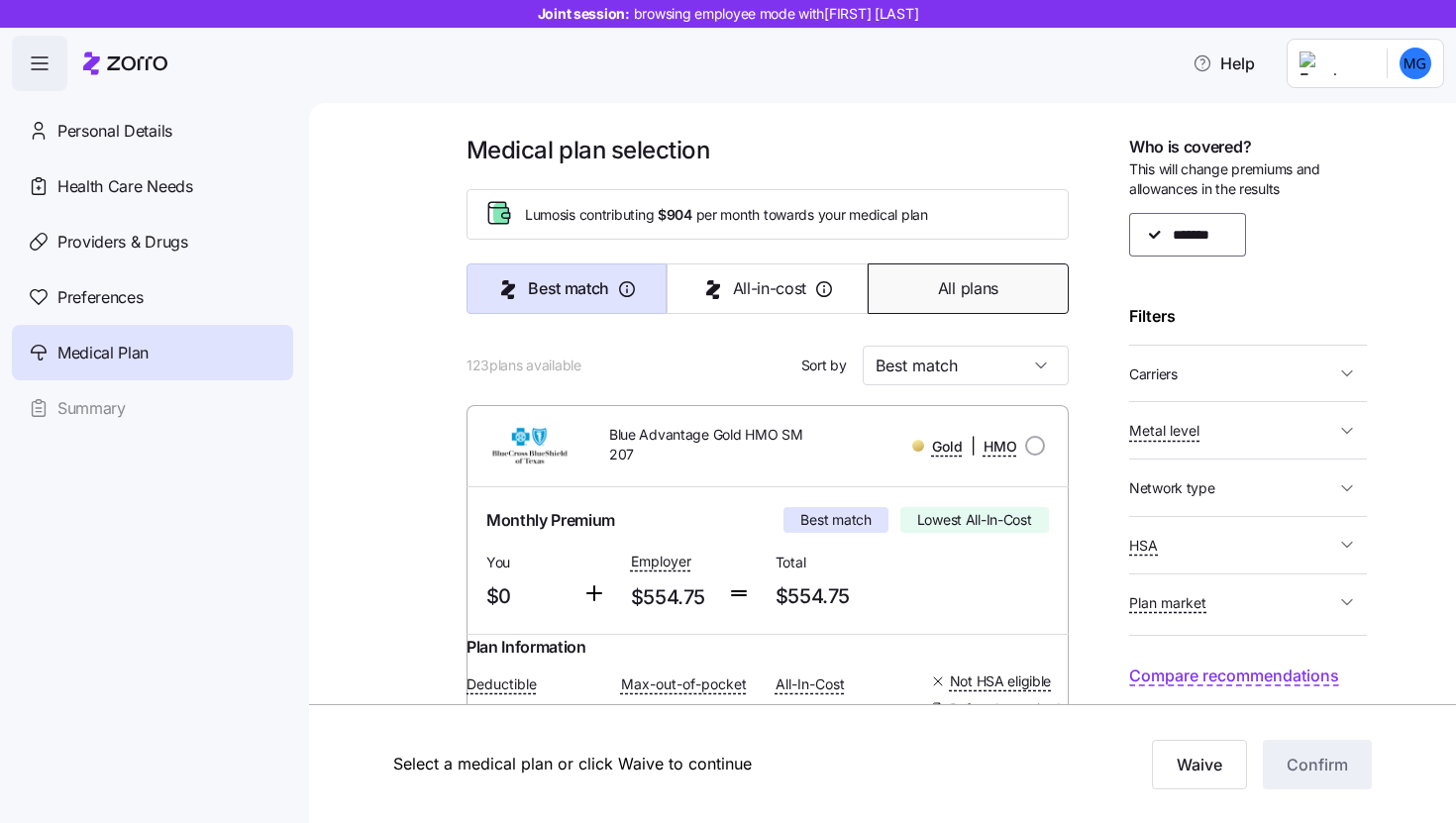 click on "All plans" at bounding box center (968, 288) 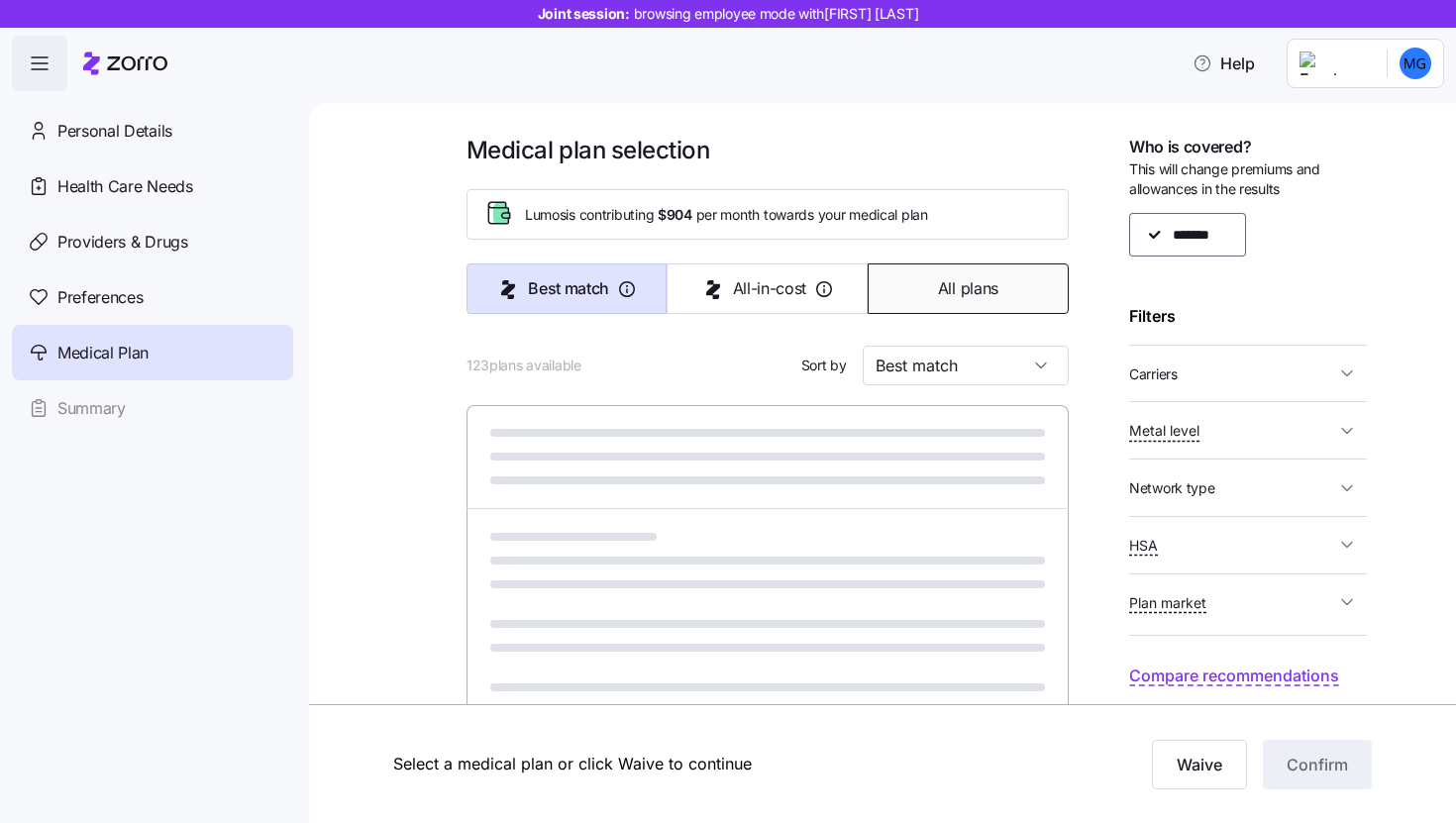 type on "Premium" 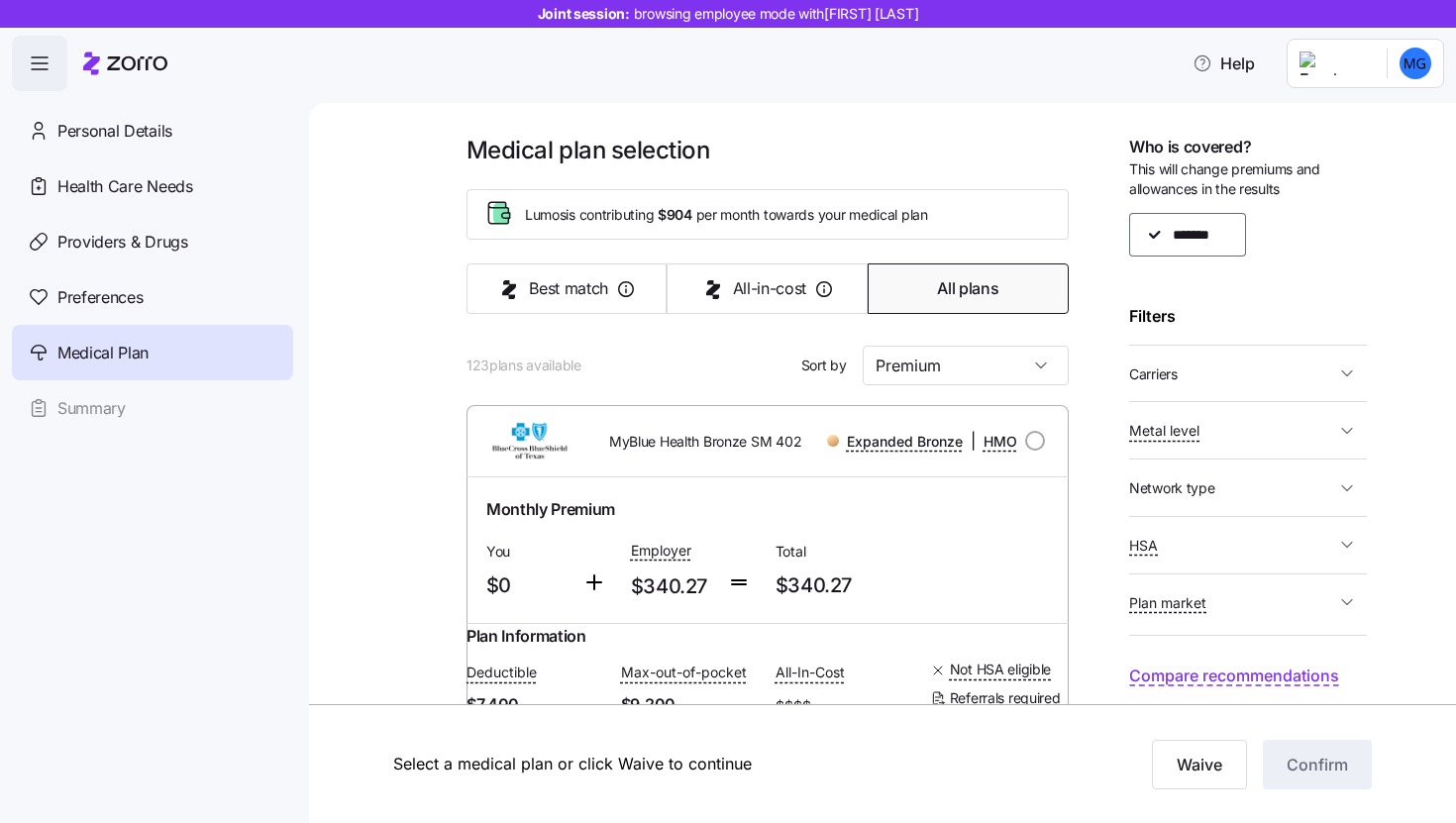 click on "Carriers" at bounding box center (1153, 374) 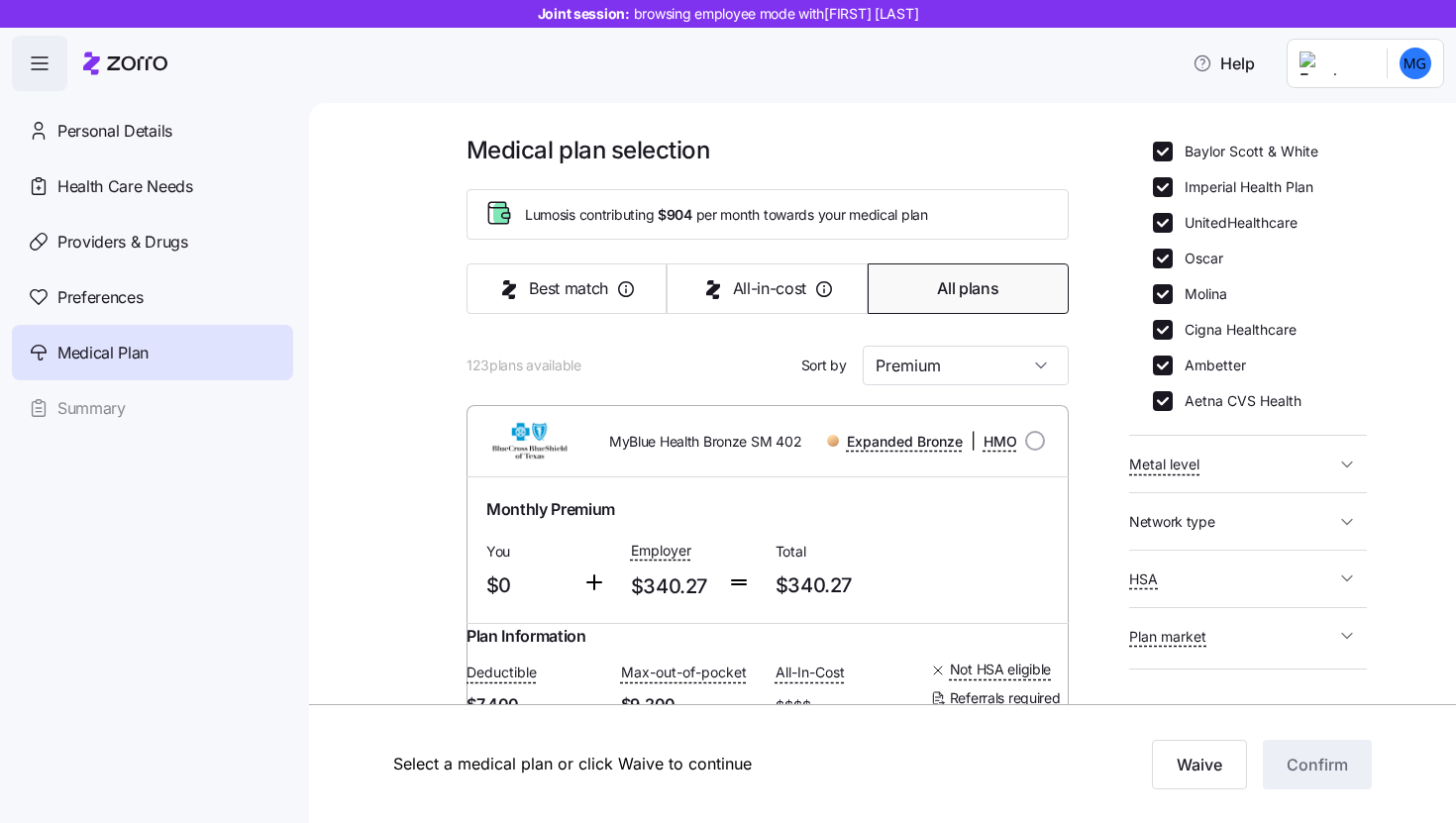 scroll, scrollTop: 332, scrollLeft: 0, axis: vertical 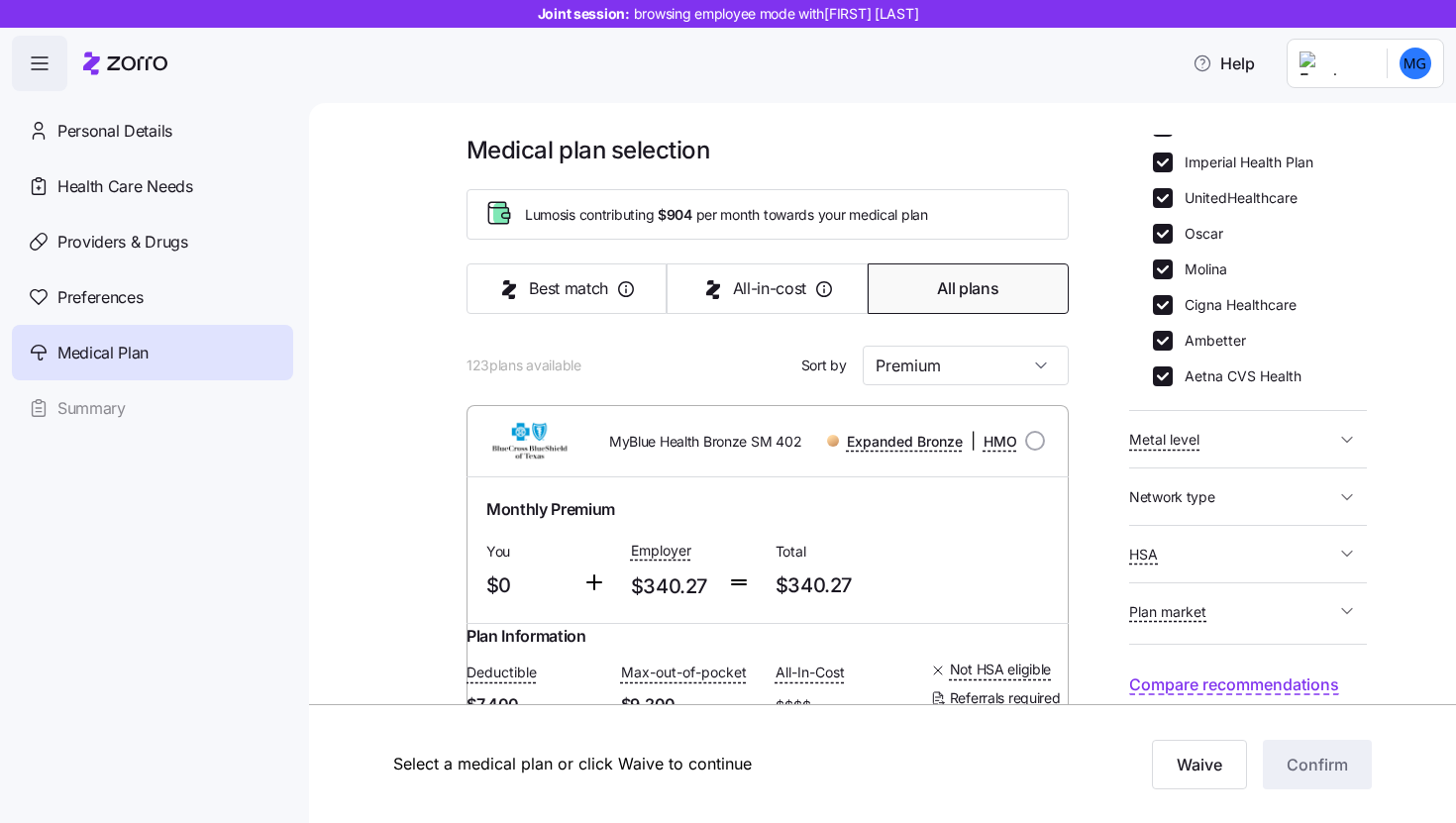 click on "Metal level" at bounding box center [1248, 439] 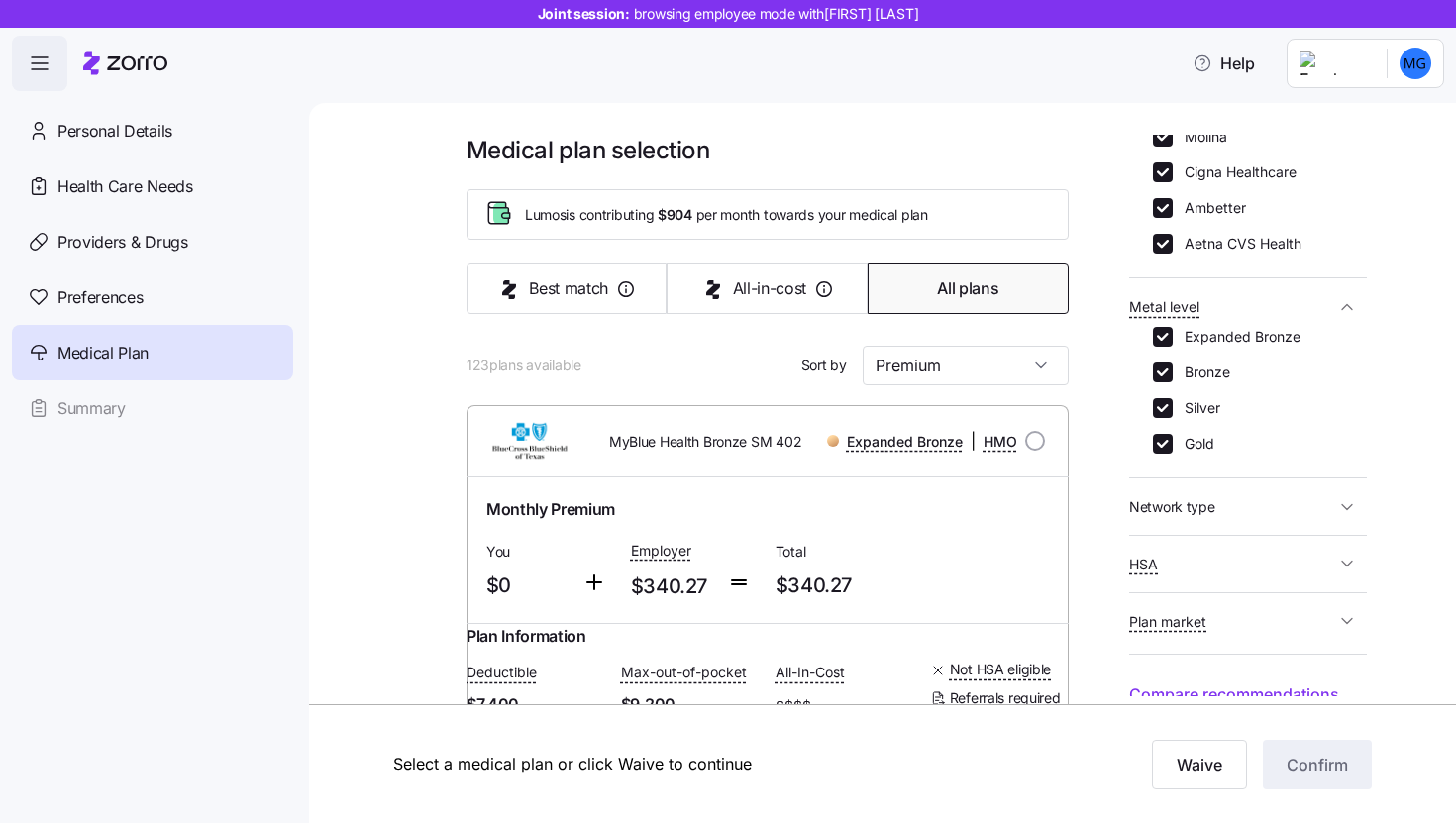 scroll, scrollTop: 465, scrollLeft: 0, axis: vertical 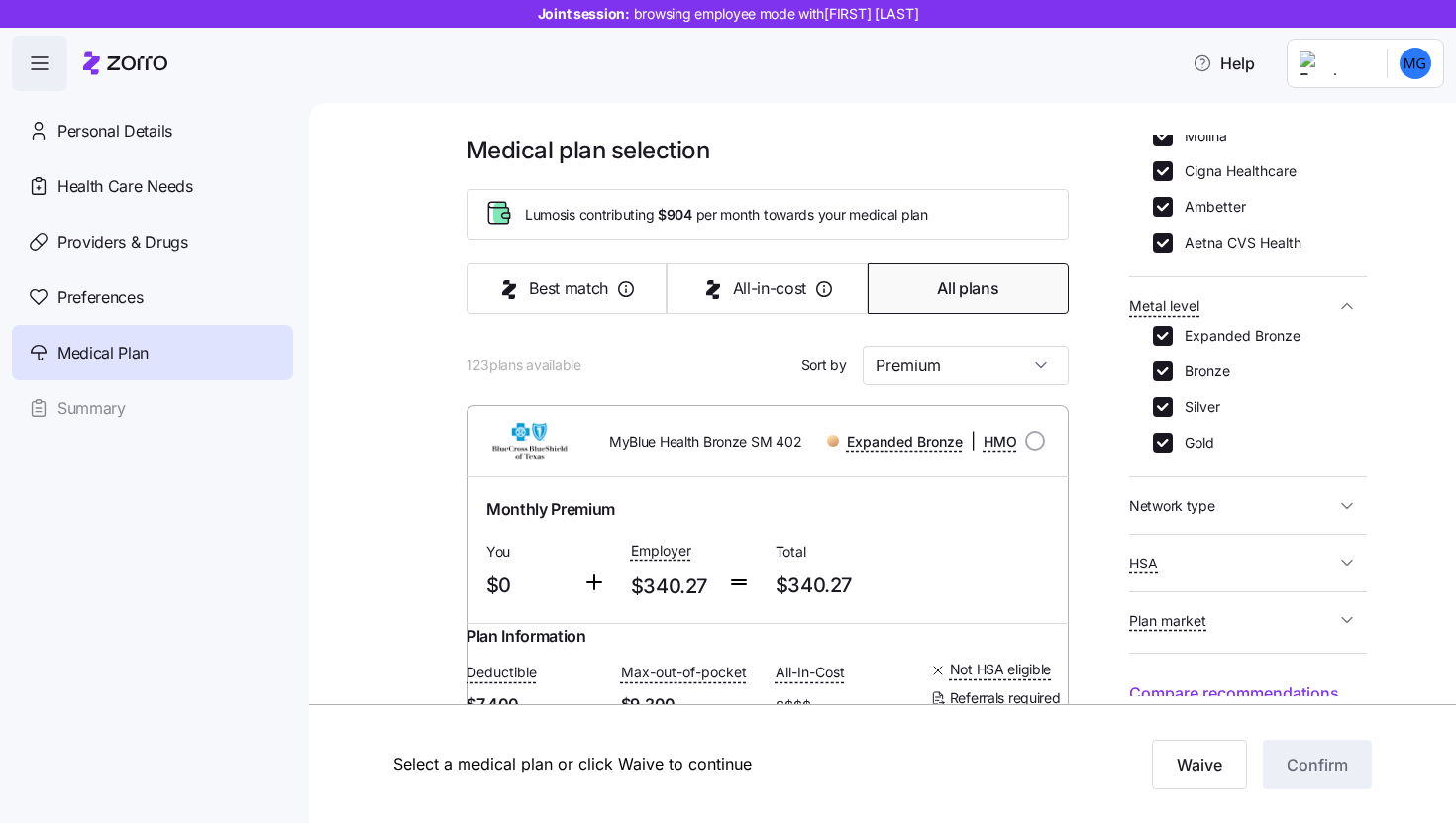 click on "Network type" at bounding box center [1172, 506] 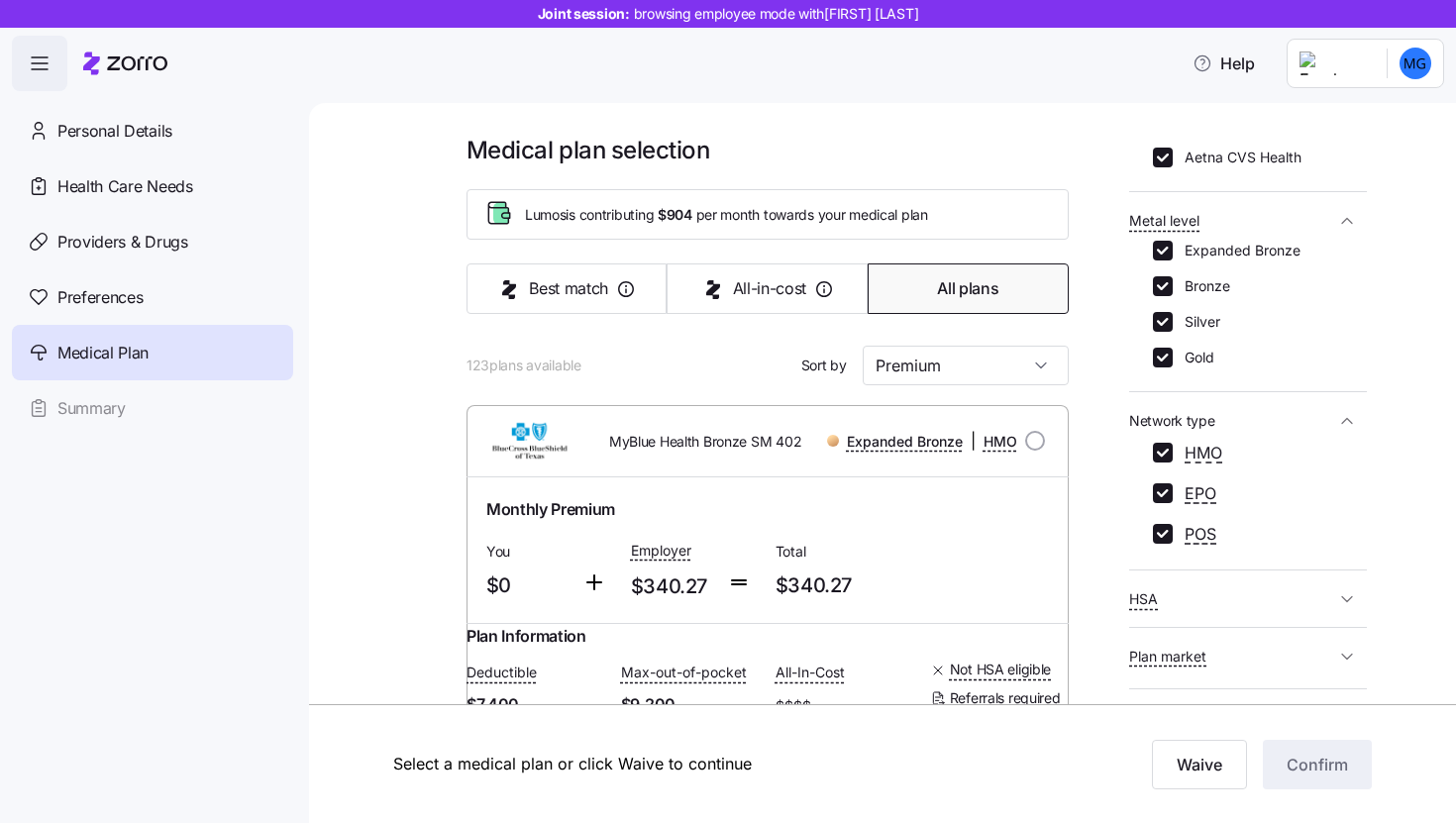scroll, scrollTop: 596, scrollLeft: 0, axis: vertical 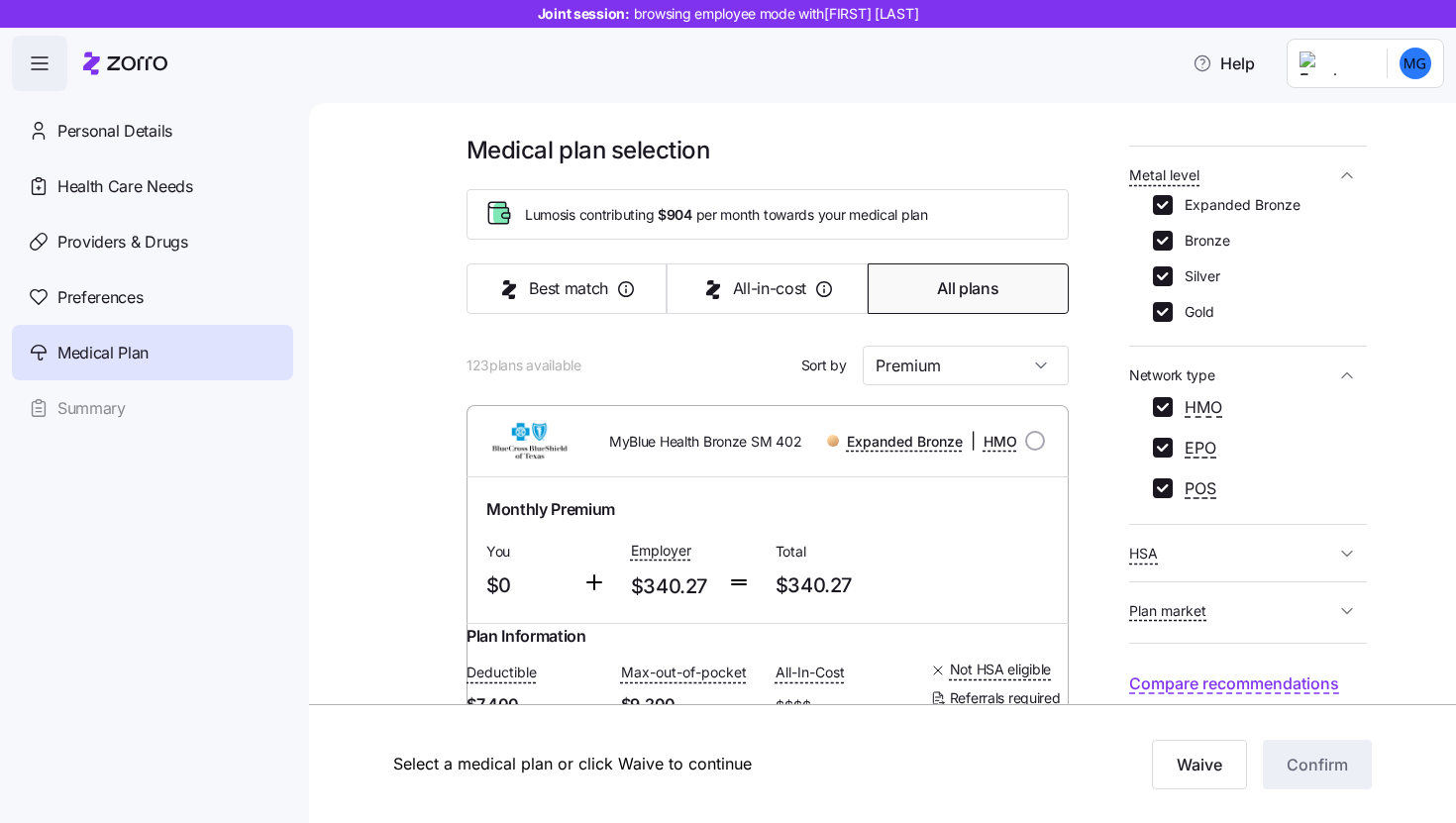 click on "HSA" at bounding box center [1232, 553] 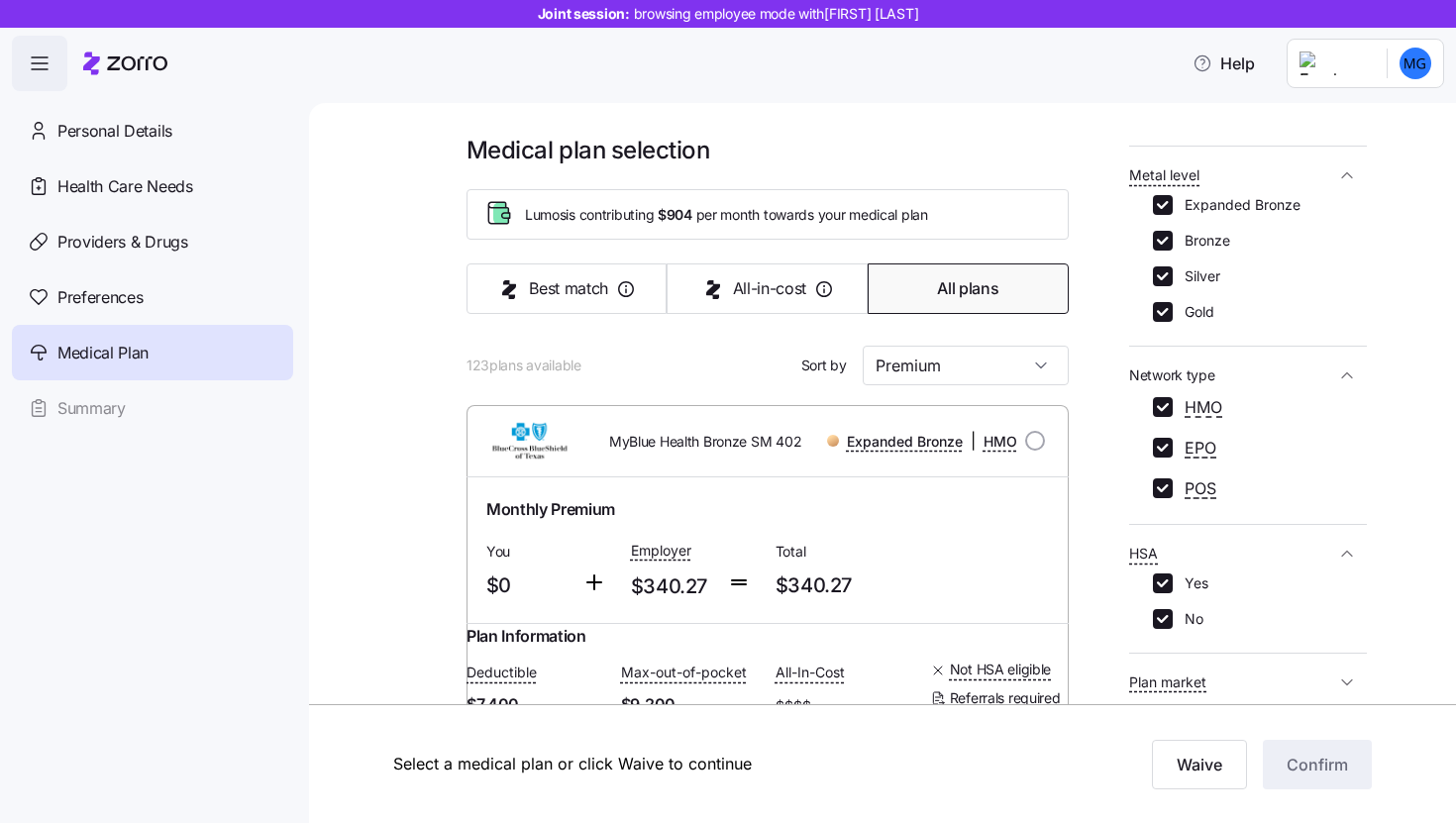scroll, scrollTop: 668, scrollLeft: 0, axis: vertical 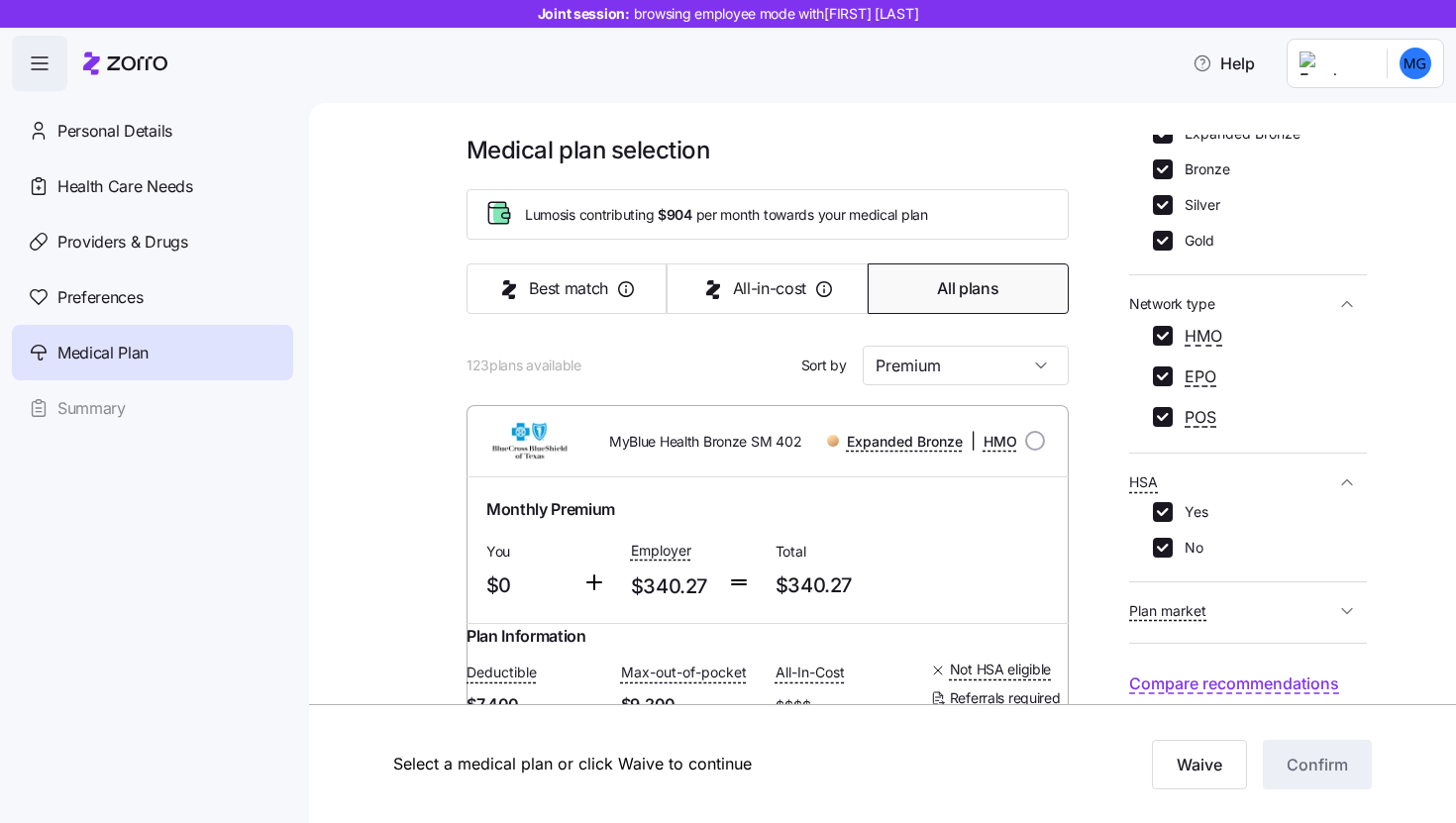 click on "Who is covered? This will change premiums and allowances in the results ******* Filters Carriers Blue Cross and Blue Shield of Texas Baylor Scott & White Imperial Health Plan UnitedHealthcare Oscar Molina Cigna Healthcare Ambetter Aetna CVS Health Metal level Expanded Bronze Bronze Silver Gold Network type HMO EPO POS HSA Yes No Plan market On exchange only Off exchange only Both markets Compare recommendations" at bounding box center (1248, 415) 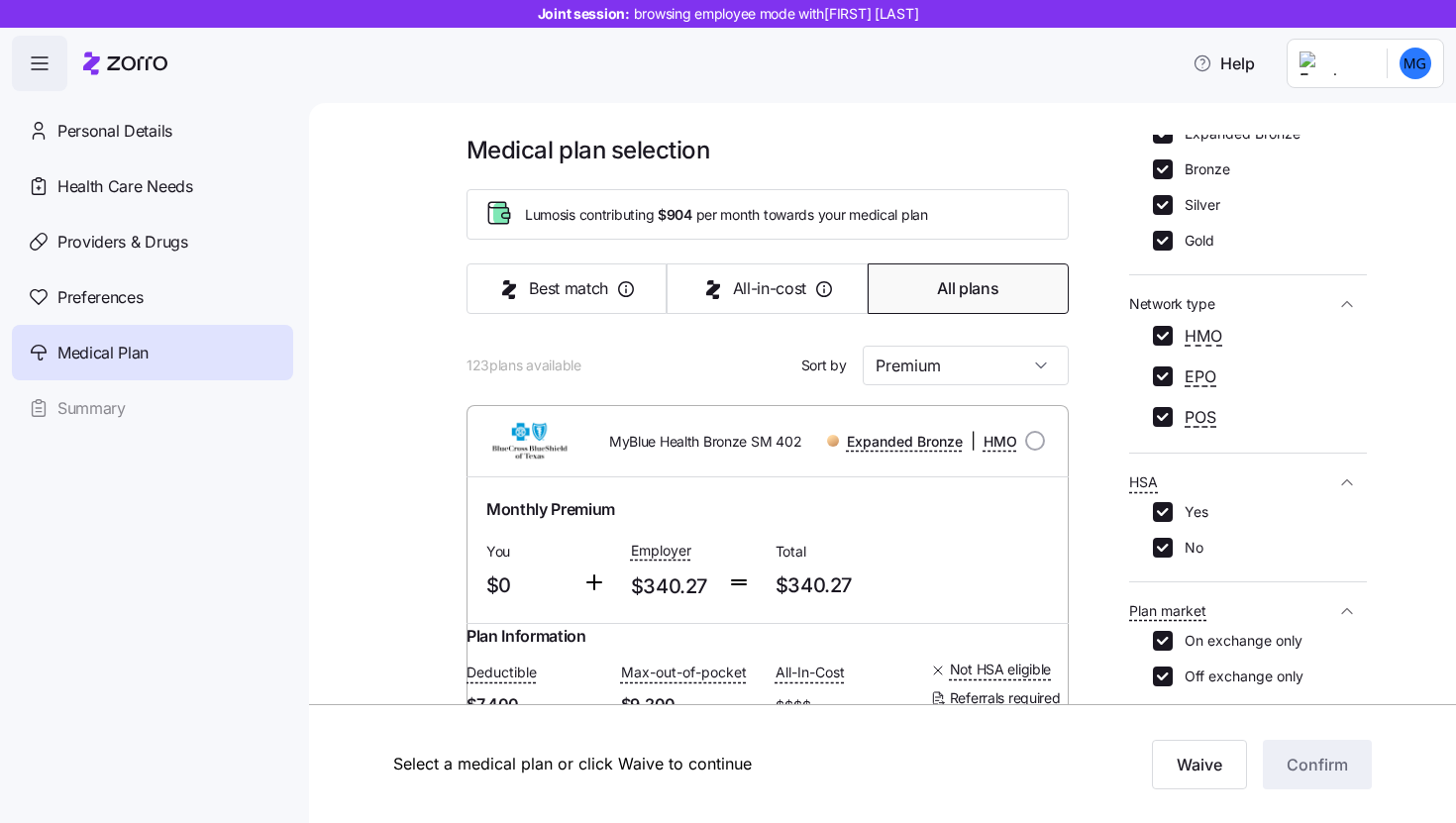 scroll, scrollTop: 774, scrollLeft: 0, axis: vertical 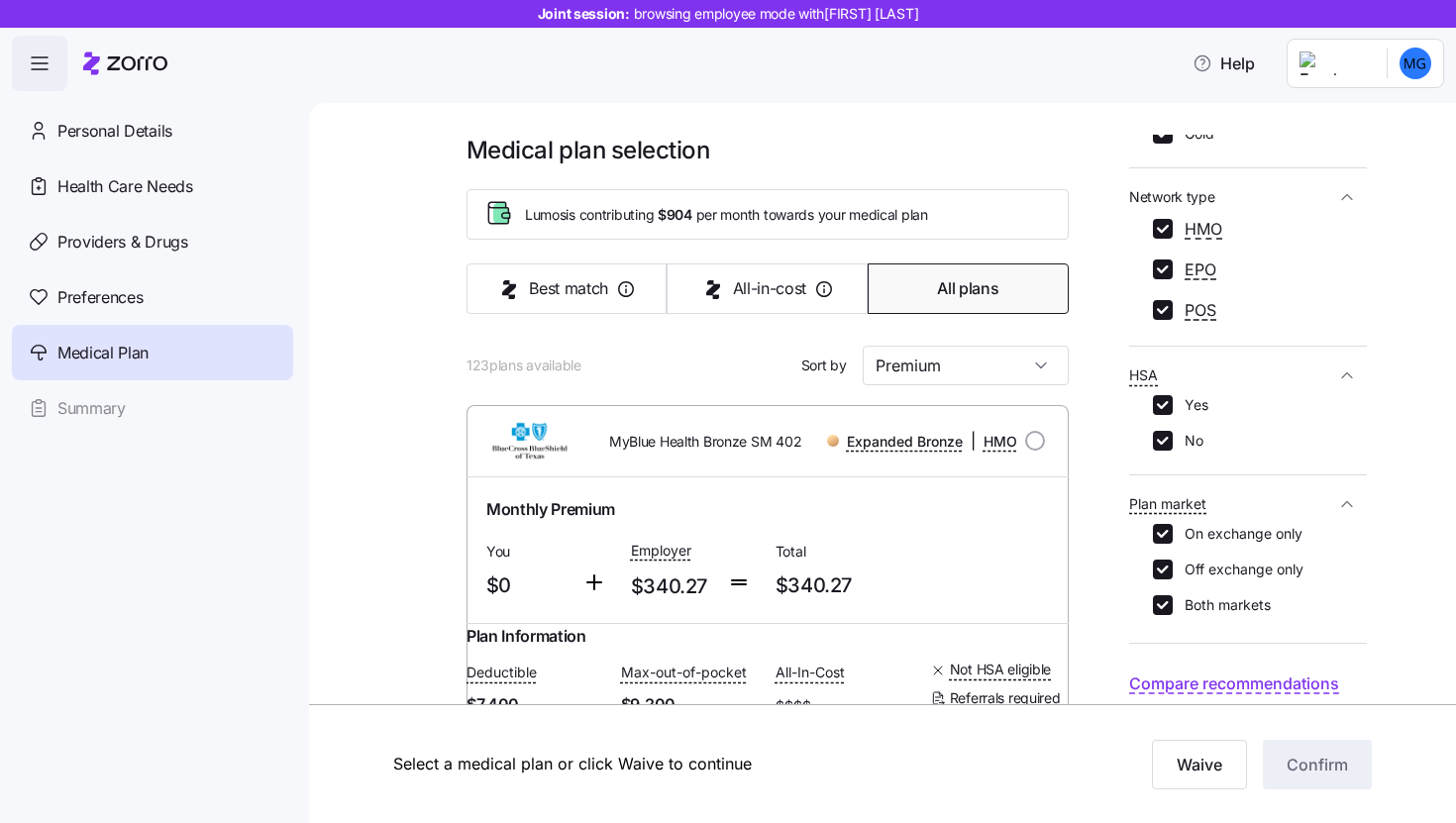 click on "Medical plan selection Lumos  is contributing   $904   per month towards your medical plan Best match All-in-cost All plans 123  plans available Sort by Premium MyBlue Health Bronze SM  402   Expanded Bronze | HMO Monthly Premium You $0 Employer $340.27 Total $340.27 Plan Information Deductible $7,400 Max-out-of-pocket $9,200 All-In-Cost $$$$ Not HSA eligible Referrals required Maureen   Genskow ,  12/01/1990 ,   10632 Jackson Hole Lane, McKinney, TX 75072-5950, USA ; Who is covered:   Me ;   Employer contribution:  up to $904 Medical Plan MyBlue Health Bronze SM  402   Expanded Bronze  |  HMO Summary of benefits Select Your current choice Premium Total Premium $340.27 After allowance $0 Deductible Individual: Medical $7,400 Individual: Drug 0 Family: Medical $14,800 Family: Drug 0 Max Out of Pocket Individual: Medical $9,200 Individual: Drug 0 Family: Medical $18,400 Family: Drug 0 HSA Eligible HSA Eligible No Doctor visits Primary Care In-Network: $0 / In-Network-Tier-2: $105 / Out-of-Network: Not Covered" at bounding box center [896, 1839] 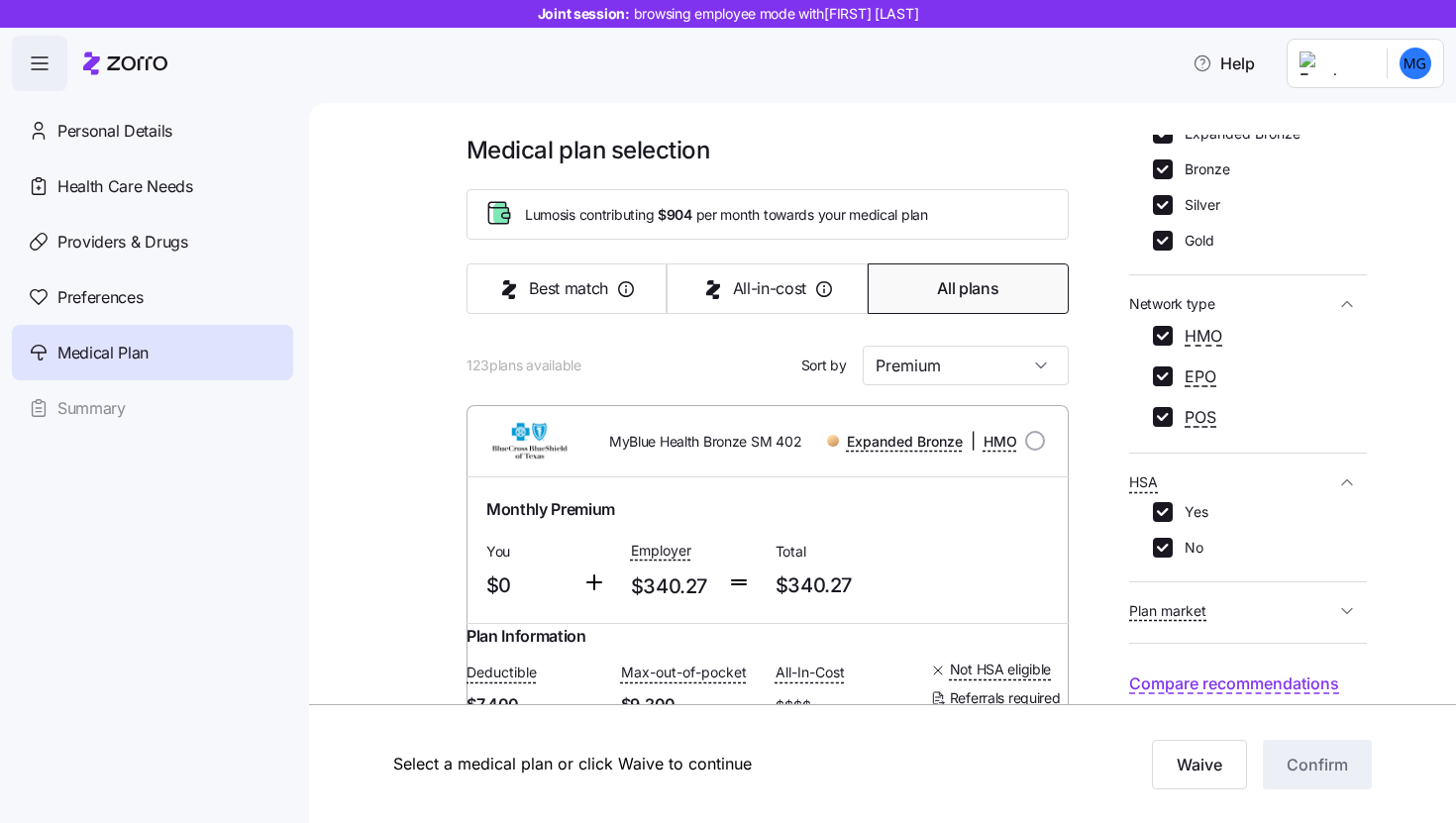 click 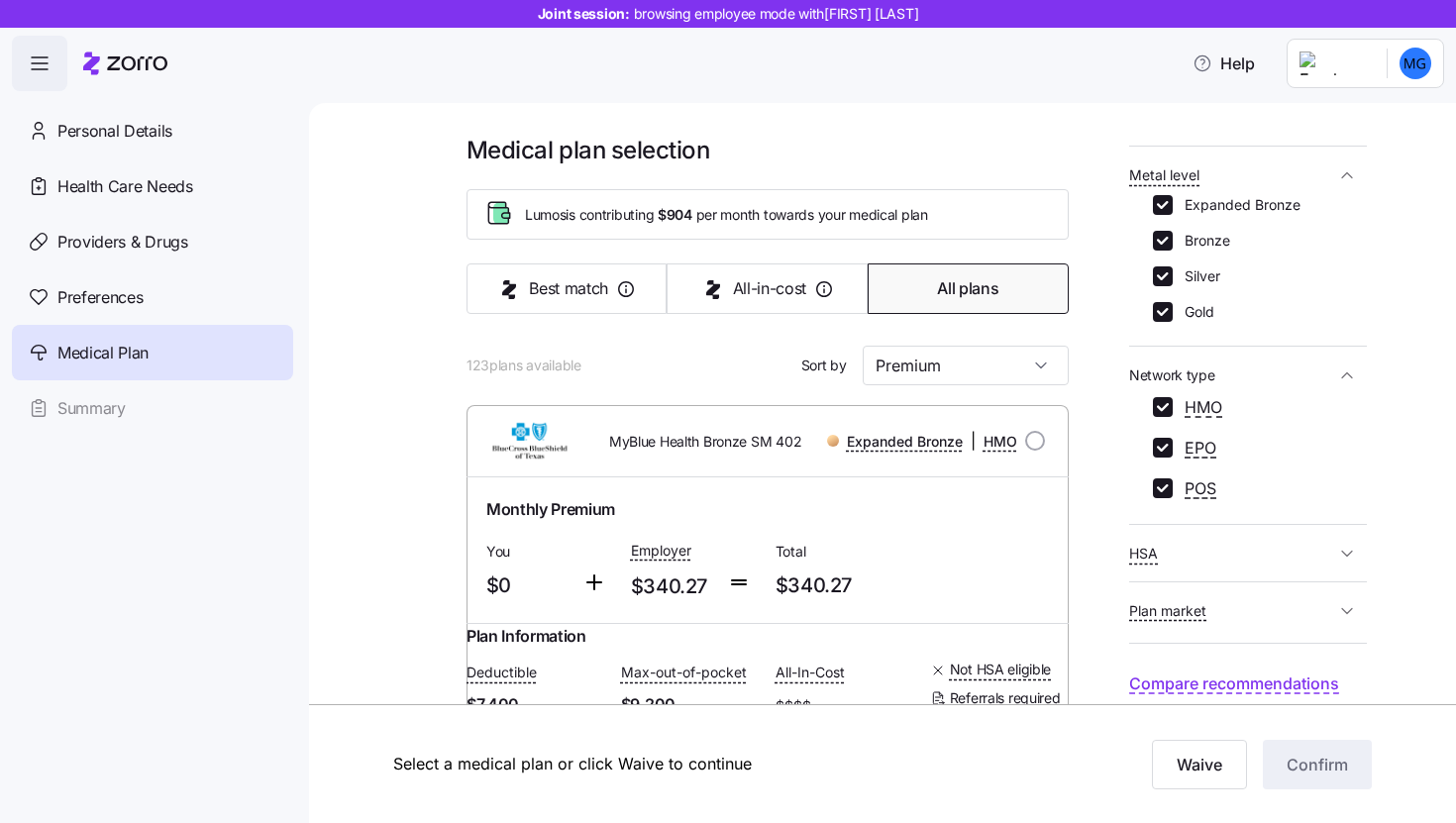 click 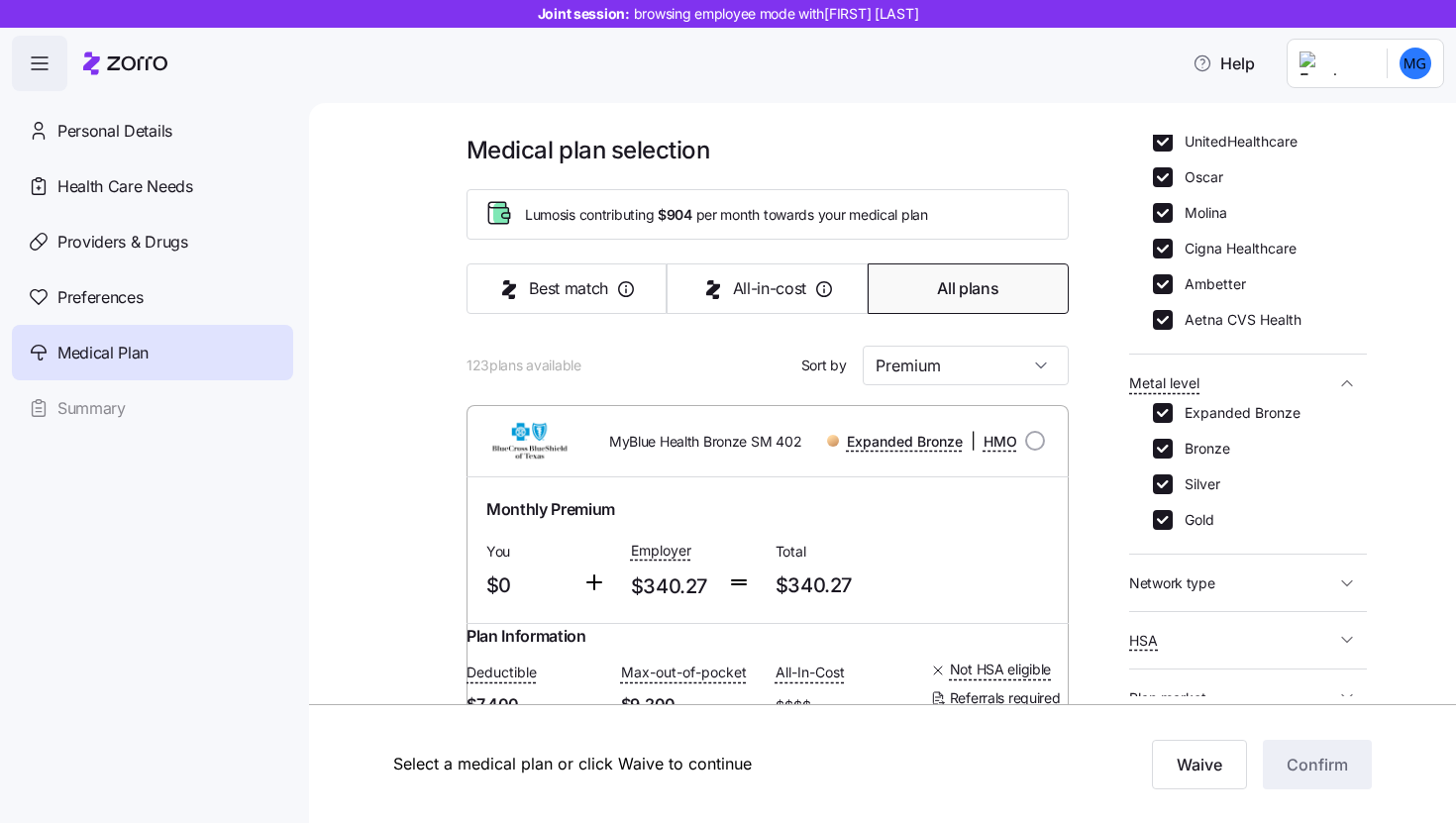 click on "Metal level" at bounding box center (1248, 382) 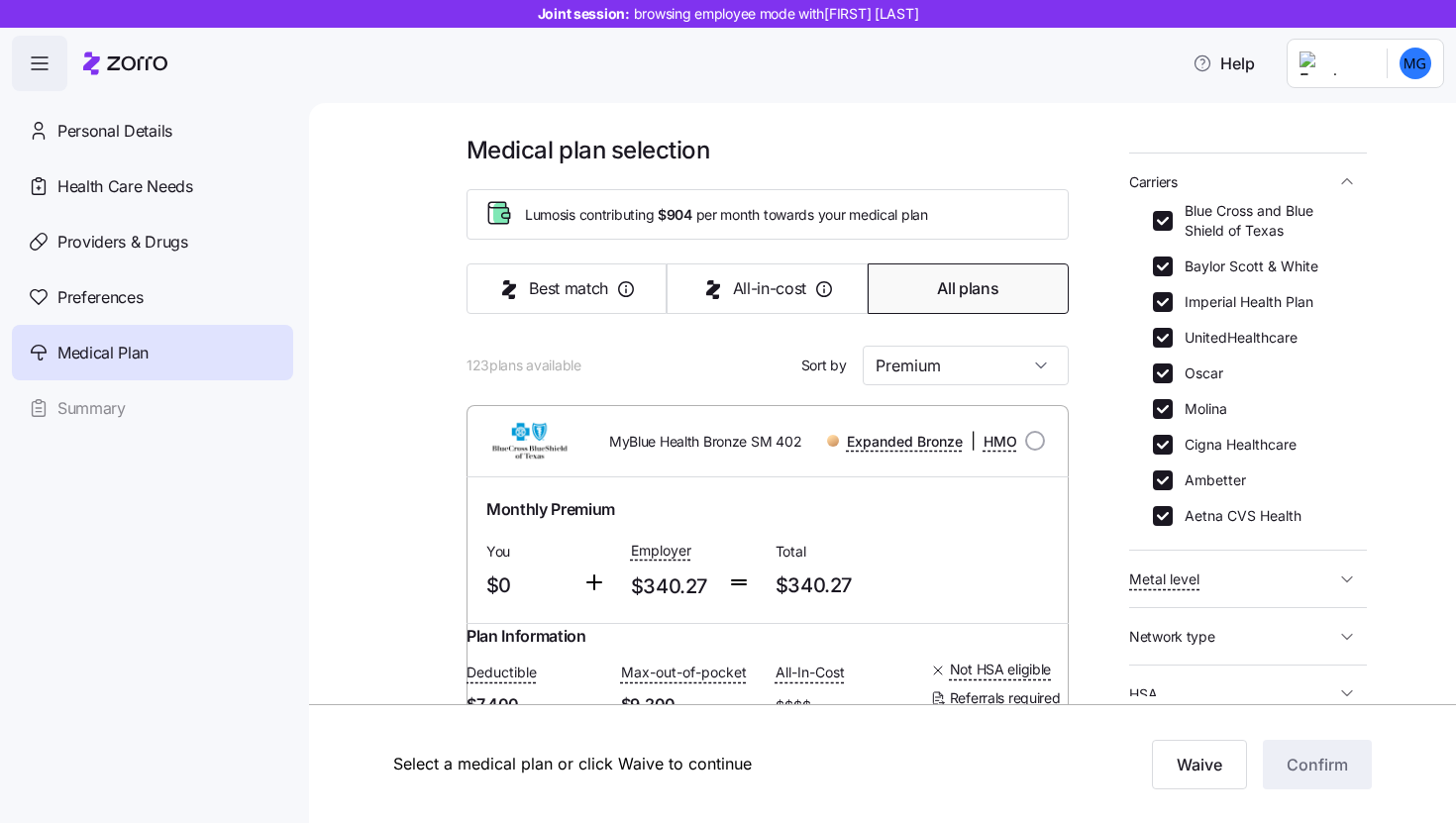 scroll, scrollTop: 153, scrollLeft: 0, axis: vertical 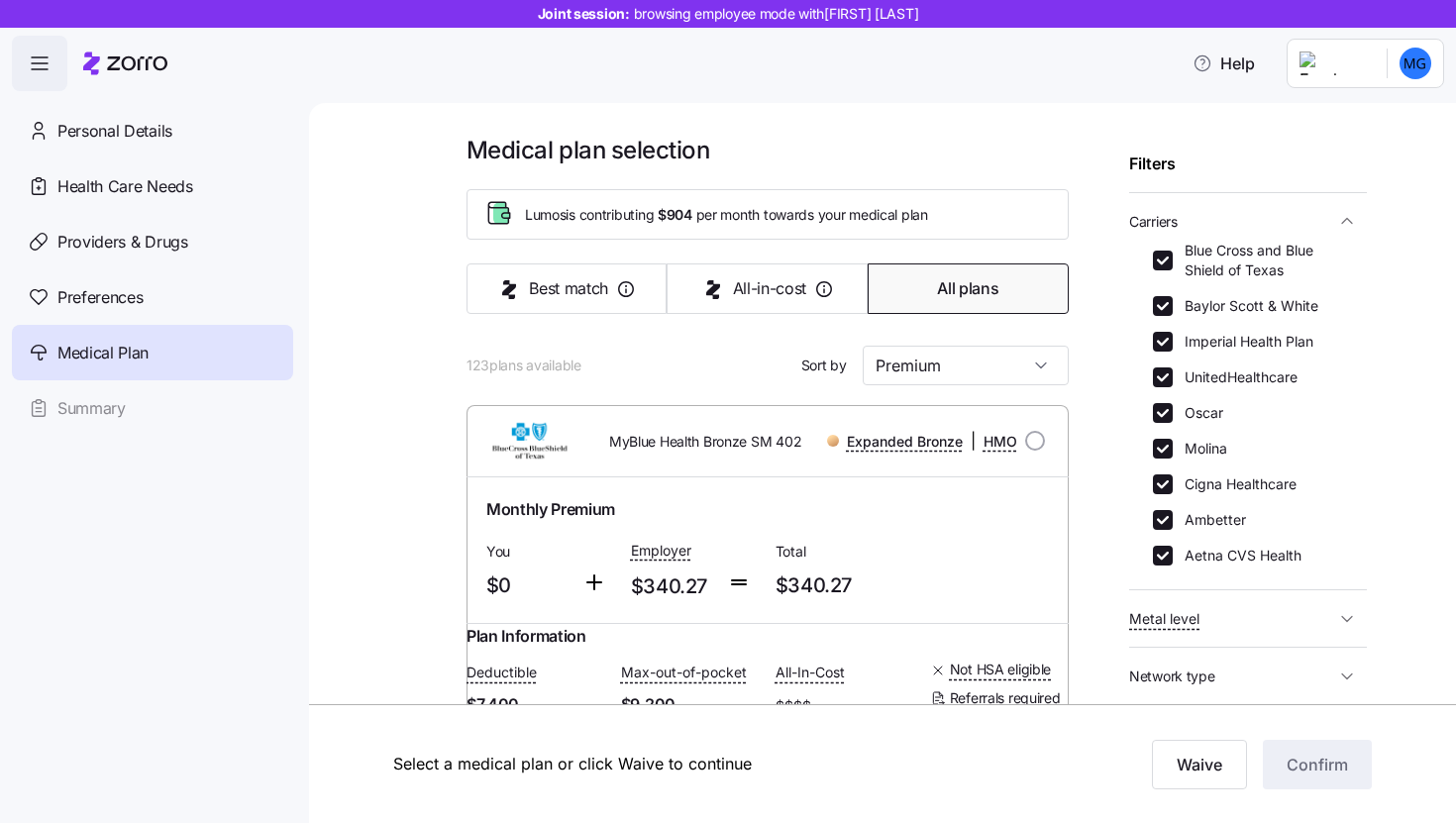 click on "Carriers" at bounding box center [1248, 221] 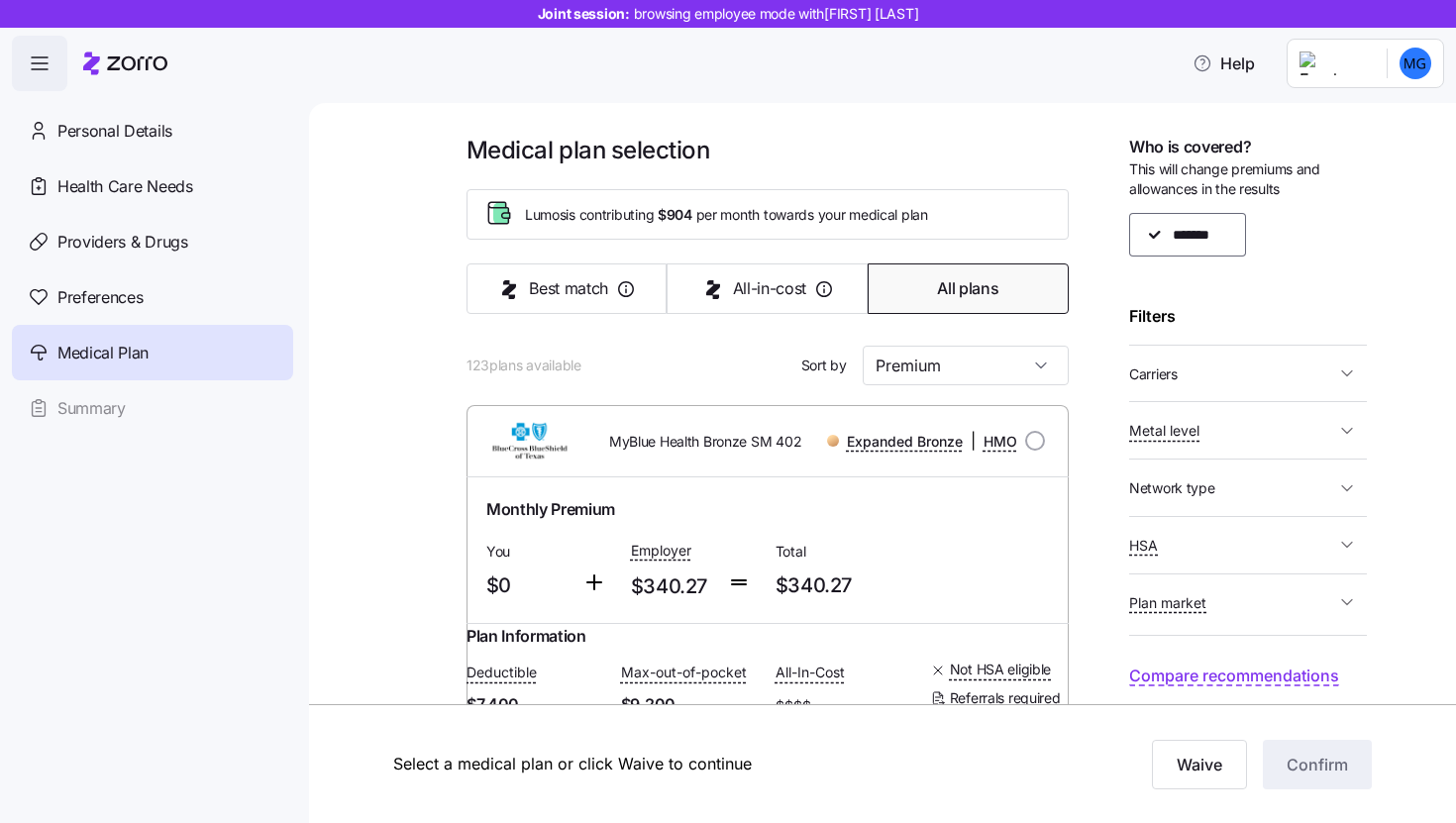 scroll, scrollTop: 0, scrollLeft: 0, axis: both 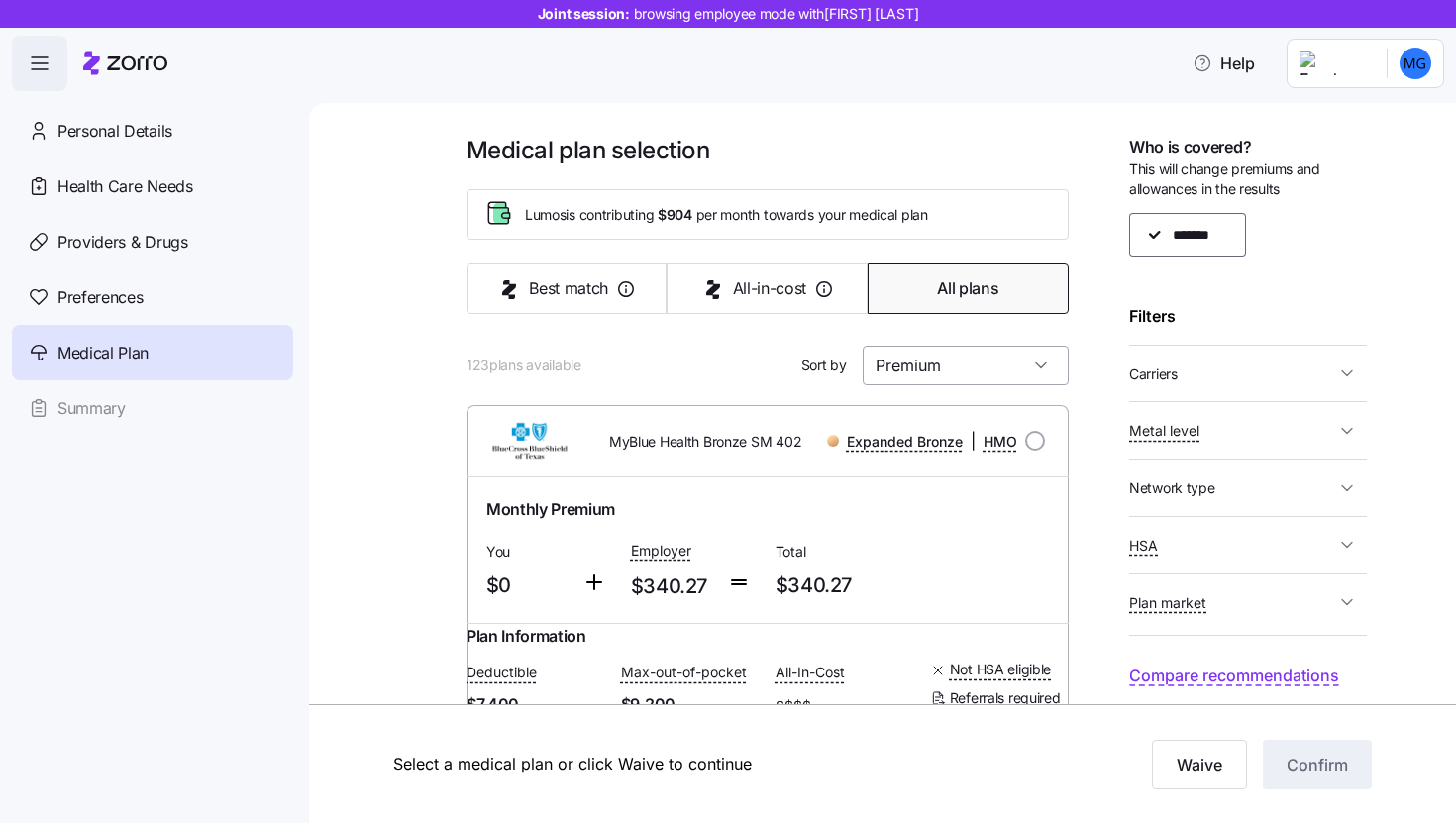 click on "Premium" at bounding box center (966, 365) 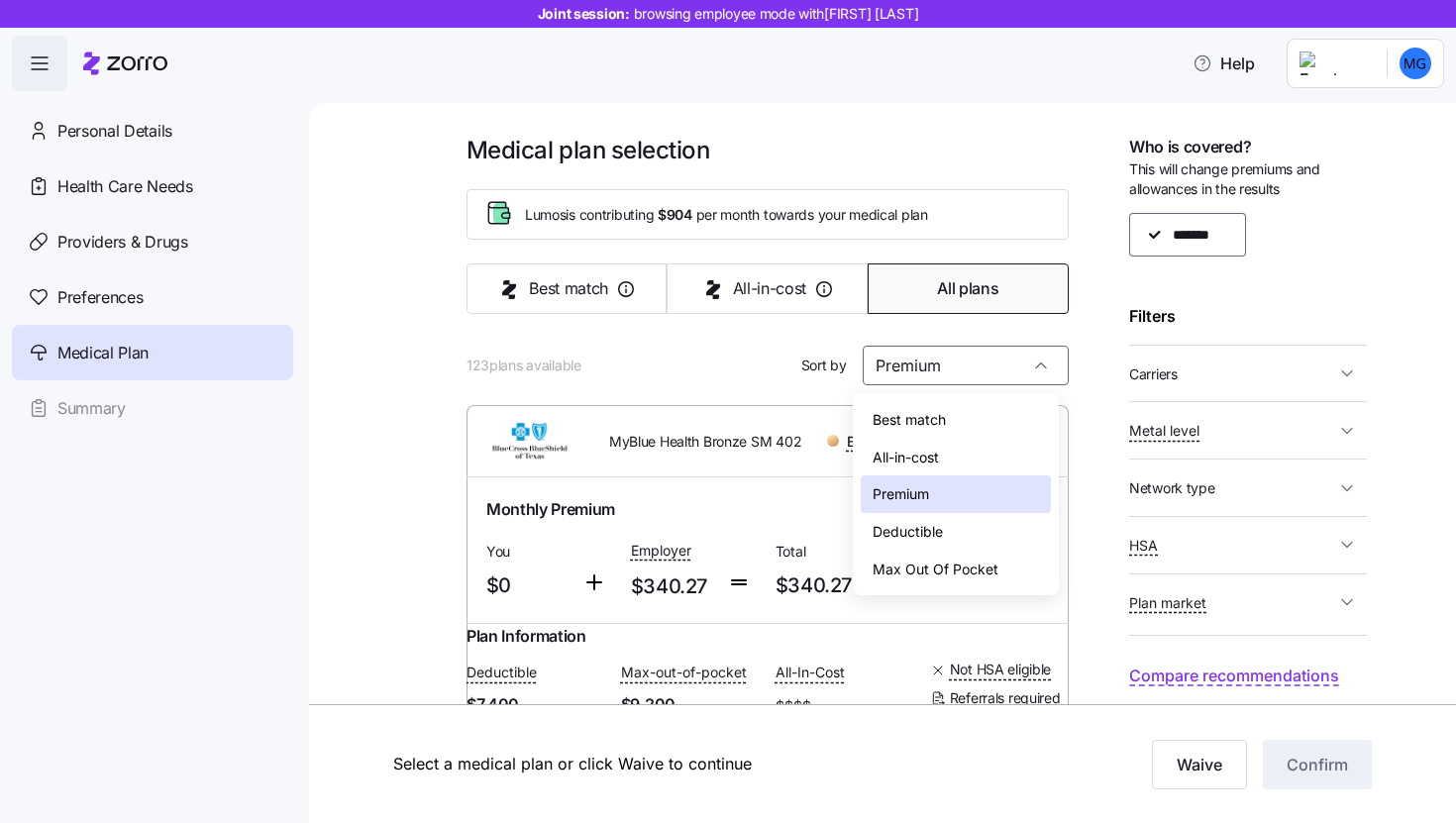 click on "Medical plan selection Lumos  is contributing   $904   per month towards your medical plan Best match All-in-cost All plans 123  plans available Sort by Premium MyBlue Health Bronze SM  402   Expanded Bronze | HMO Monthly Premium You $0 Employer $340.27 Total $340.27 Plan Information Deductible $7,400 Max-out-of-pocket $9,200 All-In-Cost $$$$ Not HSA eligible Referrals required Maureen   Genskow ,  12/01/1990 ,   10632 Jackson Hole Lane, McKinney, TX 75072-5950, USA ; Who is covered:   Me ;   Employer contribution:  up to $904 Medical Plan MyBlue Health Bronze SM  402   Expanded Bronze  |  HMO Summary of benefits Select Your current choice Premium Total Premium $340.27 After allowance $0 Deductible Individual: Medical $7,400 Individual: Drug 0 Family: Medical $14,800 Family: Drug 0 Max Out of Pocket Individual: Medical $9,200 Individual: Drug 0 Family: Medical $18,400 Family: Drug 0 HSA Eligible HSA Eligible No Doctor visits Primary Care In-Network: $0 / In-Network-Tier-2: $105 / Out-of-Network: Not Covered" at bounding box center [896, 1839] 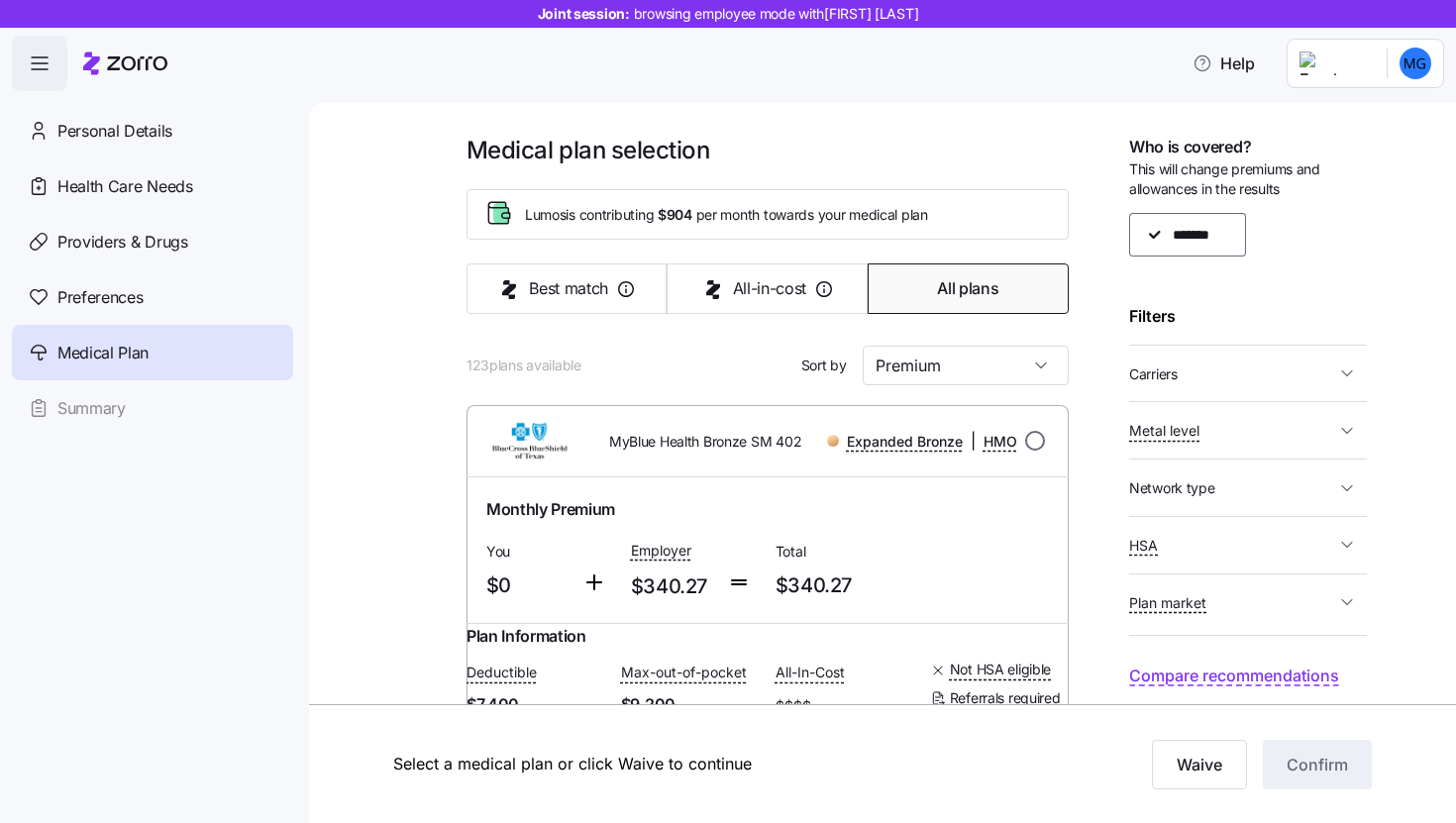 click at bounding box center [1035, 441] 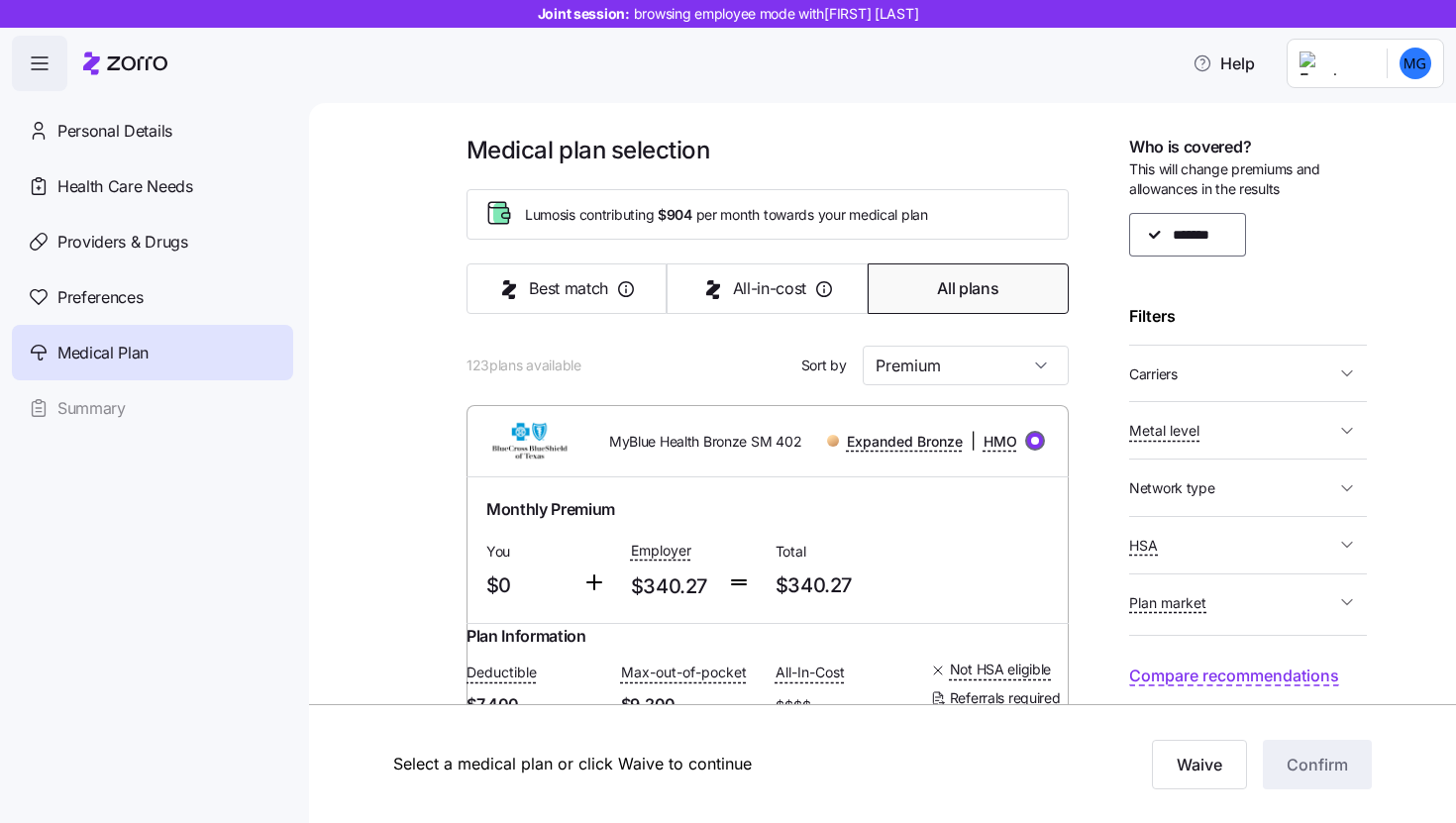 radio on "true" 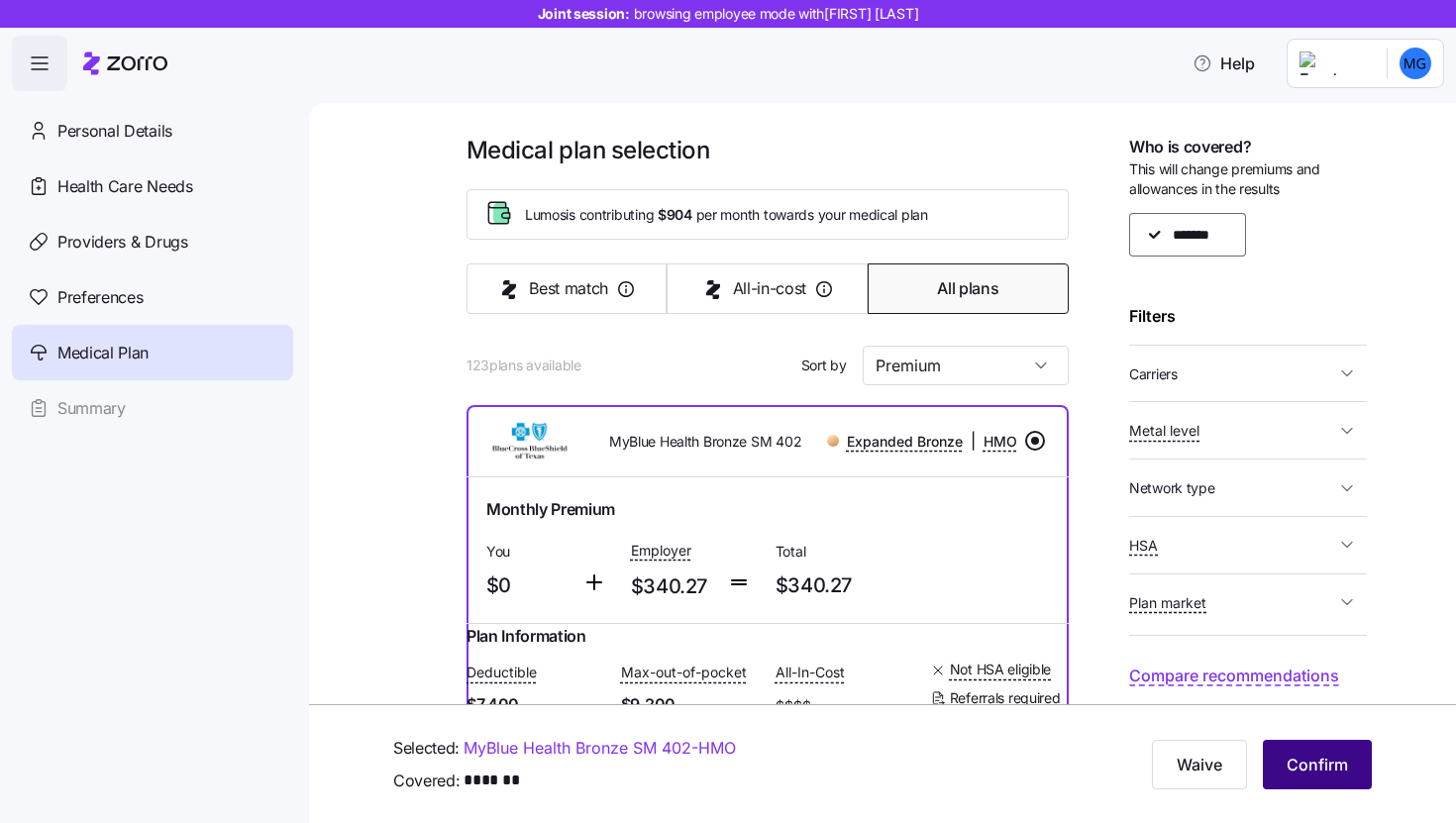 click on "Confirm" at bounding box center (1317, 765) 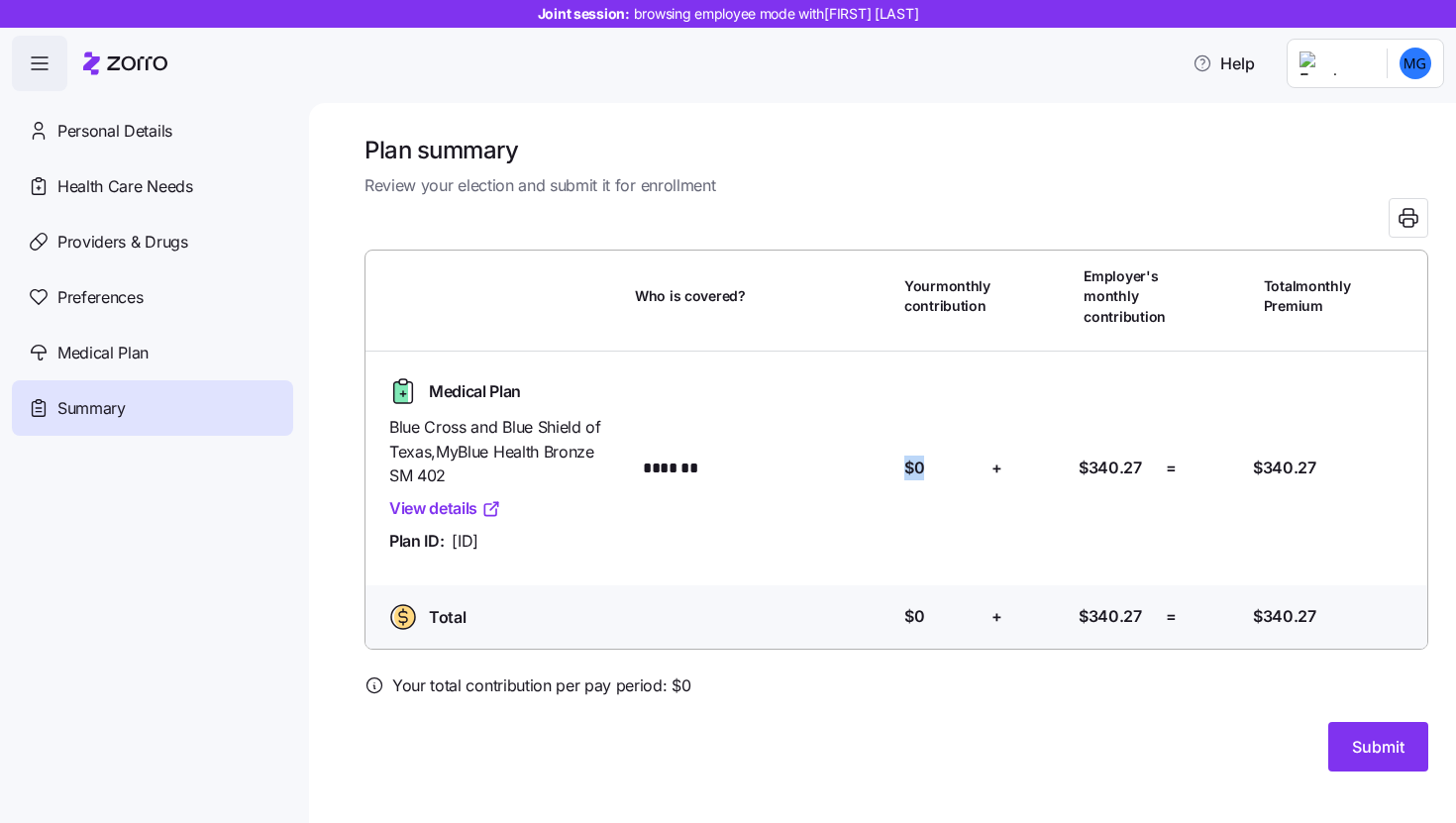 drag, startPoint x: 902, startPoint y: 467, endPoint x: 928, endPoint y: 469, distance: 26.07681 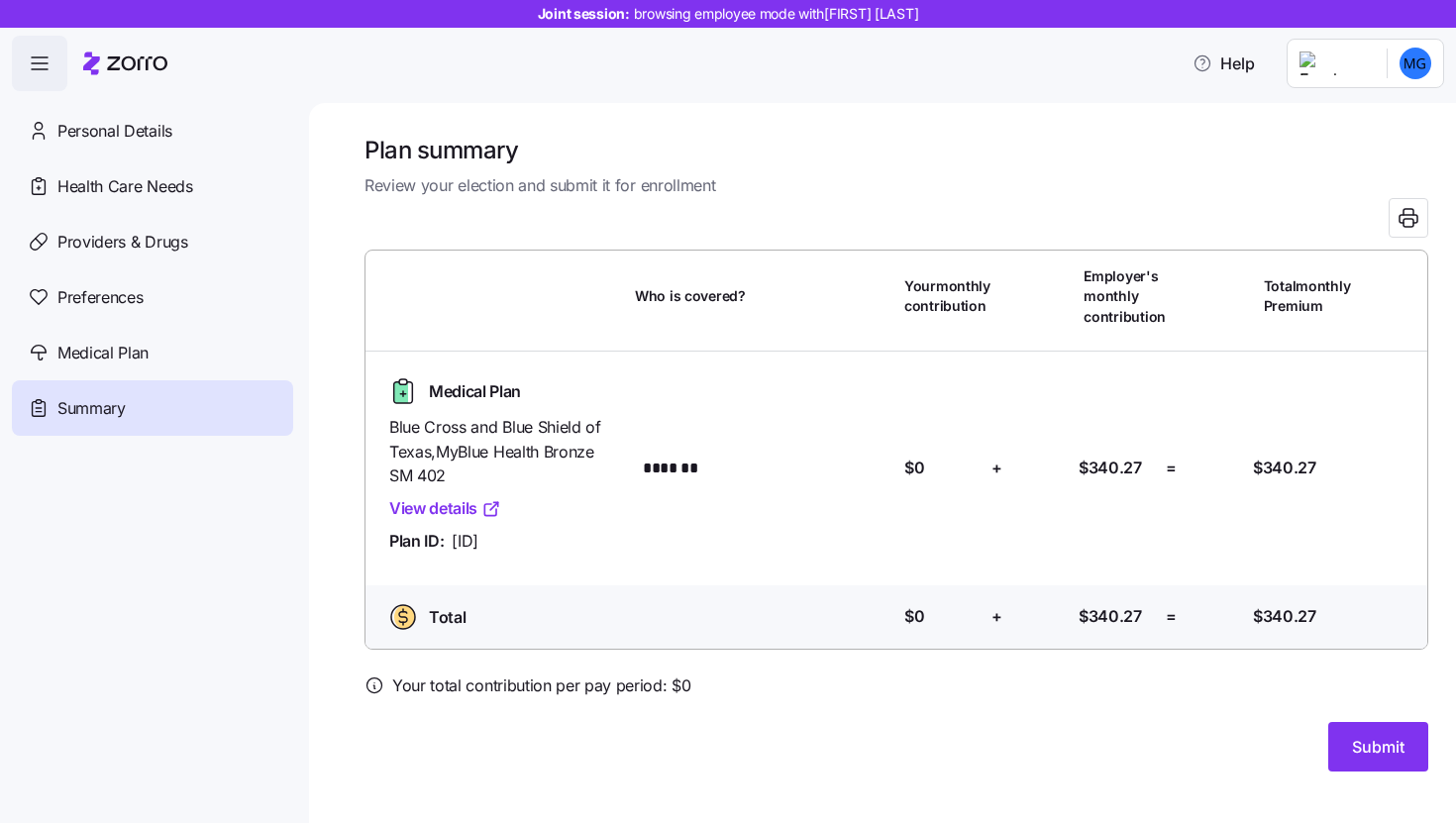 click at bounding box center [896, 710] 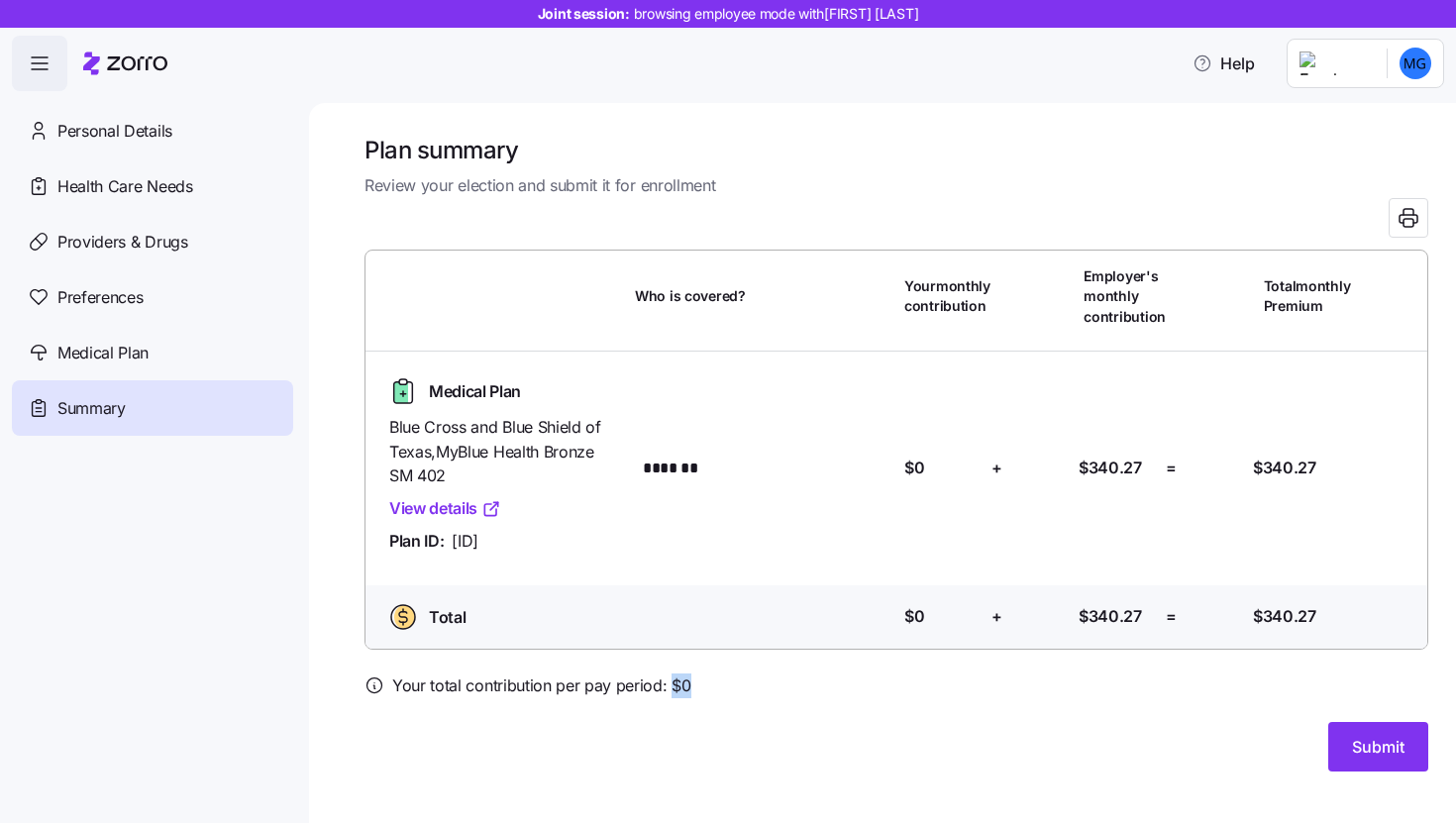 drag, startPoint x: 671, startPoint y: 682, endPoint x: 694, endPoint y: 686, distance: 23.34524 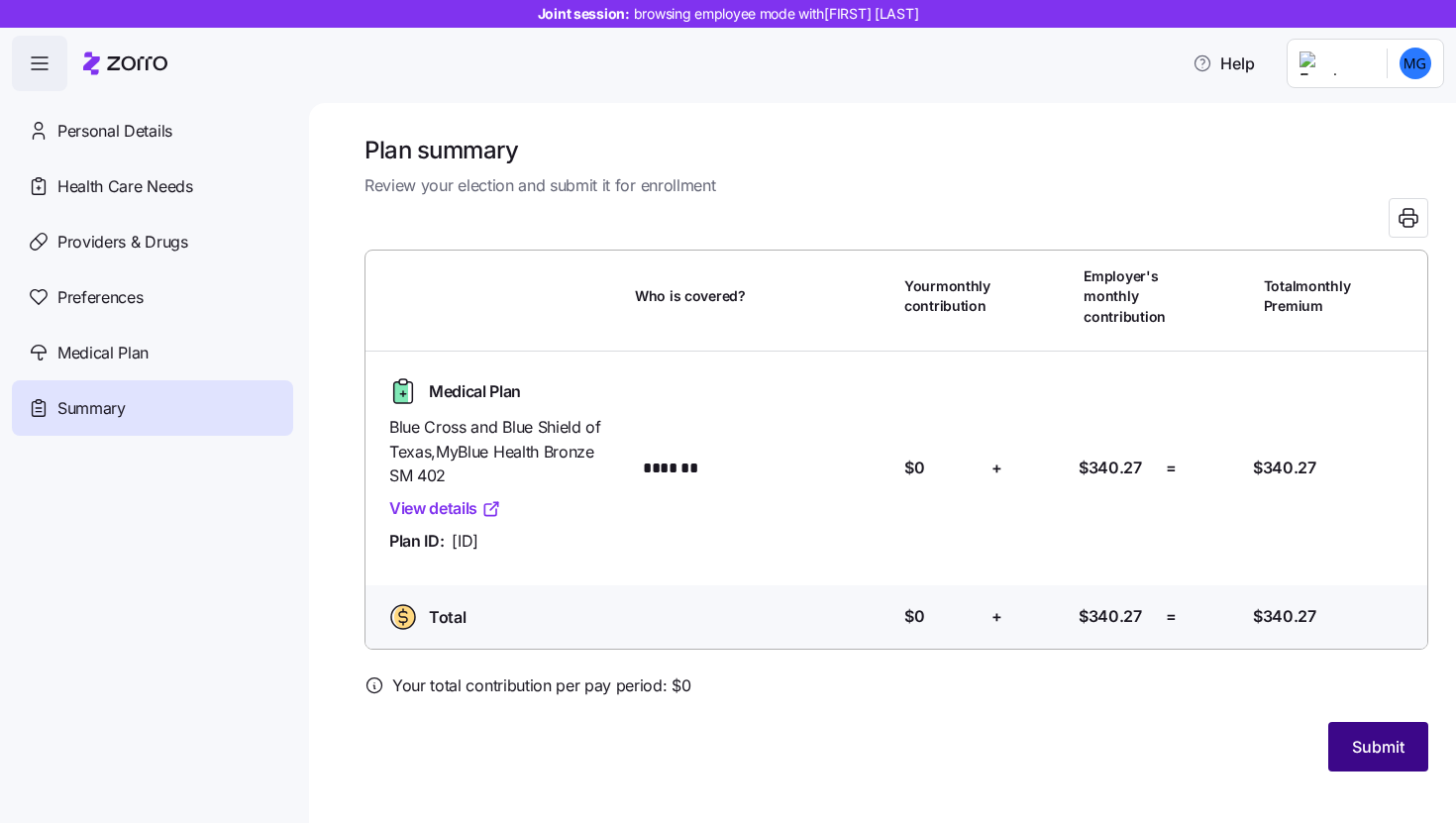 click on "Submit" at bounding box center [1378, 747] 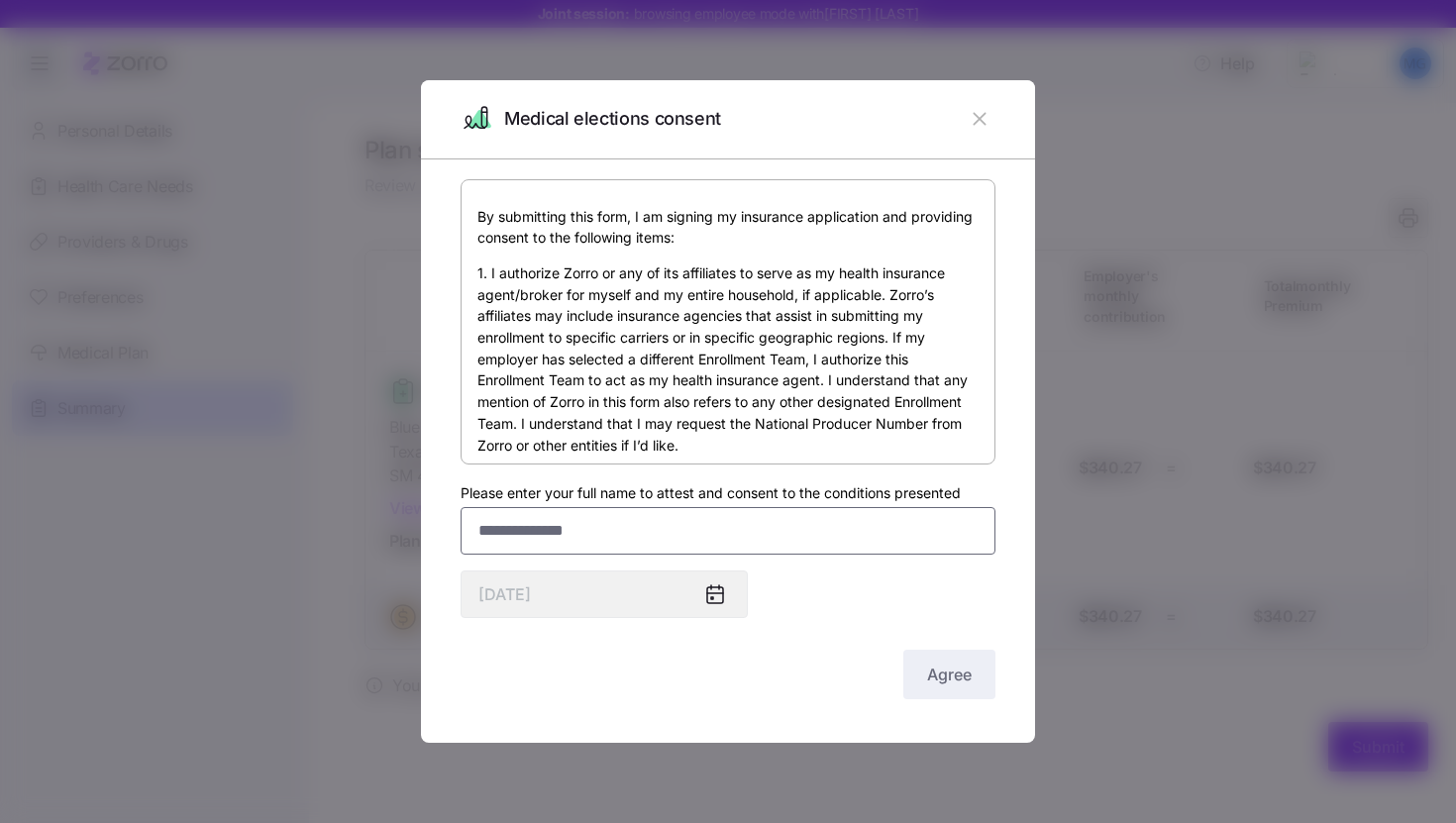 click on "Please enter your full name to attest and consent to the conditions presented" at bounding box center [728, 531] 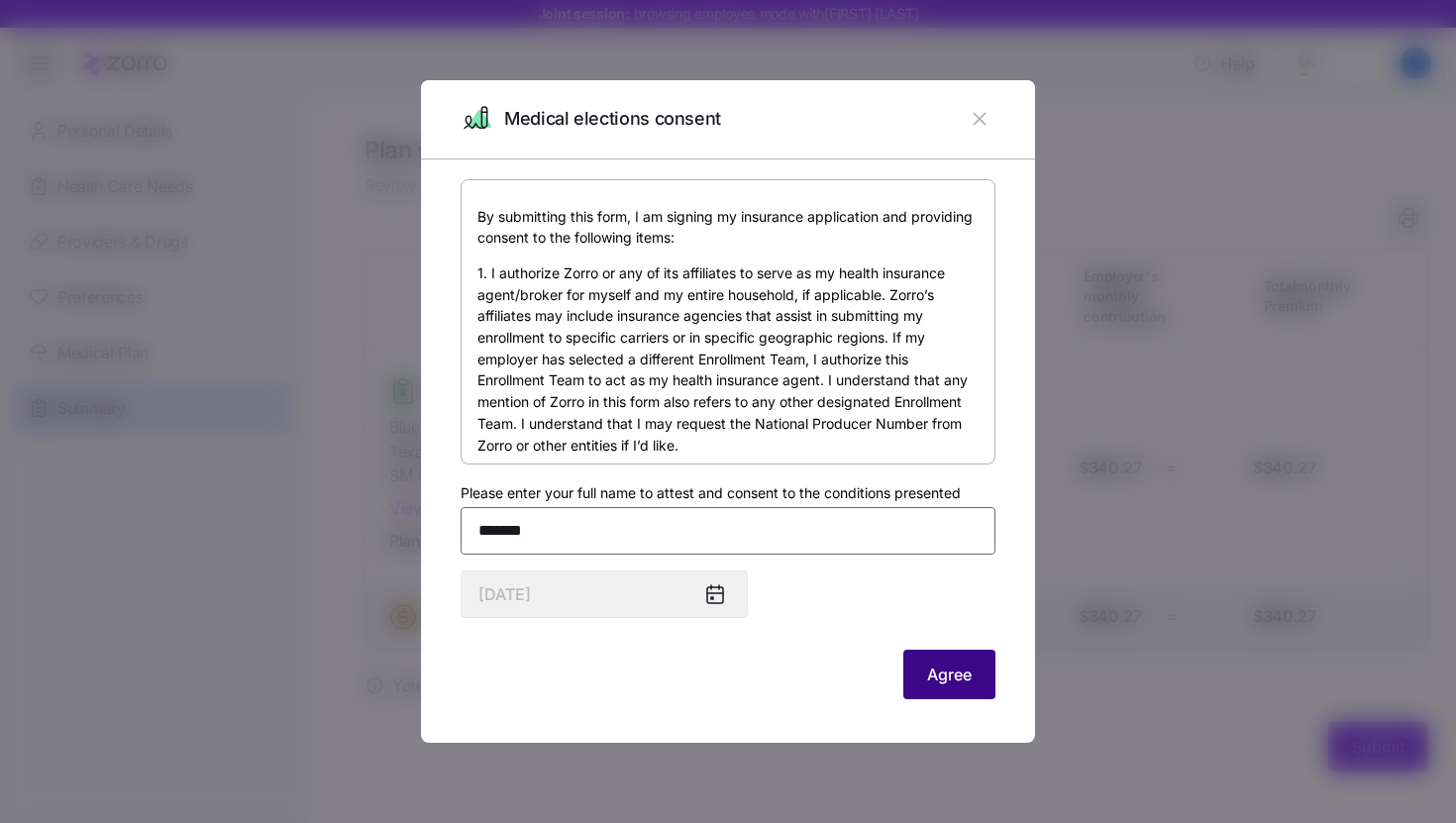 type on "*******" 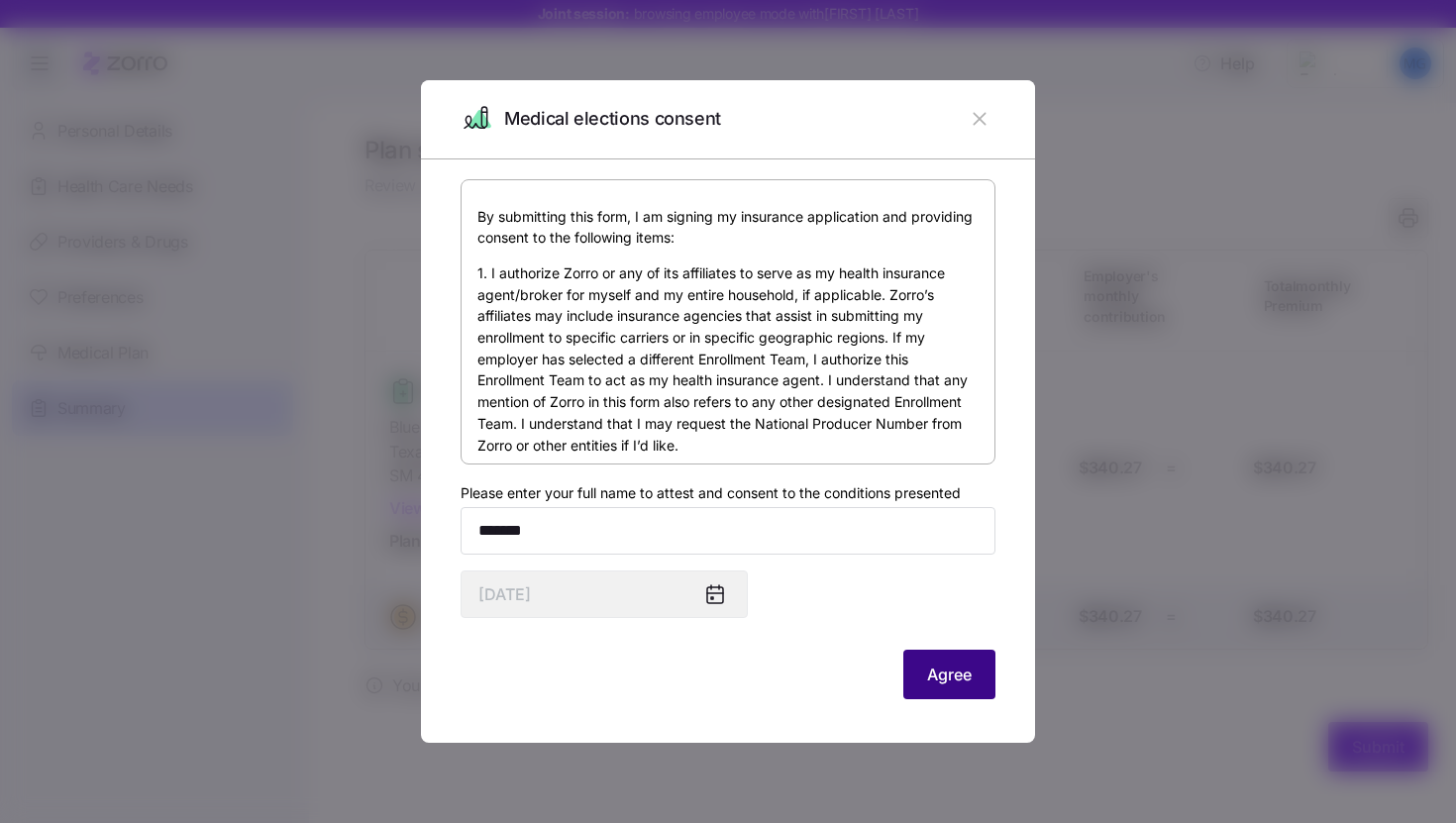 click on "Agree" at bounding box center [949, 674] 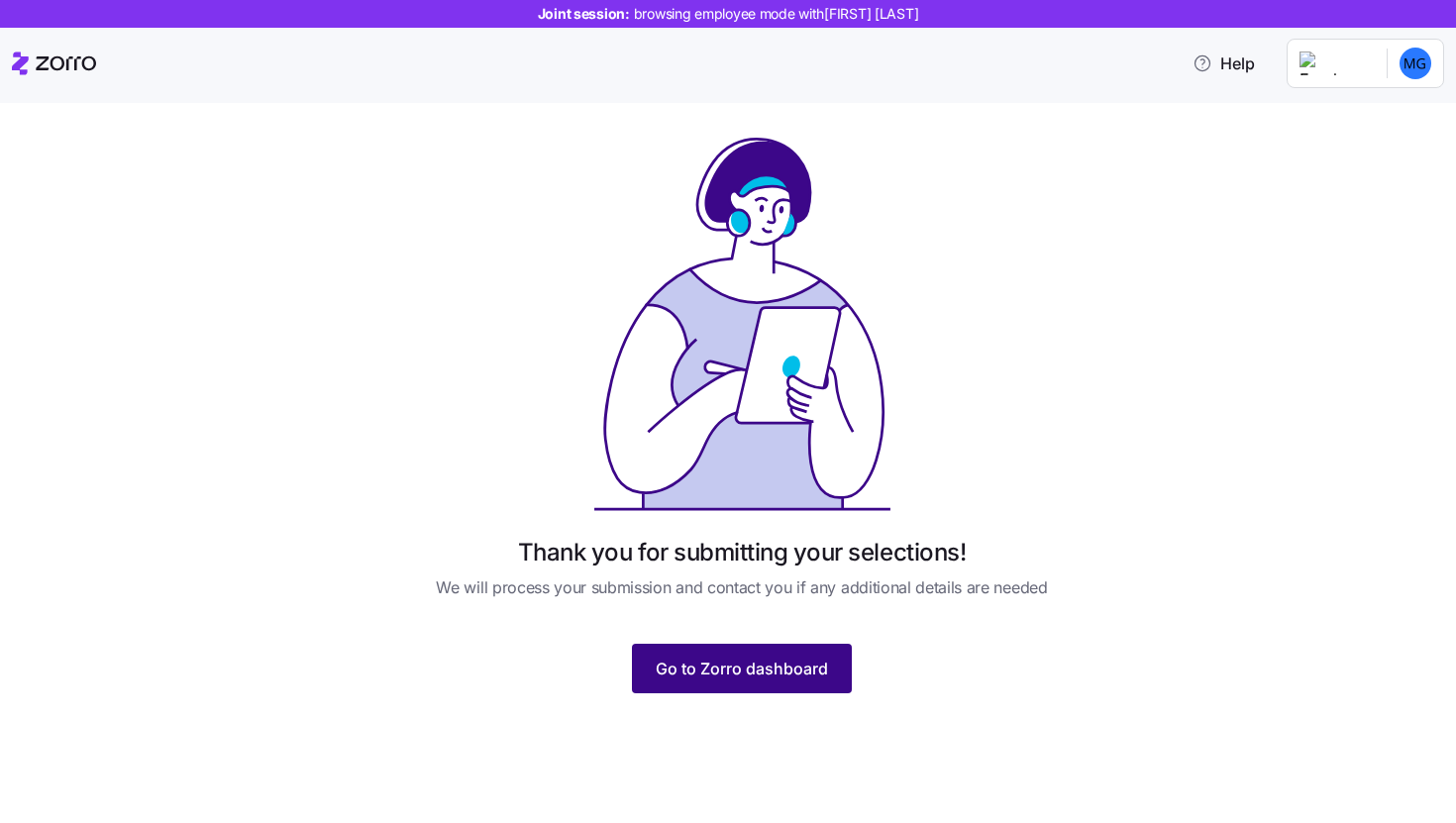 click on "Go to Zorro dashboard" at bounding box center [742, 669] 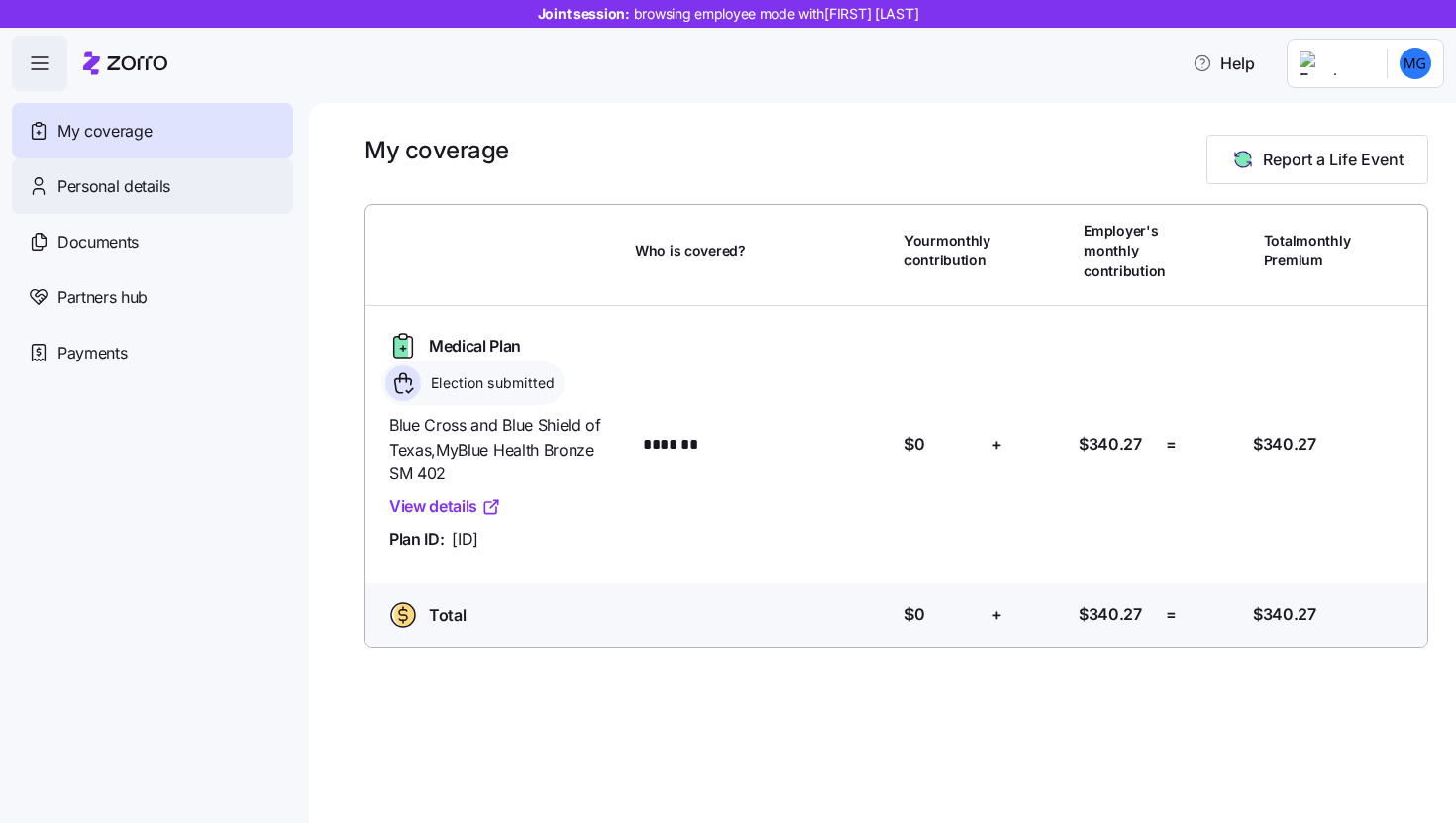 click on "Personal details" at bounding box center [153, 186] 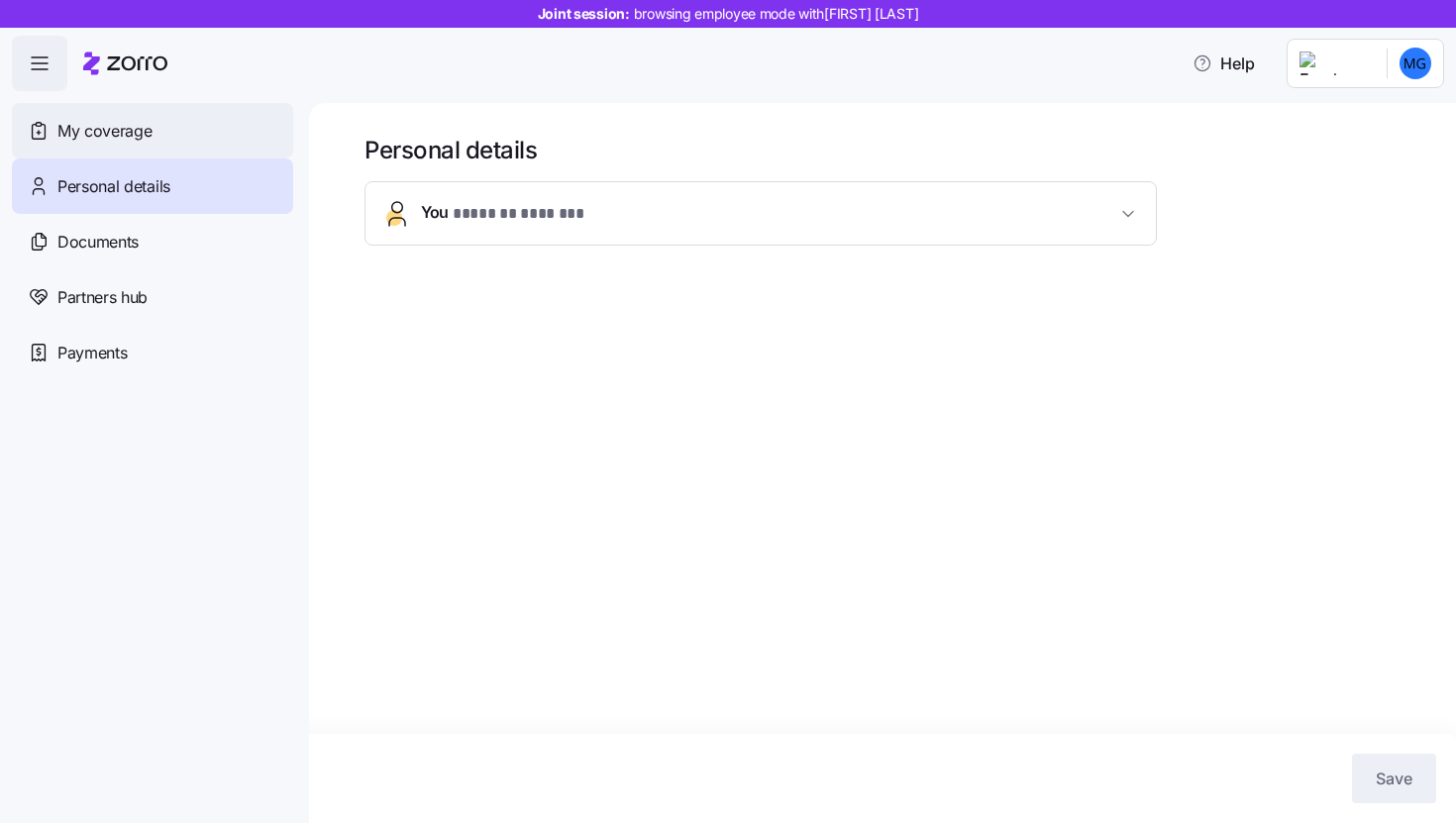 click on "My coverage" at bounding box center (153, 131) 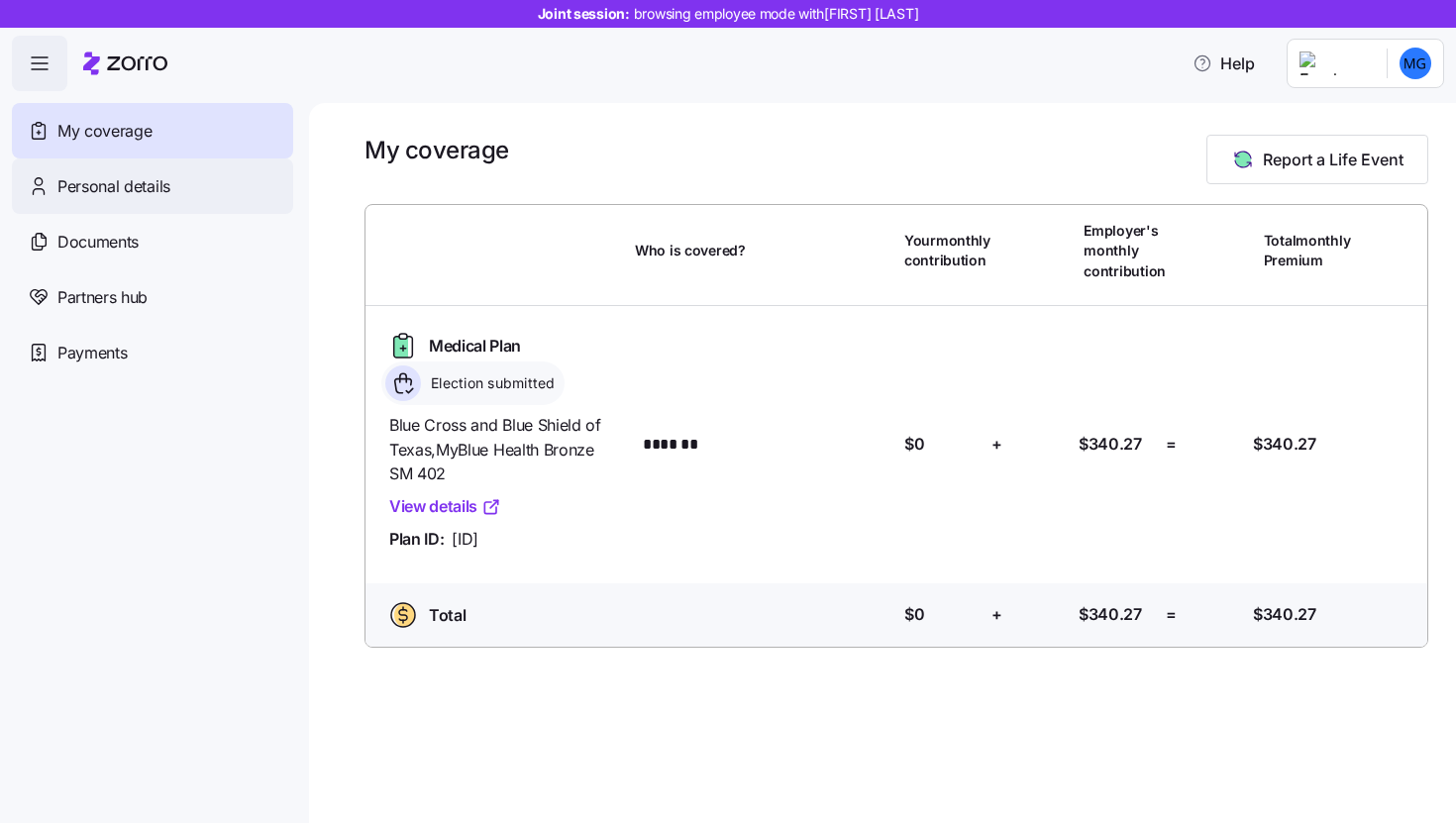 click on "Personal details" at bounding box center (153, 186) 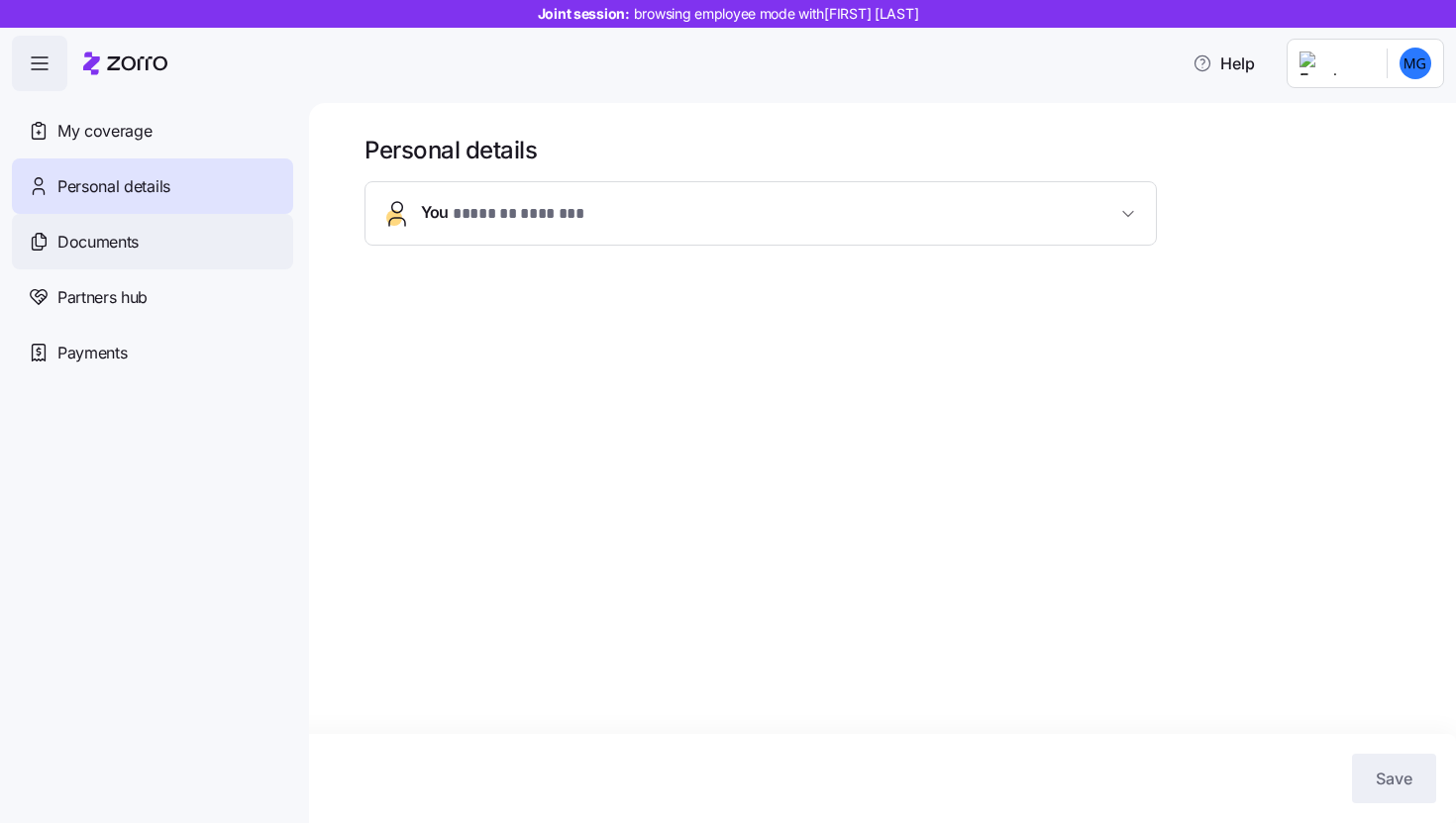 click on "Documents" at bounding box center (153, 242) 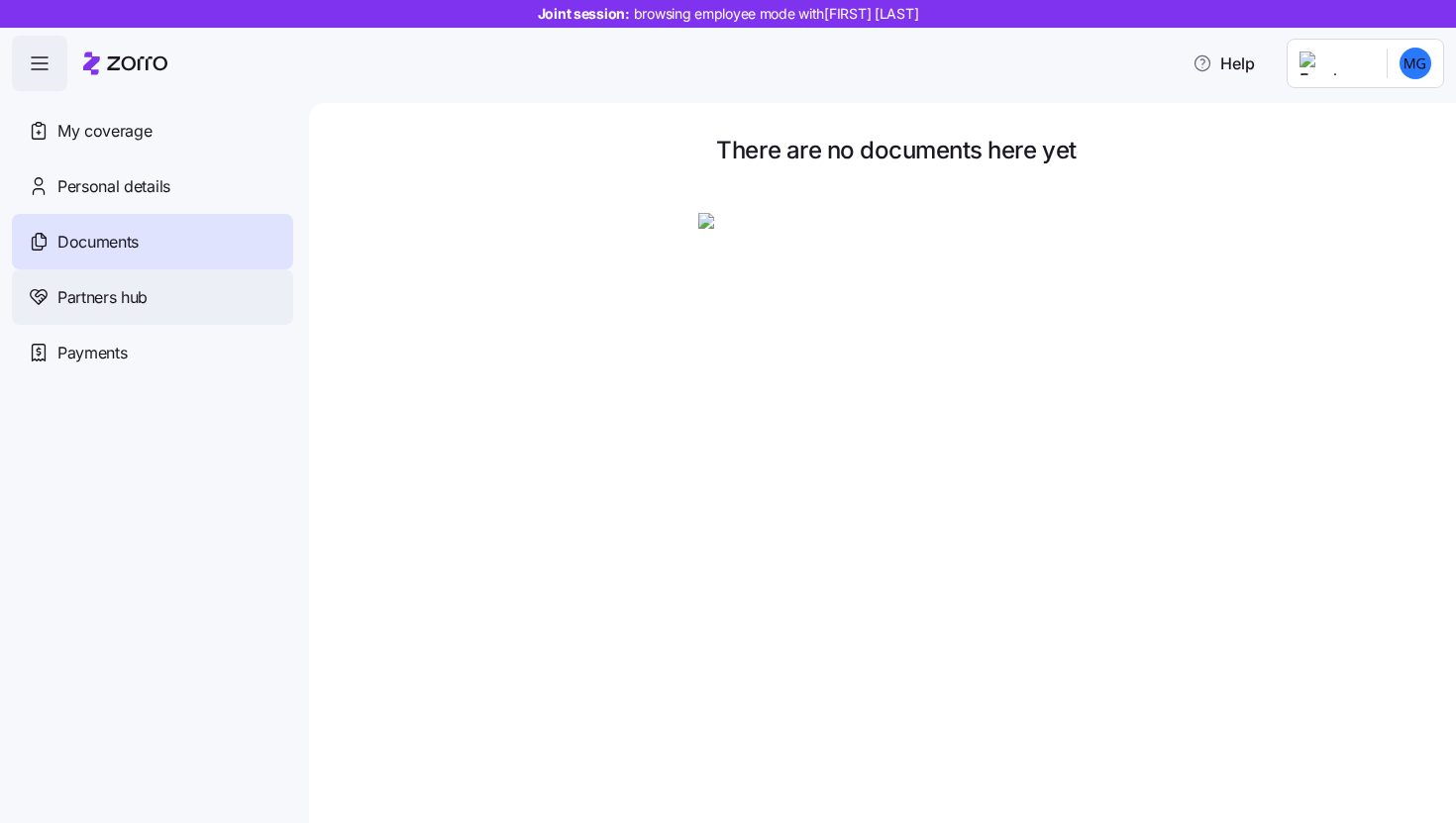 click on "Partners hub" at bounding box center [102, 297] 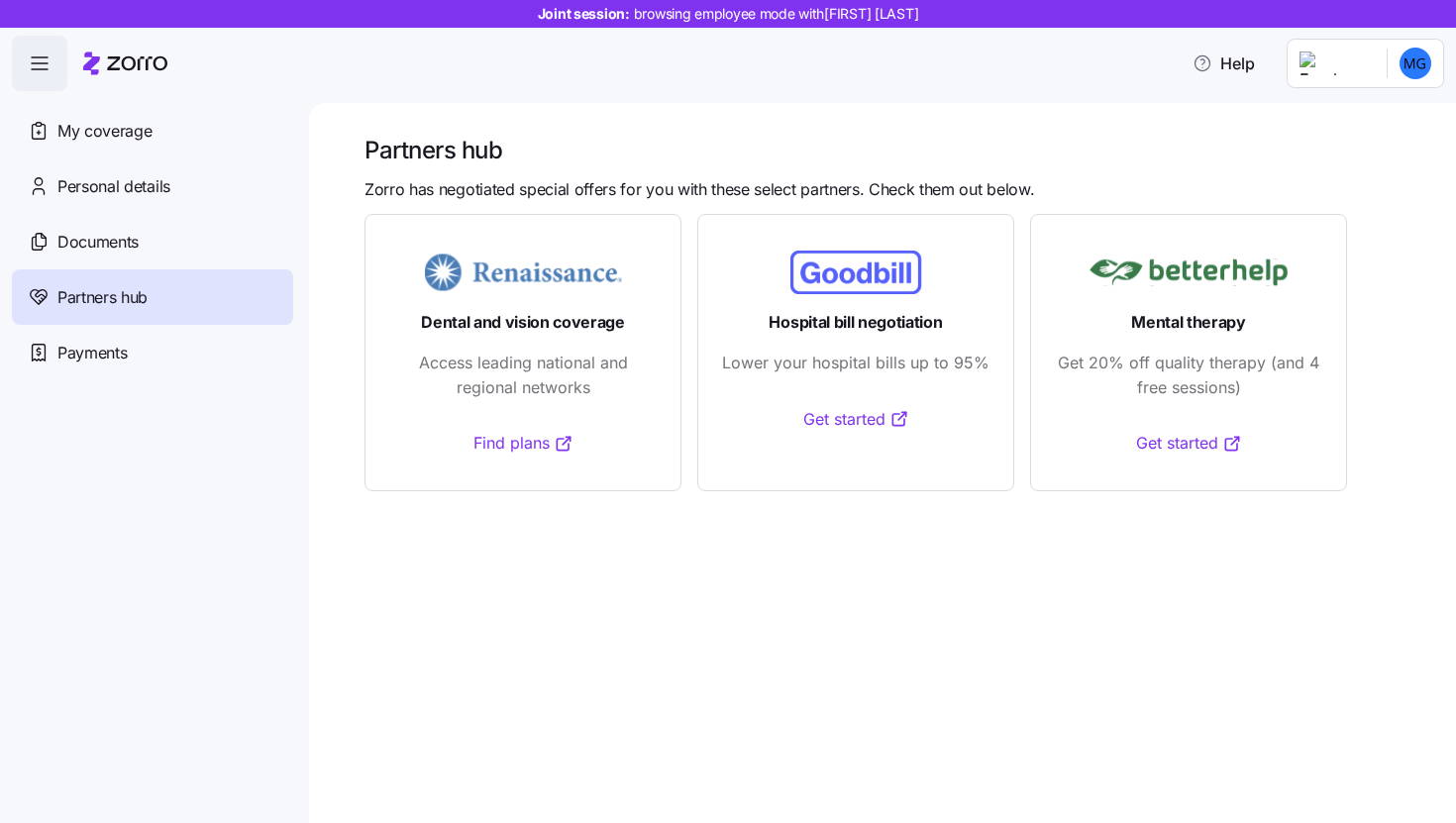 click on "Partners hub Zorro has negotiated special offers for you with these select partners. Check them out below. Dental and vision coverage Access leading national and regional networks Find plans Hospital bill negotiation Lower your hospital bills up to 95% Get started Mental therapy Get 20% off quality therapy (and 4 free sessions) Get started" at bounding box center [883, 463] 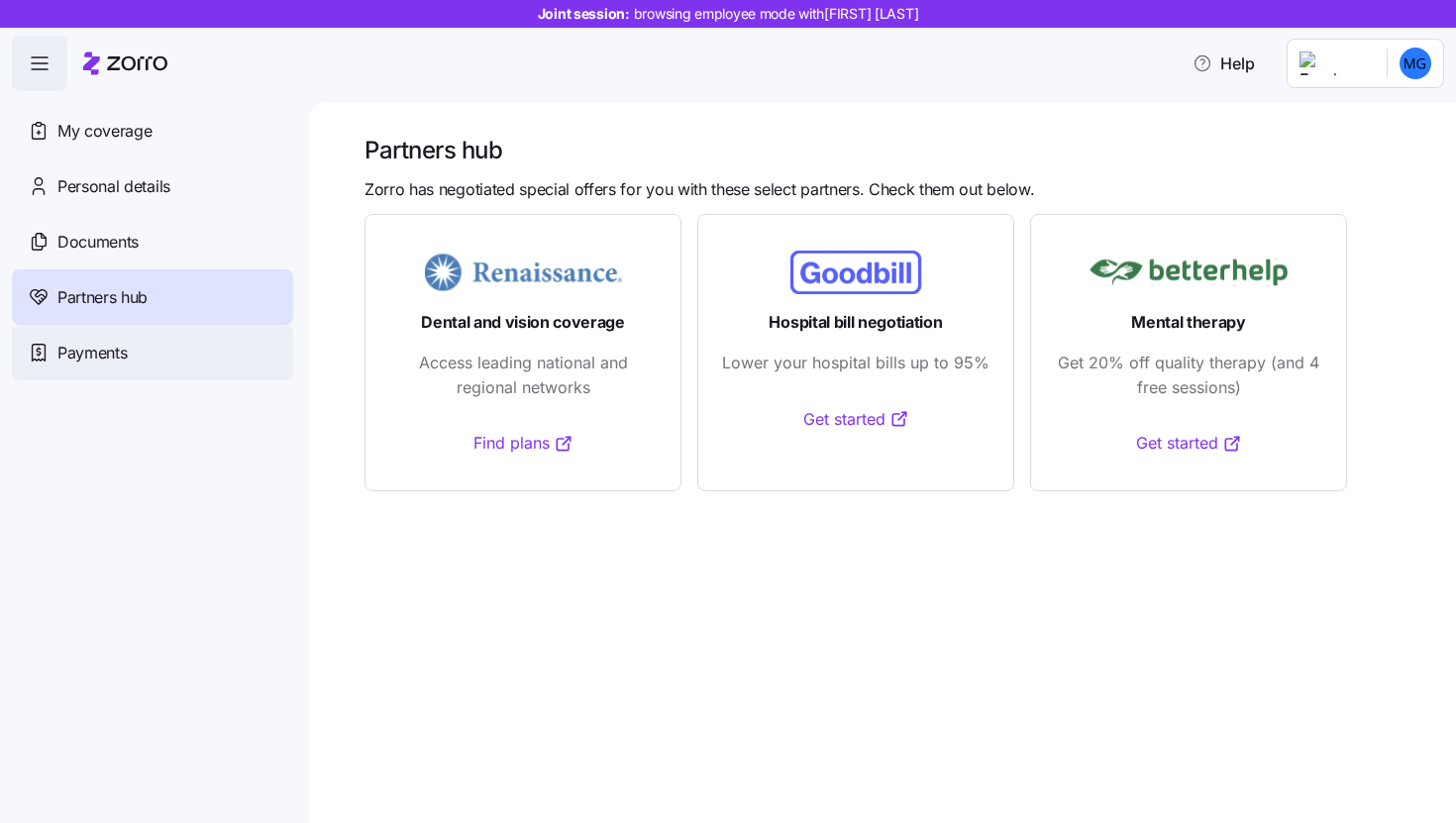 click on "Payments" at bounding box center [153, 353] 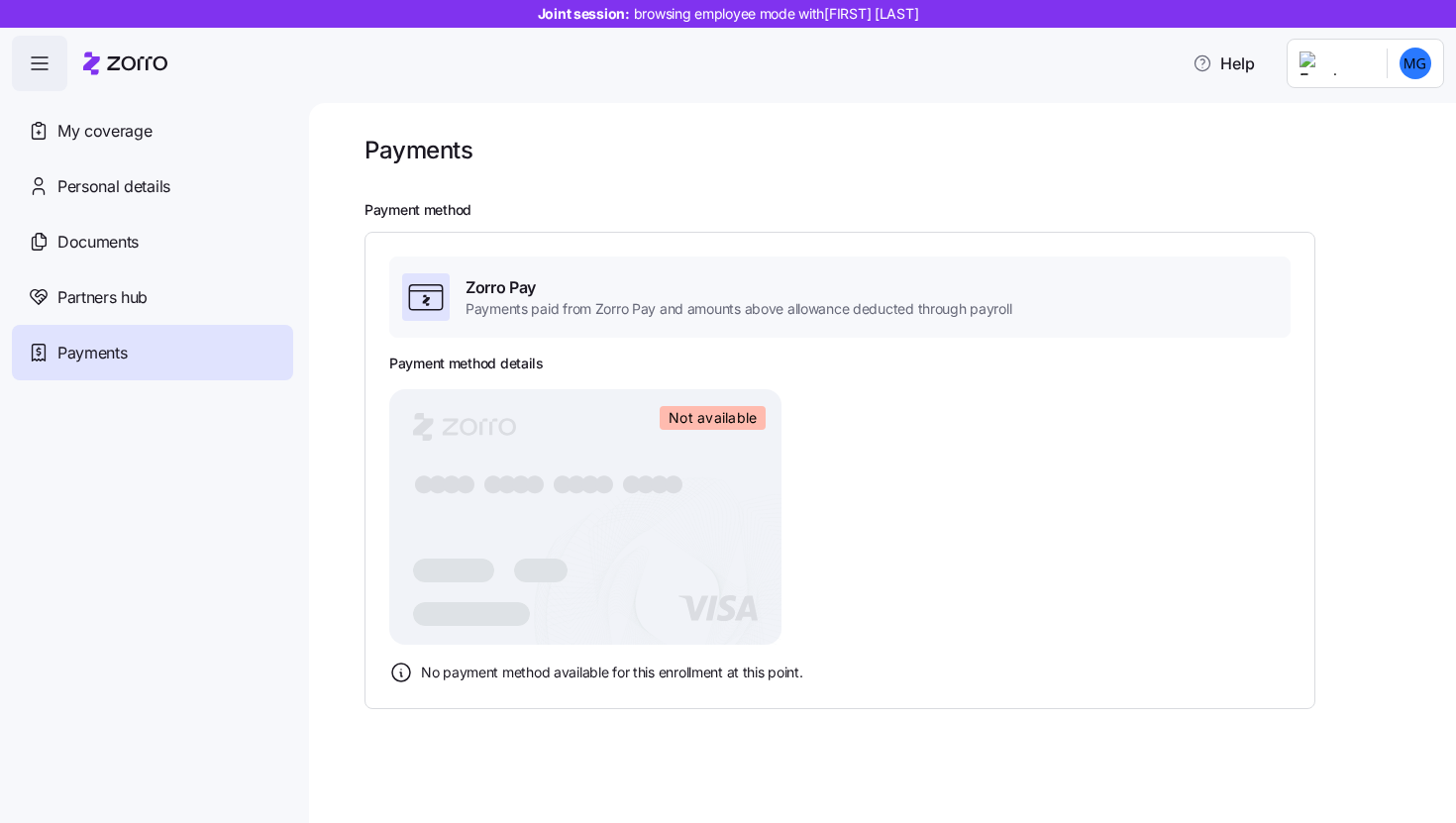 click at bounding box center (896, 183) 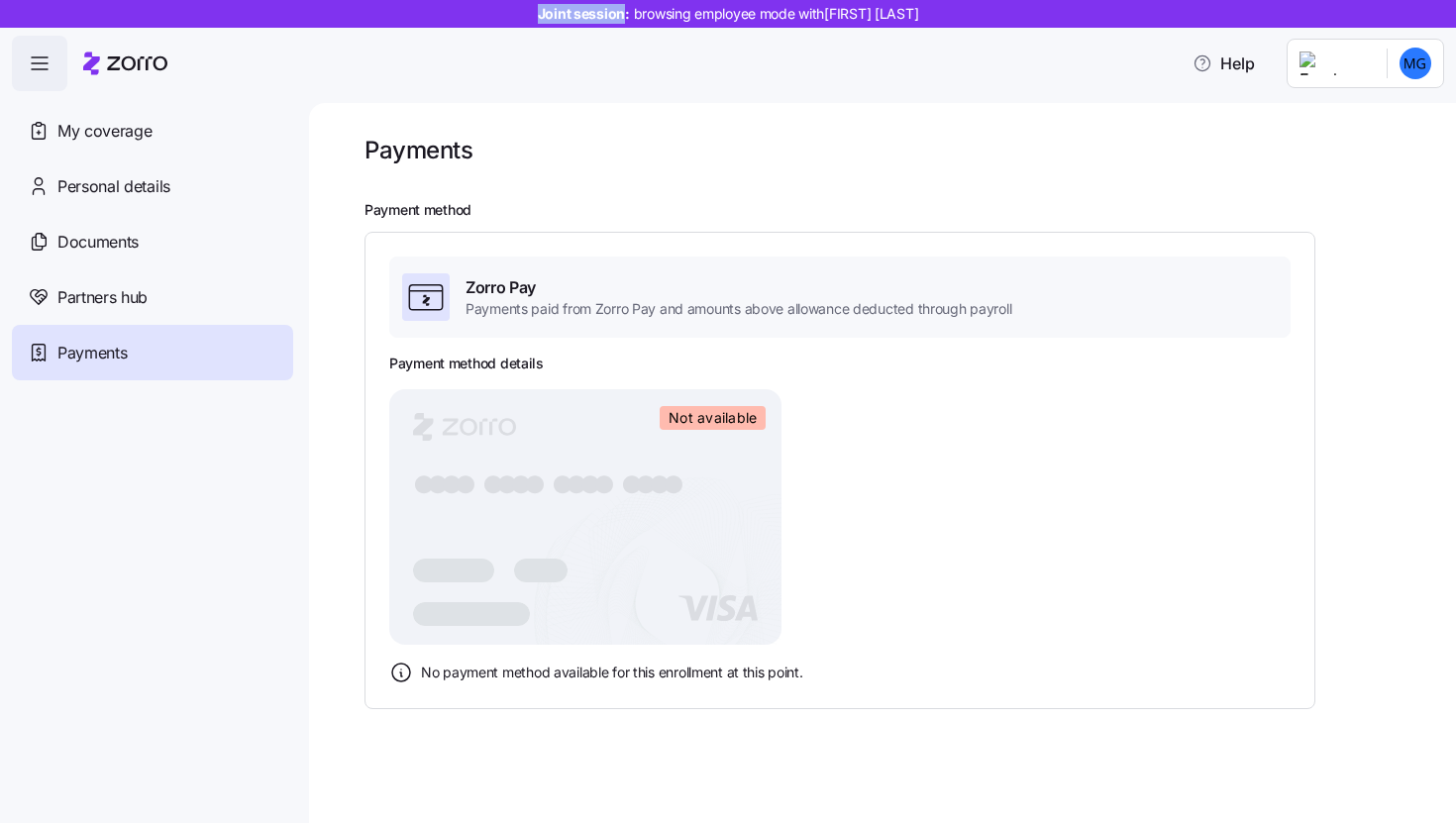 drag, startPoint x: 518, startPoint y: 11, endPoint x: 606, endPoint y: 20, distance: 88.45903 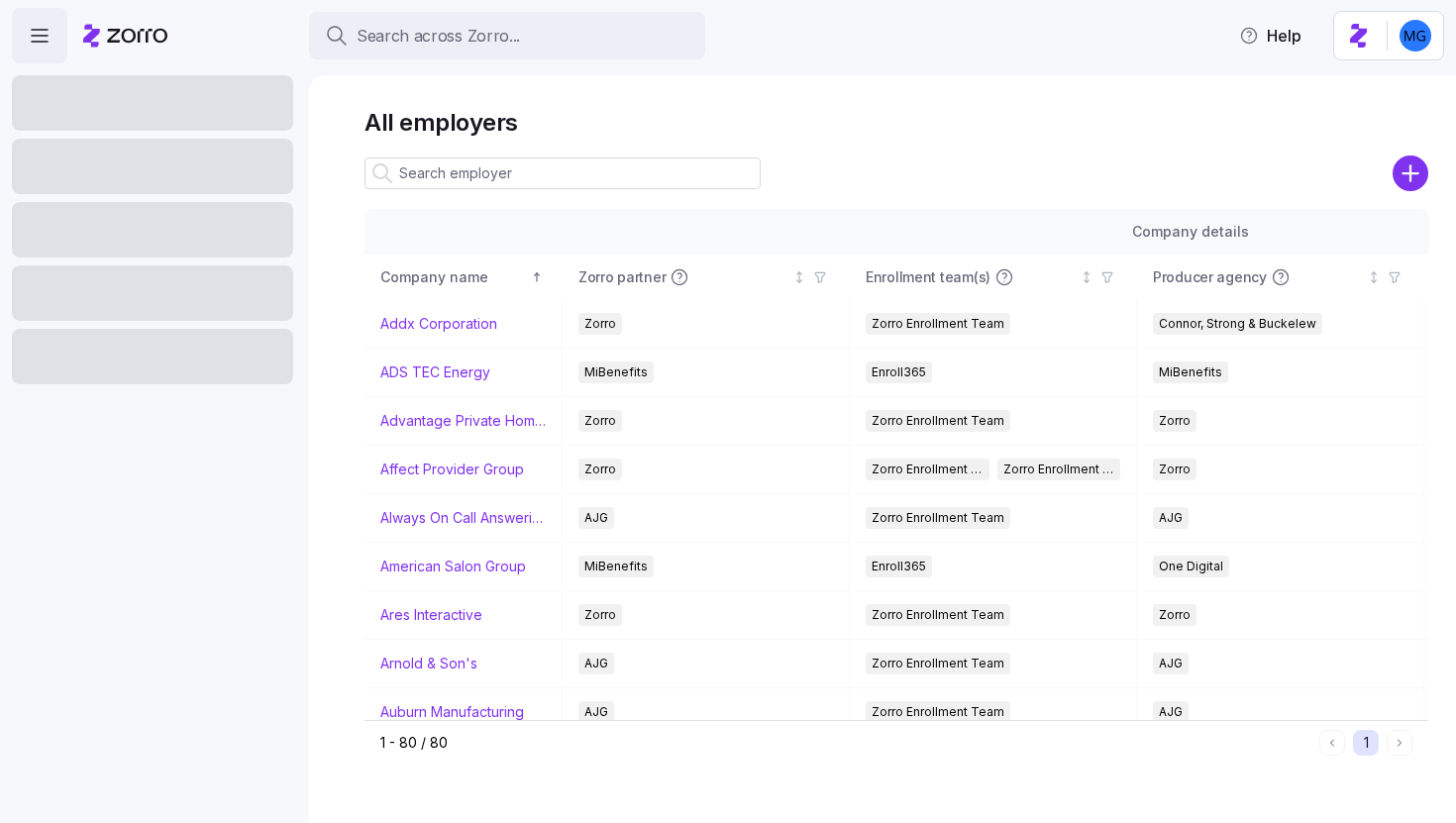 scroll, scrollTop: 0, scrollLeft: 0, axis: both 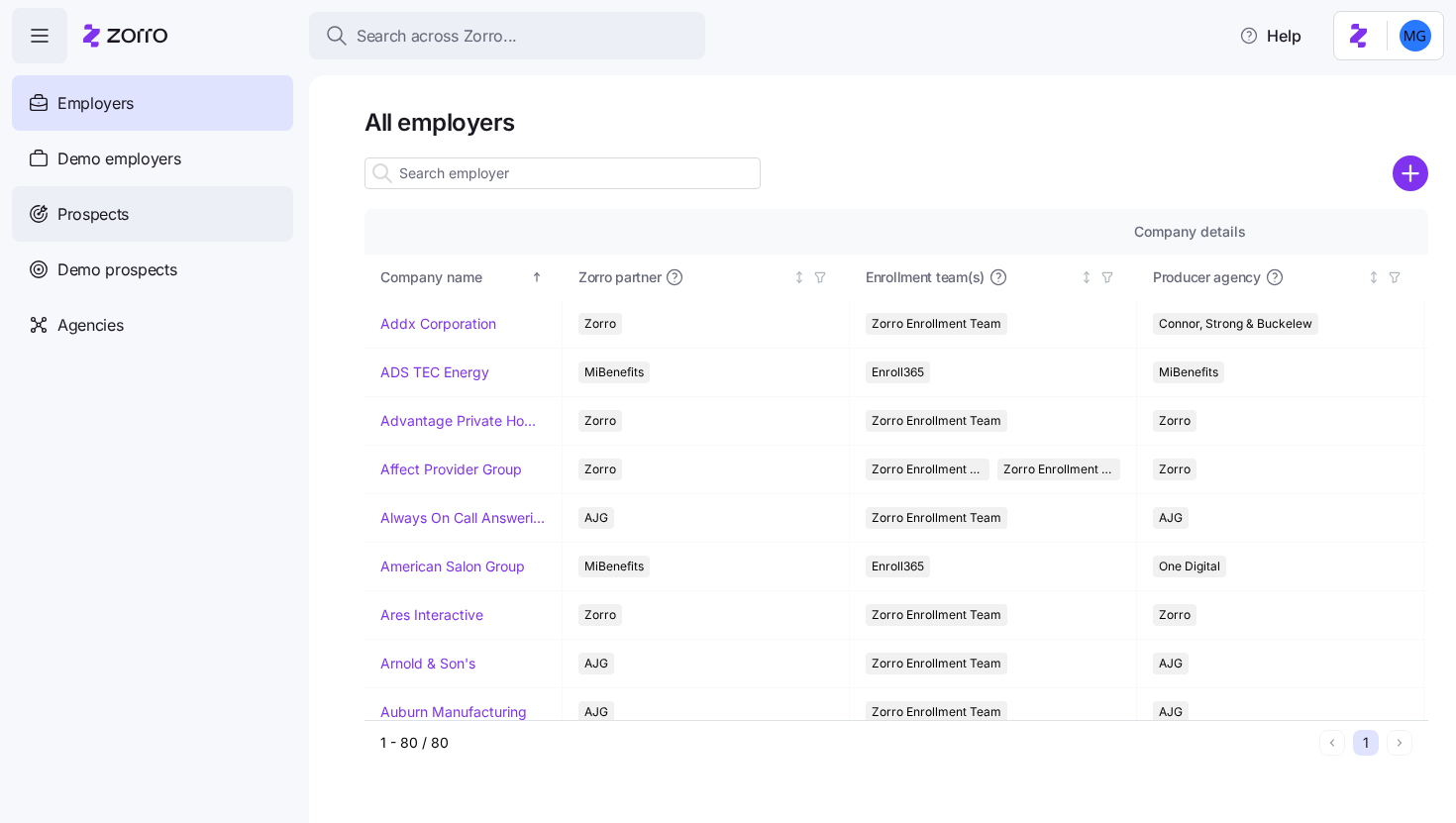 click on "Prospects" at bounding box center (153, 214) 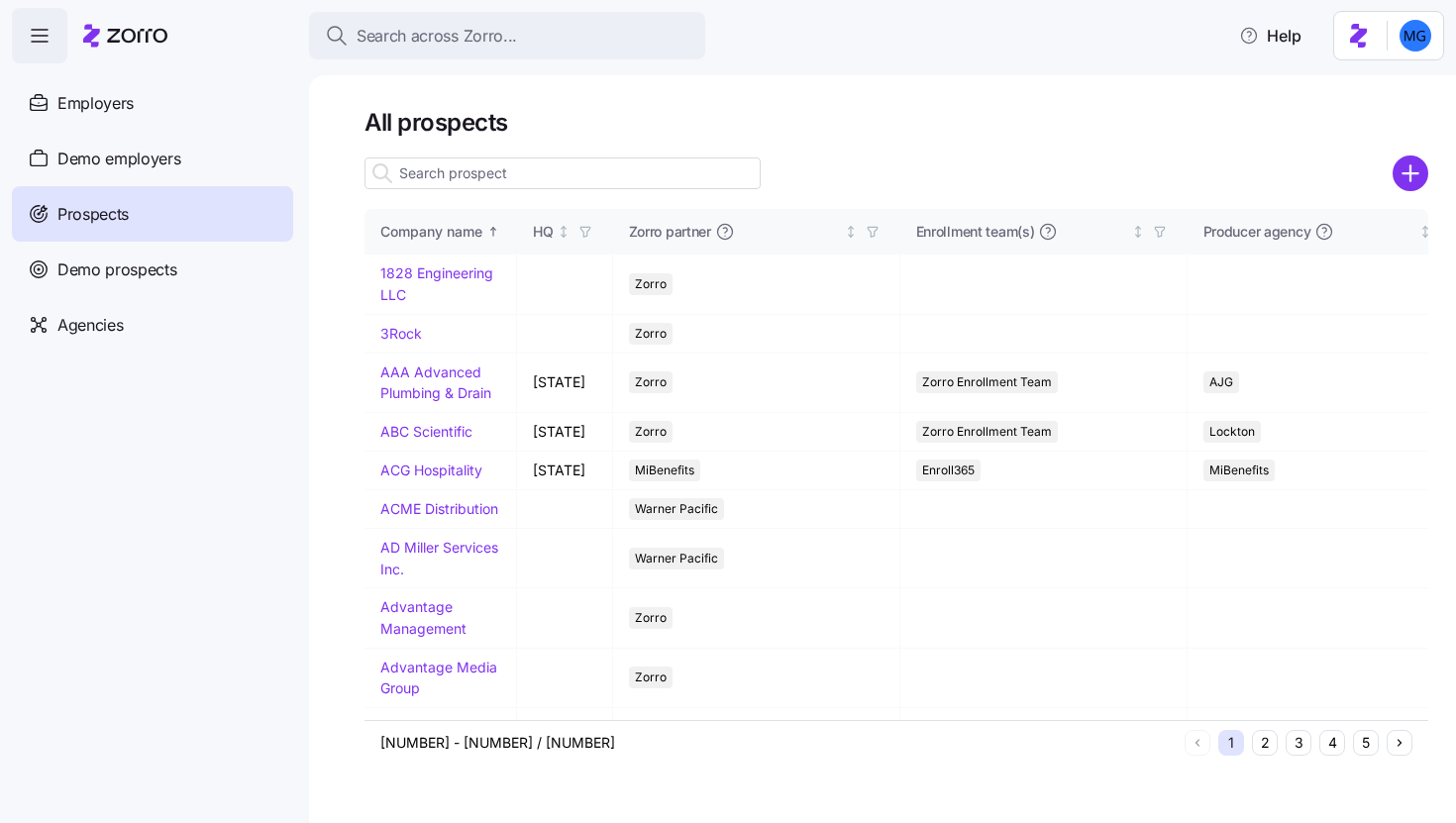 click at bounding box center (563, 173) 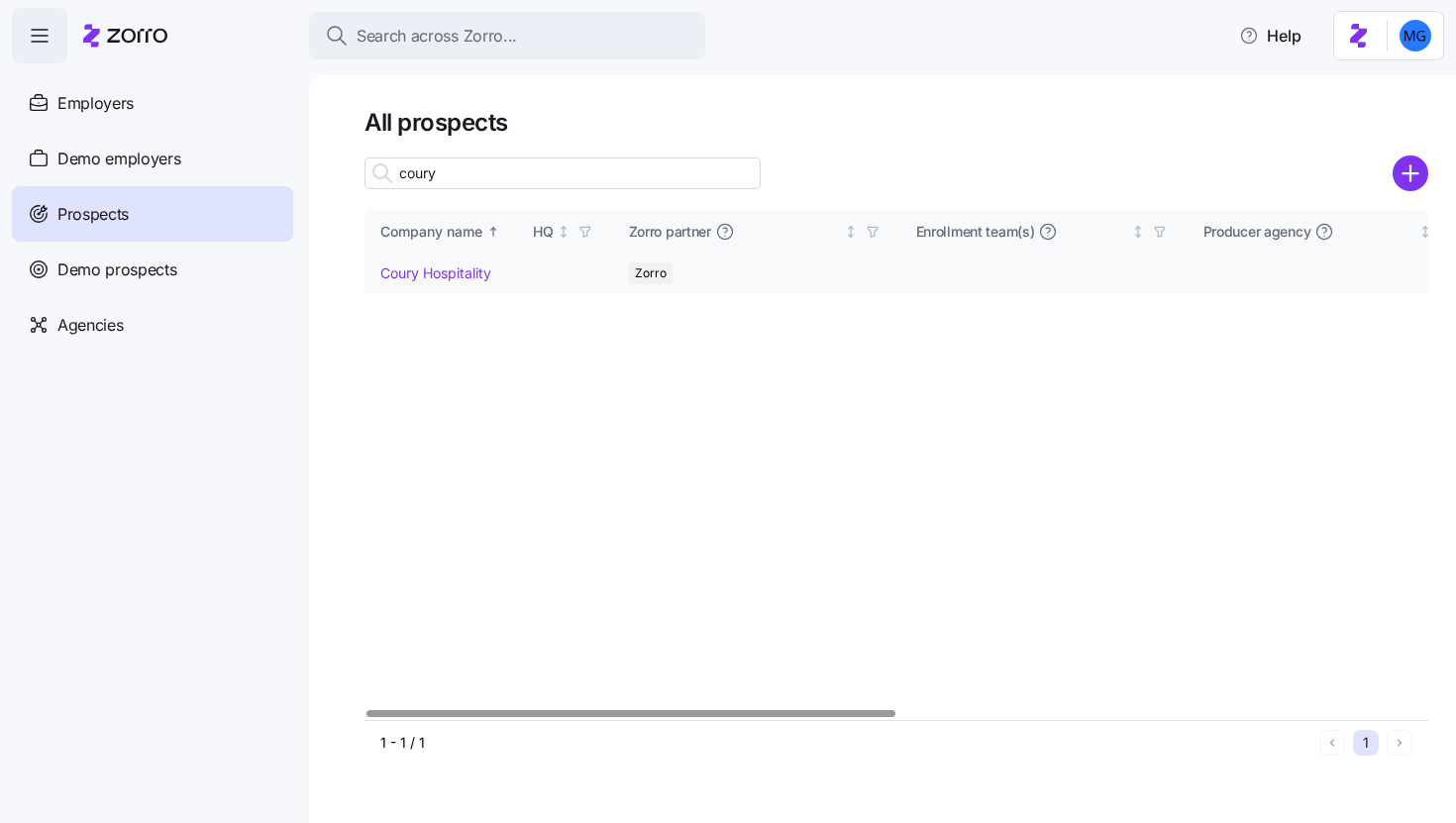 type on "coury" 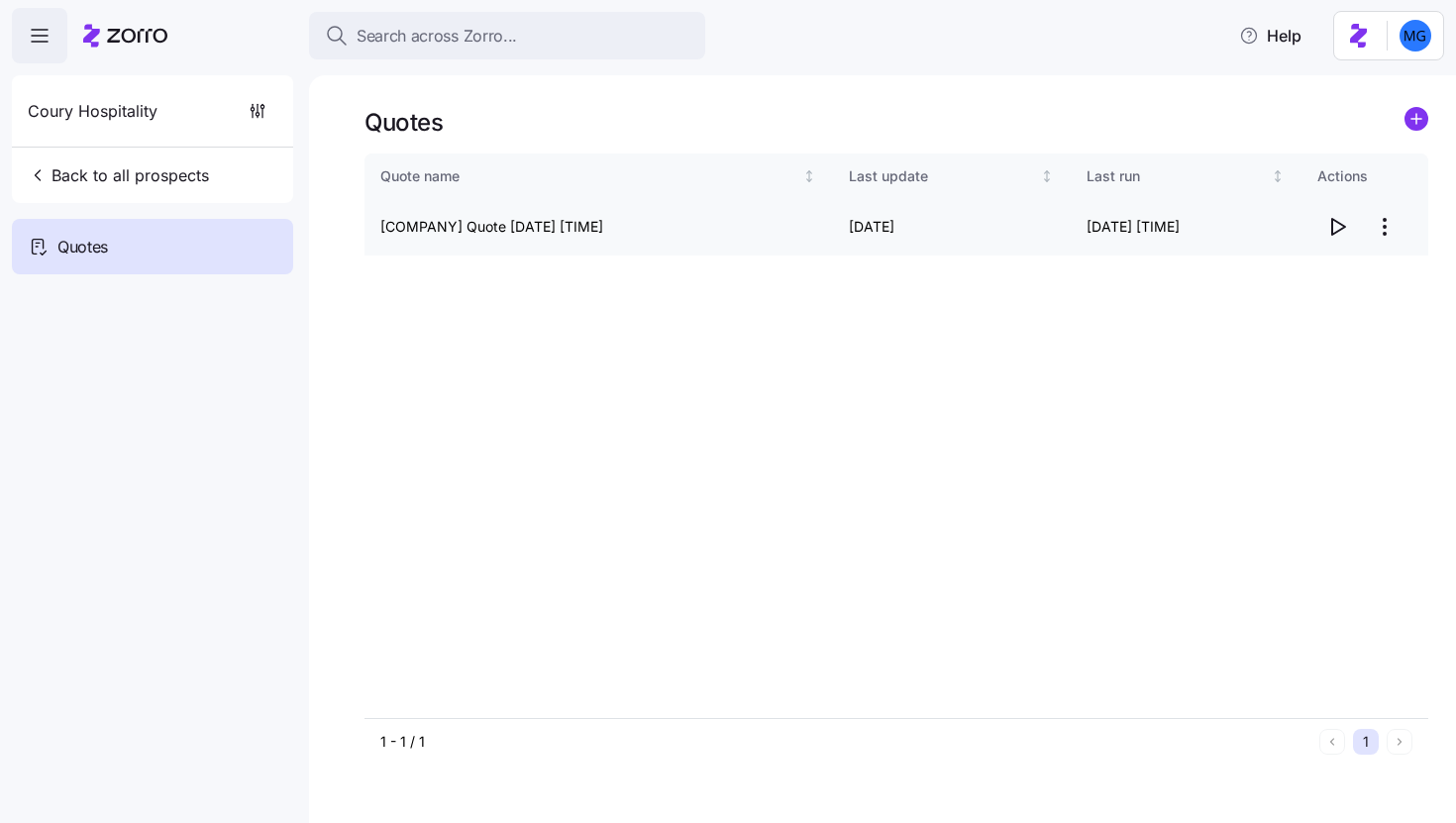 click 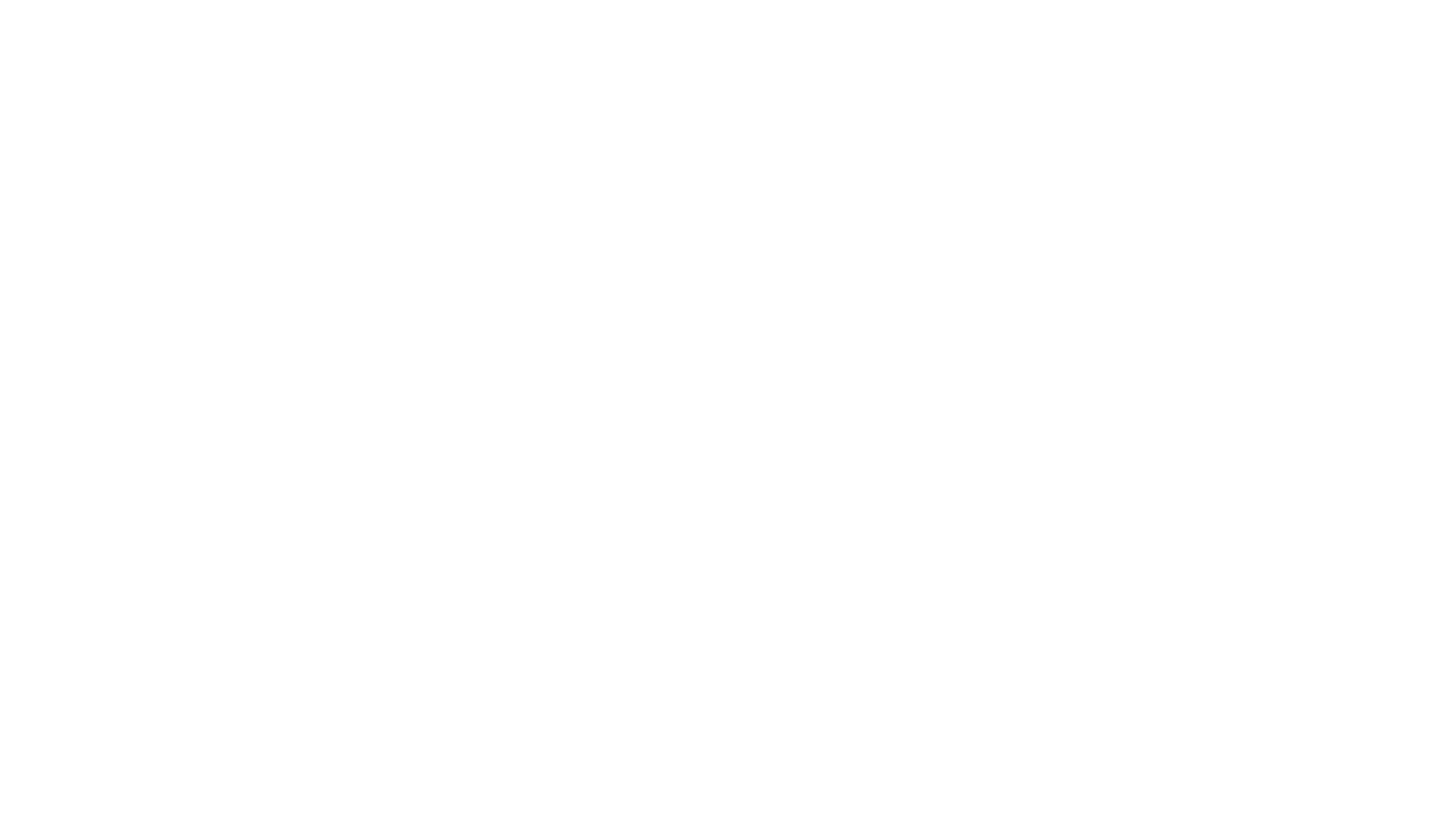 scroll, scrollTop: 0, scrollLeft: 0, axis: both 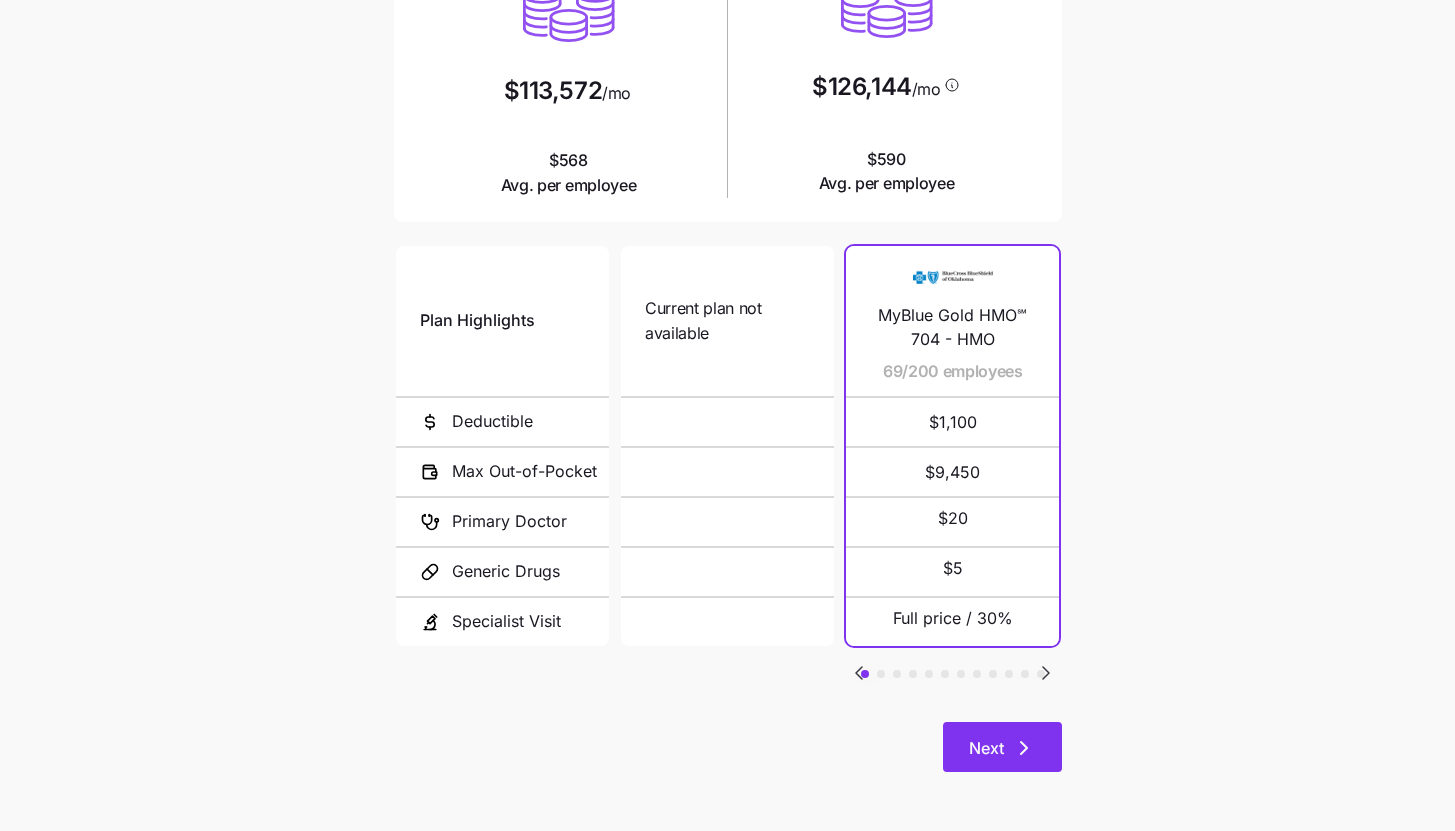 click on "Next" at bounding box center [986, 748] 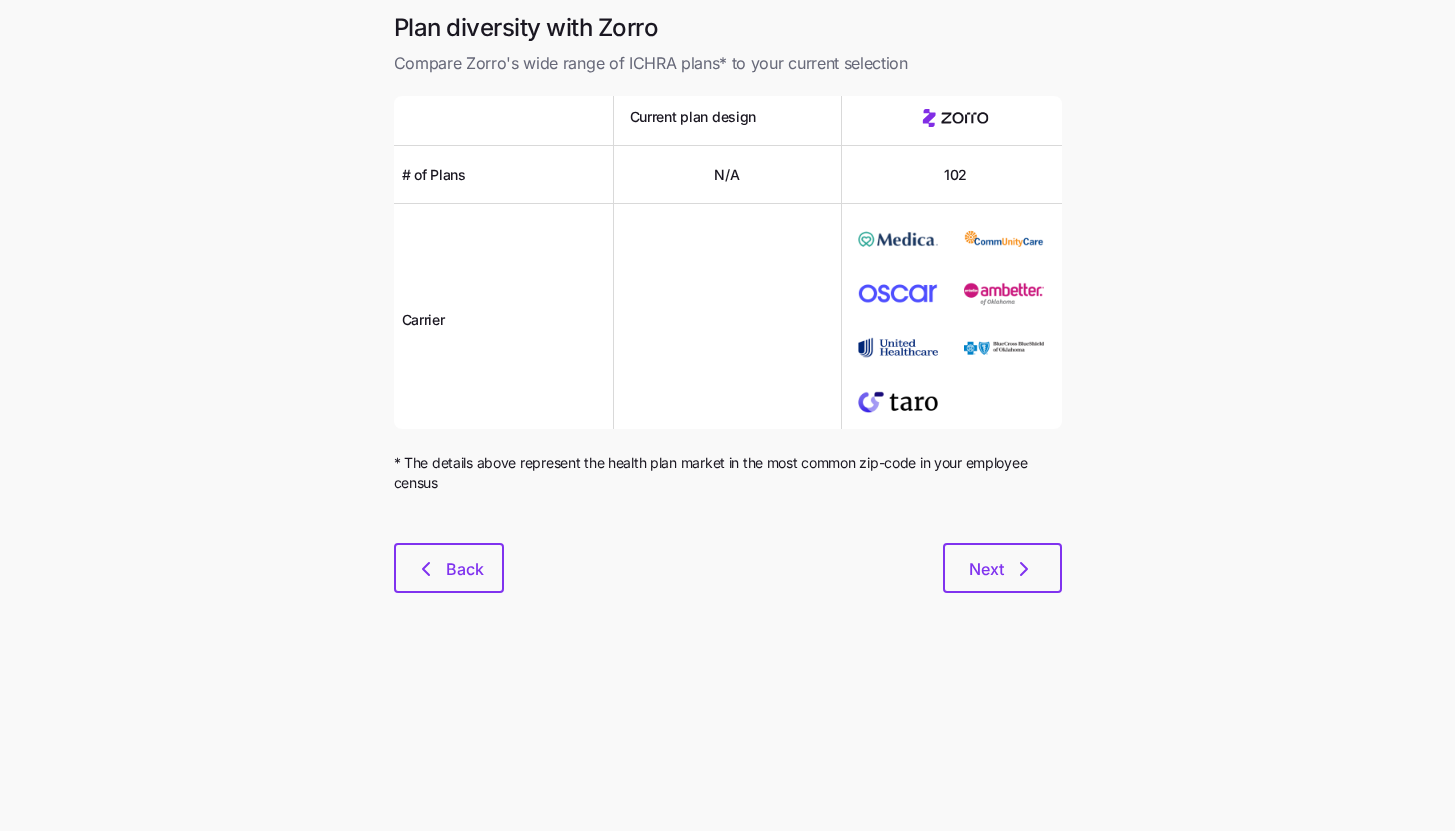 scroll, scrollTop: 0, scrollLeft: 0, axis: both 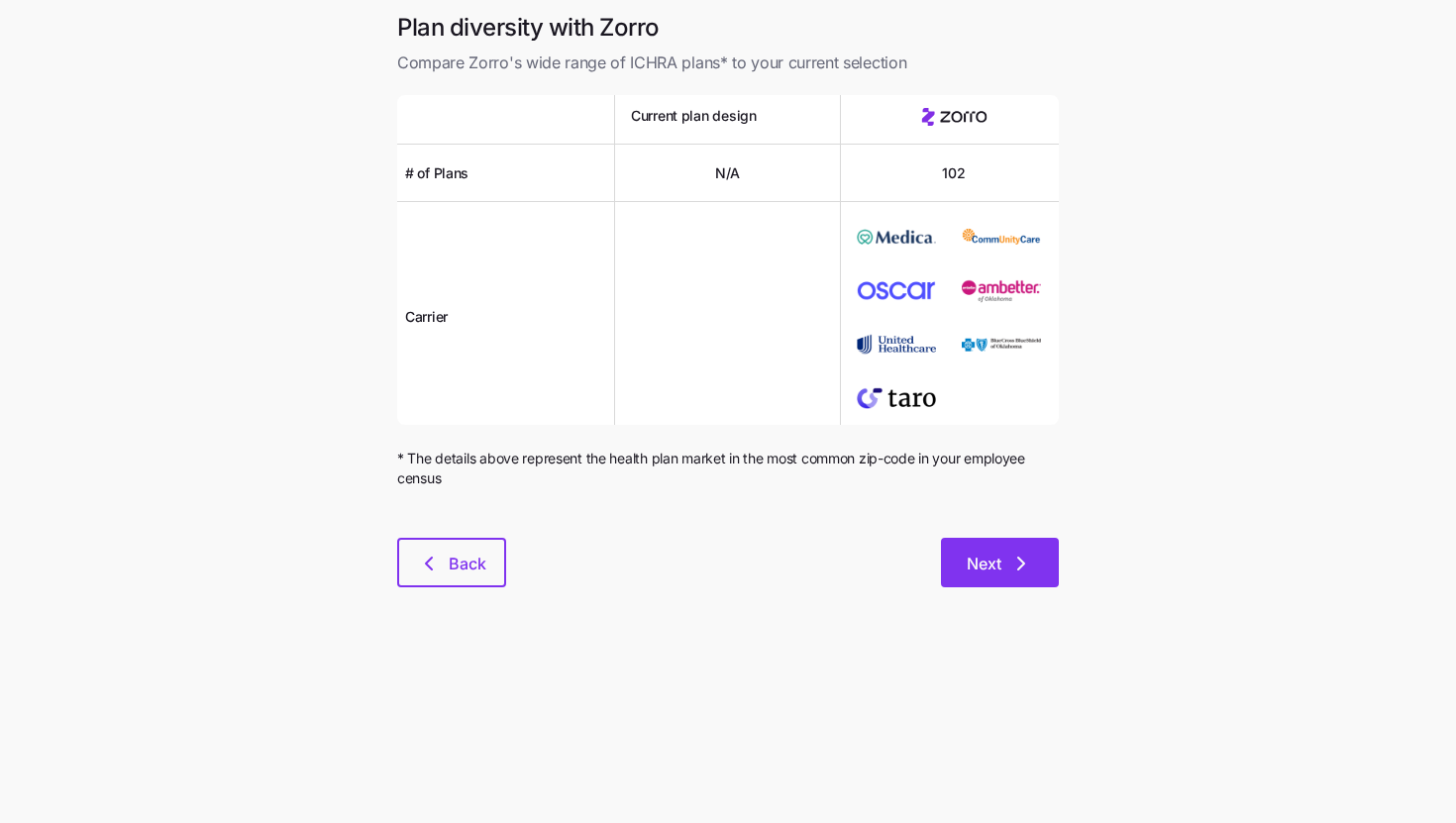 click on "Next" at bounding box center (999, 563) 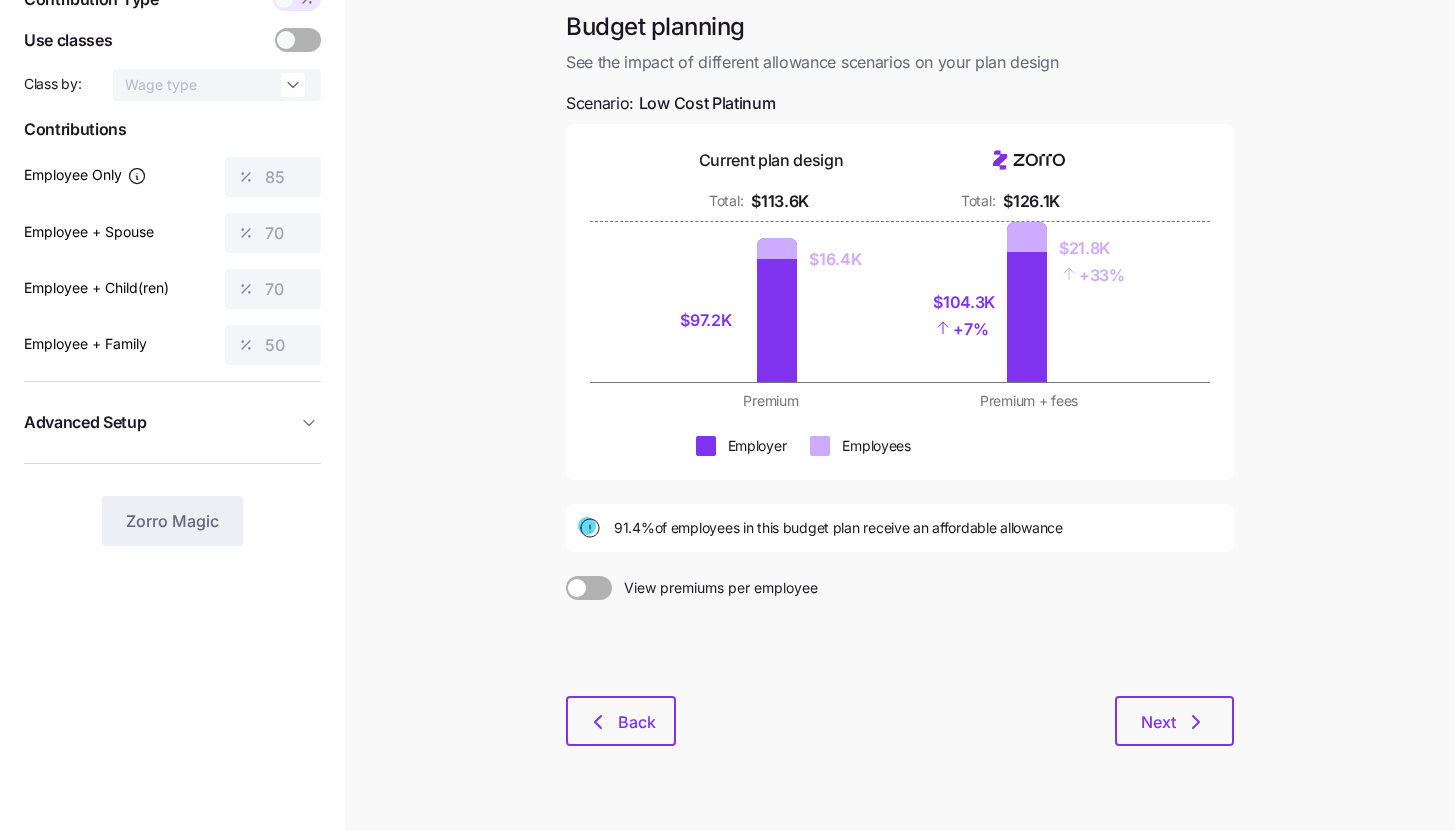 scroll, scrollTop: 137, scrollLeft: 0, axis: vertical 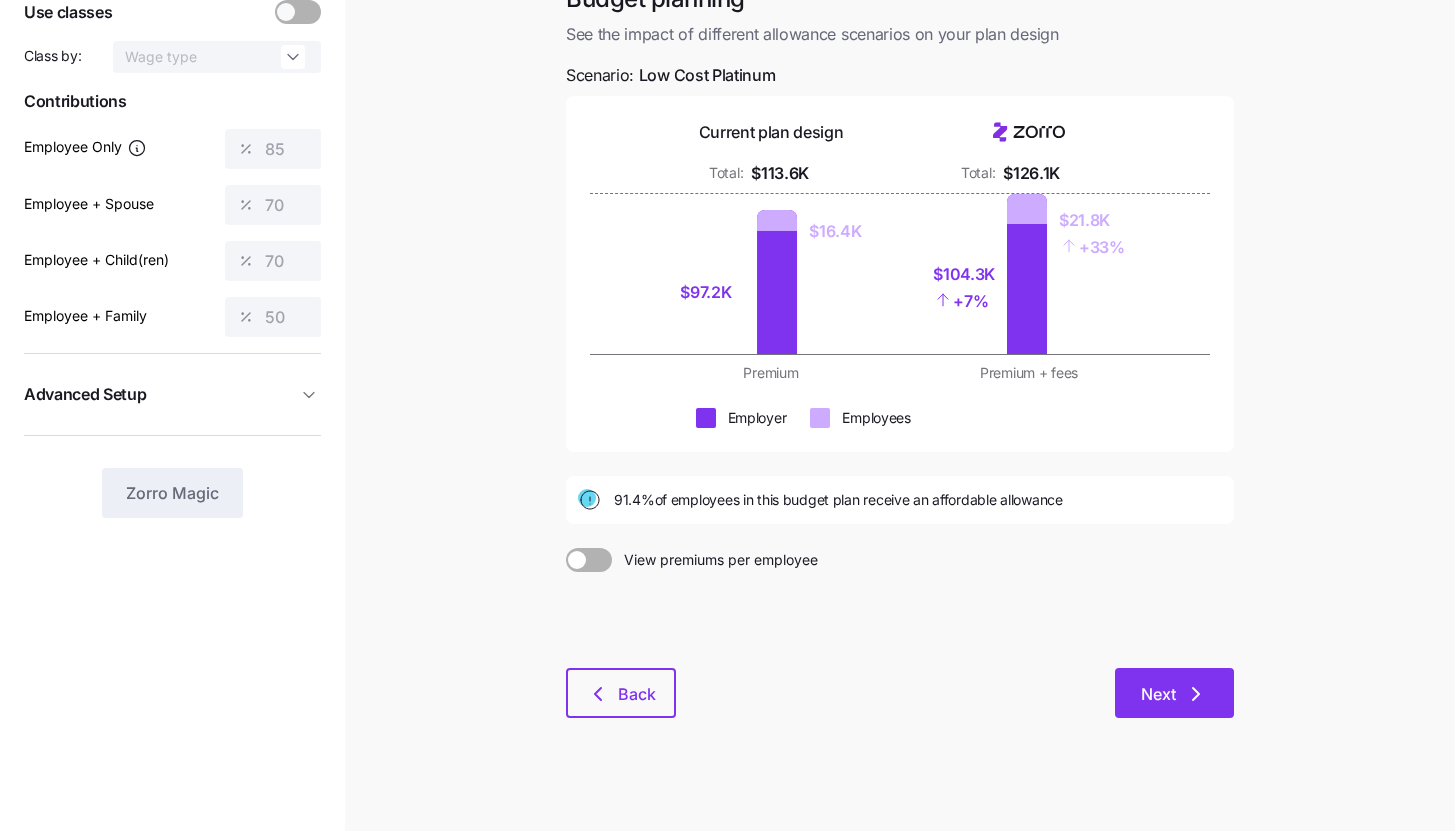 click on "Next" at bounding box center (1174, 693) 